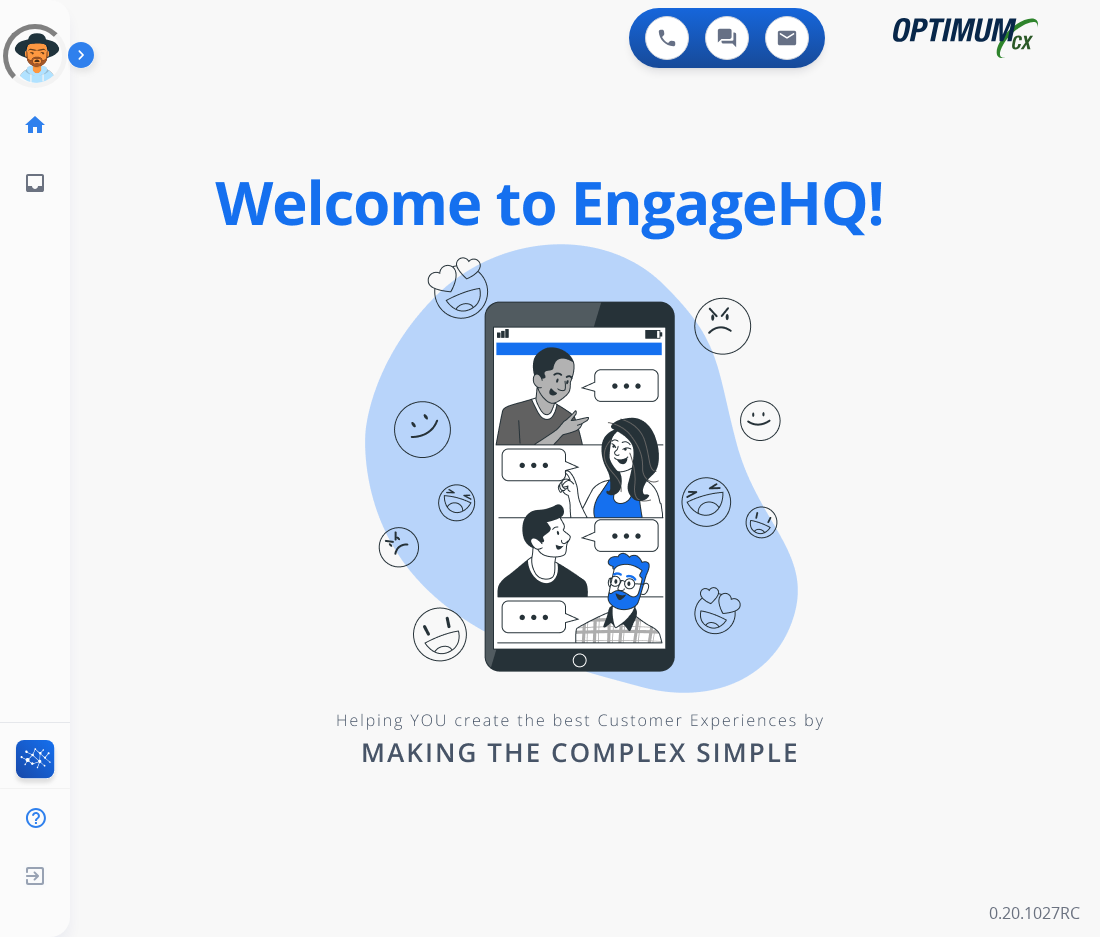 scroll, scrollTop: 0, scrollLeft: 0, axis: both 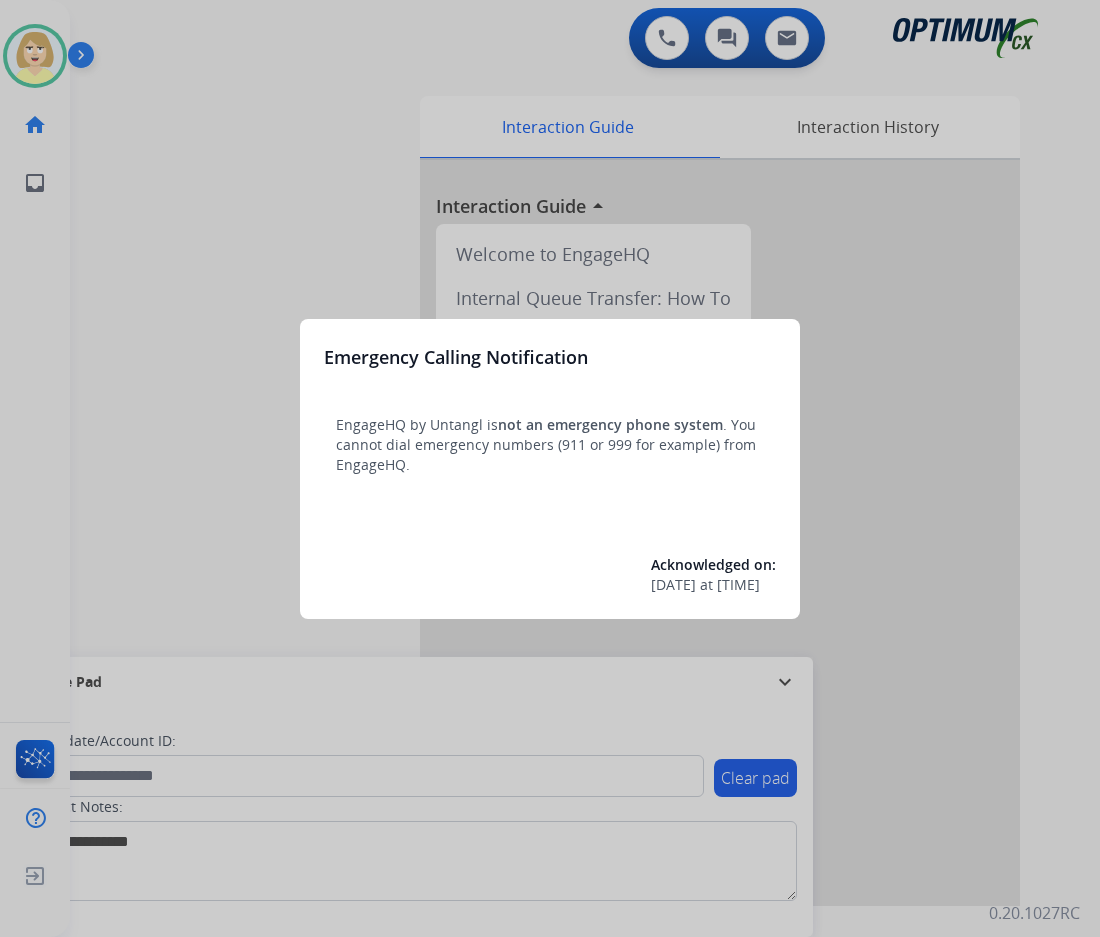 click at bounding box center [550, 468] 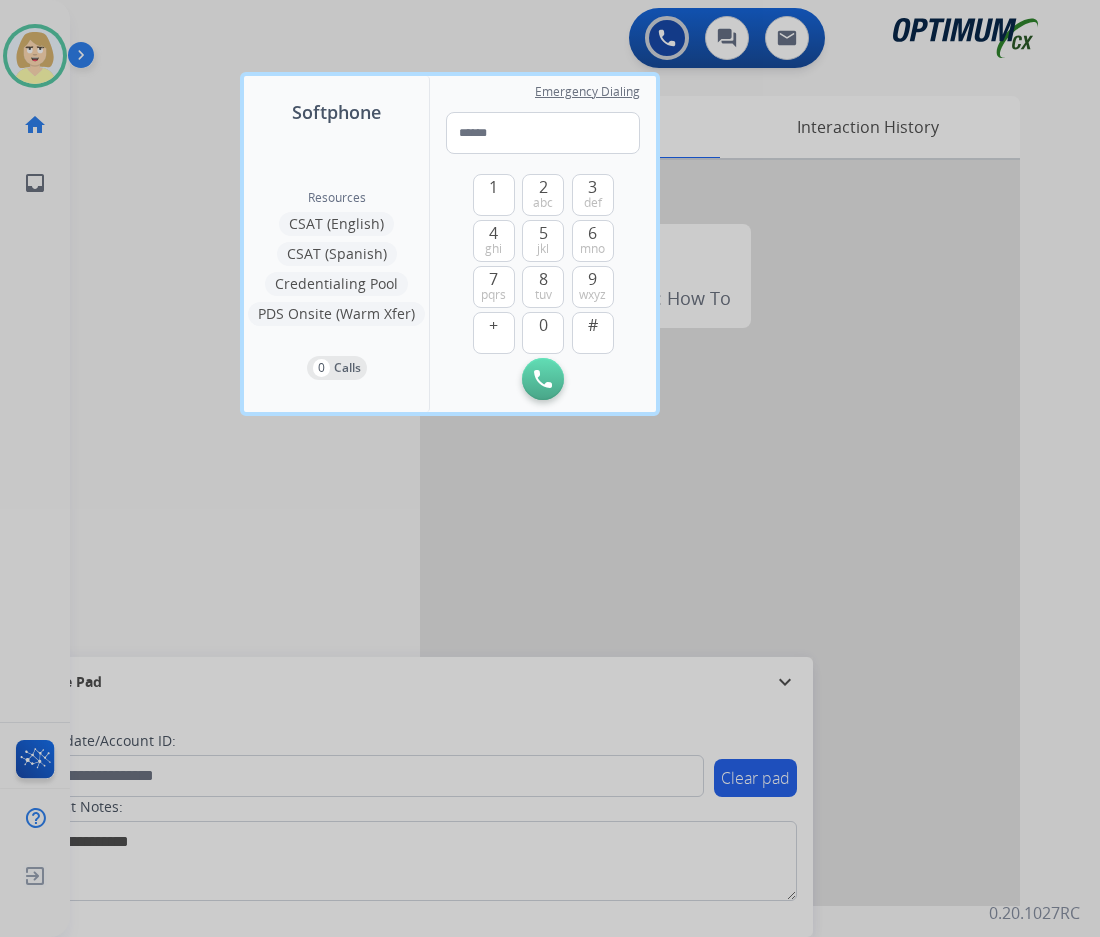click at bounding box center [550, 468] 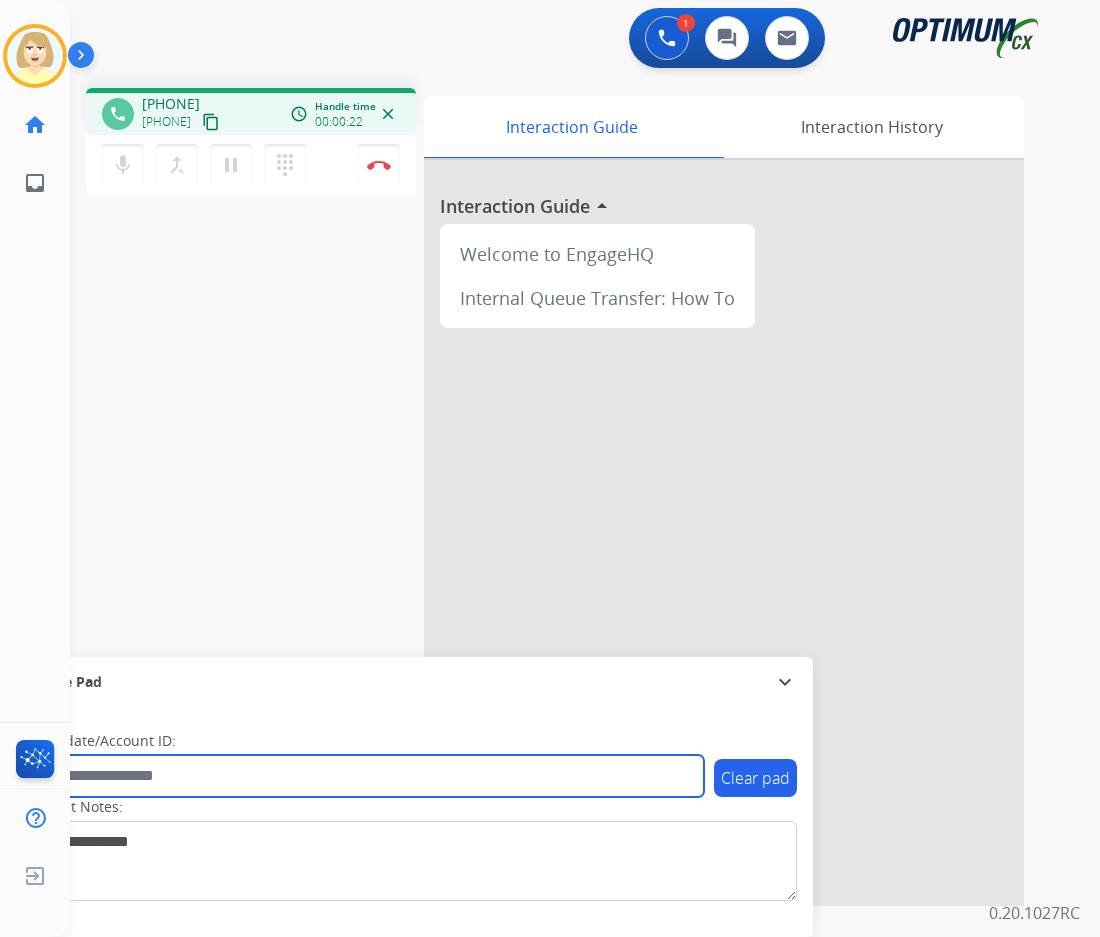 click at bounding box center [365, 776] 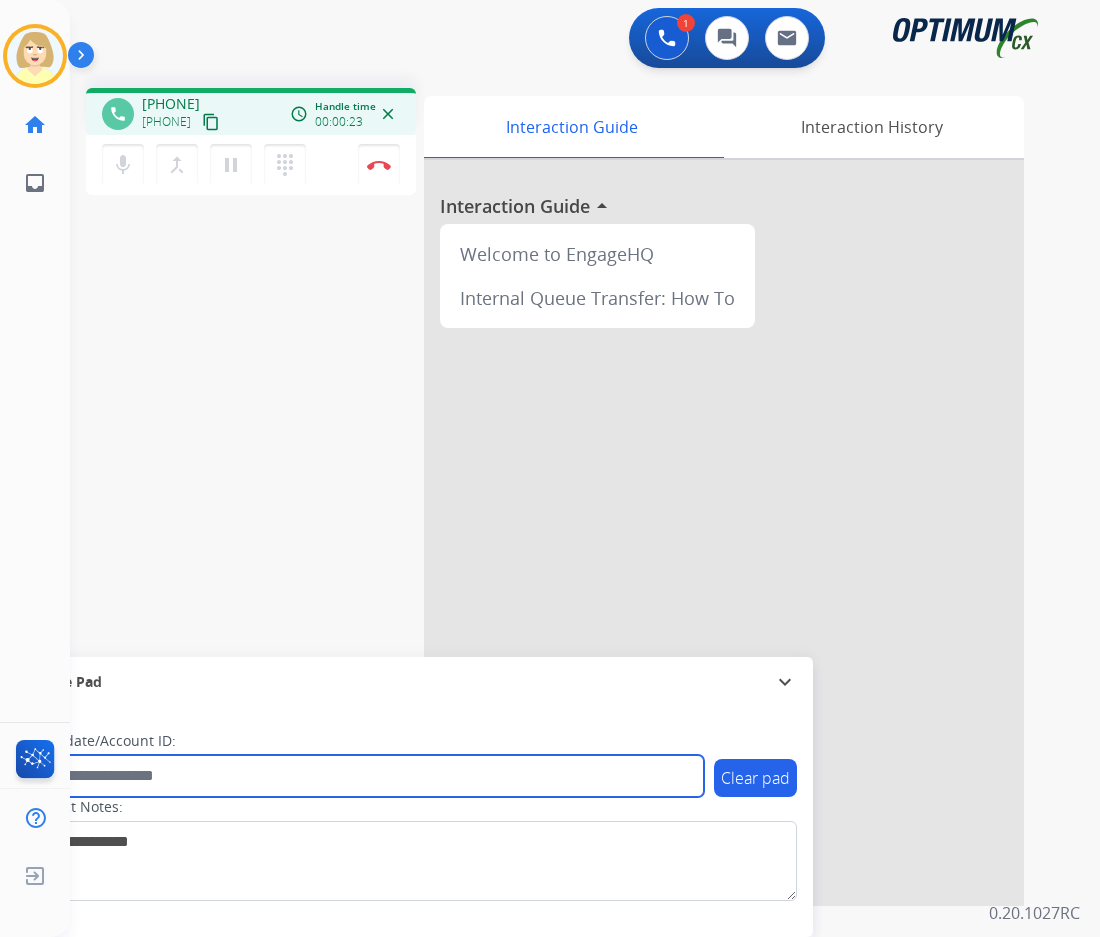 paste on "*******" 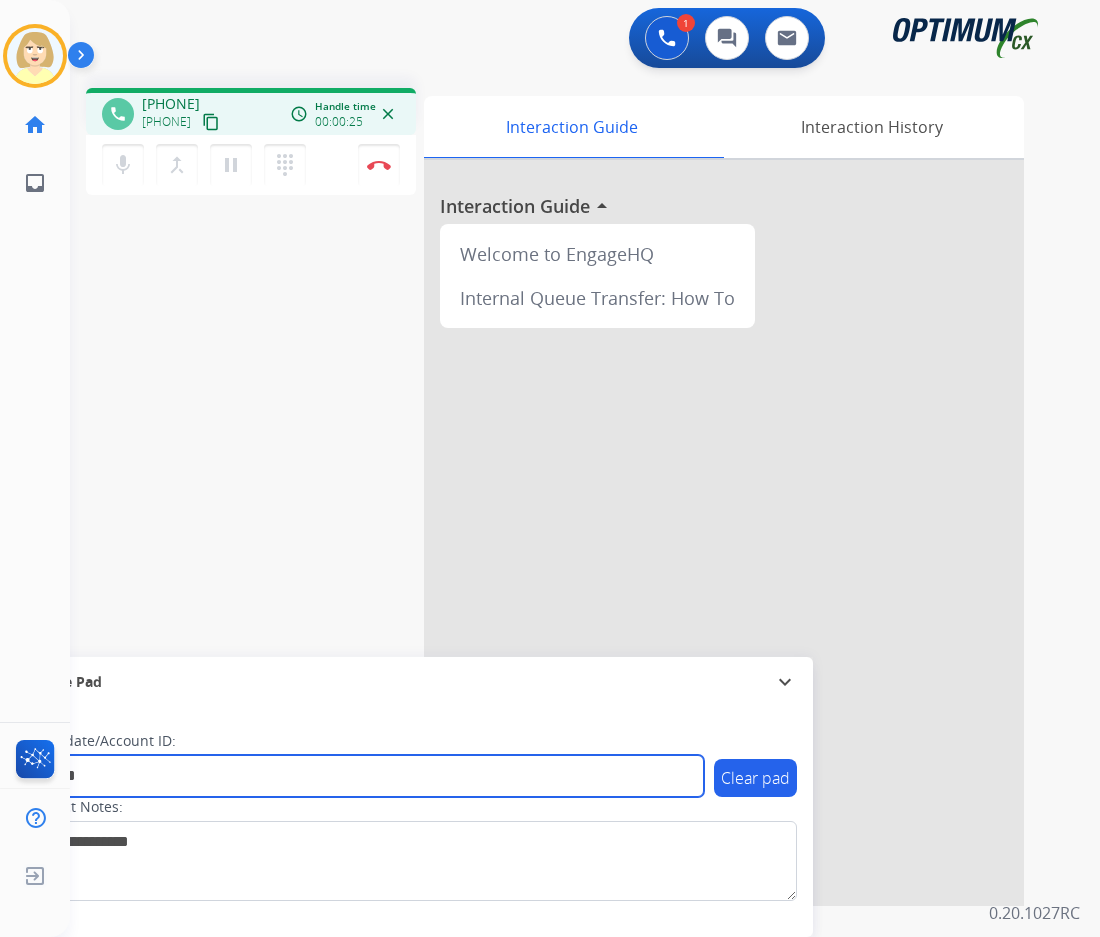 type on "*******" 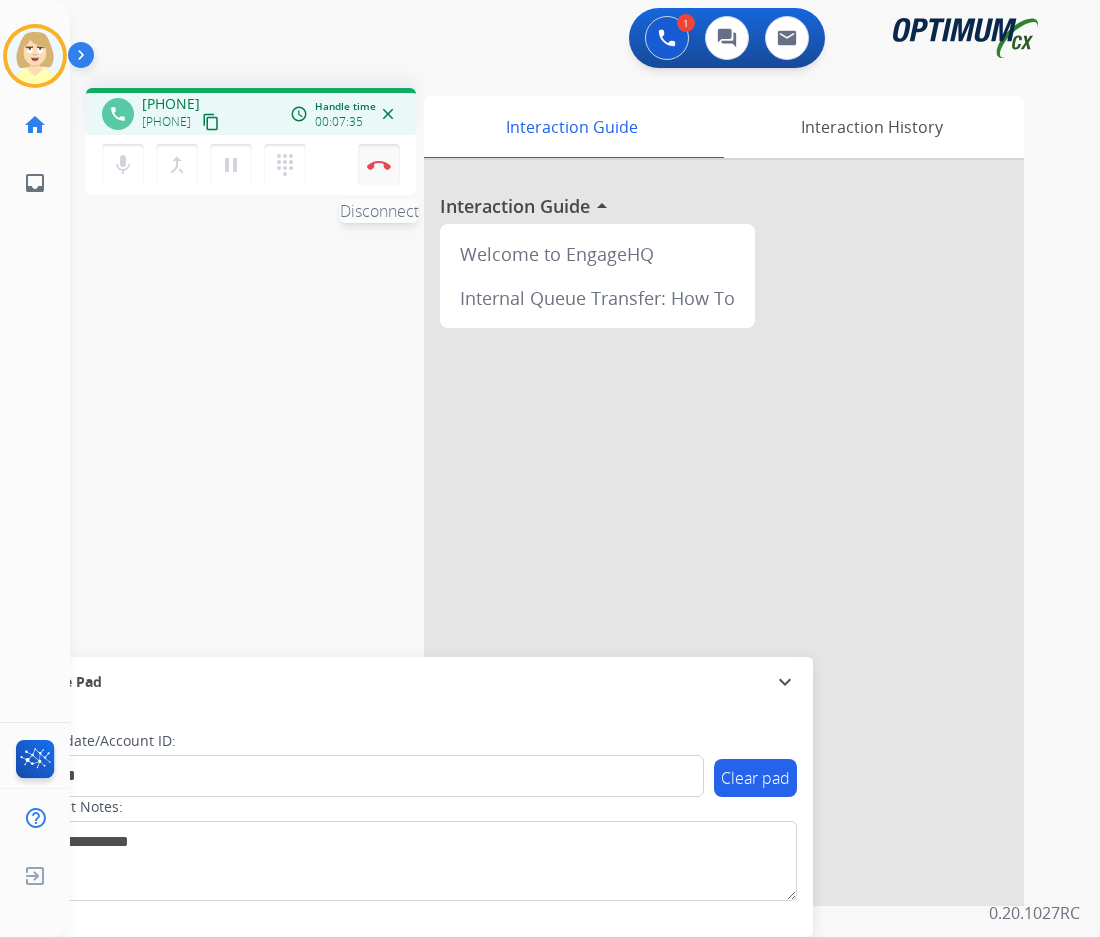 click at bounding box center (379, 165) 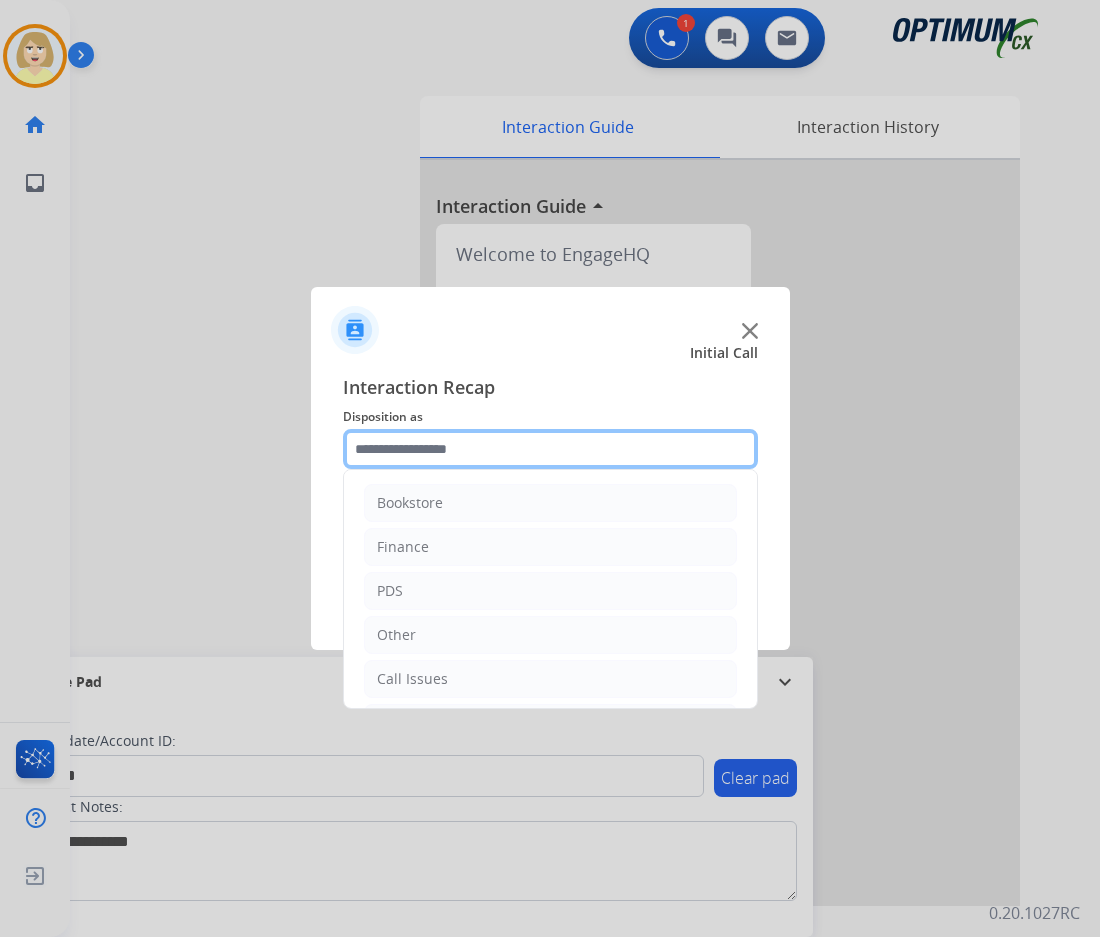 click 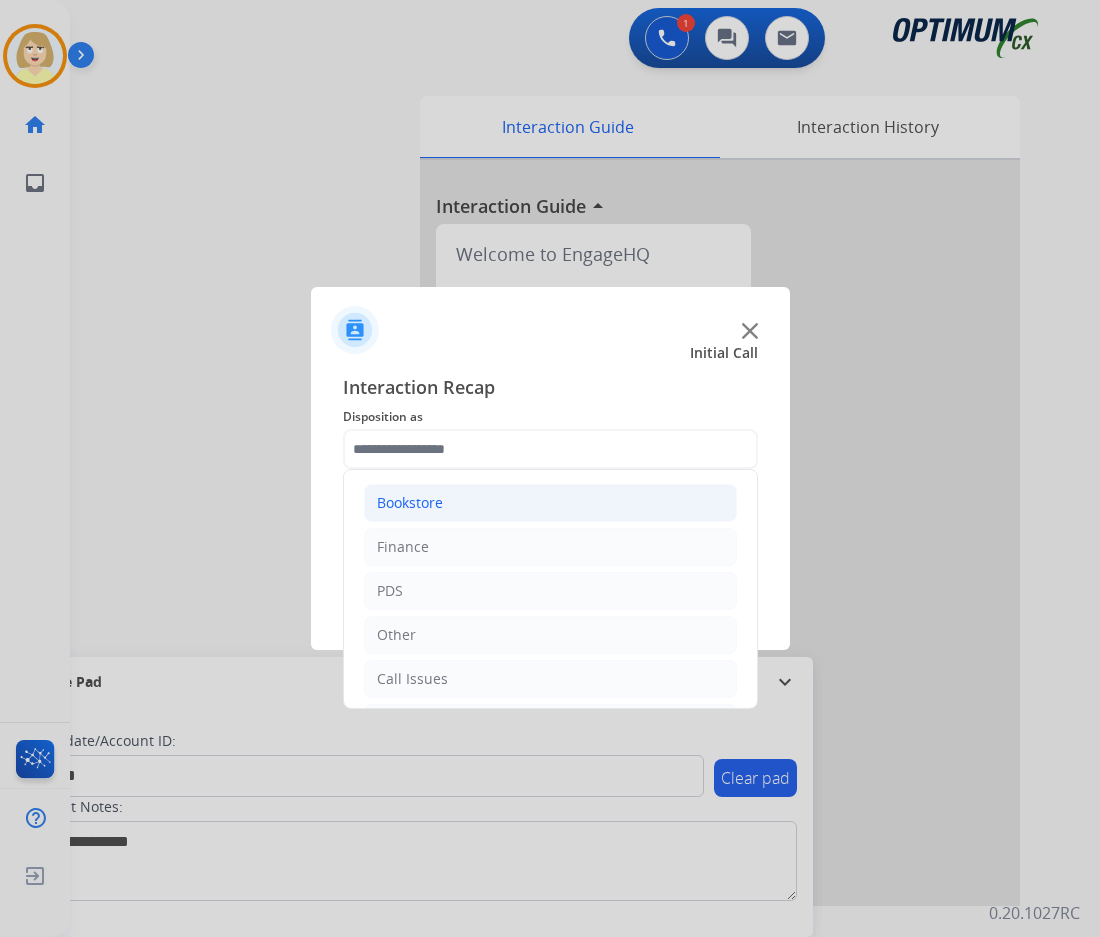 click on "Bookstore" 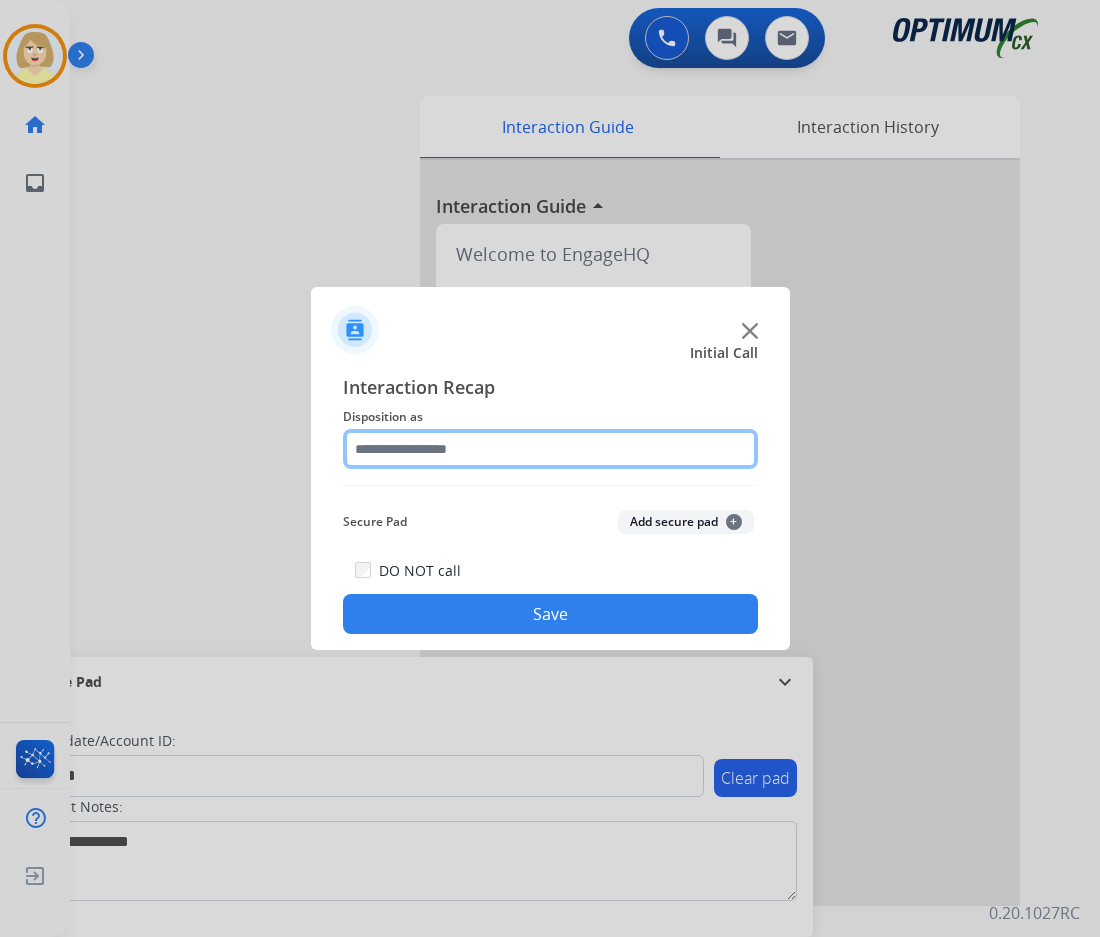 click 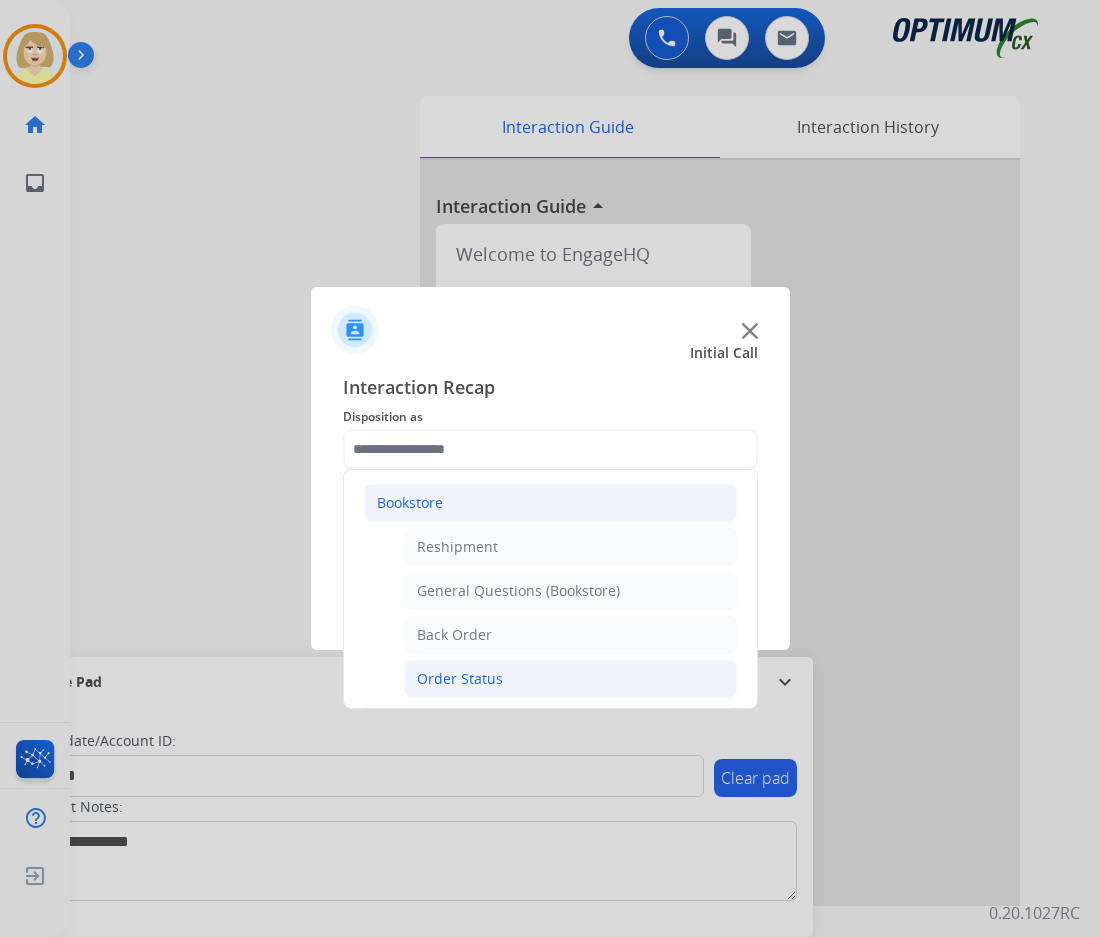 click on "Order Status" 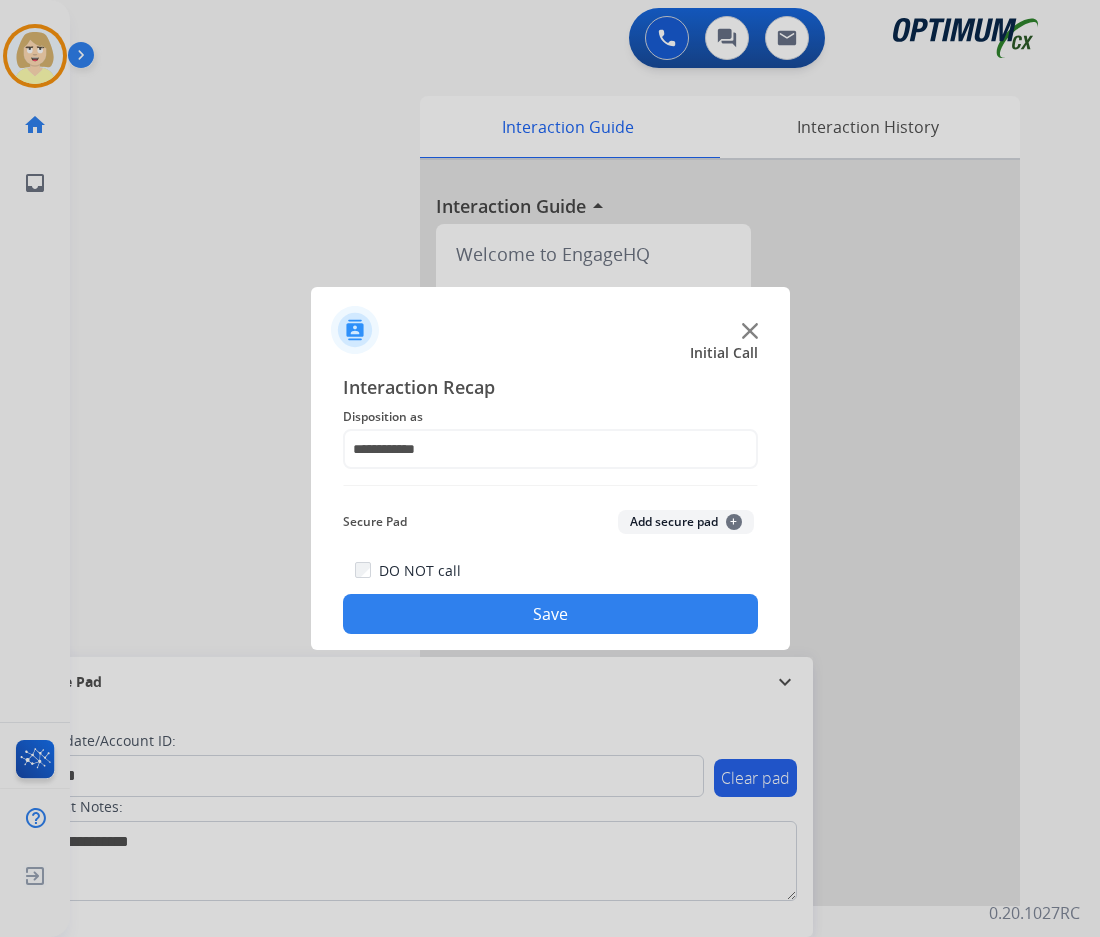 click on "Add secure pad  +" 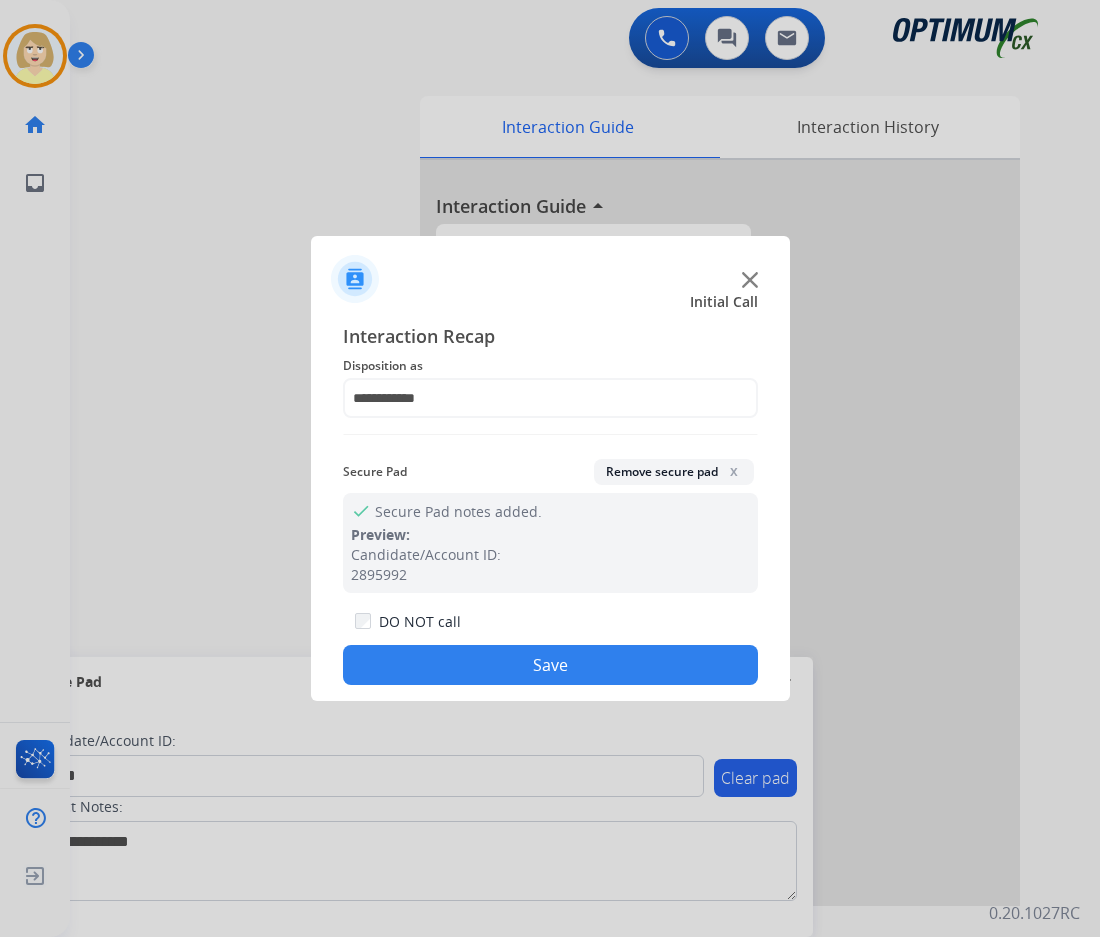 click on "Save" 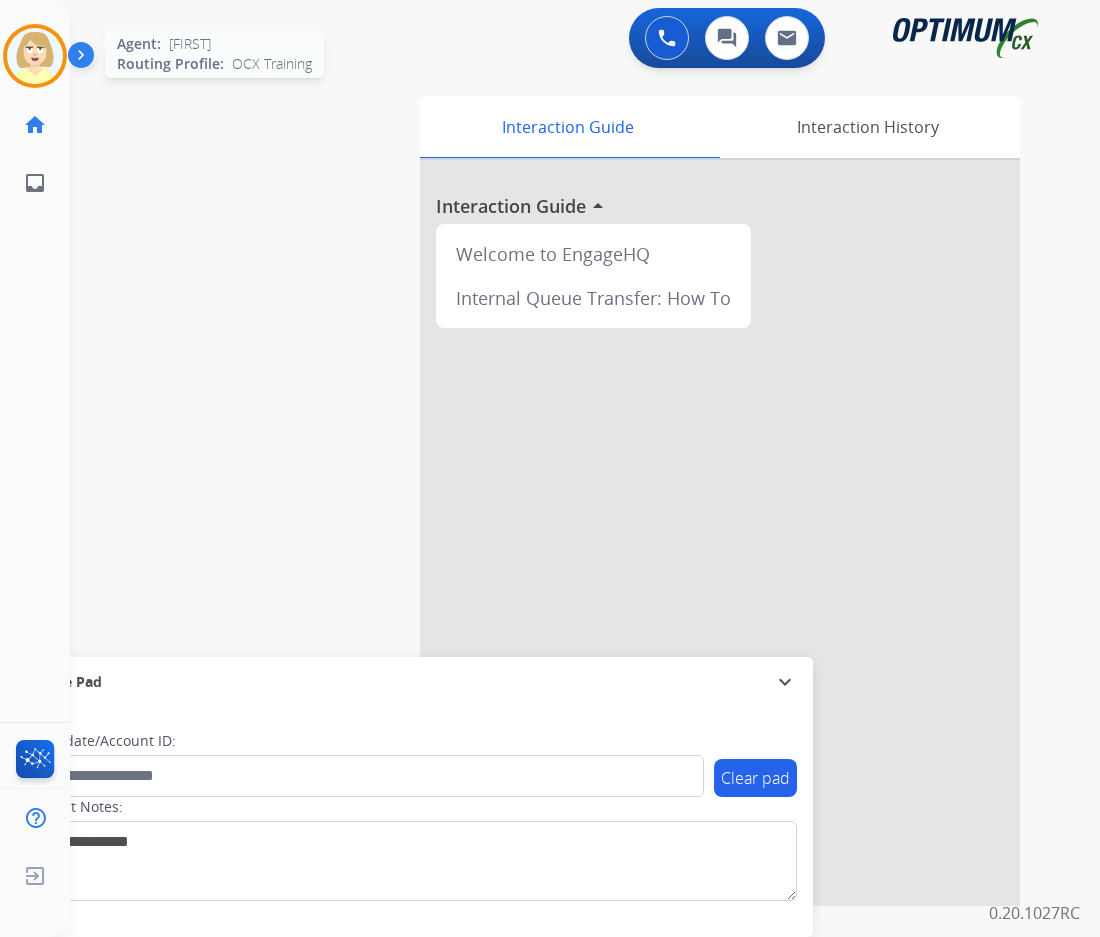 click at bounding box center (35, 56) 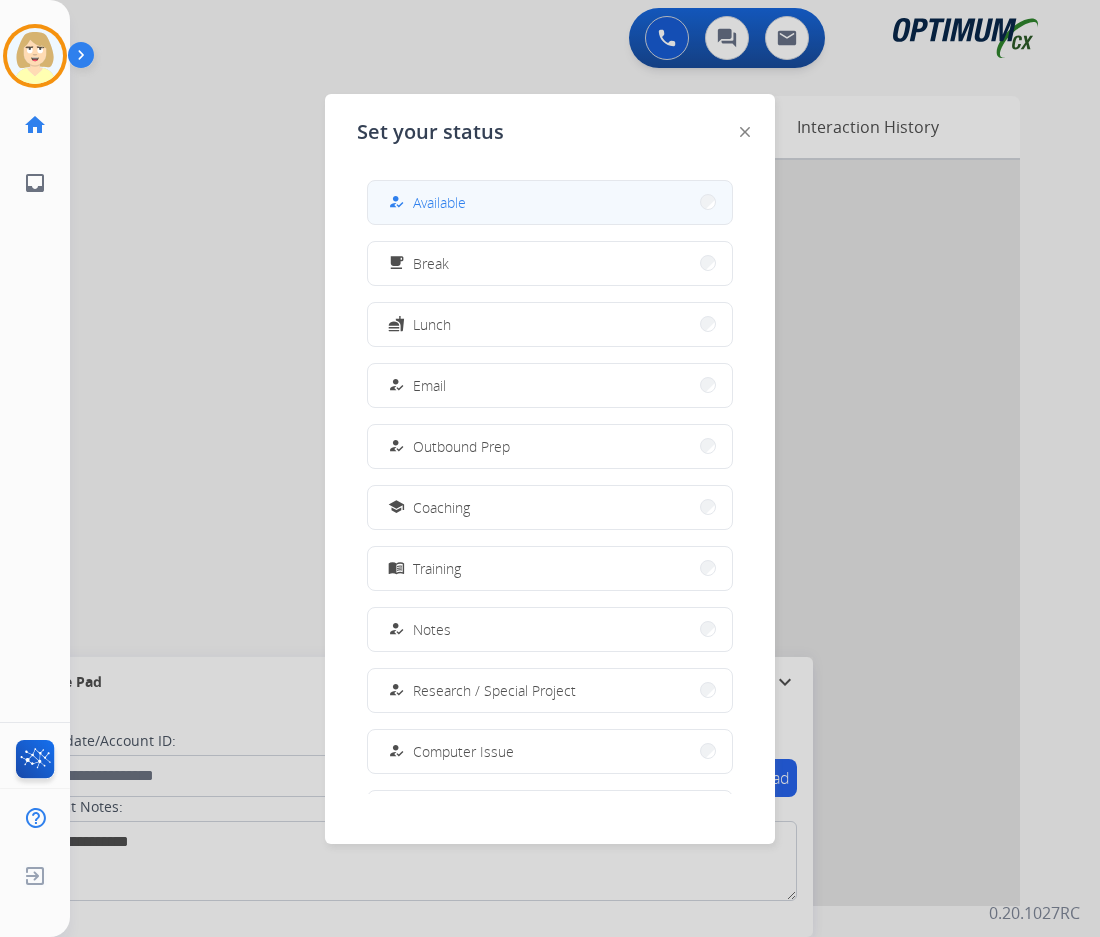 click on "Available" at bounding box center [439, 202] 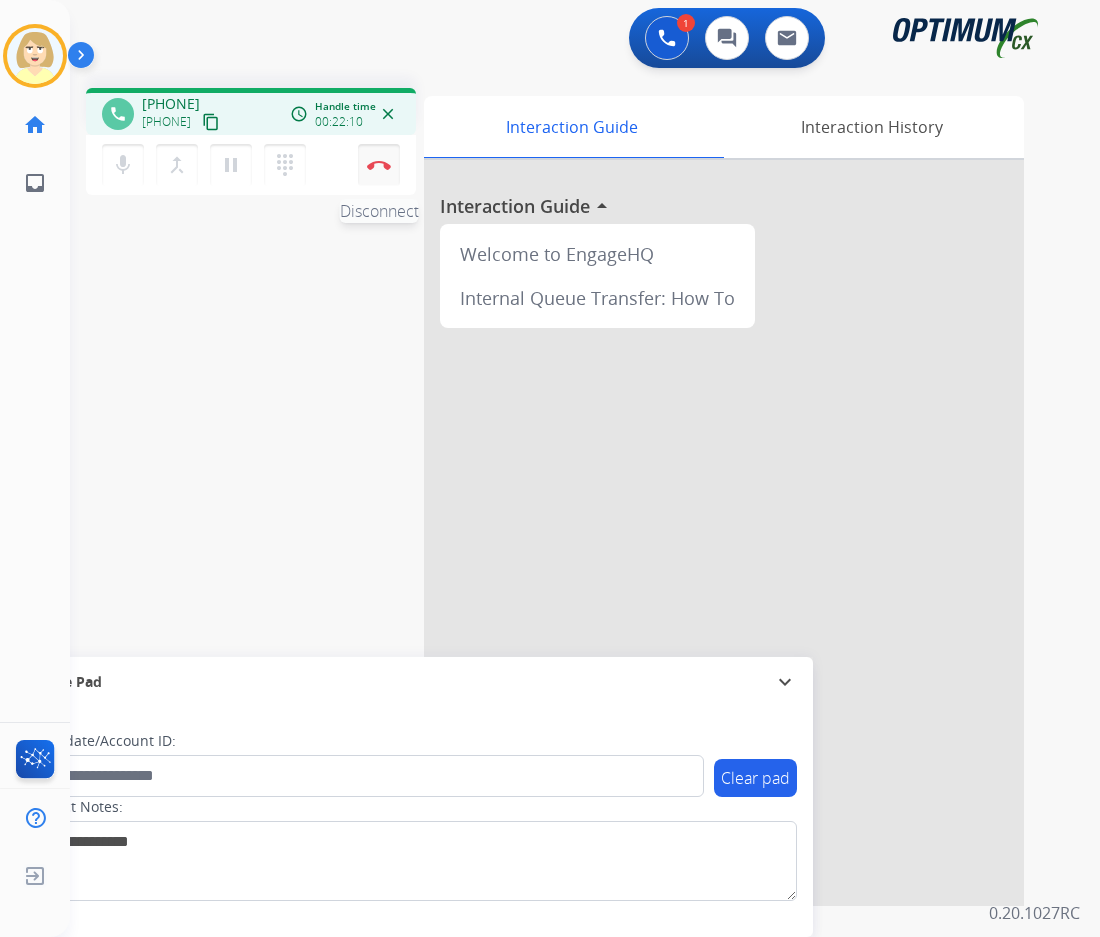click at bounding box center (379, 165) 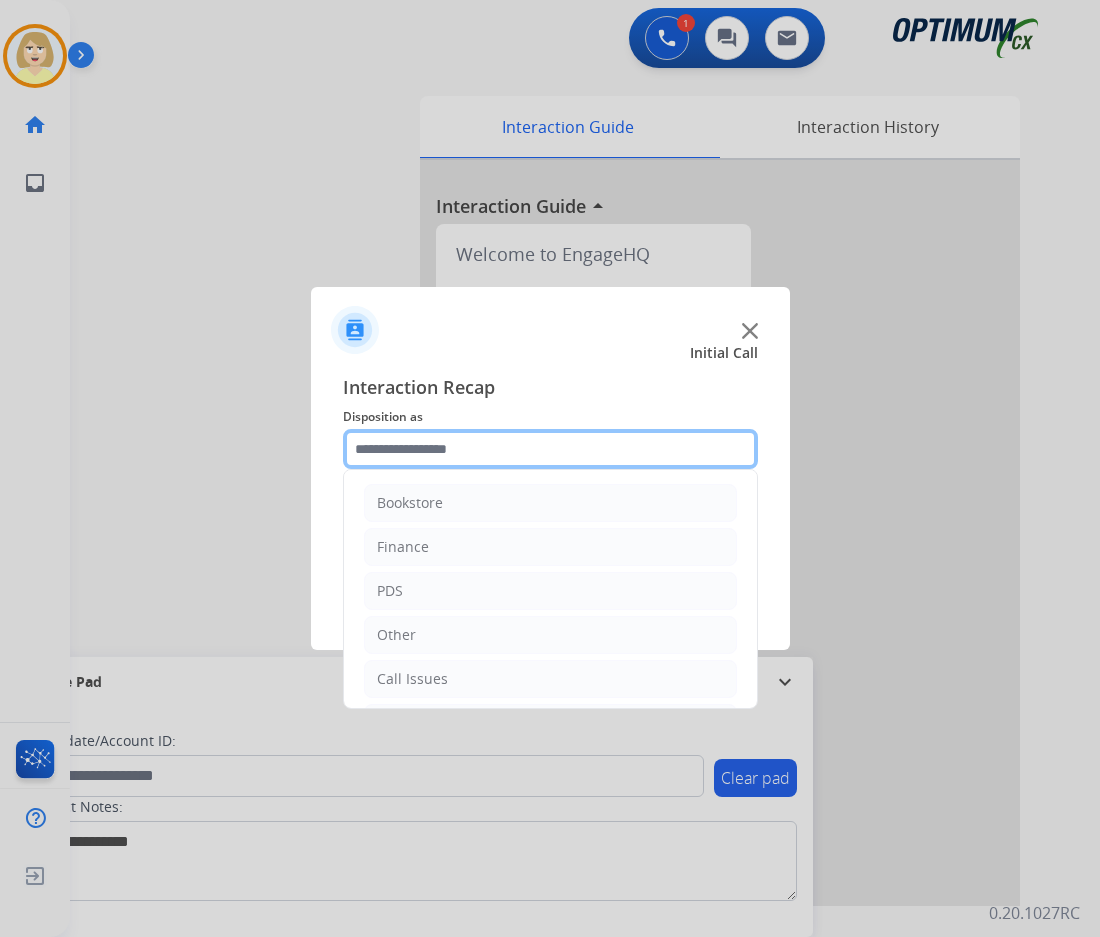 click 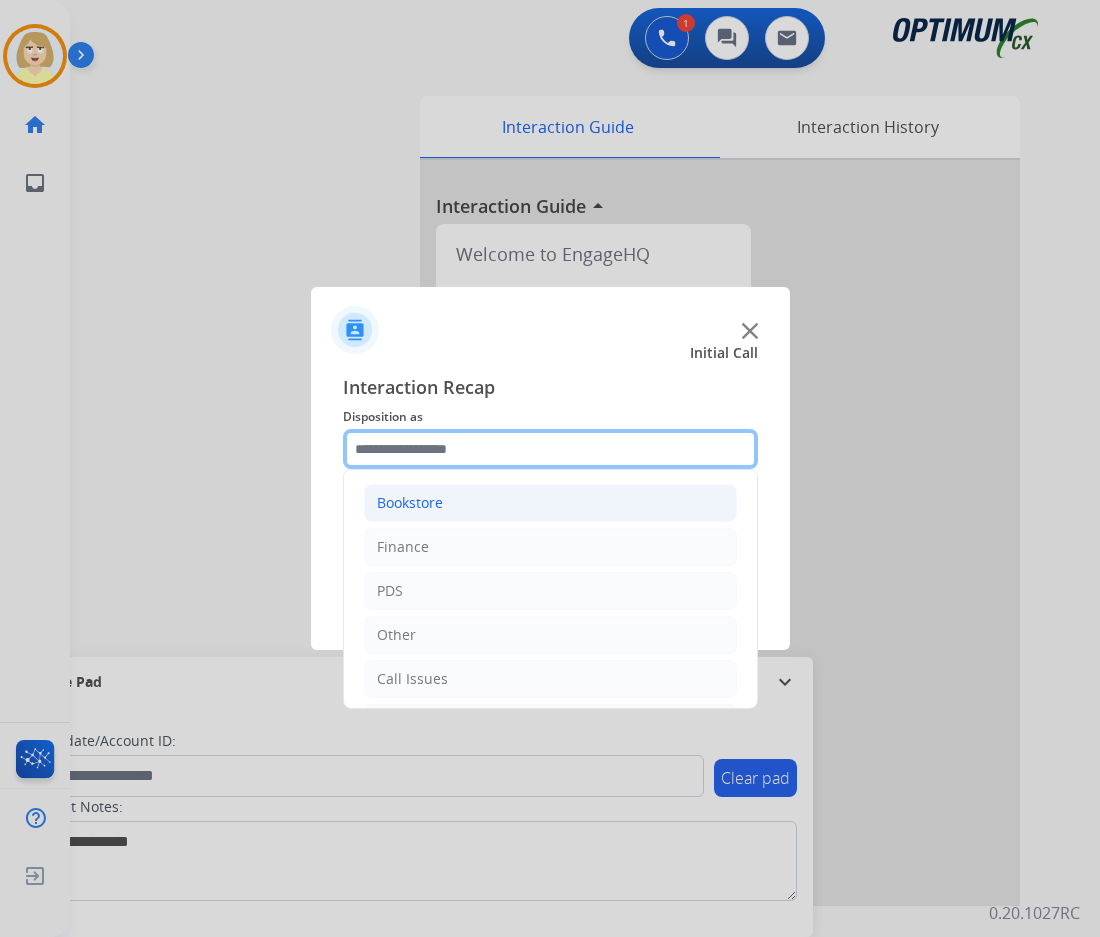 scroll, scrollTop: 100, scrollLeft: 0, axis: vertical 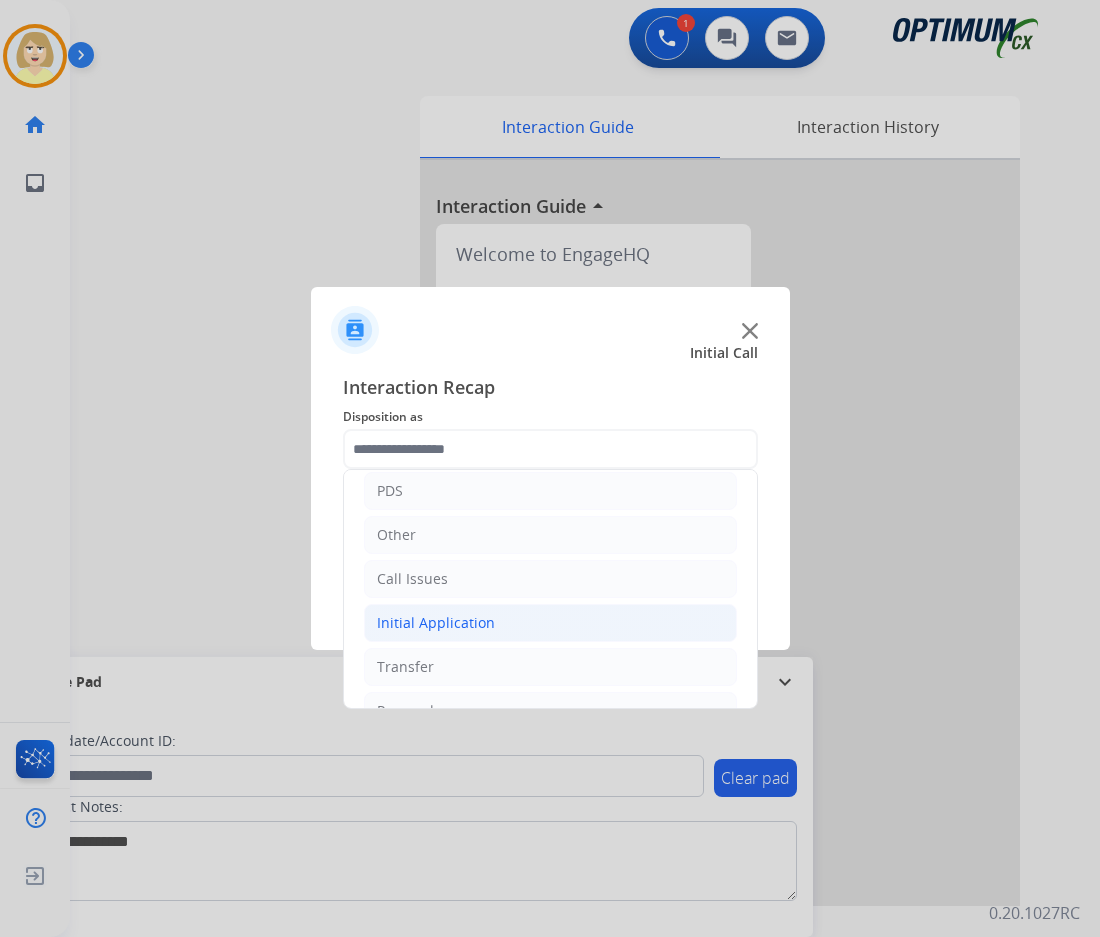 click on "Initial Application" 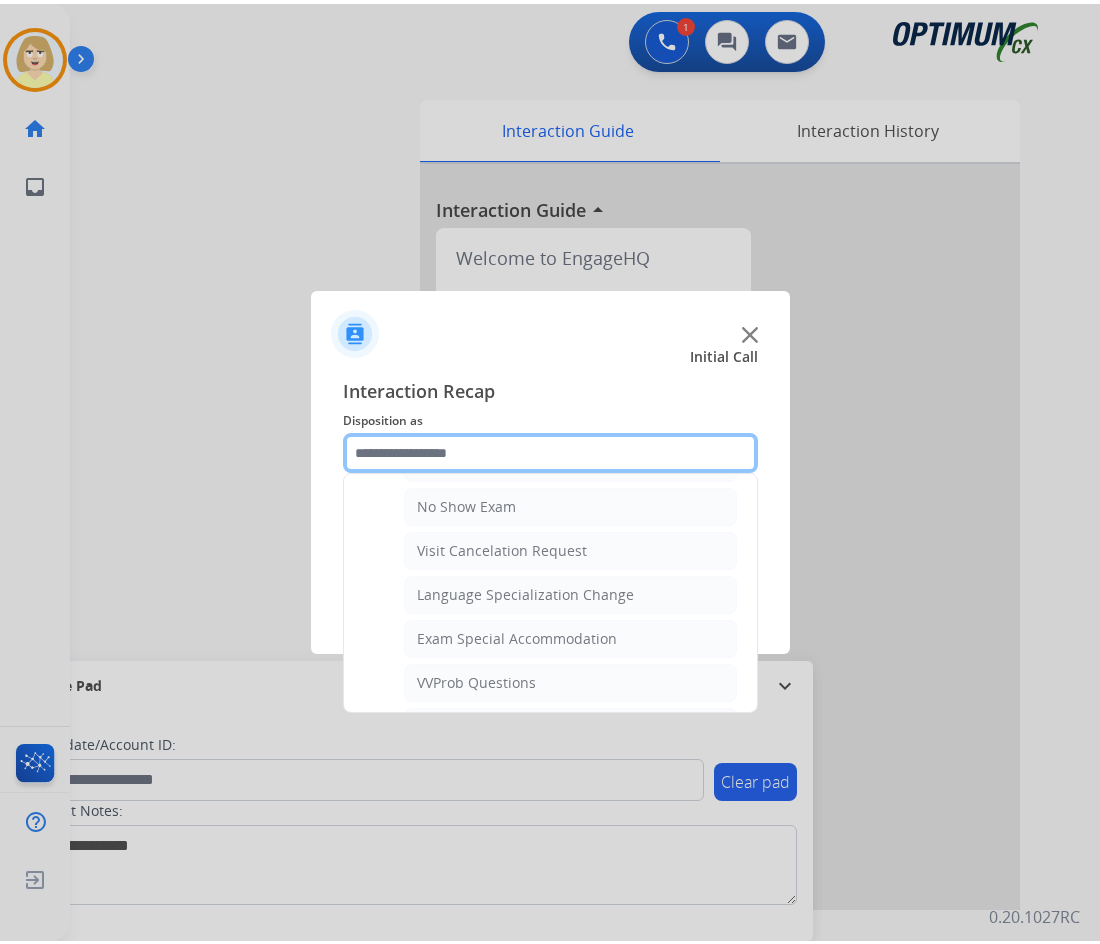 scroll, scrollTop: 1100, scrollLeft: 0, axis: vertical 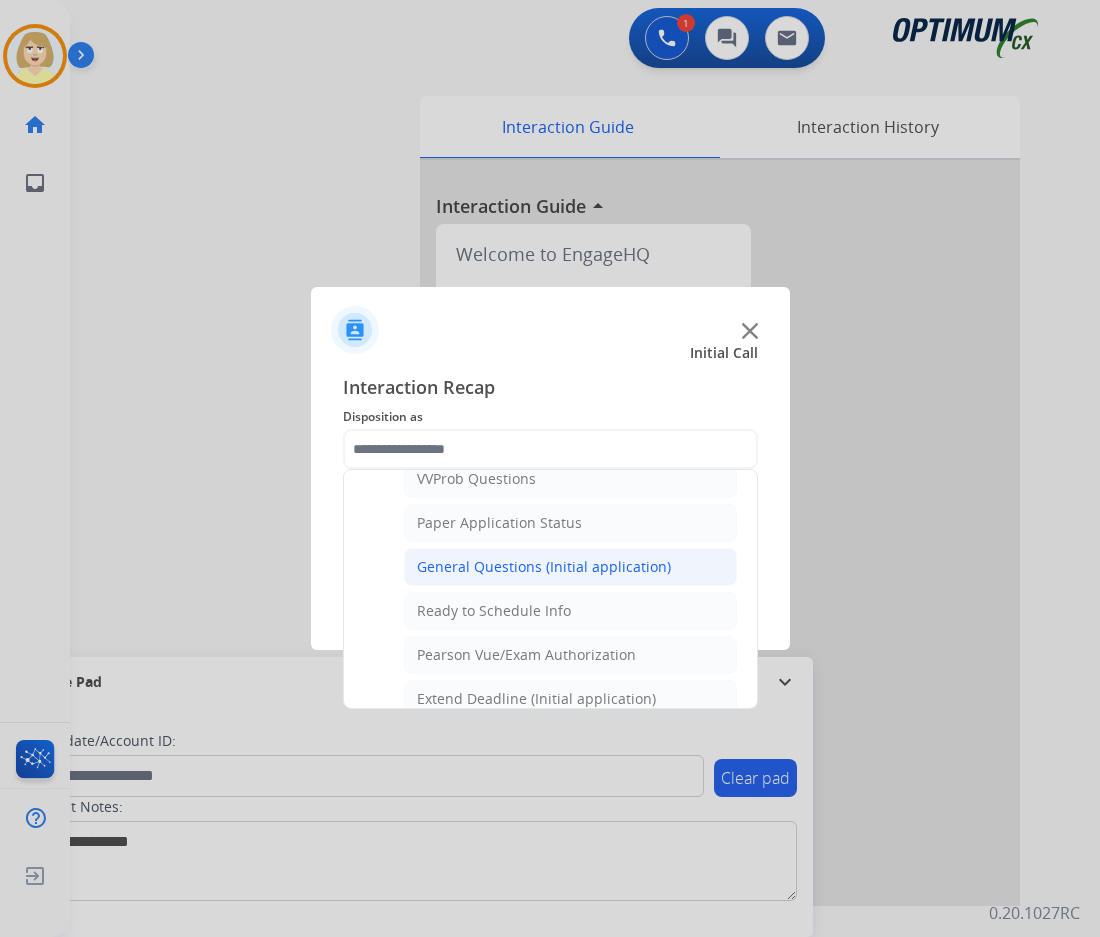 click on "General Questions (Initial application)" 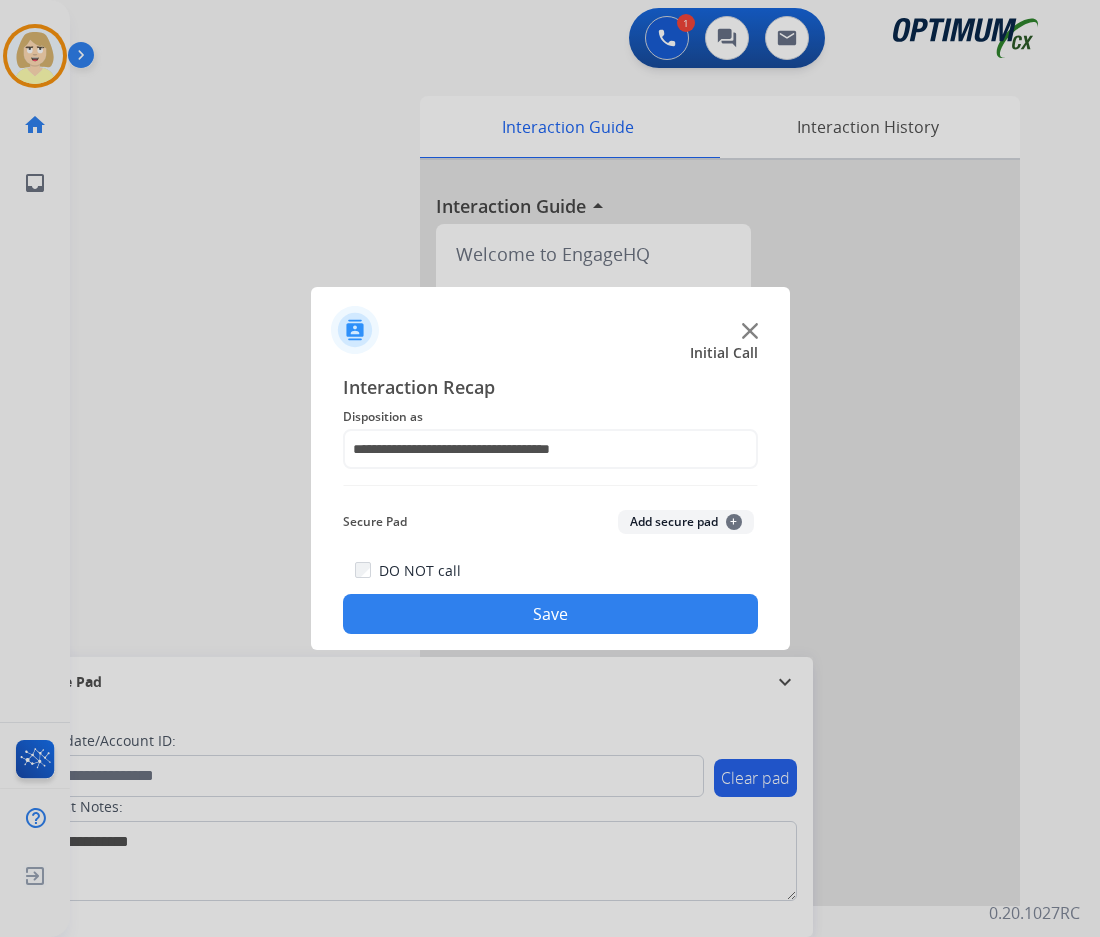 click on "Add secure pad  +" 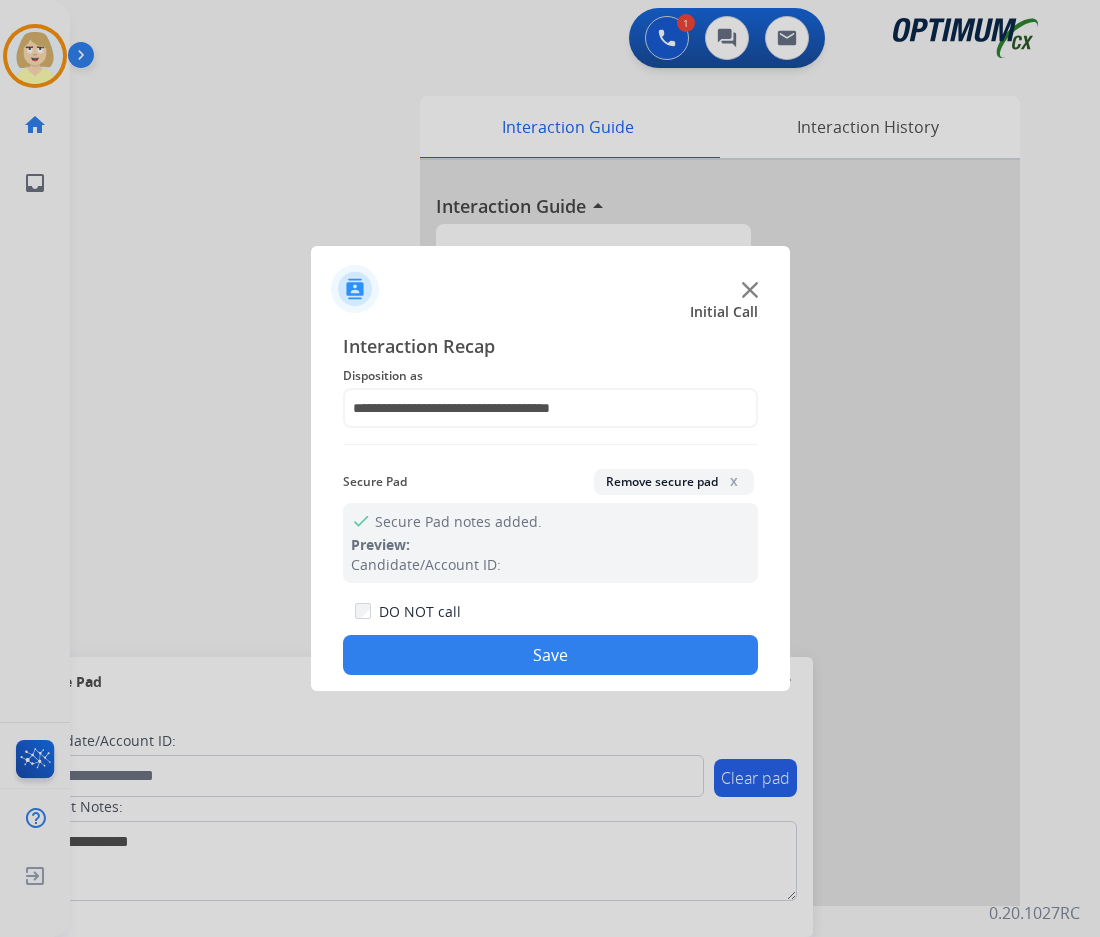 click on "Save" 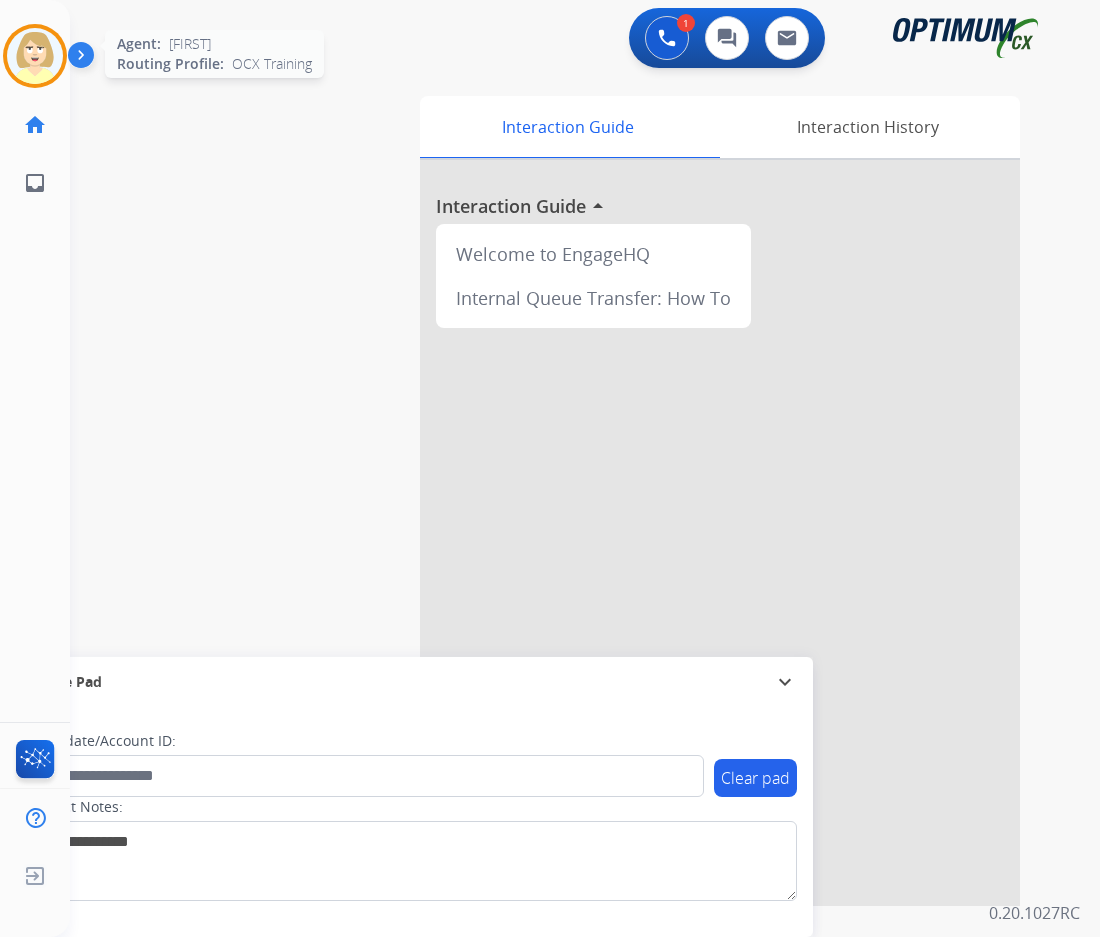 click at bounding box center [35, 56] 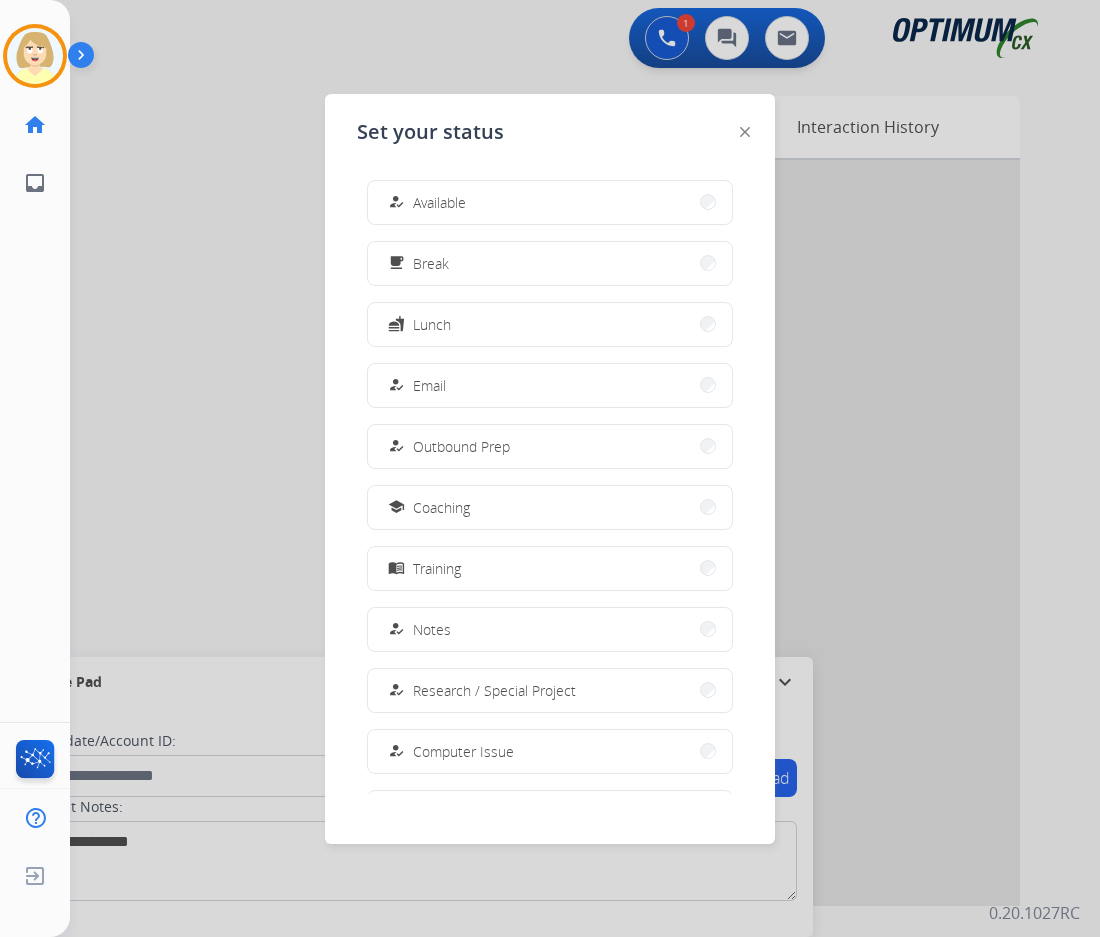 click on "Available" at bounding box center [439, 202] 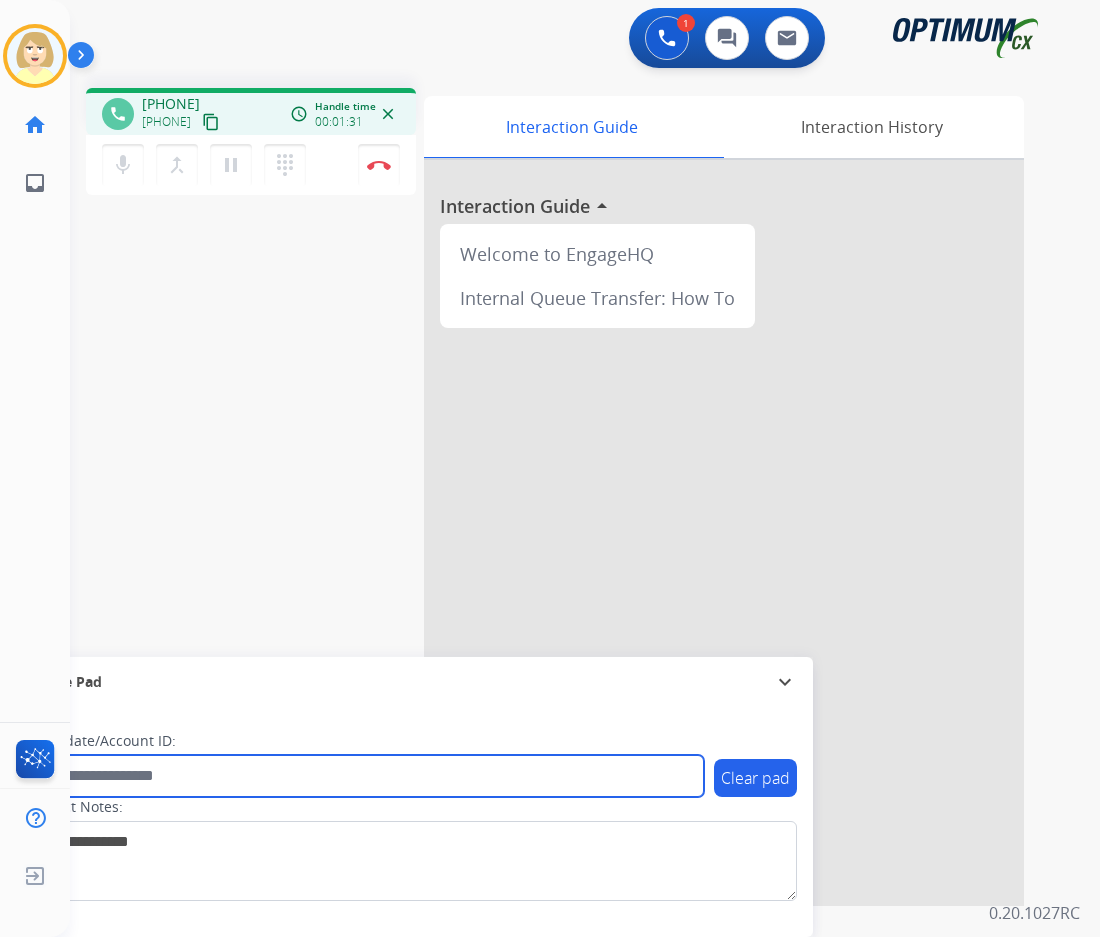click at bounding box center [365, 776] 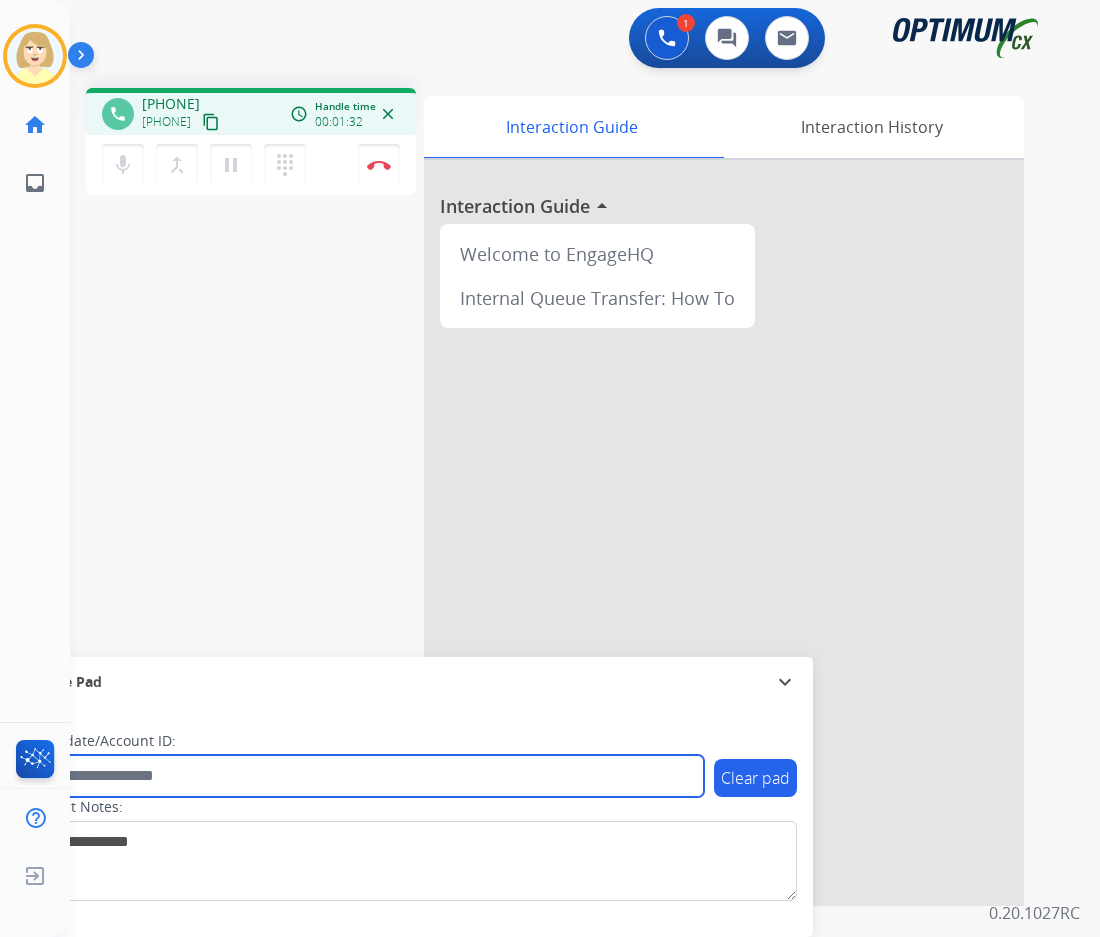 paste on "*******" 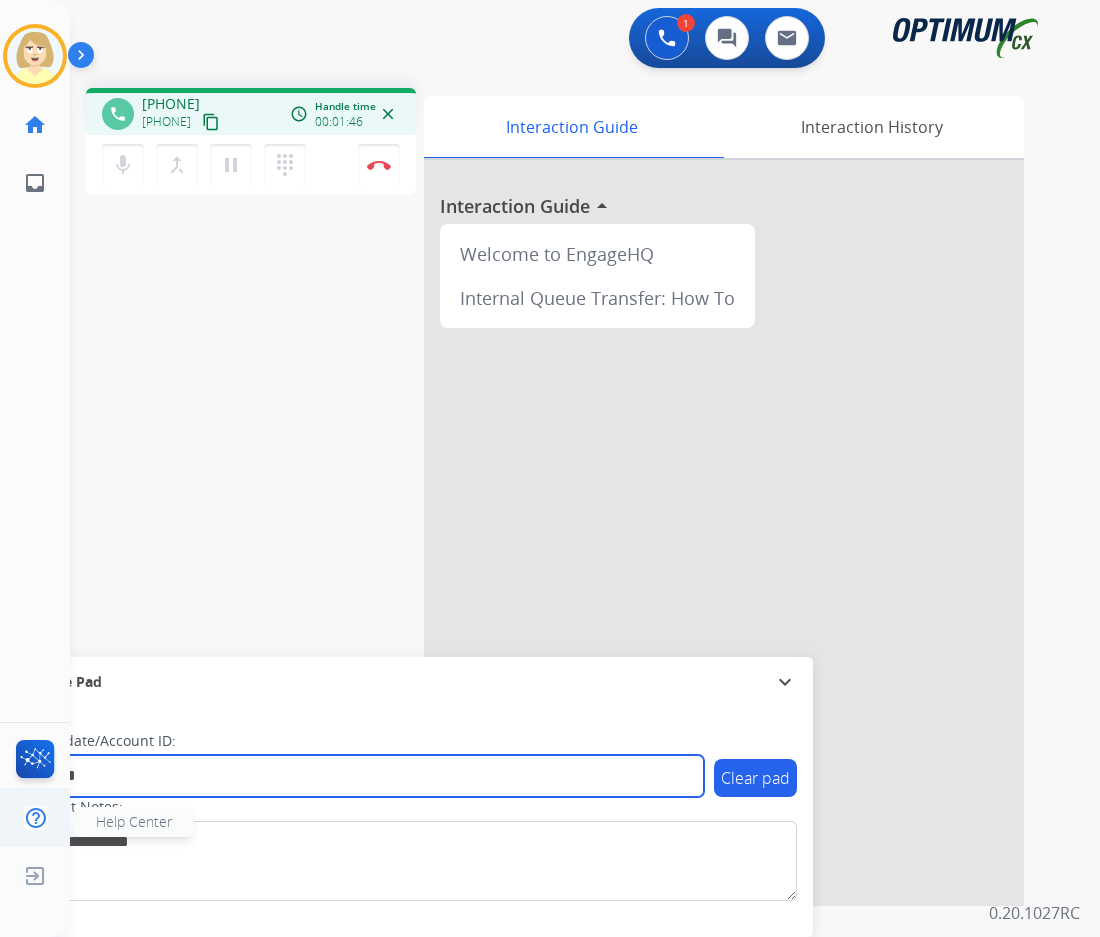 type on "*******" 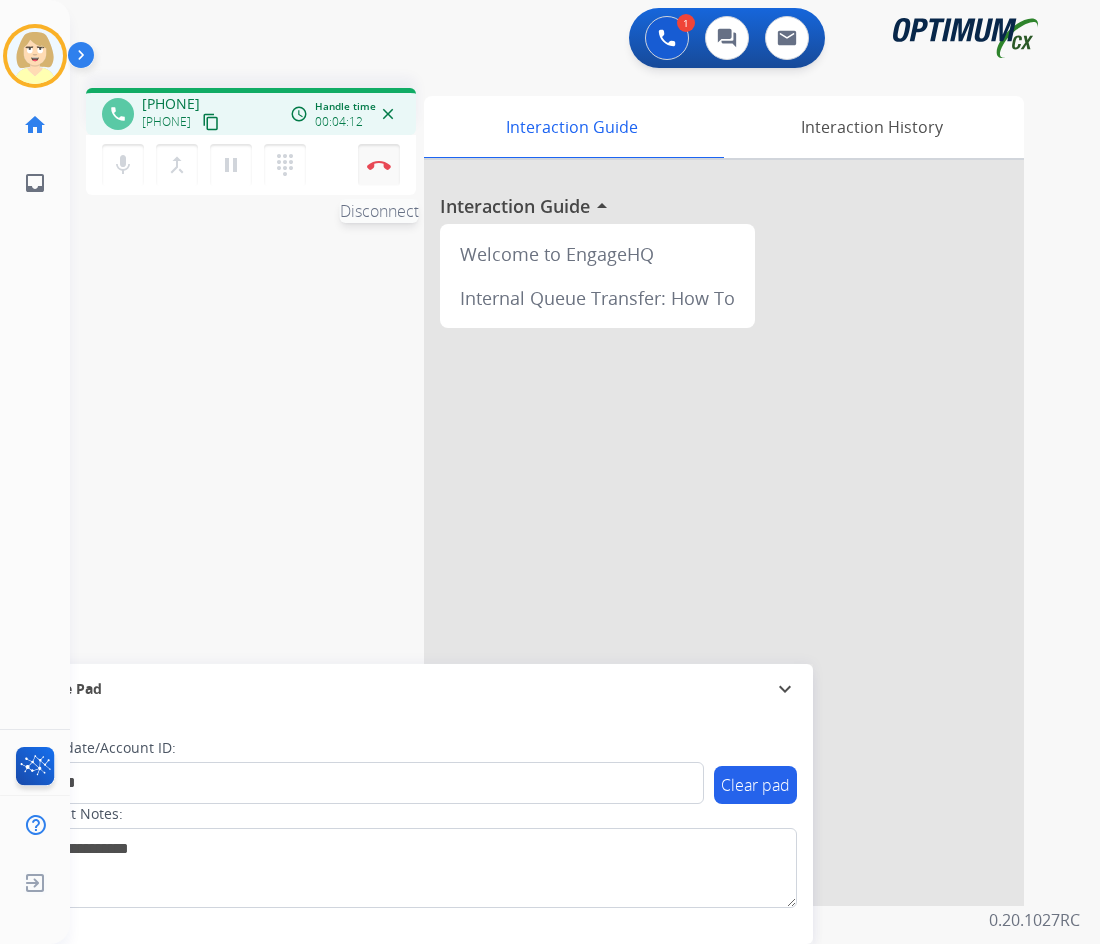 click on "Disconnect" at bounding box center [379, 165] 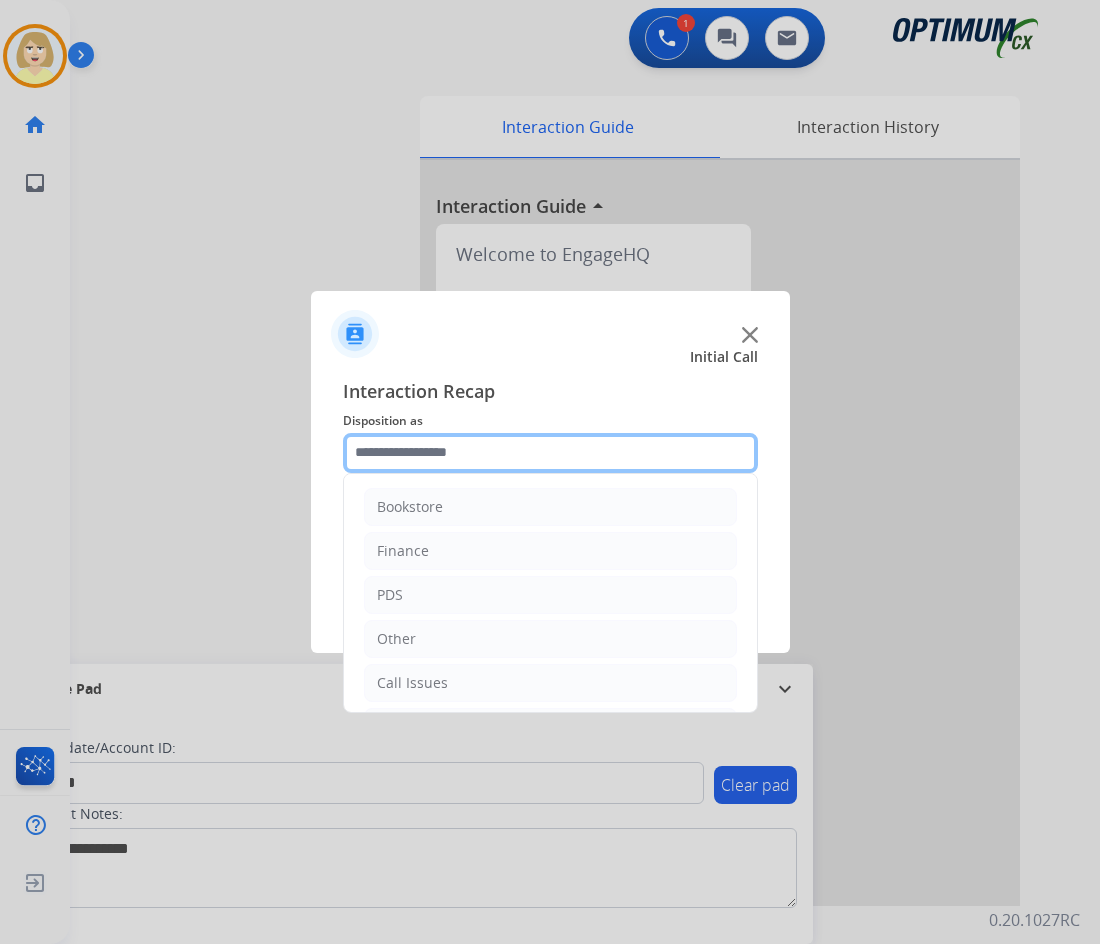 click 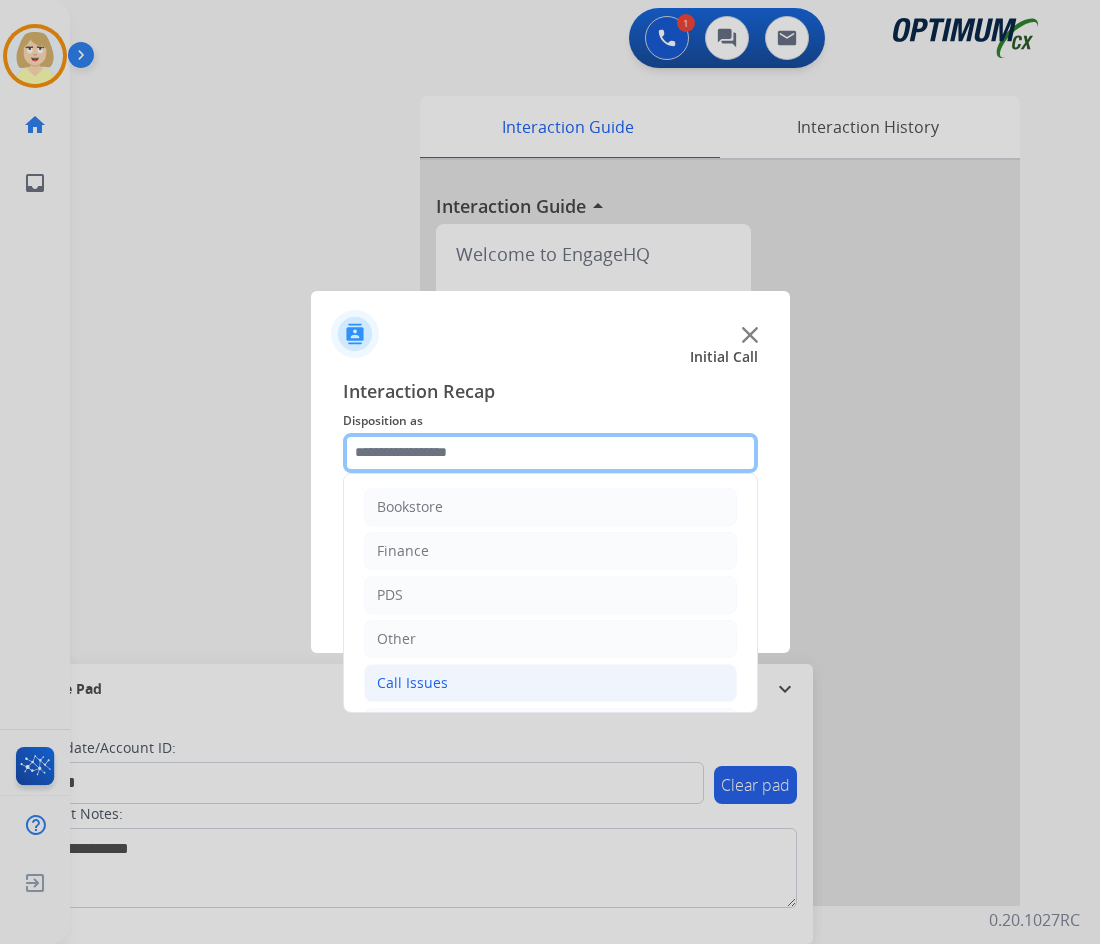 scroll, scrollTop: 136, scrollLeft: 0, axis: vertical 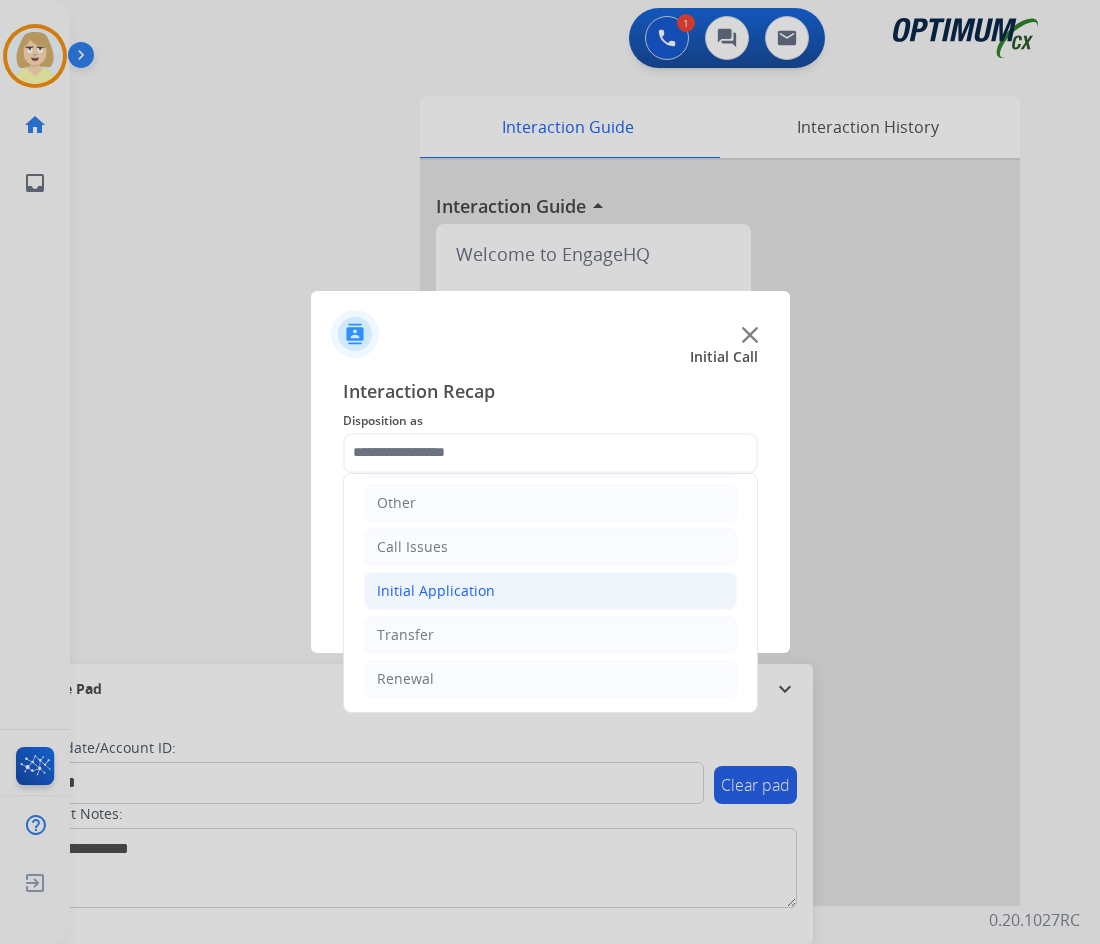 click on "Initial Application" 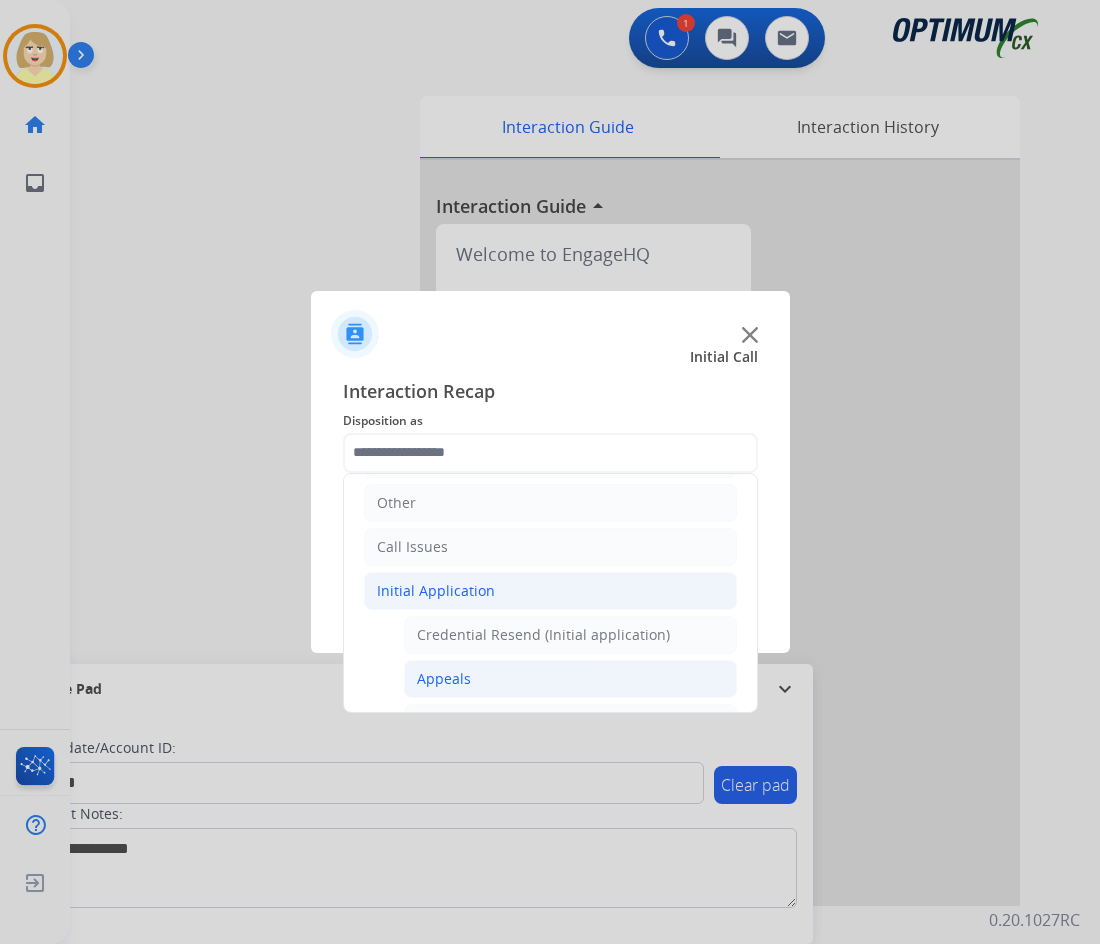 click on "Appeals" 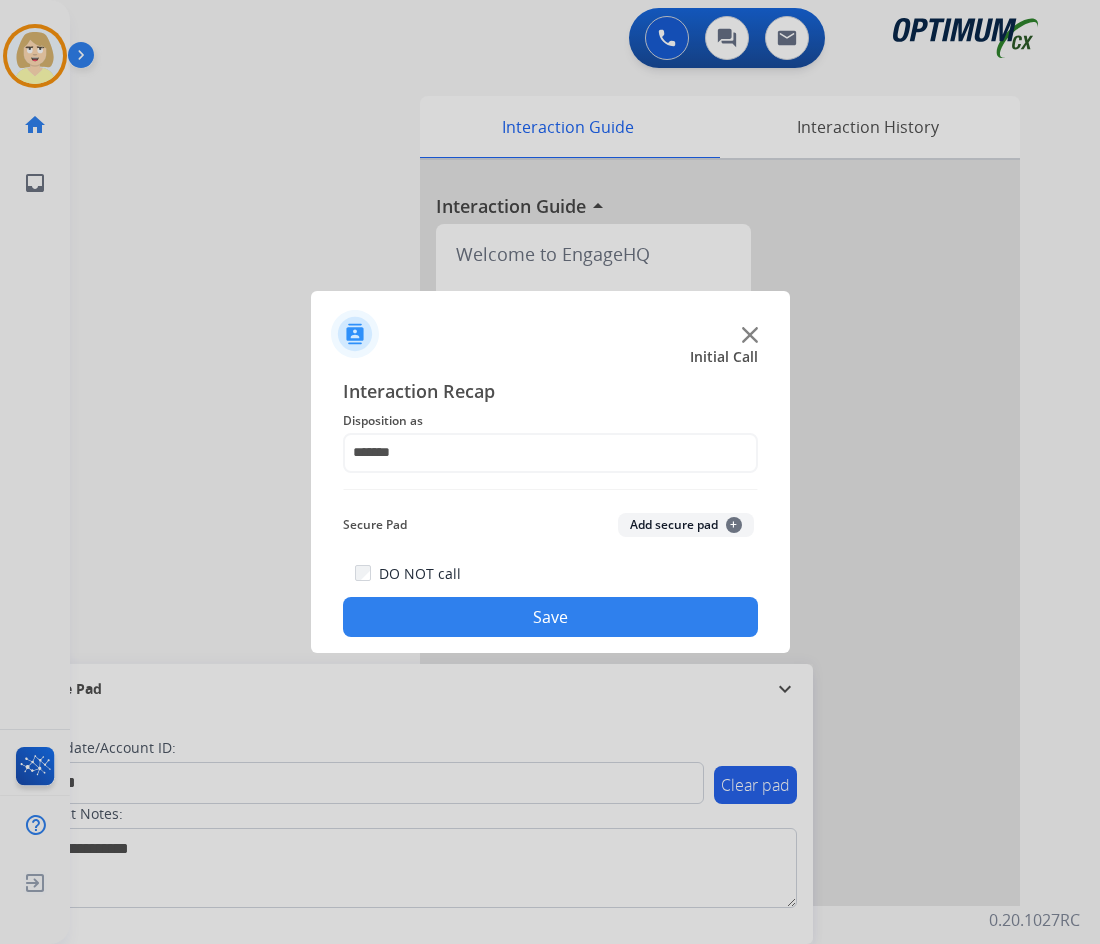 click on "Add secure pad  +" 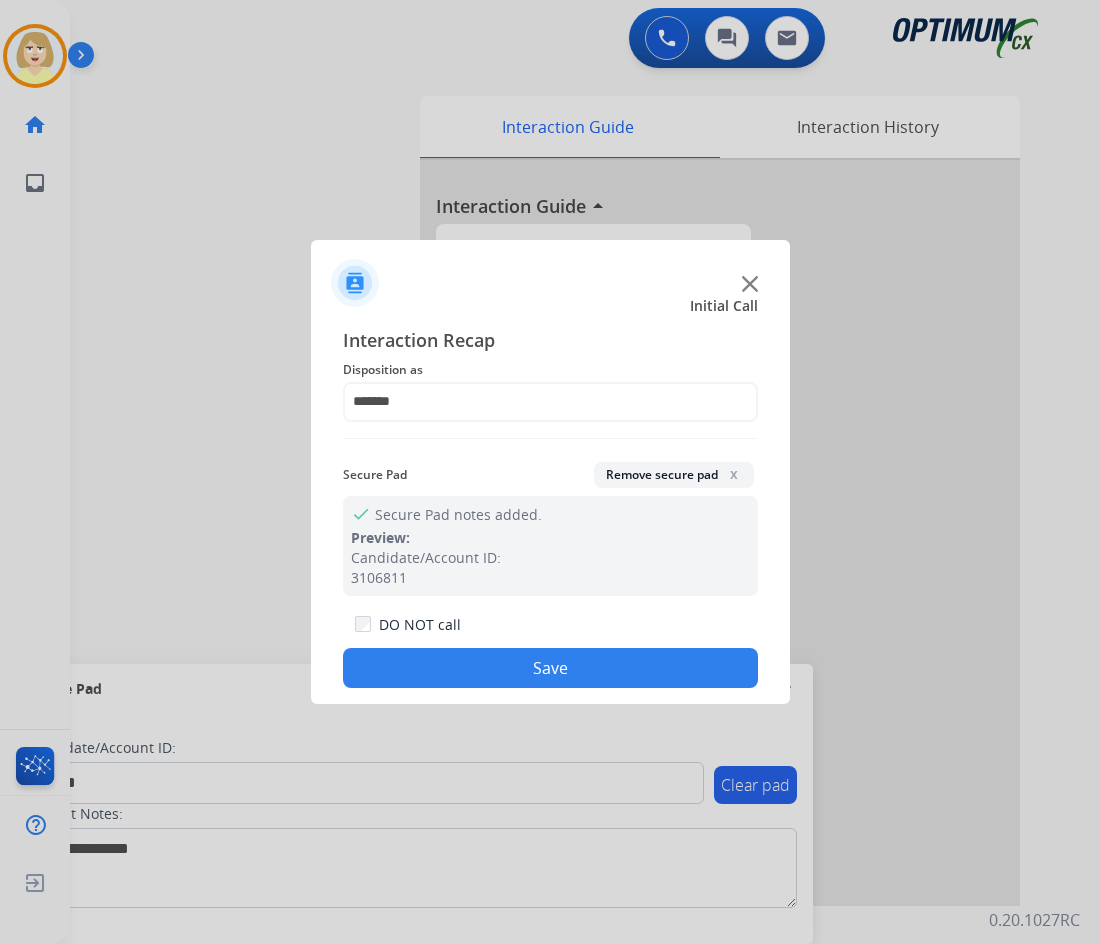 click on "Save" 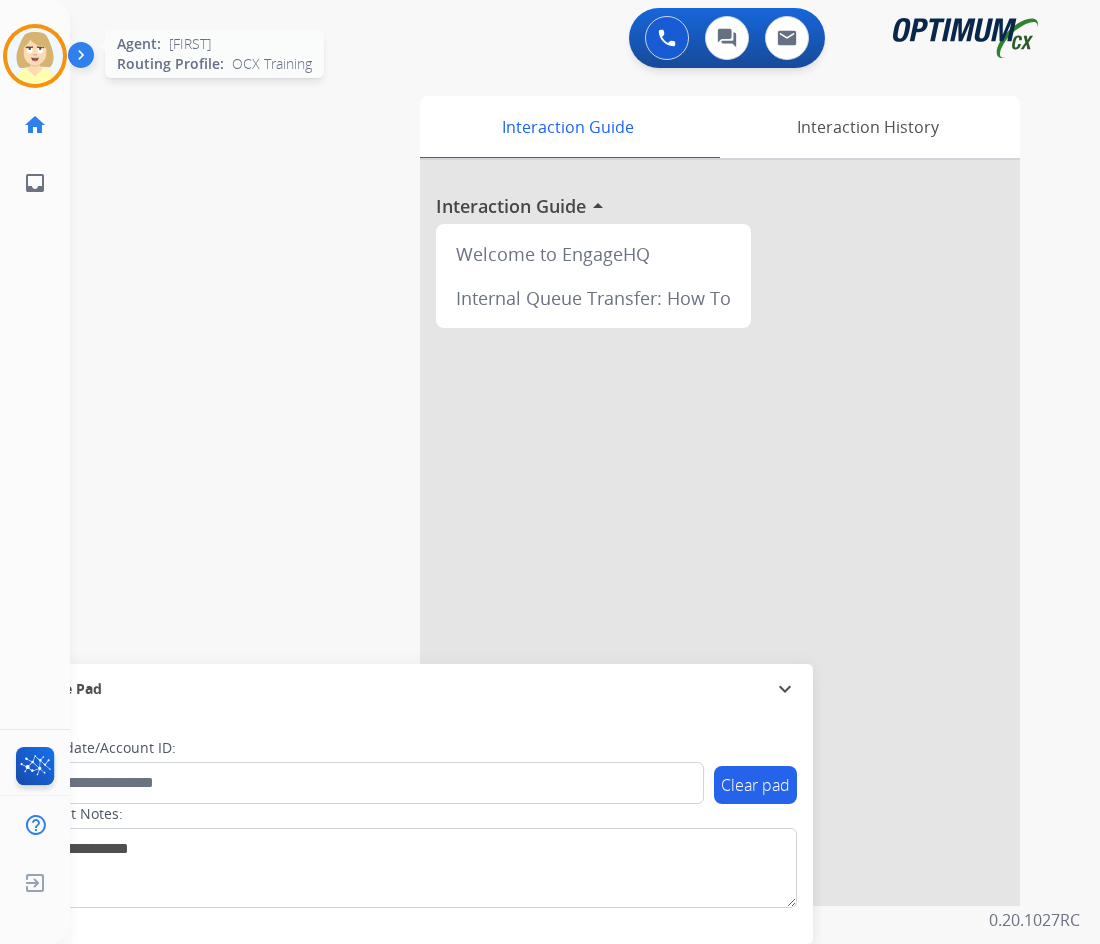 click at bounding box center [35, 56] 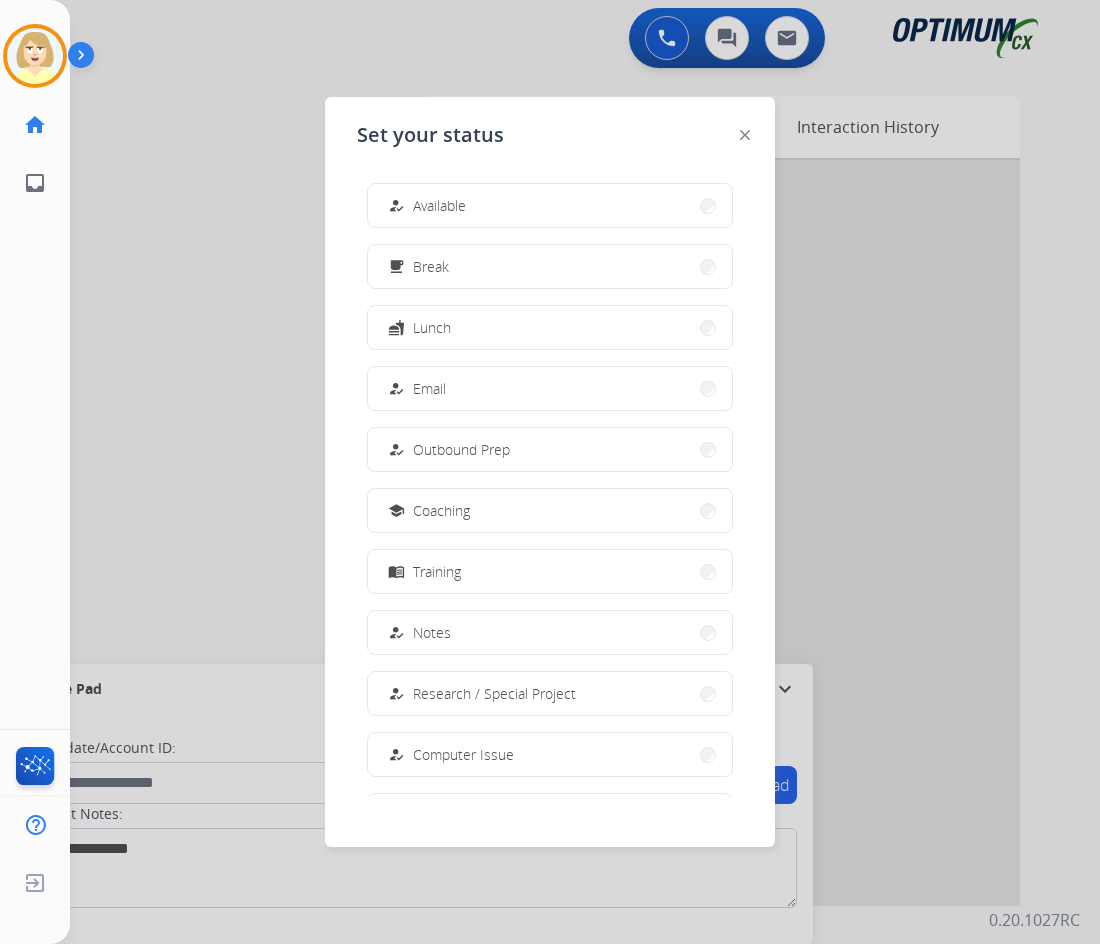 drag, startPoint x: 462, startPoint y: 201, endPoint x: 363, endPoint y: 212, distance: 99.60924 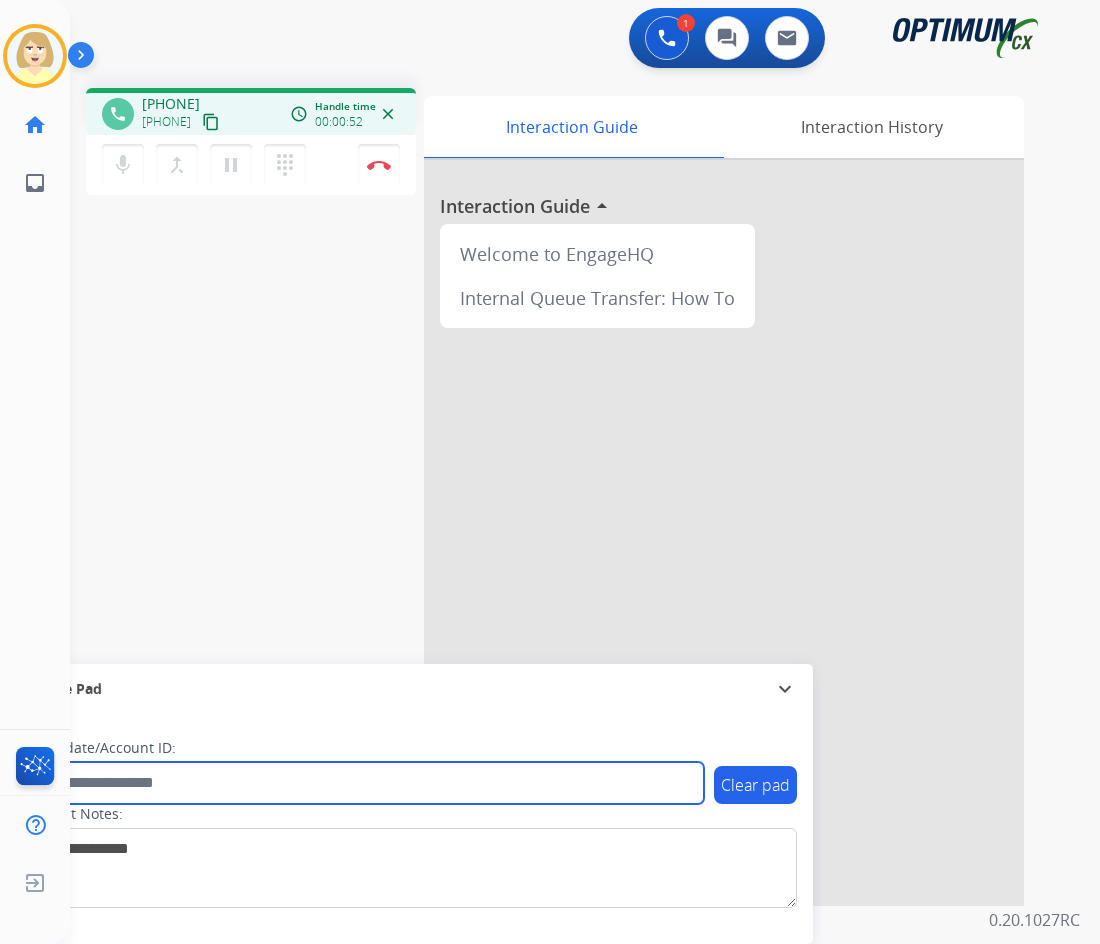 click at bounding box center [365, 783] 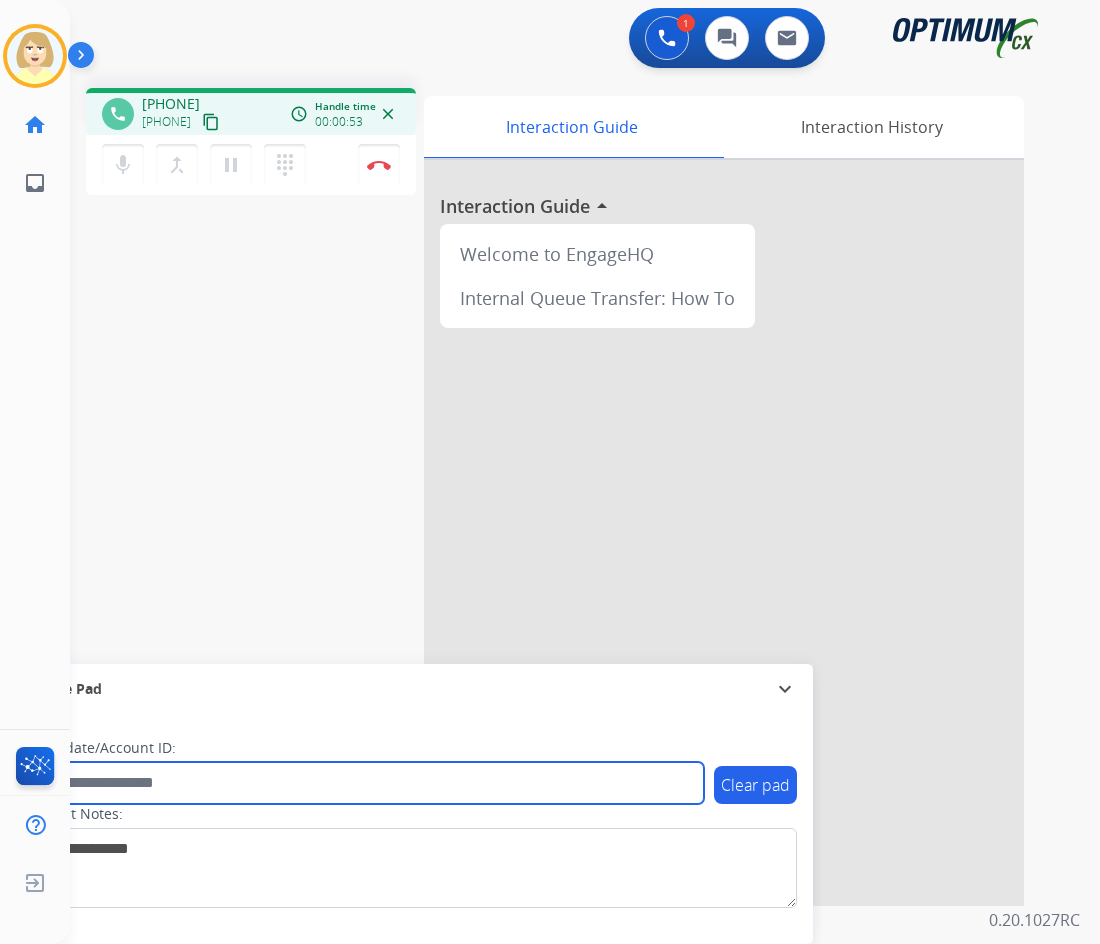 paste on "*******" 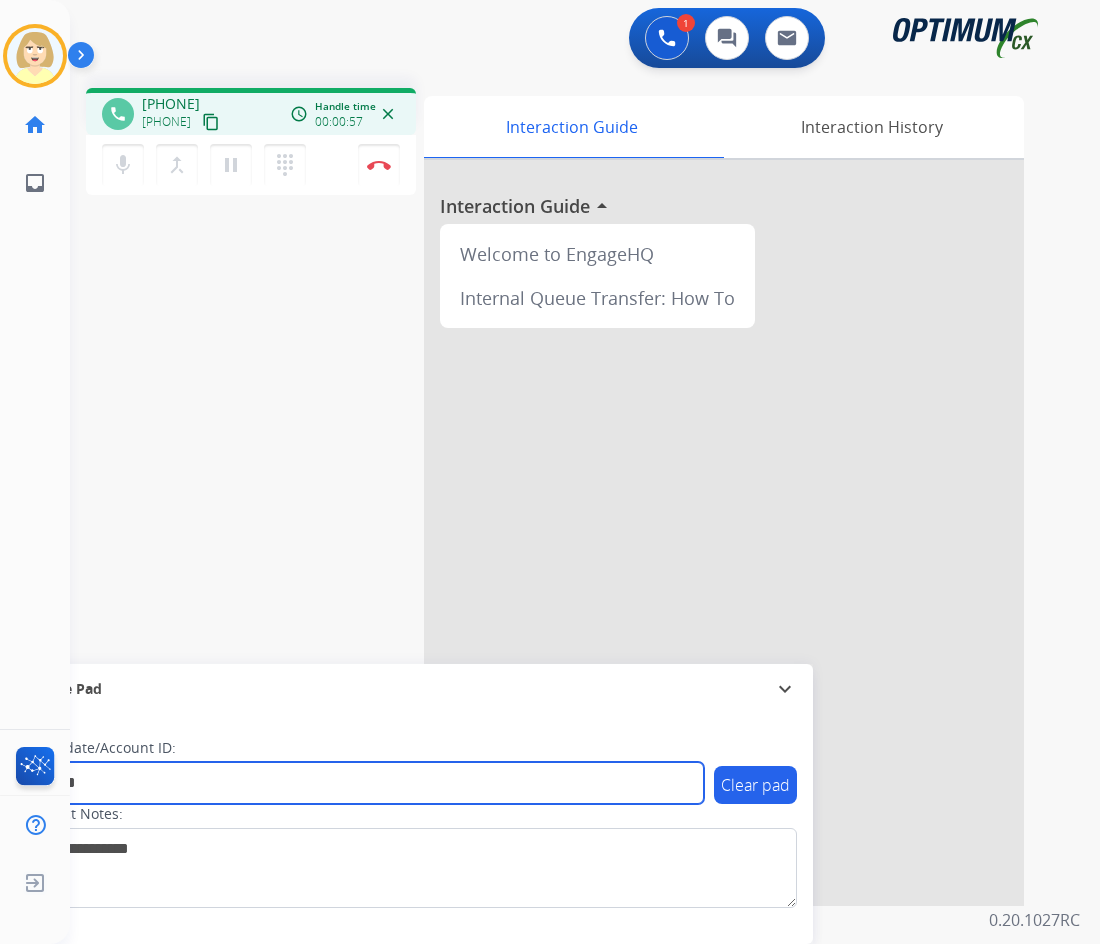 type on "*******" 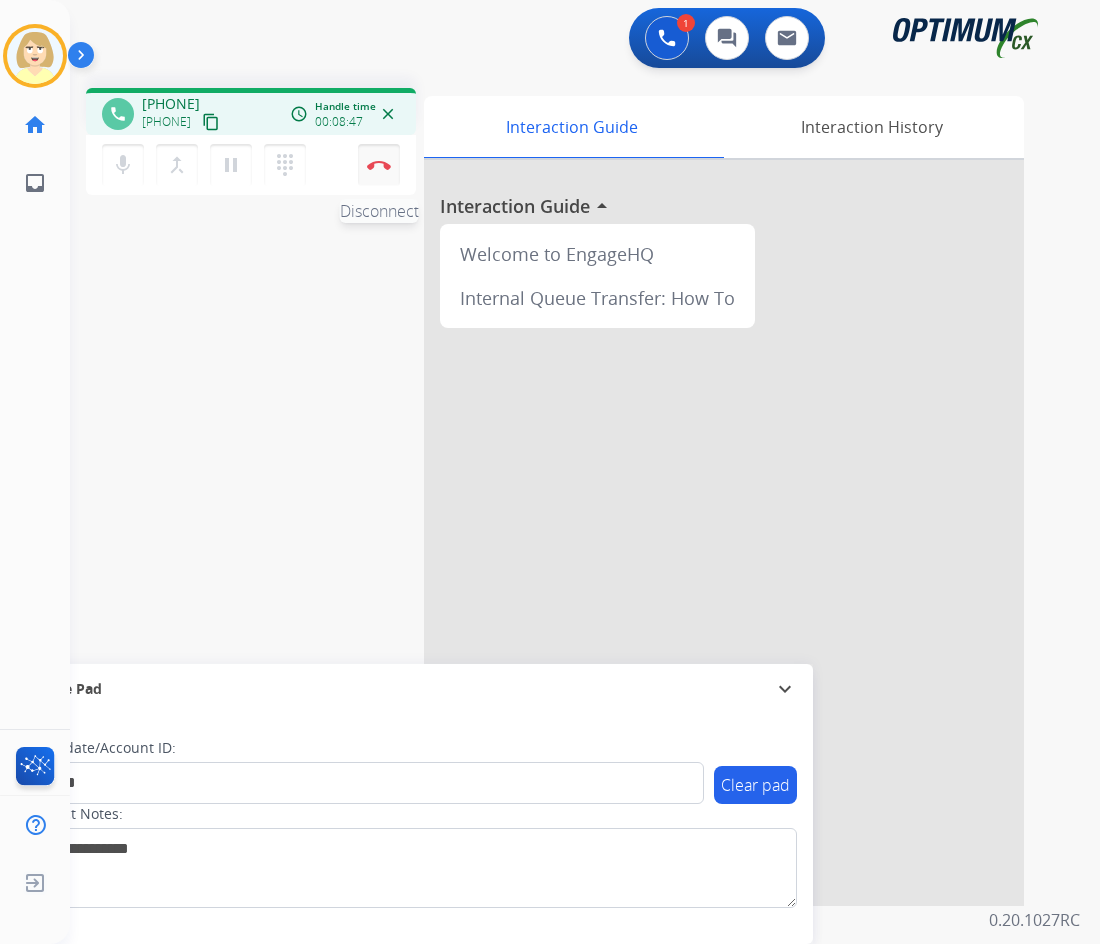 click on "Disconnect" at bounding box center [379, 165] 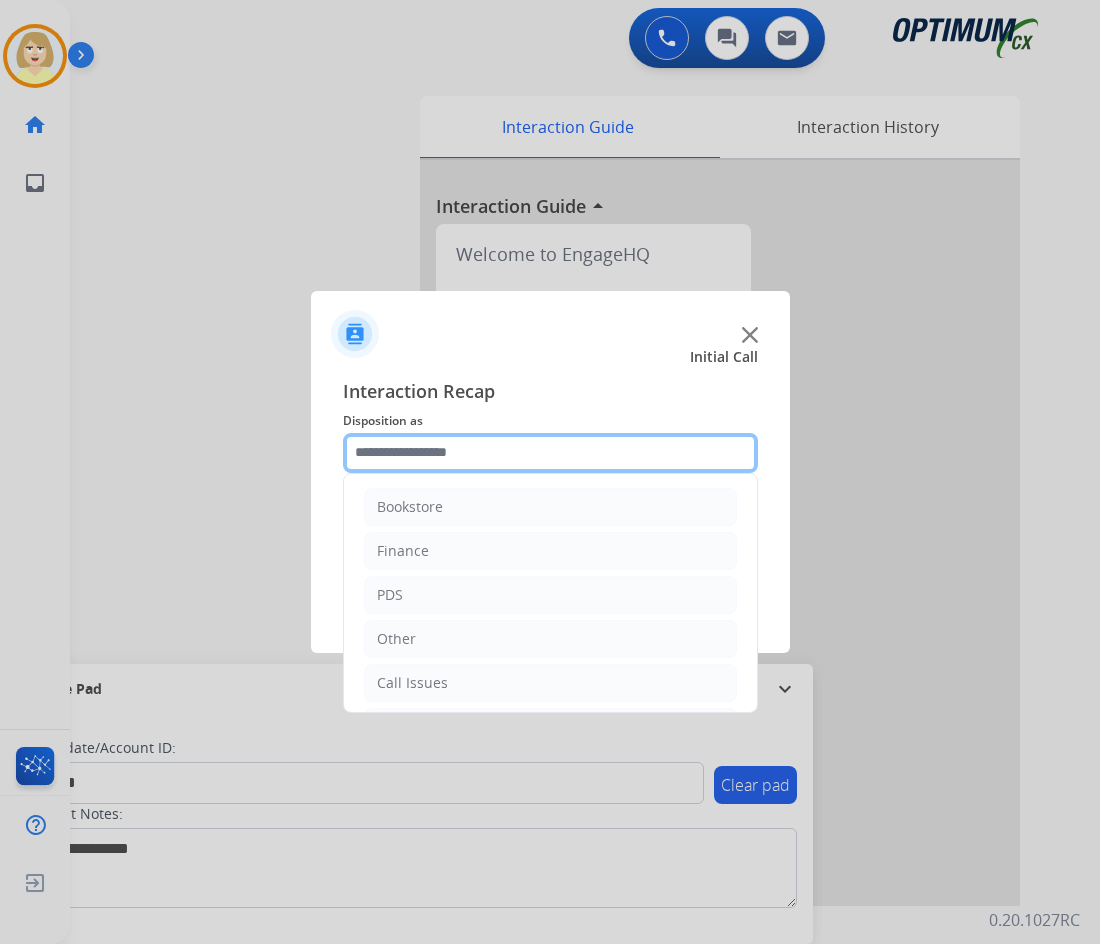 click 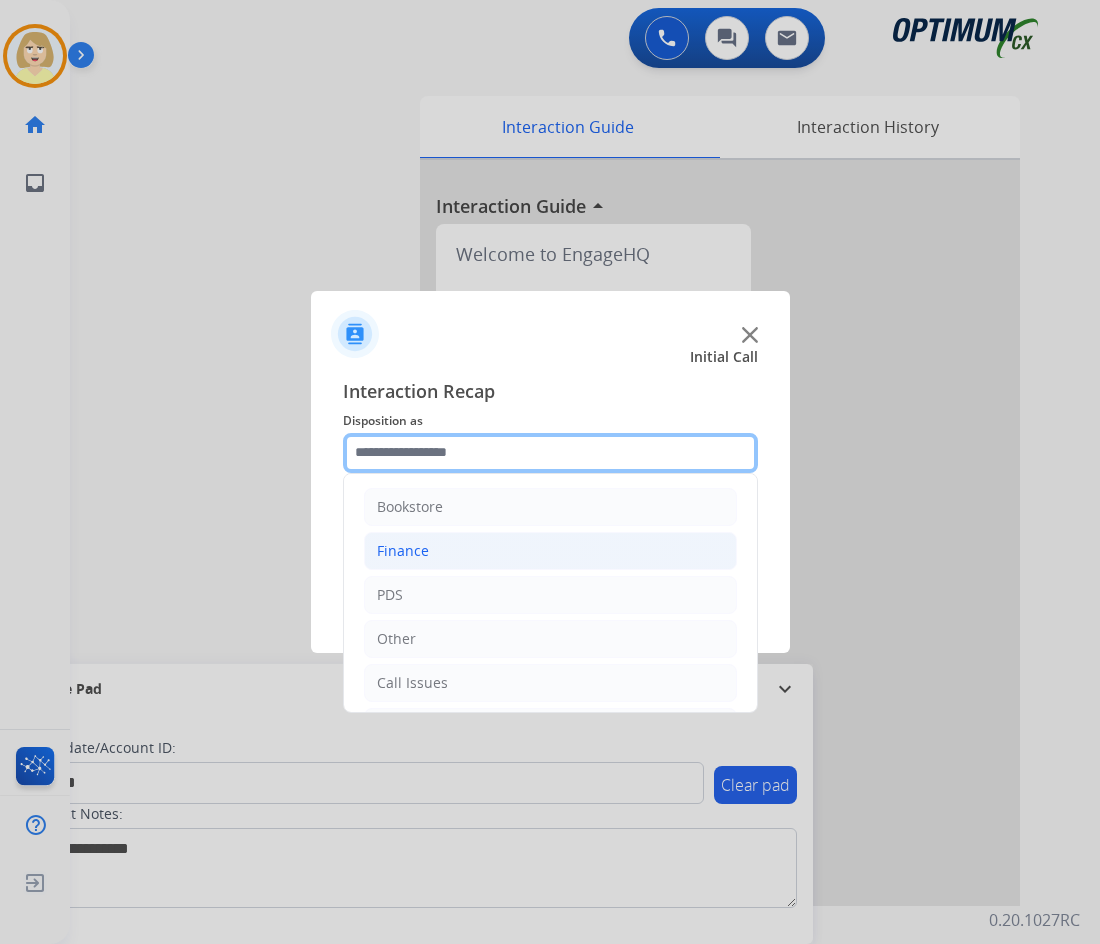 scroll, scrollTop: 136, scrollLeft: 0, axis: vertical 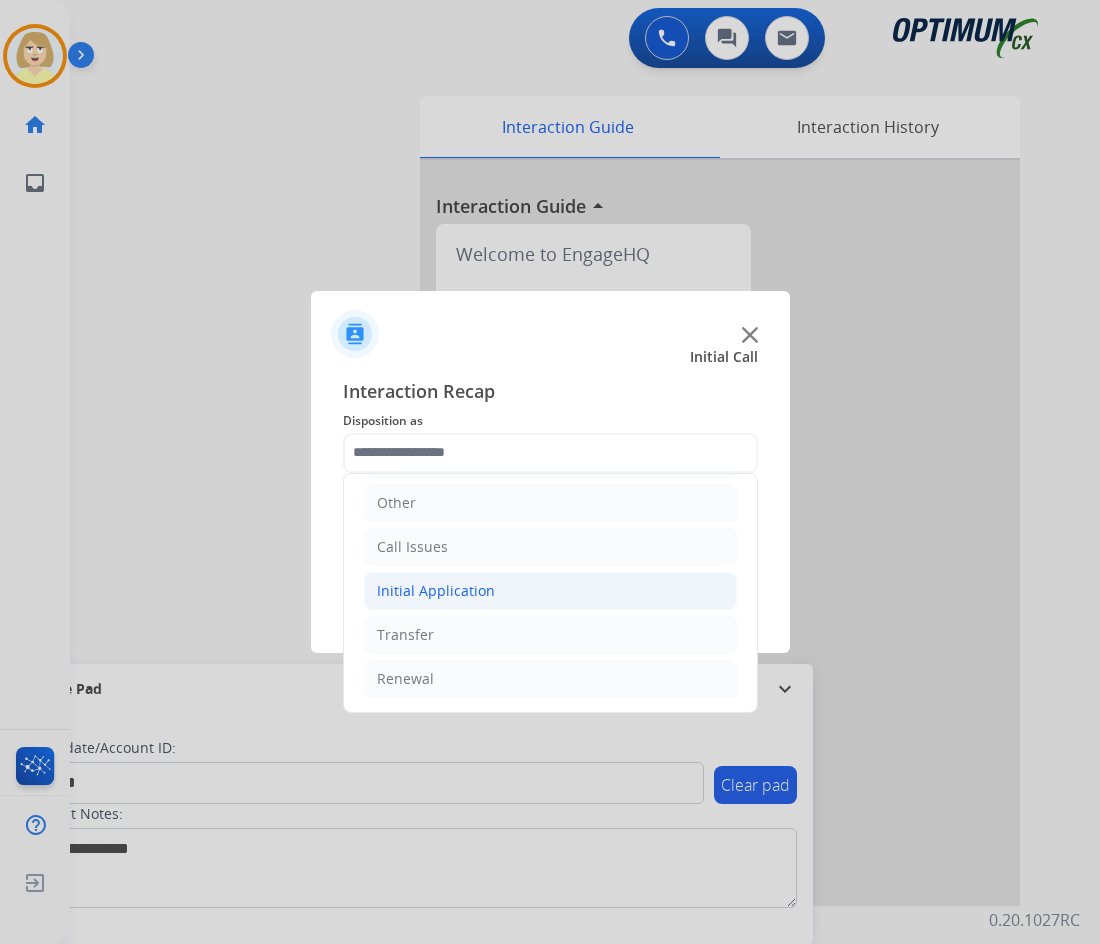 click on "Initial Application" 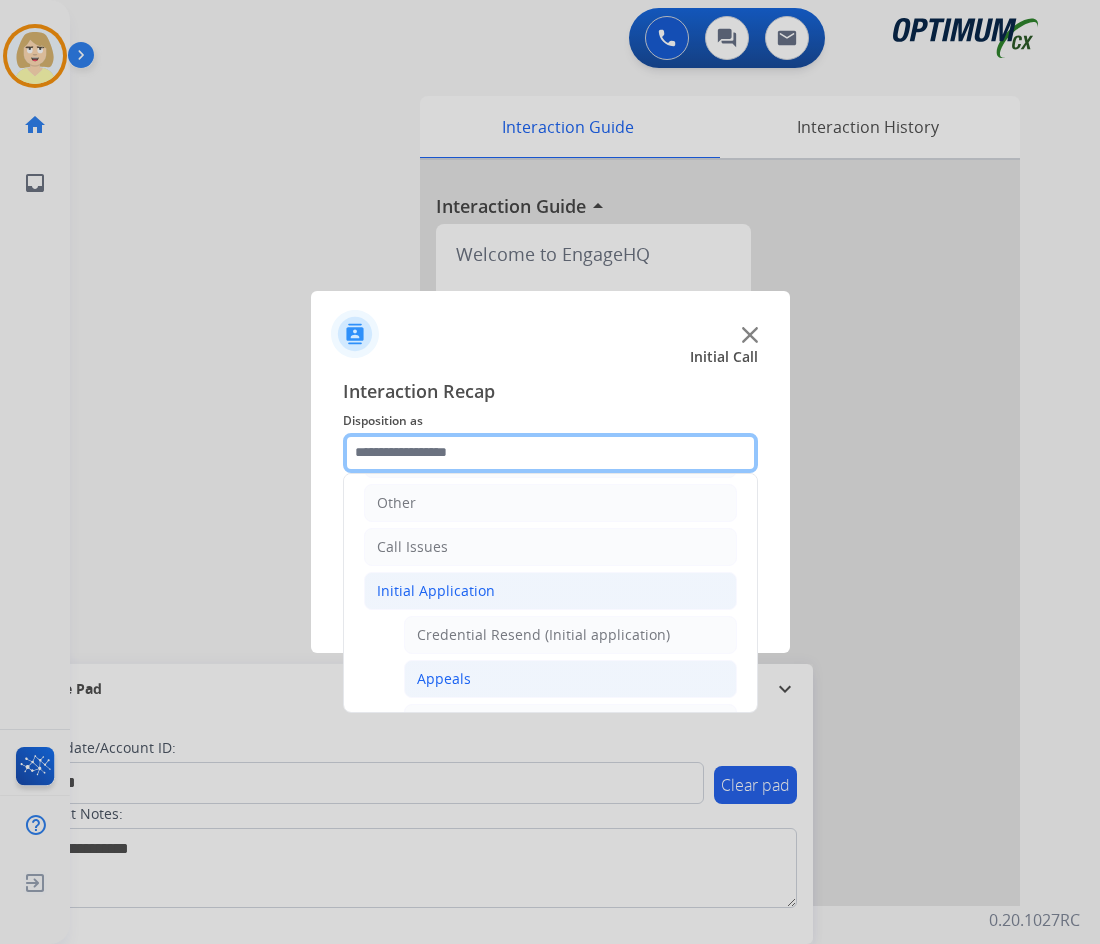 scroll, scrollTop: 436, scrollLeft: 0, axis: vertical 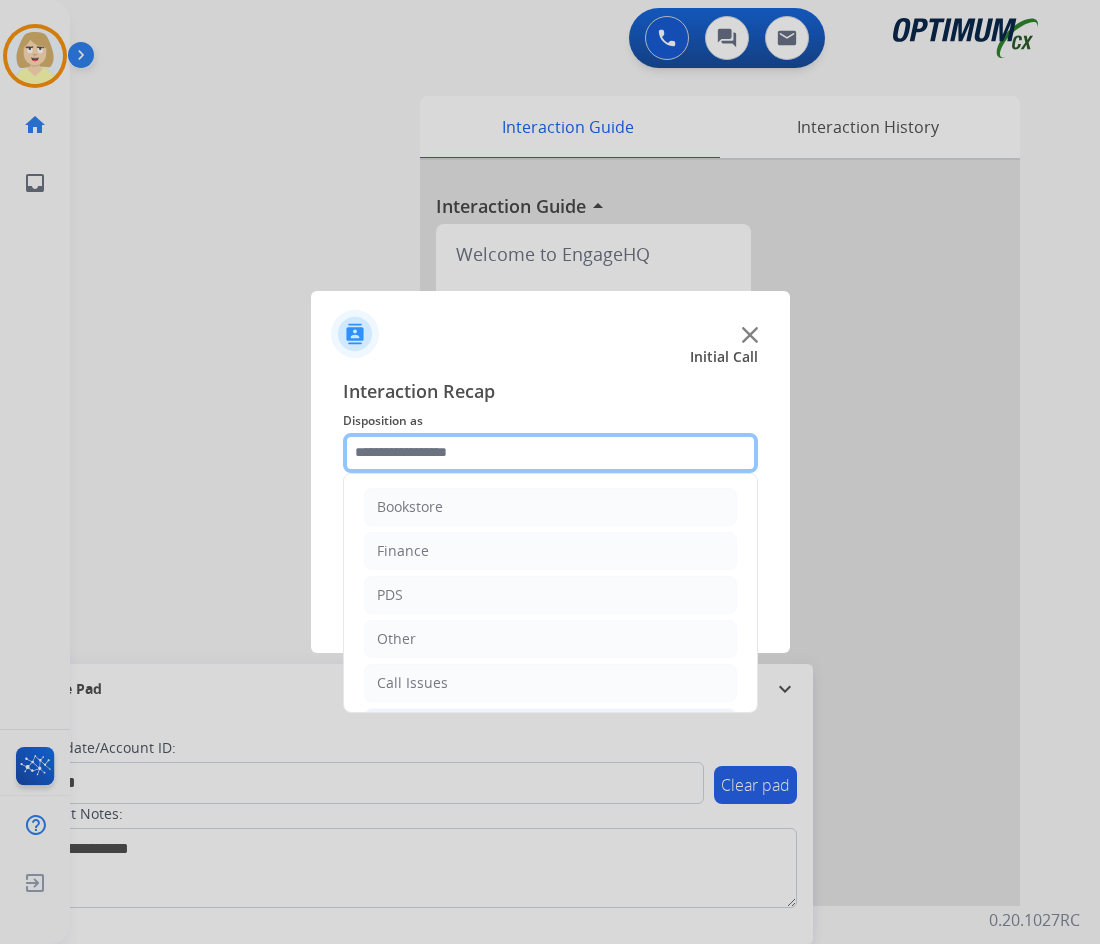 click 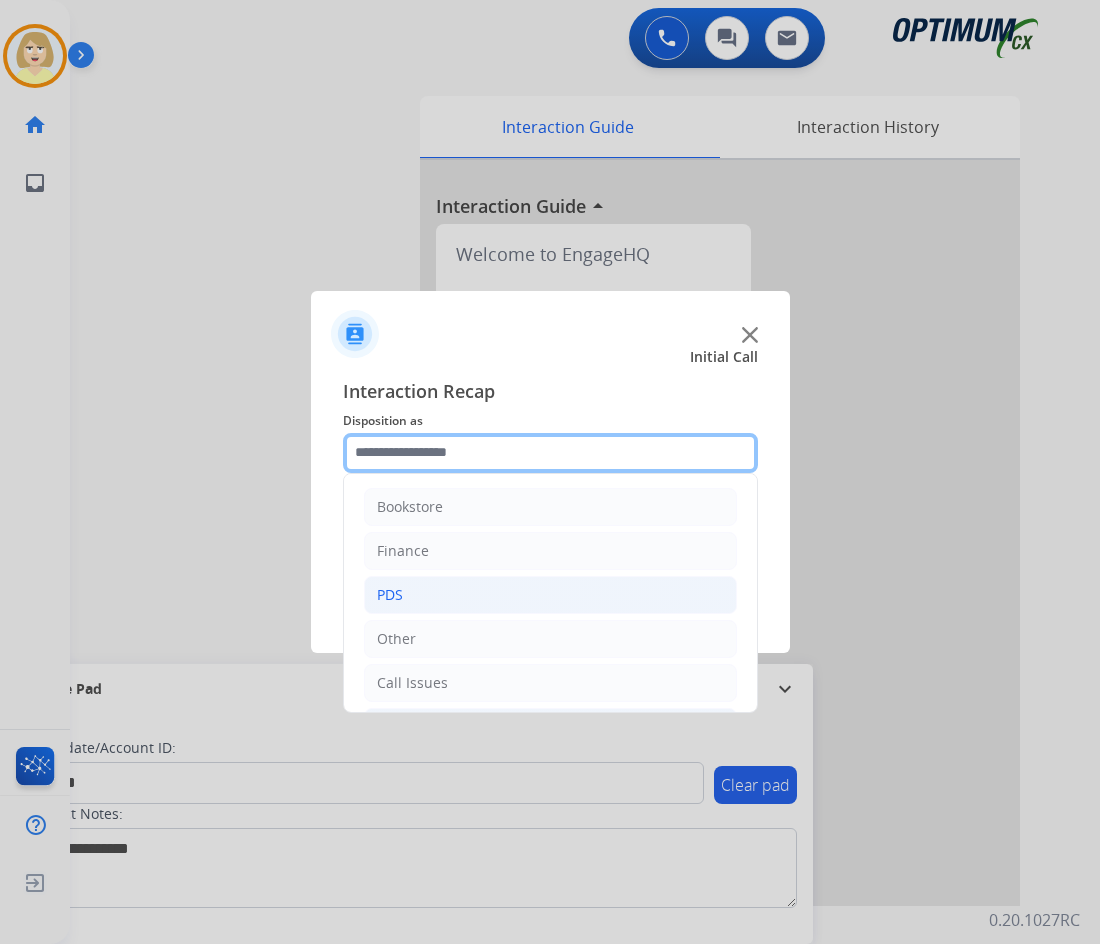 scroll, scrollTop: 200, scrollLeft: 0, axis: vertical 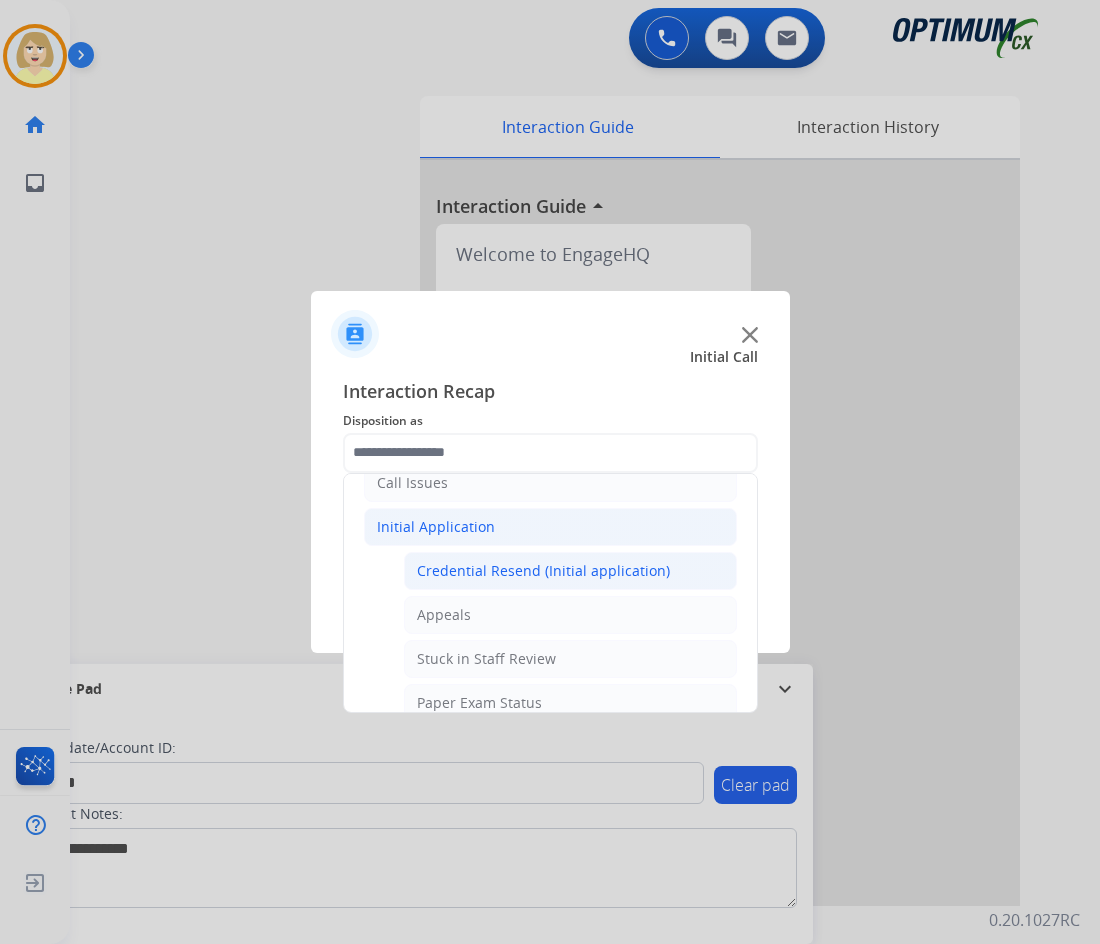 click on "Credential Resend (Initial application)" 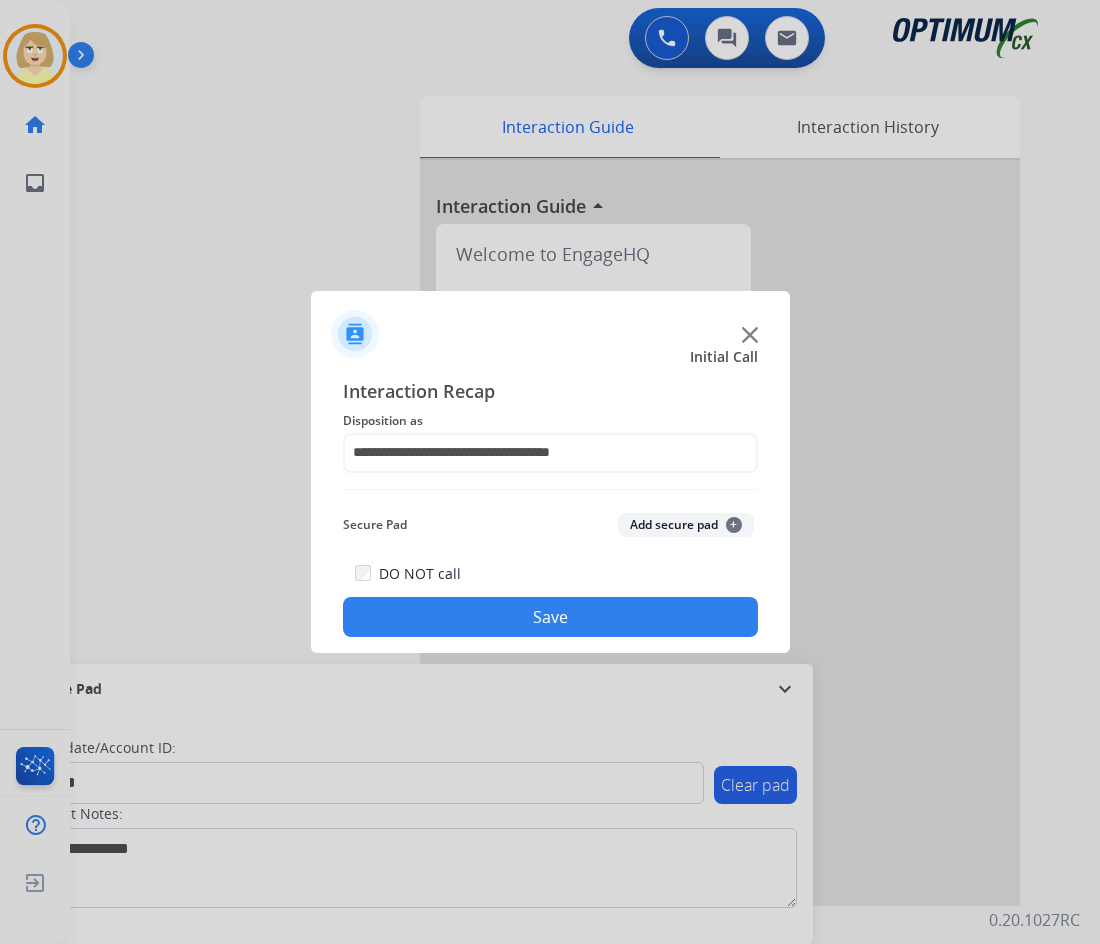 click on "Add secure pad  +" 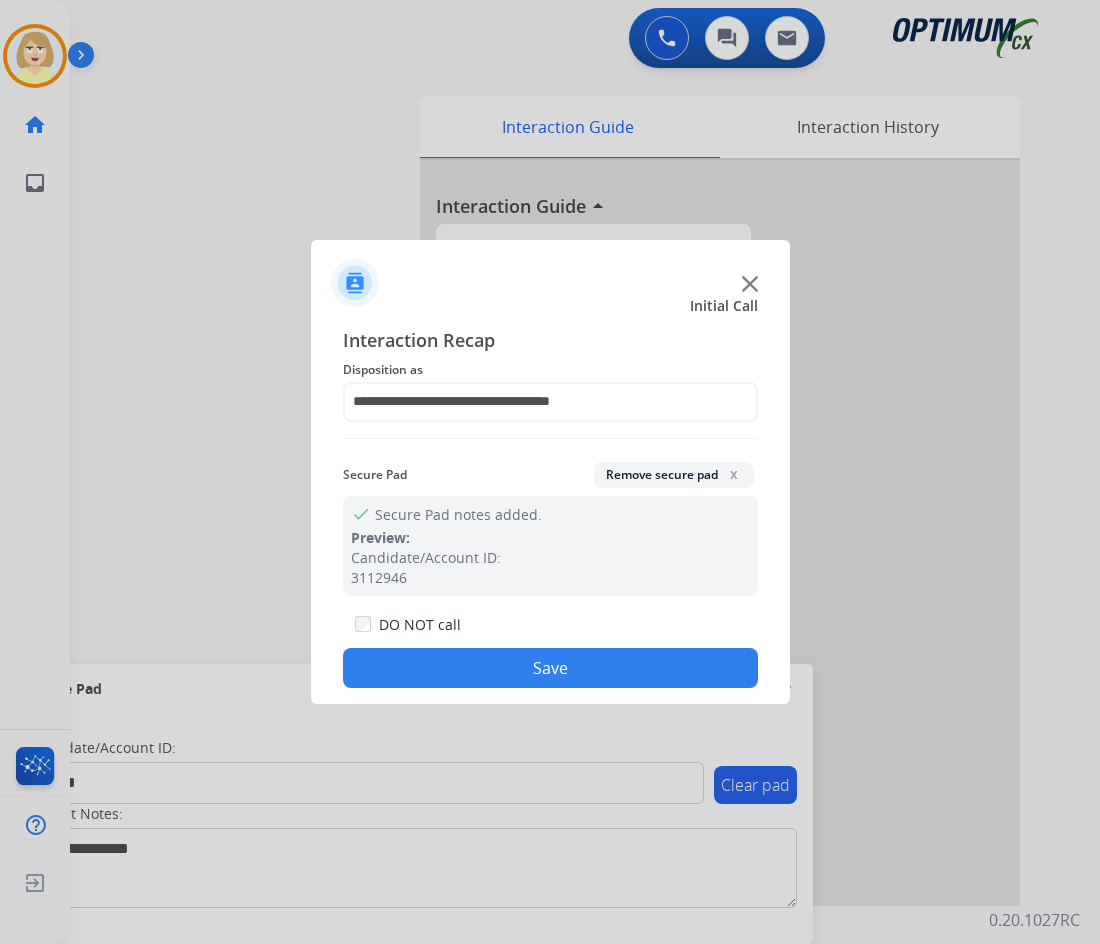 click on "Save" 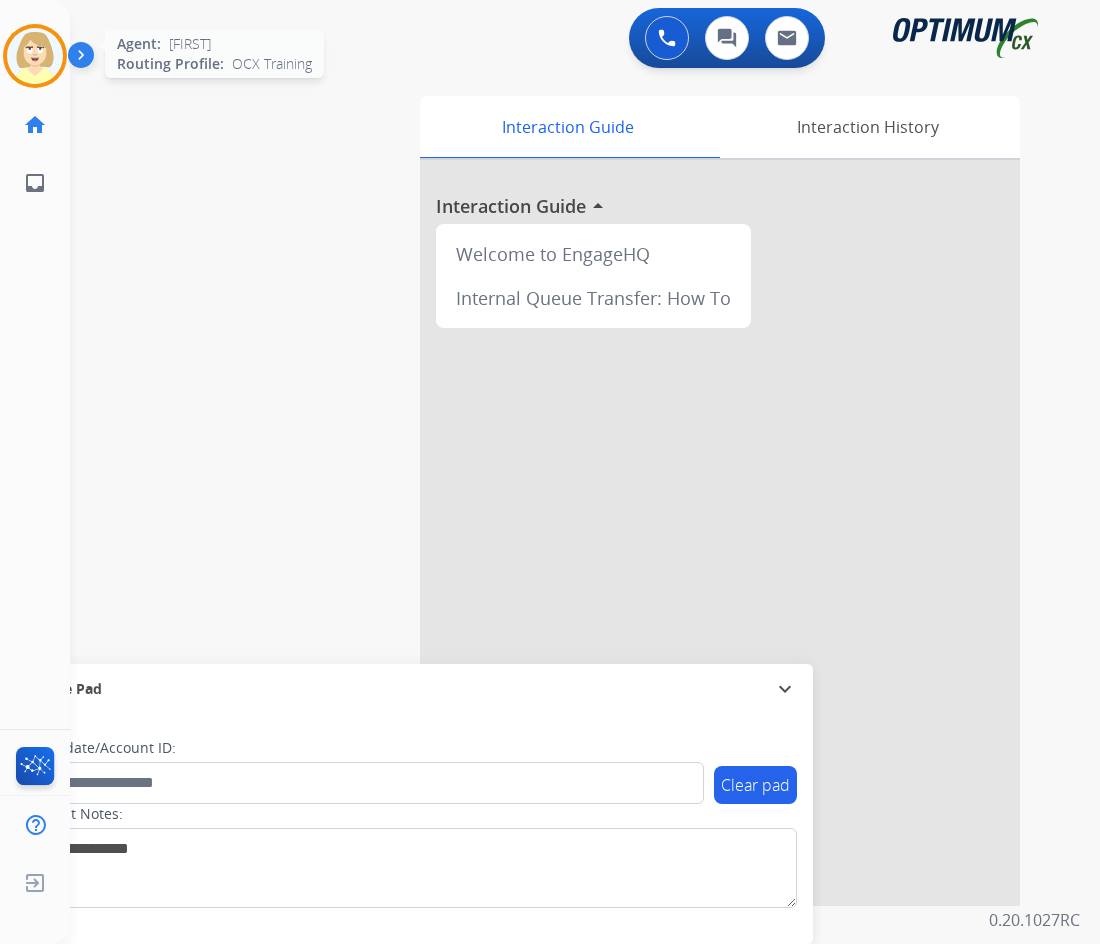 click at bounding box center [35, 56] 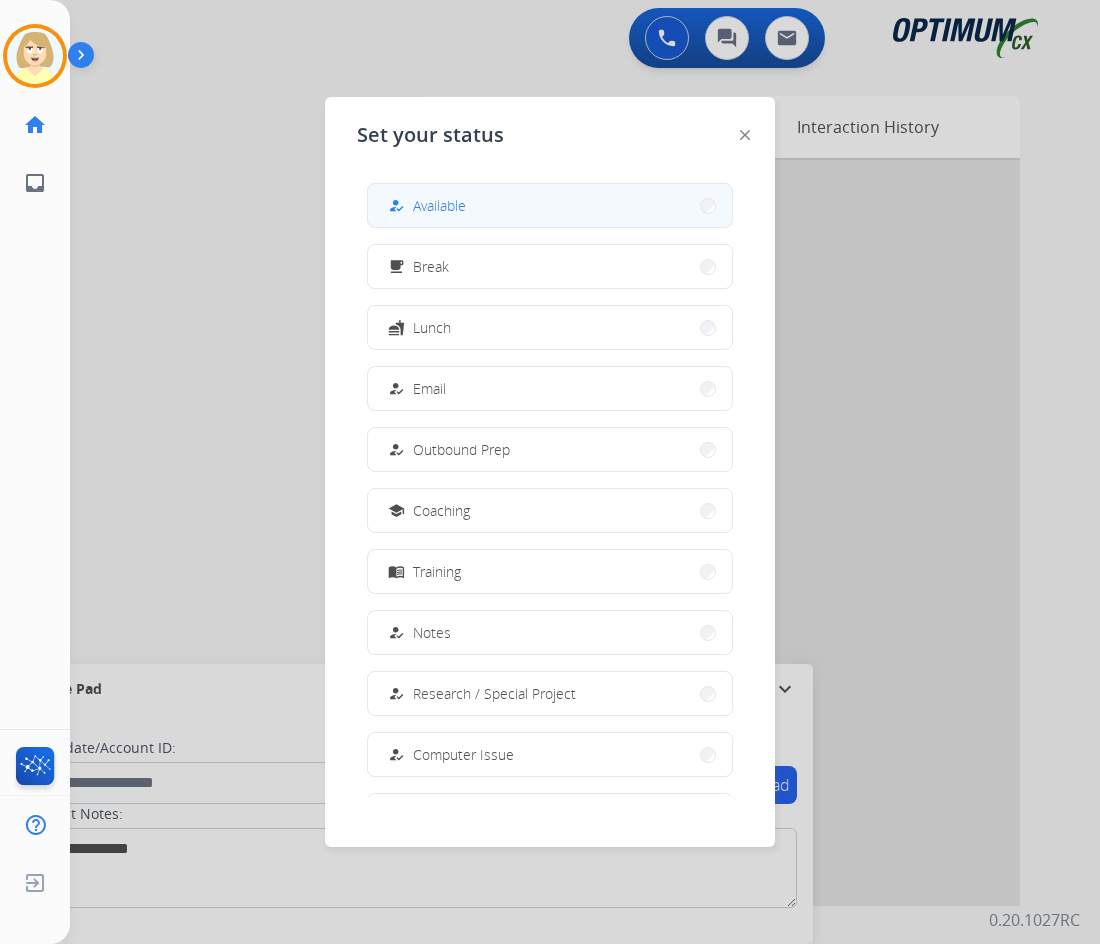 click on "how_to_reg Available" at bounding box center [550, 205] 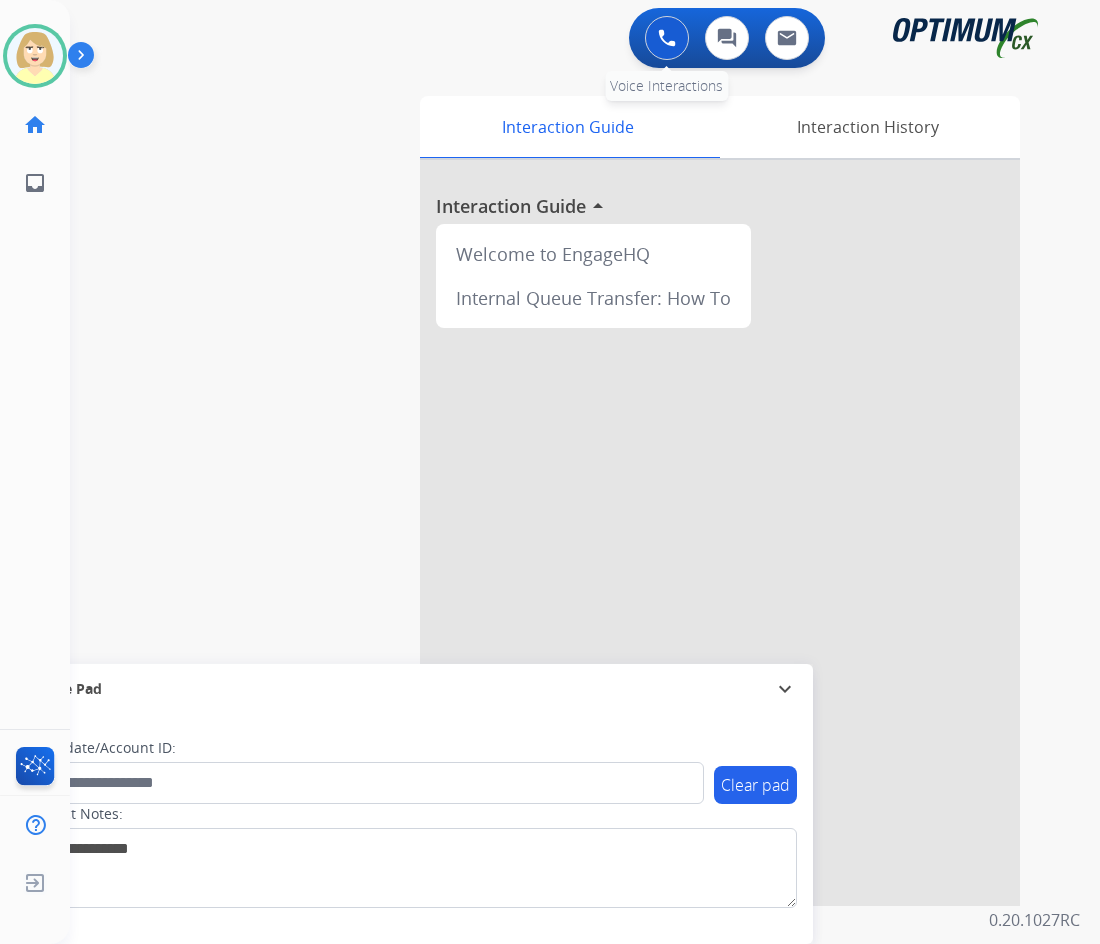 click at bounding box center (667, 38) 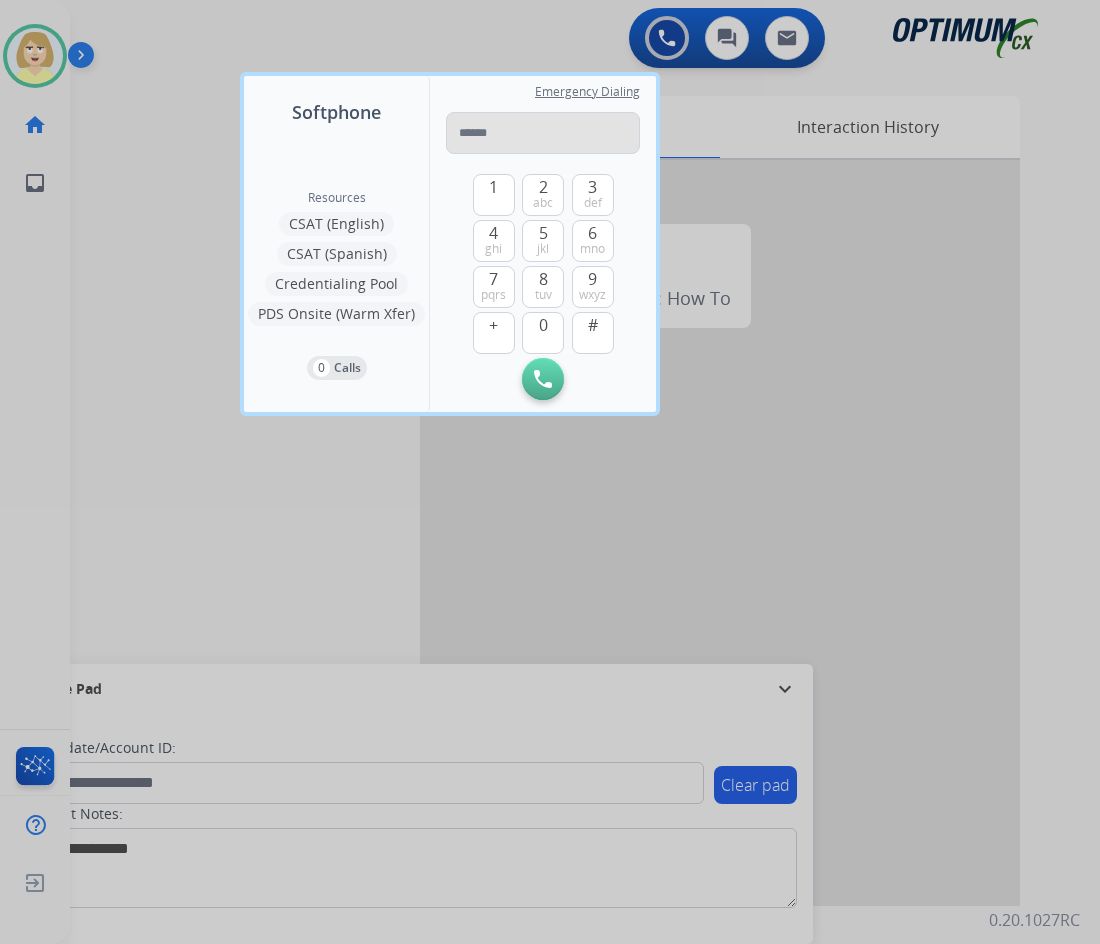 click at bounding box center [543, 133] 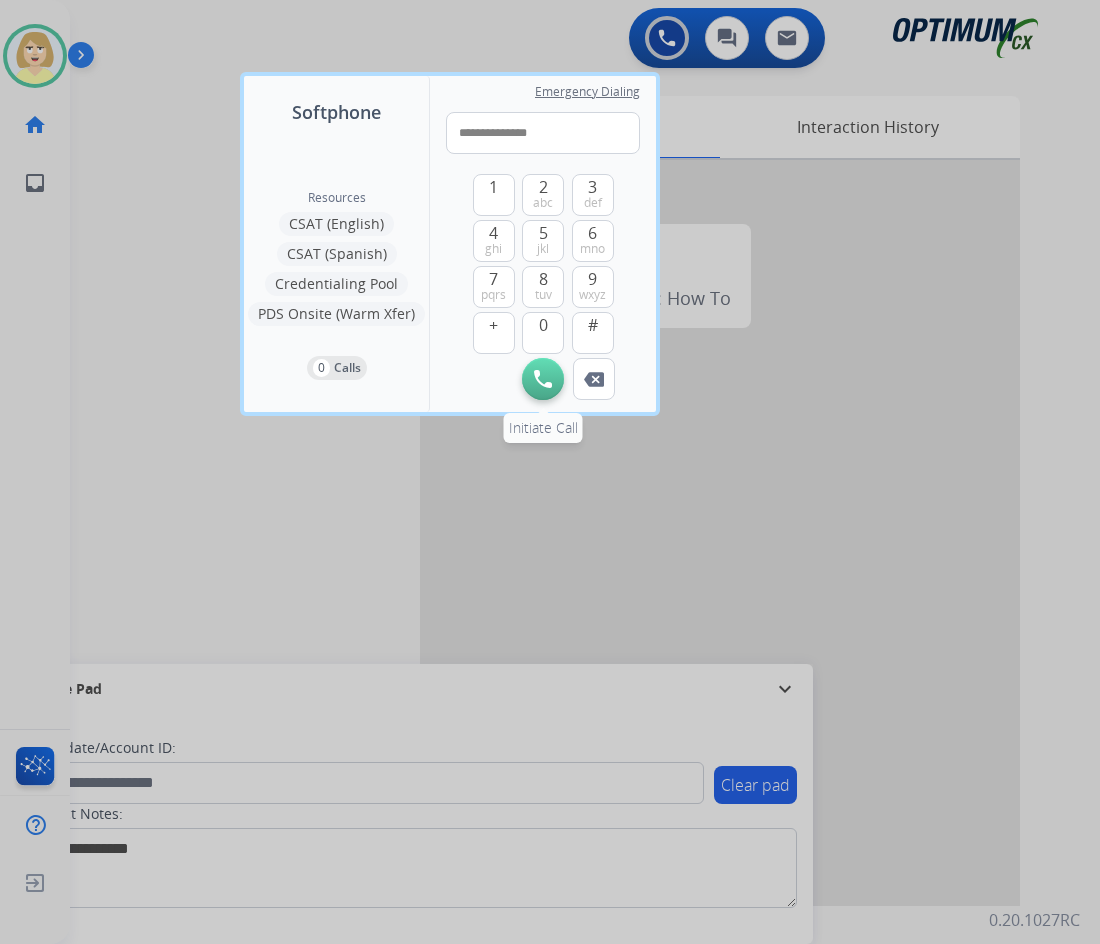 type on "**********" 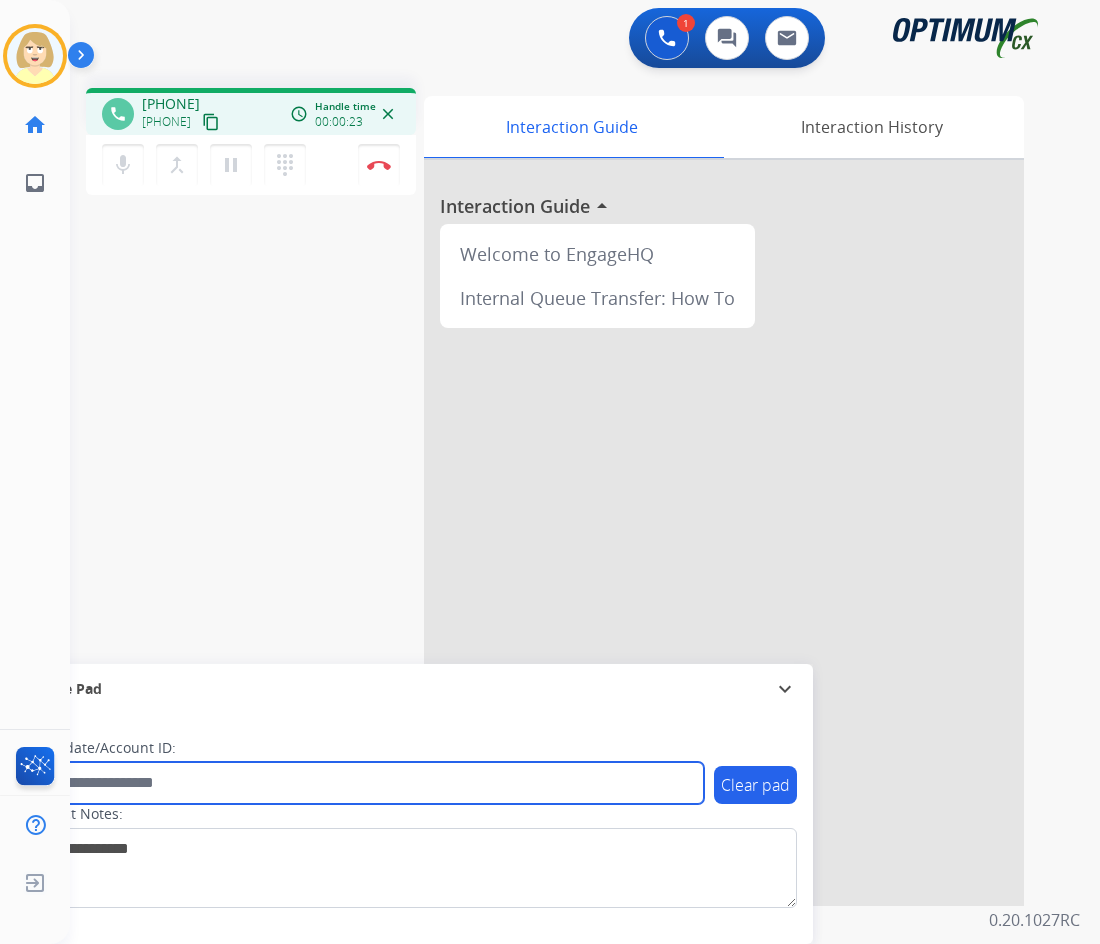 click at bounding box center [365, 783] 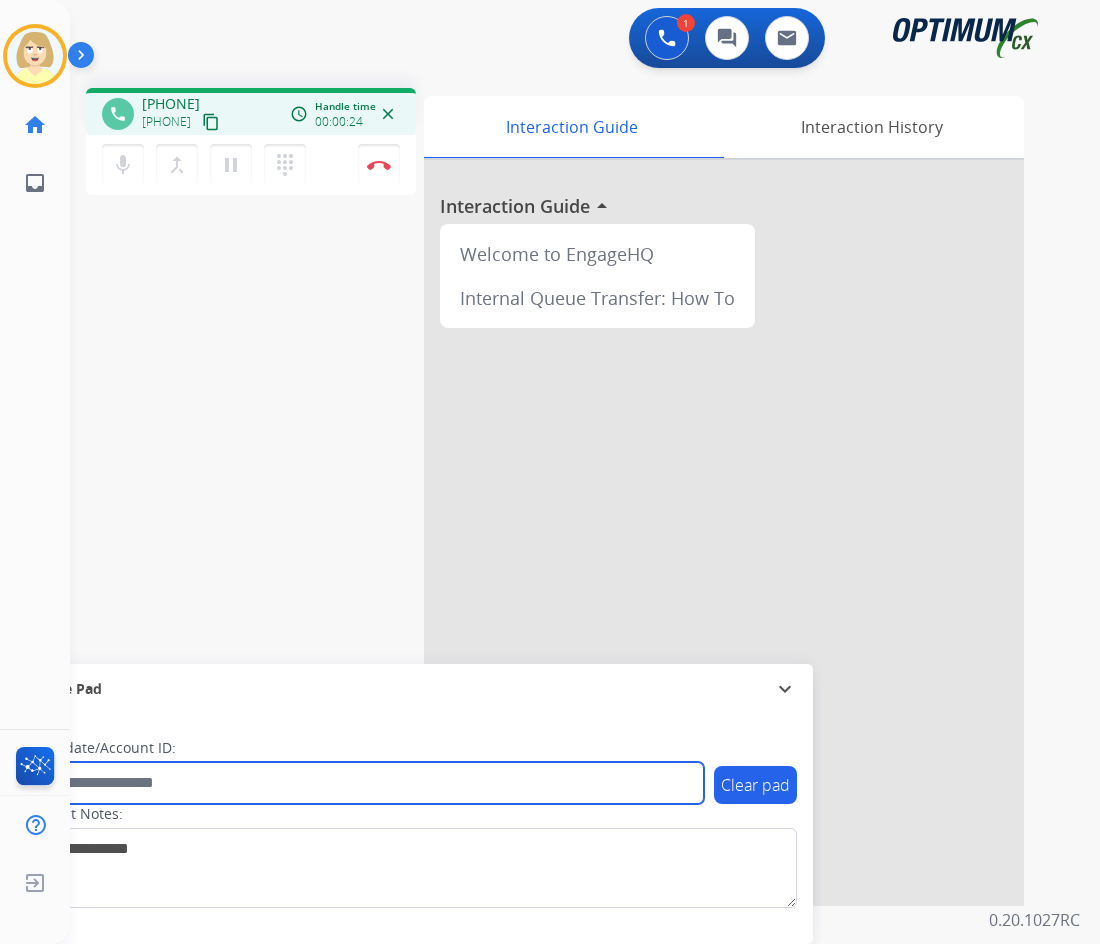 paste on "*******" 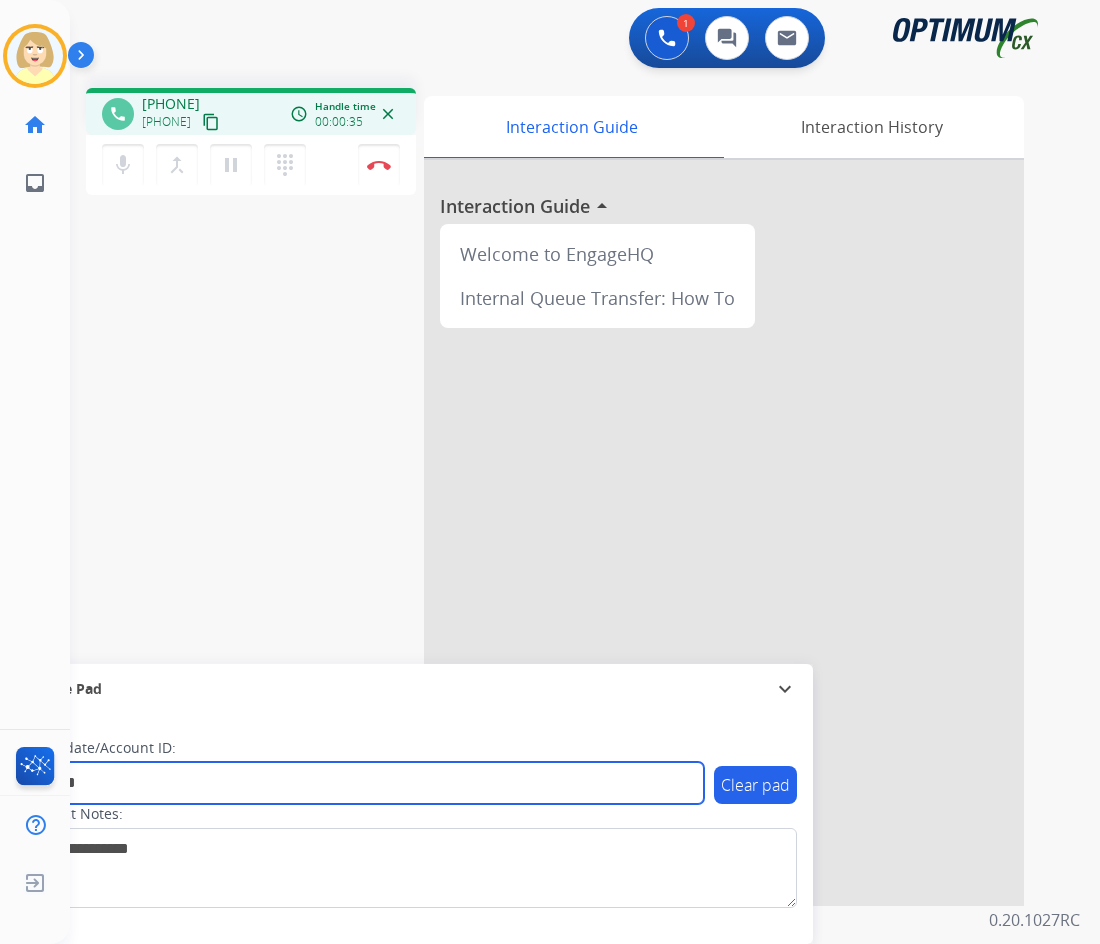 type on "*******" 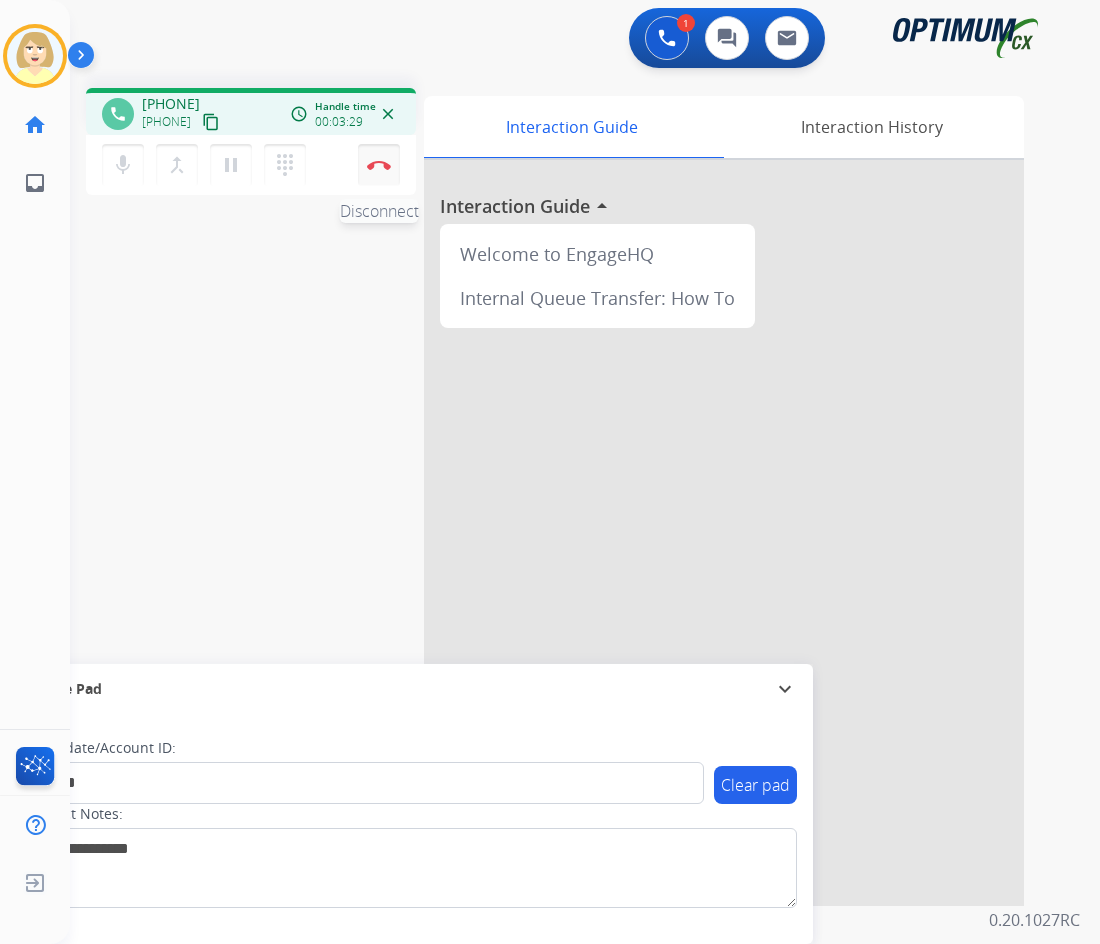 click at bounding box center [379, 165] 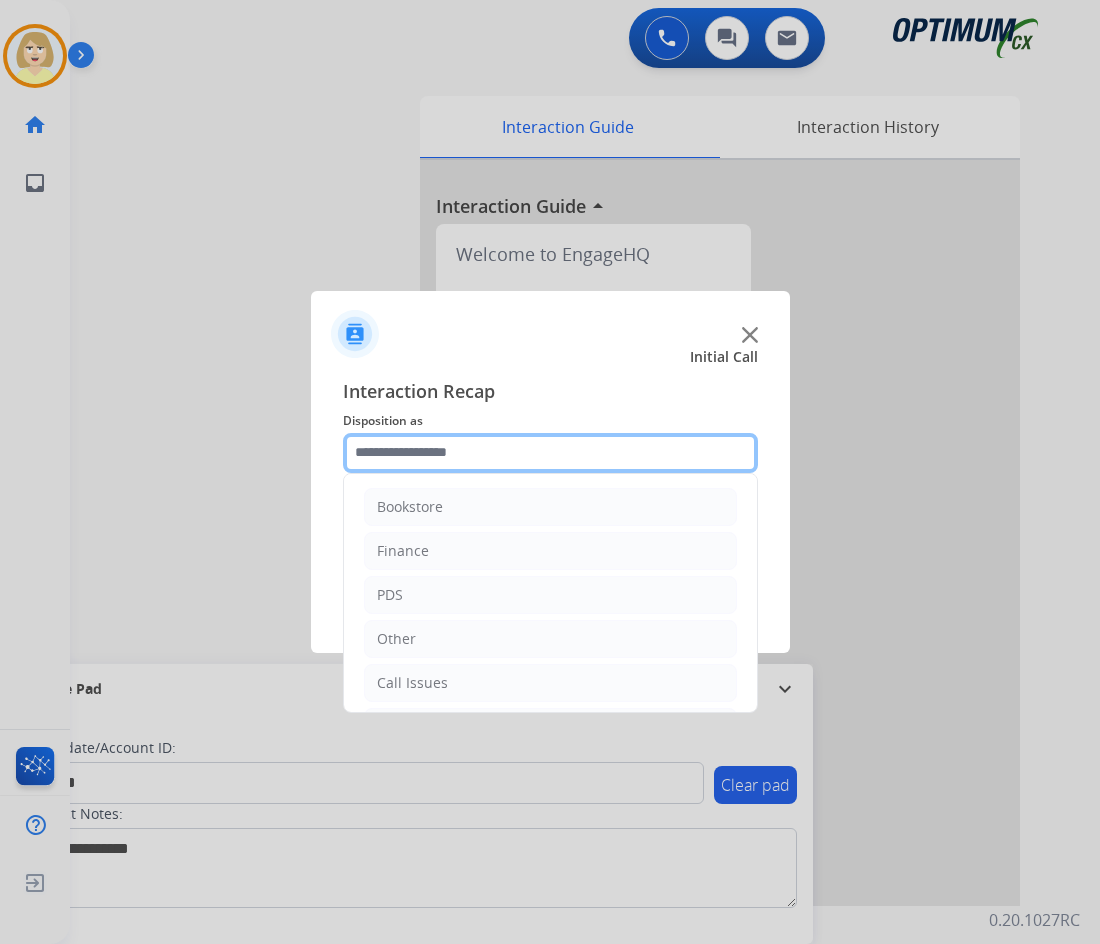 click 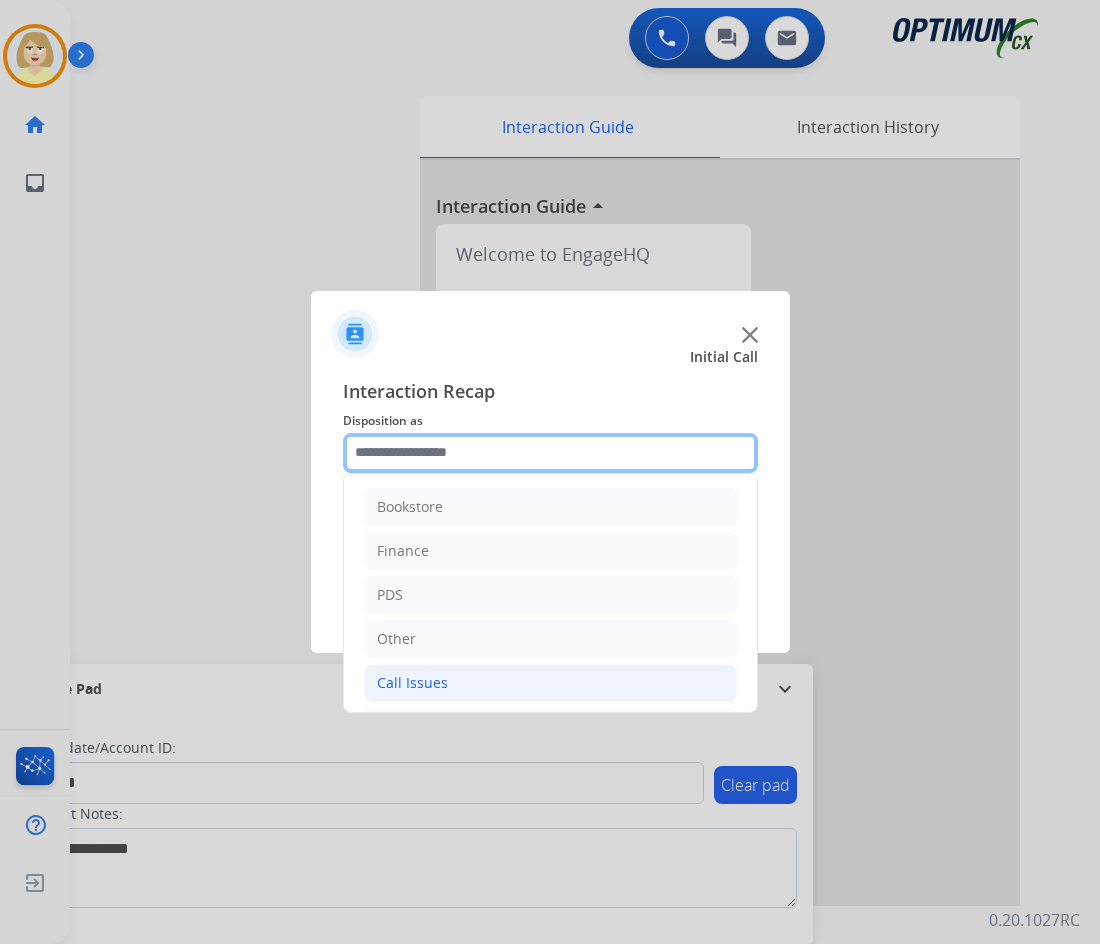 scroll, scrollTop: 136, scrollLeft: 0, axis: vertical 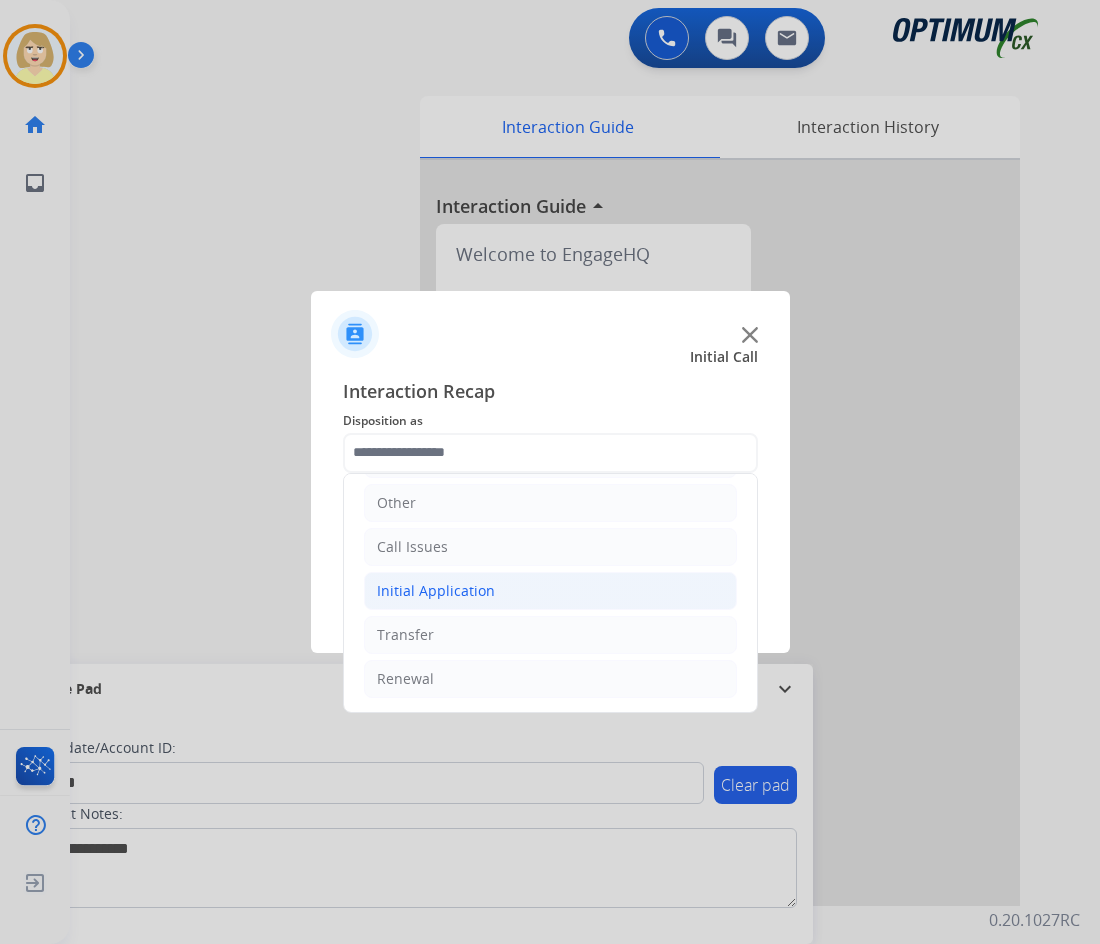 click on "Initial Application" 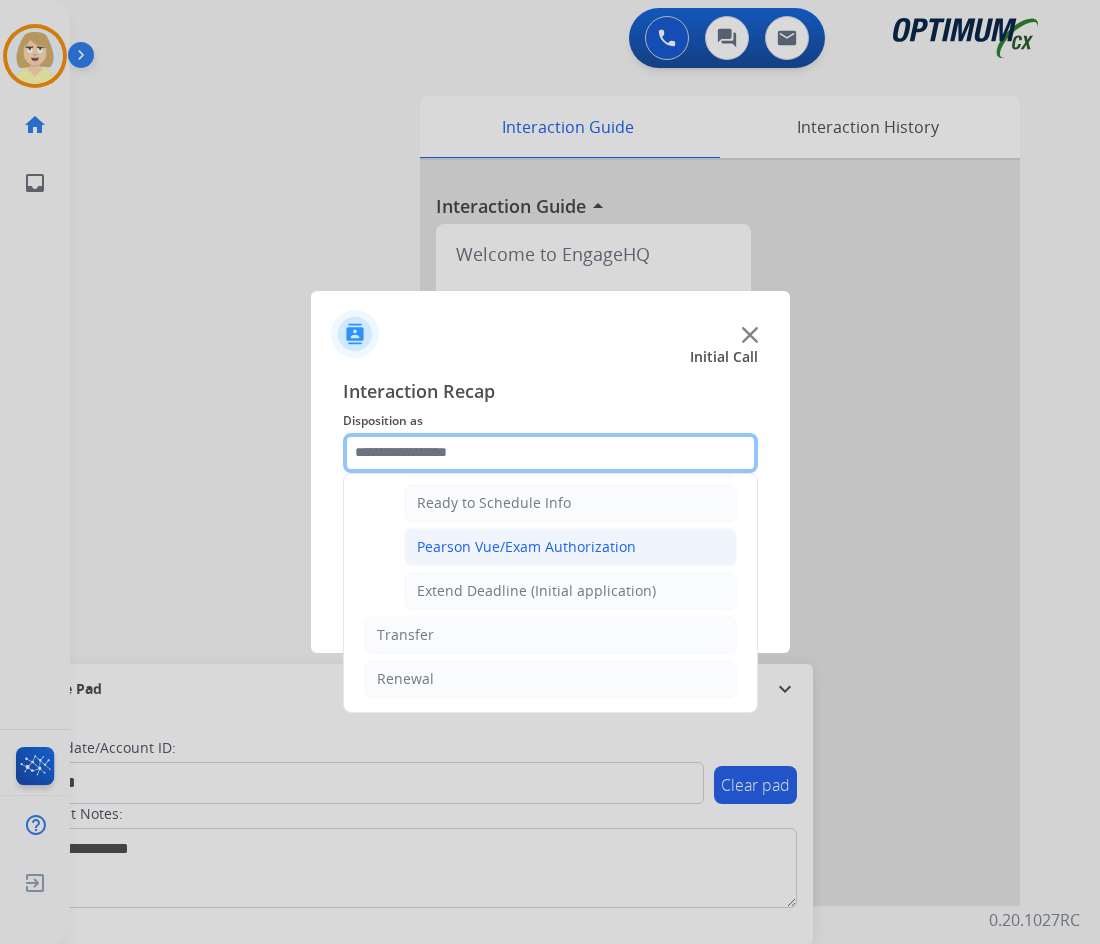 scroll, scrollTop: 1112, scrollLeft: 0, axis: vertical 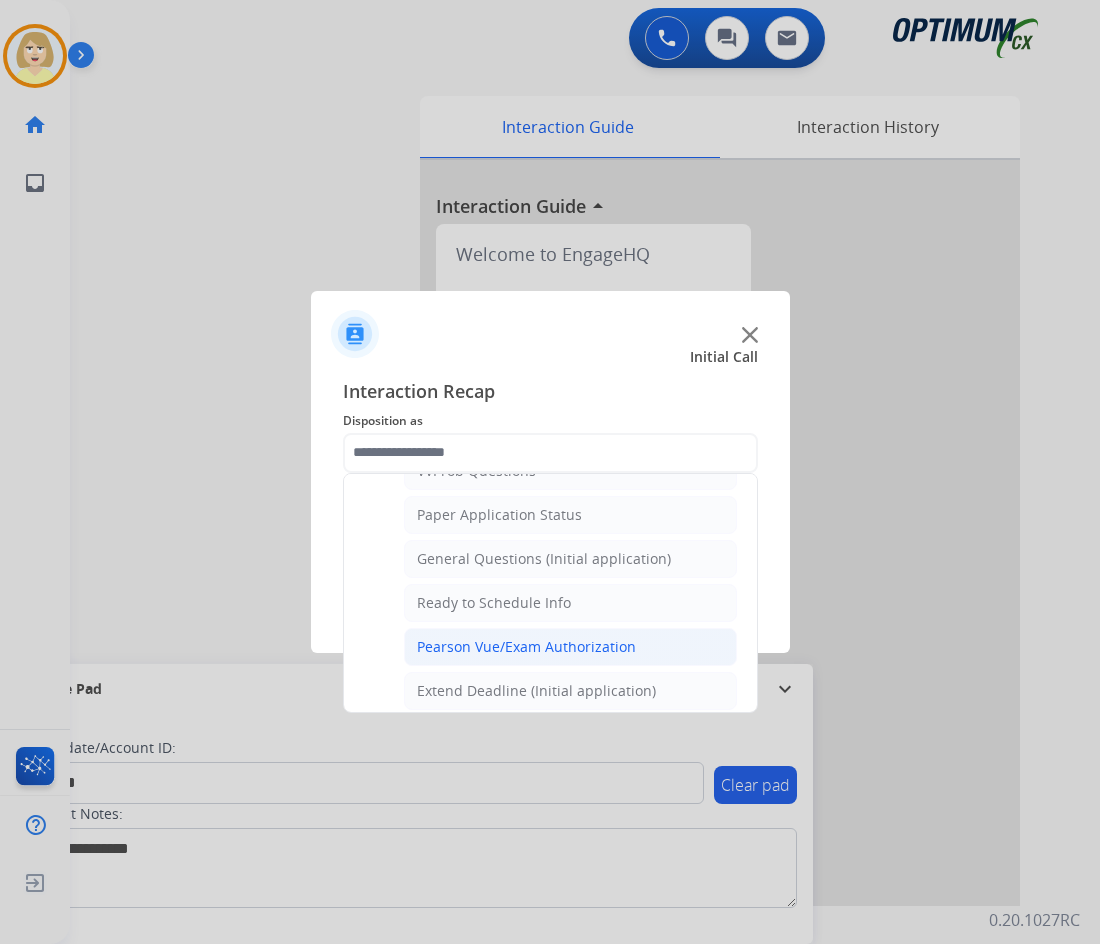 click on "General Questions (Initial application)" 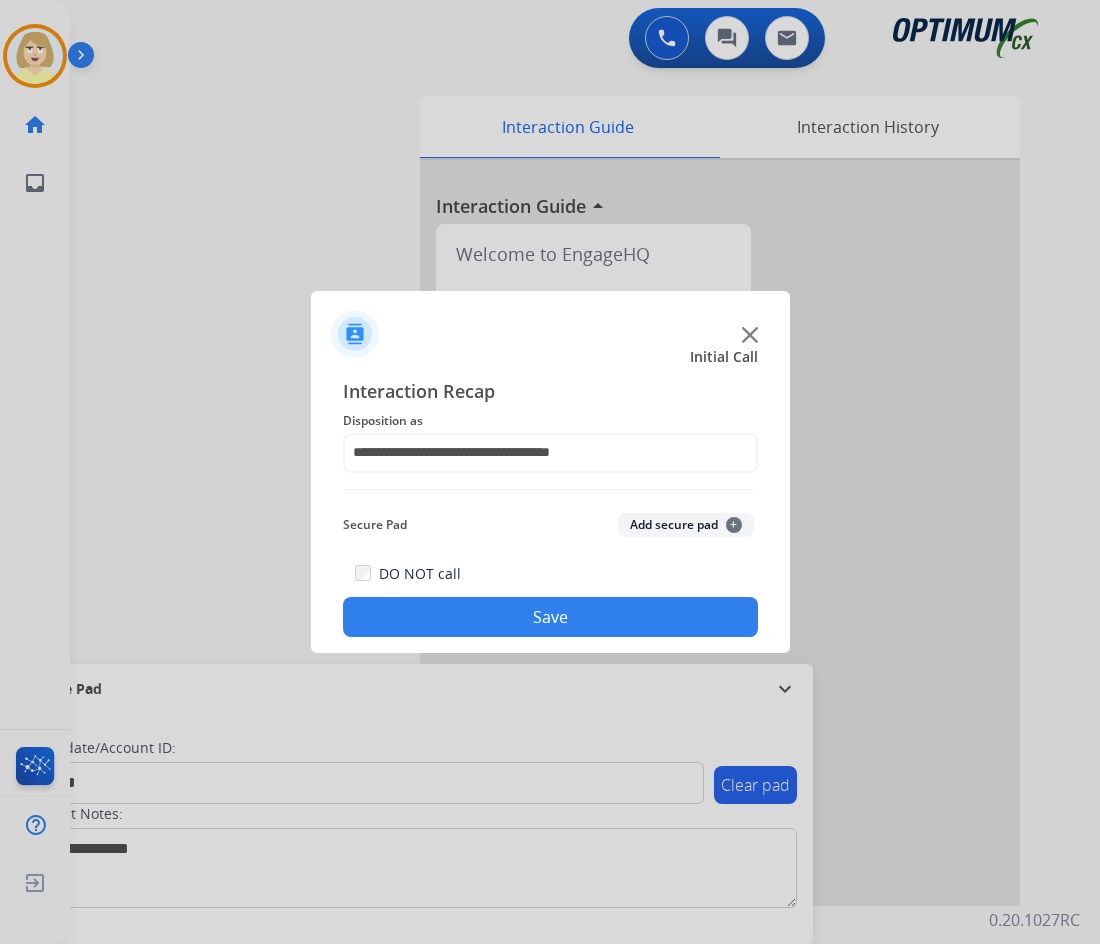 click on "Add secure pad  +" 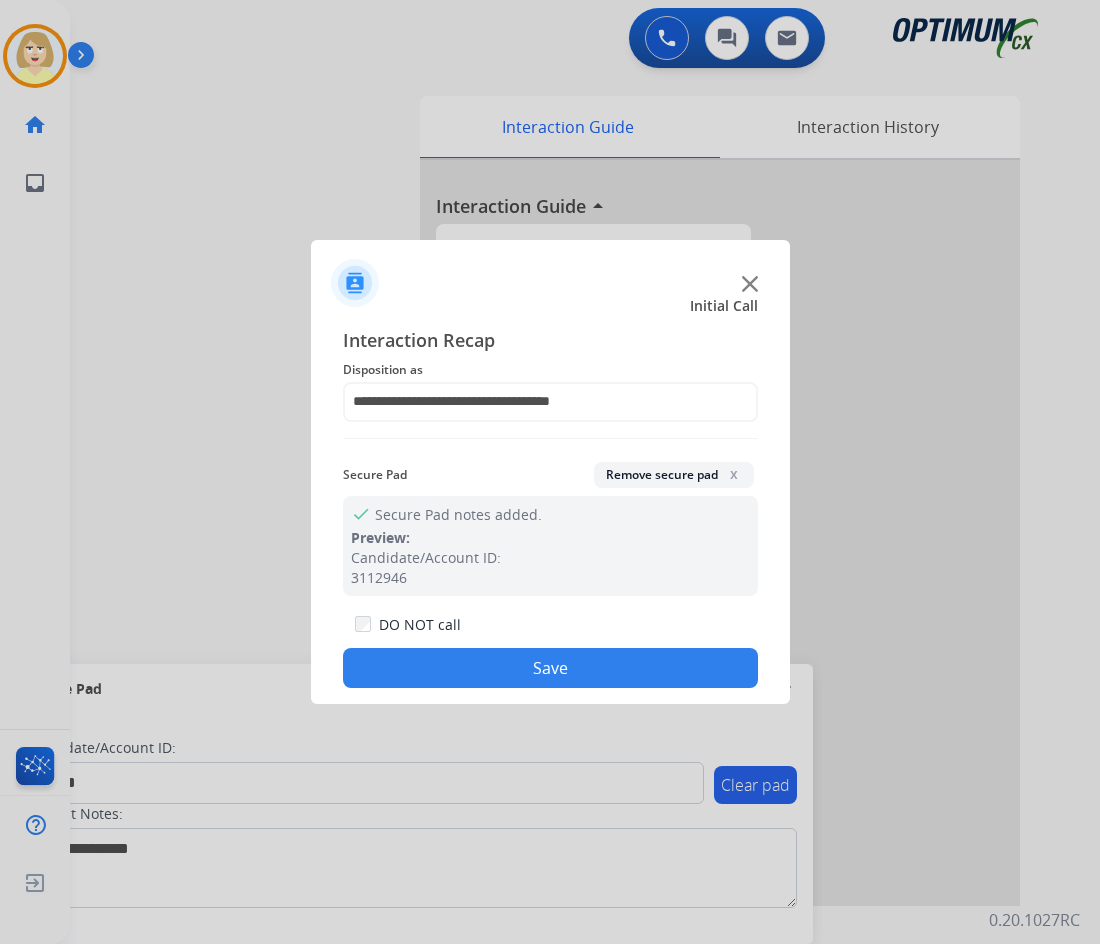 click on "Save" 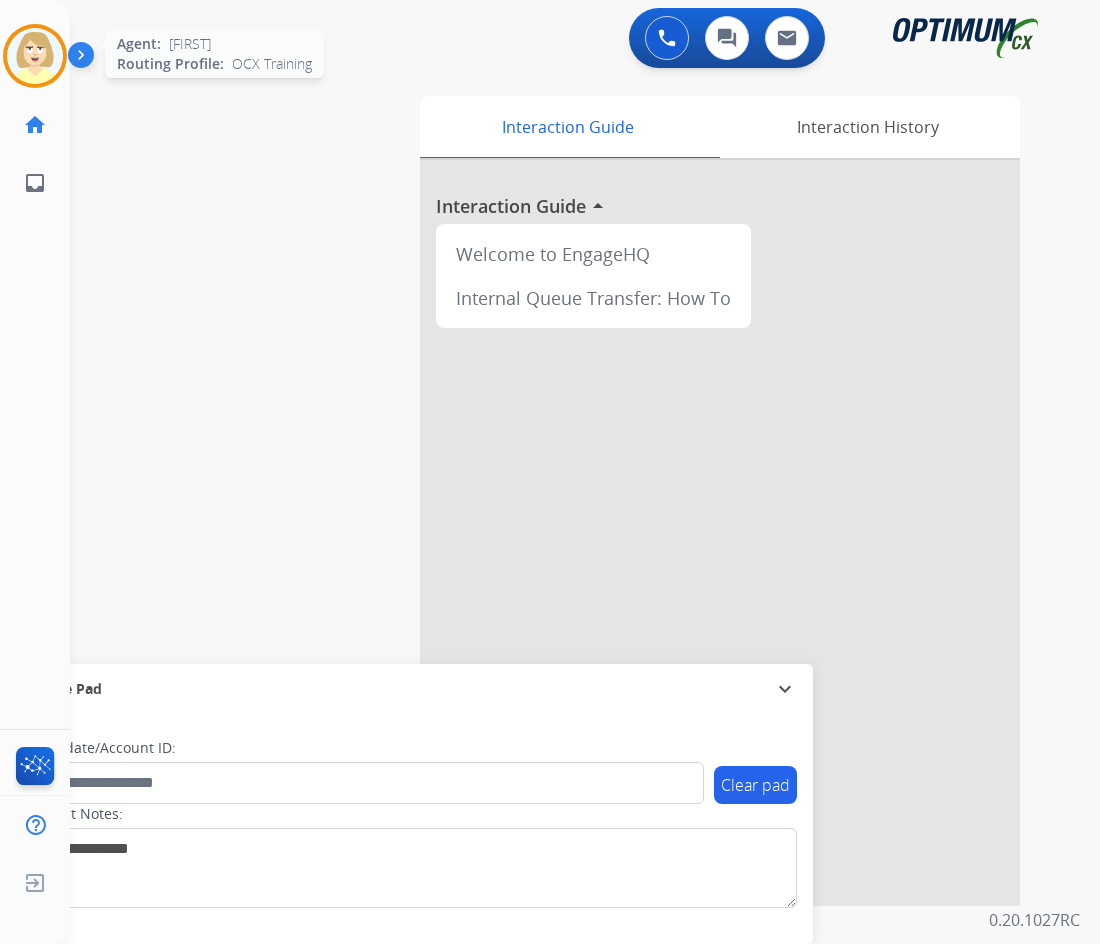 click at bounding box center [35, 56] 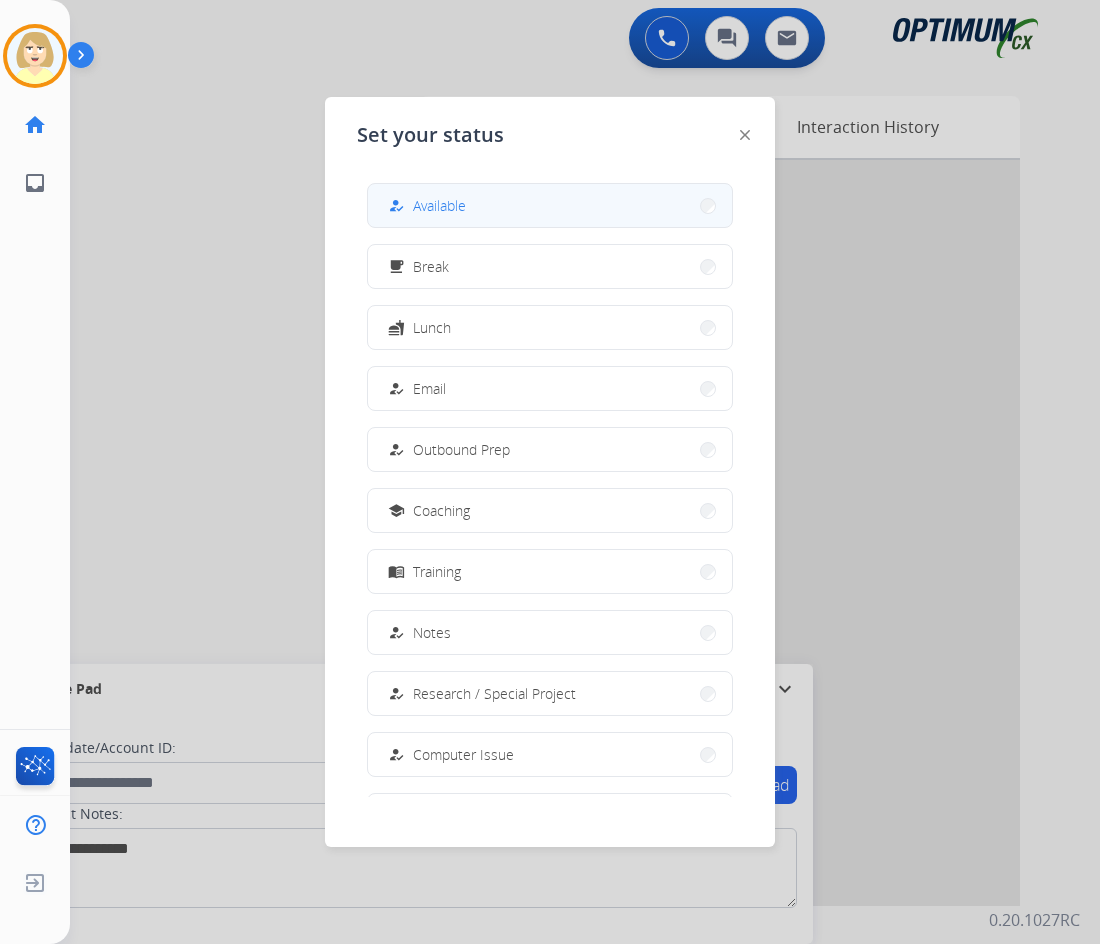click on "Available" at bounding box center (439, 205) 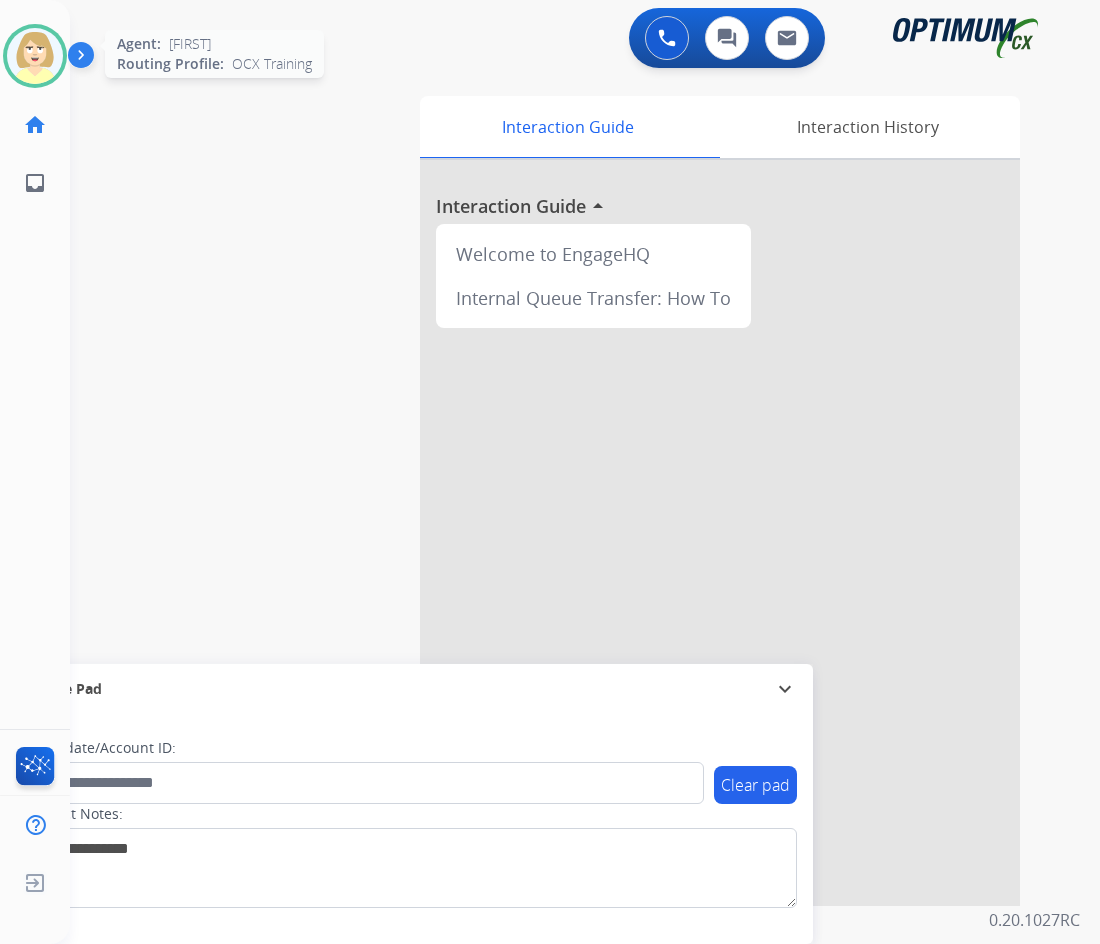 drag, startPoint x: 32, startPoint y: 48, endPoint x: 40, endPoint y: 55, distance: 10.630146 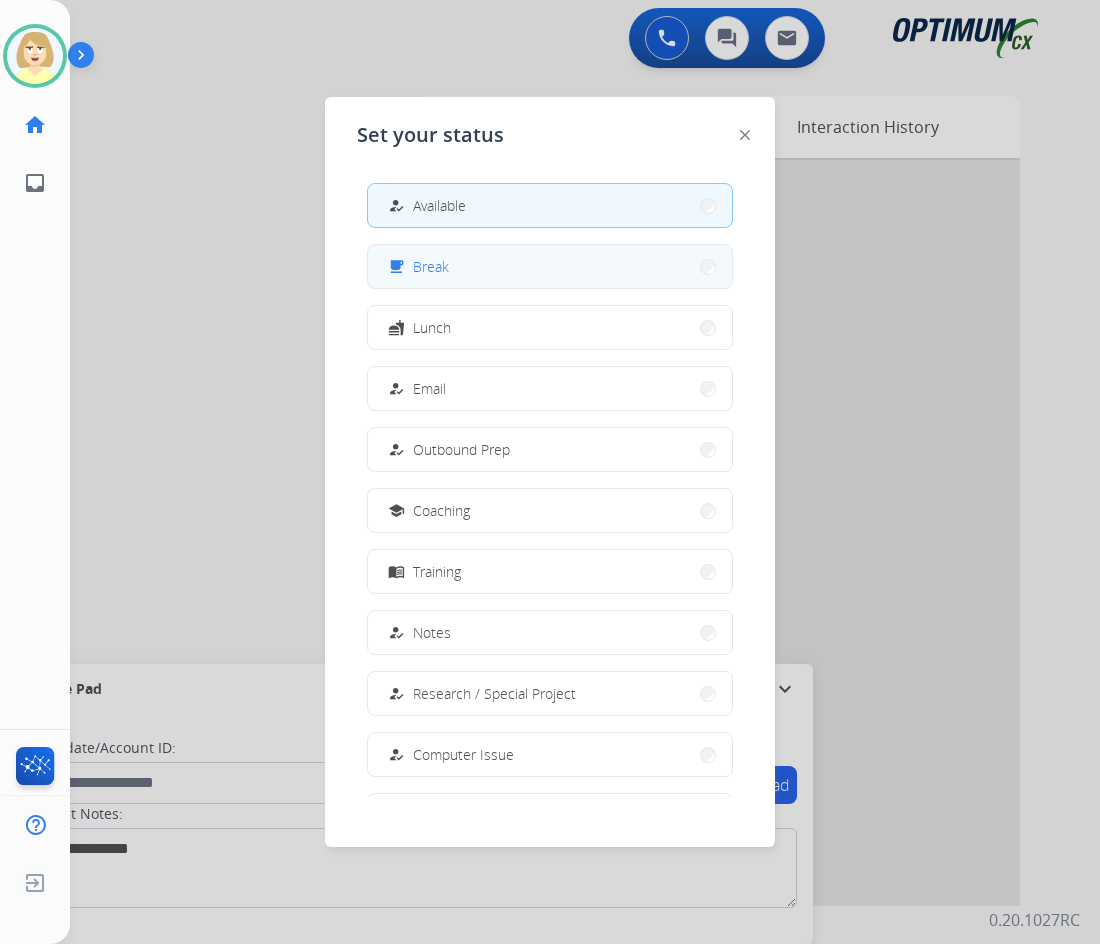 click on "Break" at bounding box center [431, 266] 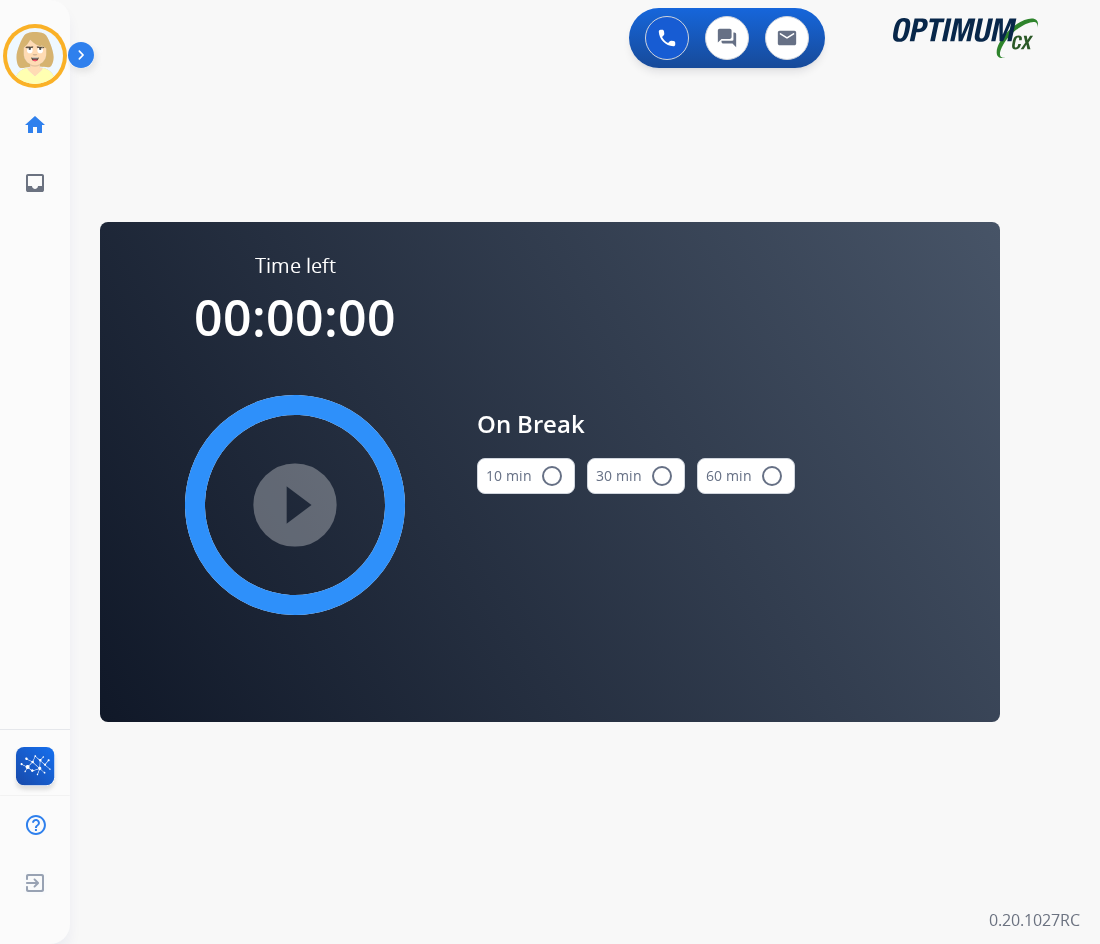 click on "10 min  radio_button_unchecked" at bounding box center (526, 476) 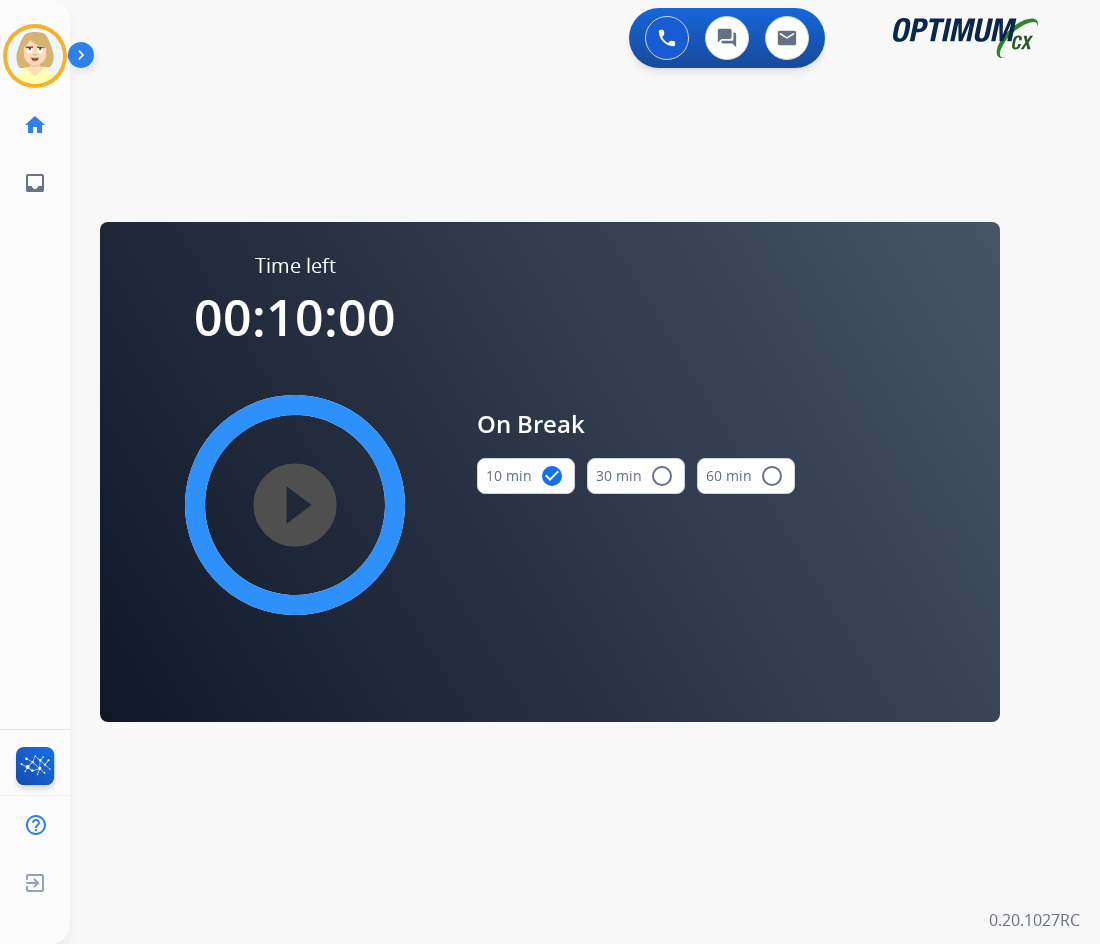 click on "play_circle_filled" at bounding box center (295, 505) 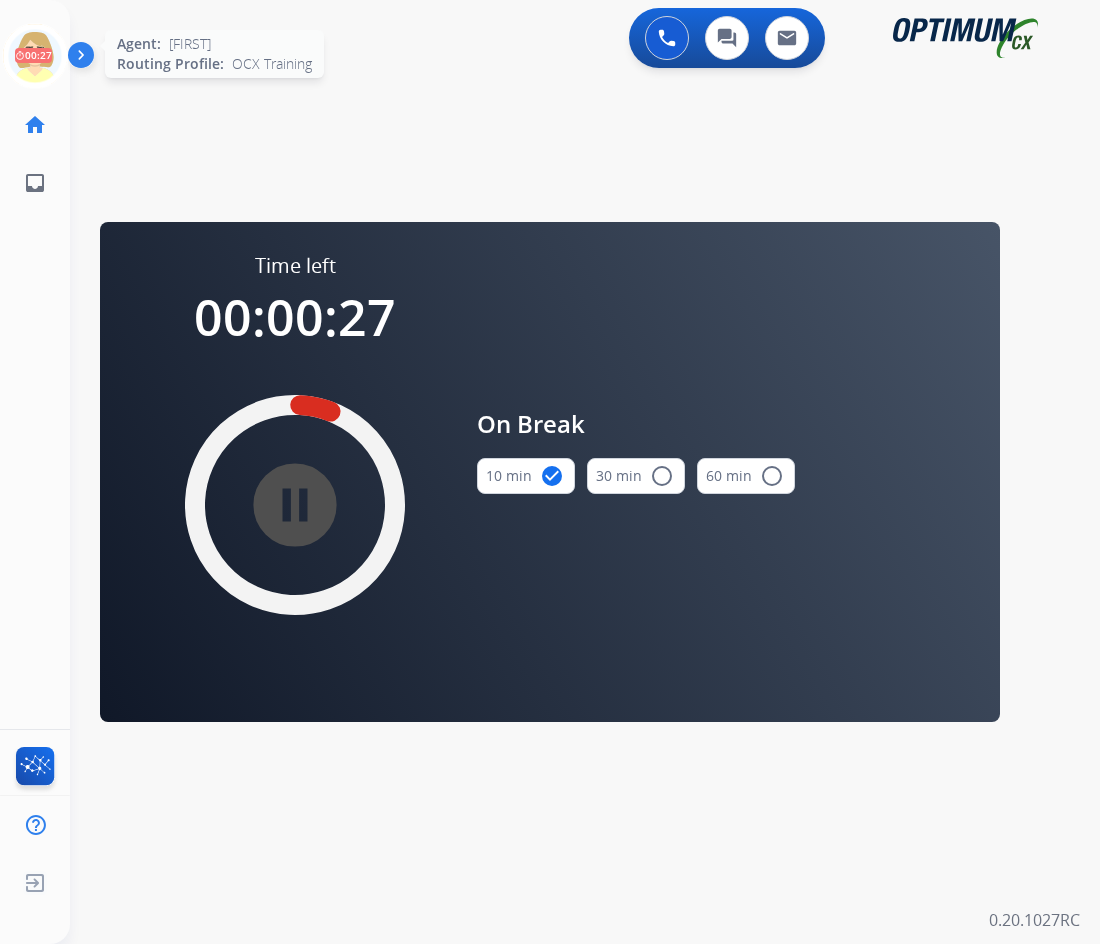 click 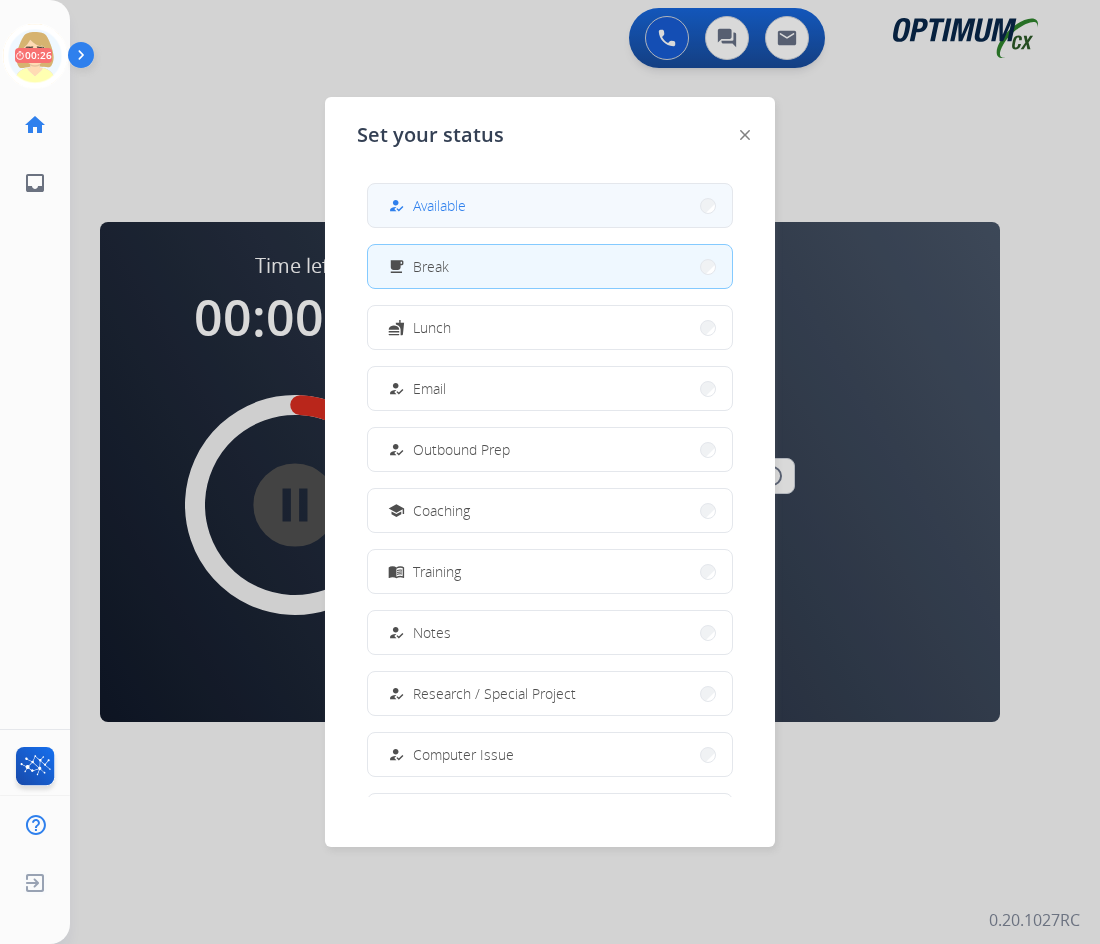 click on "Available" at bounding box center (439, 205) 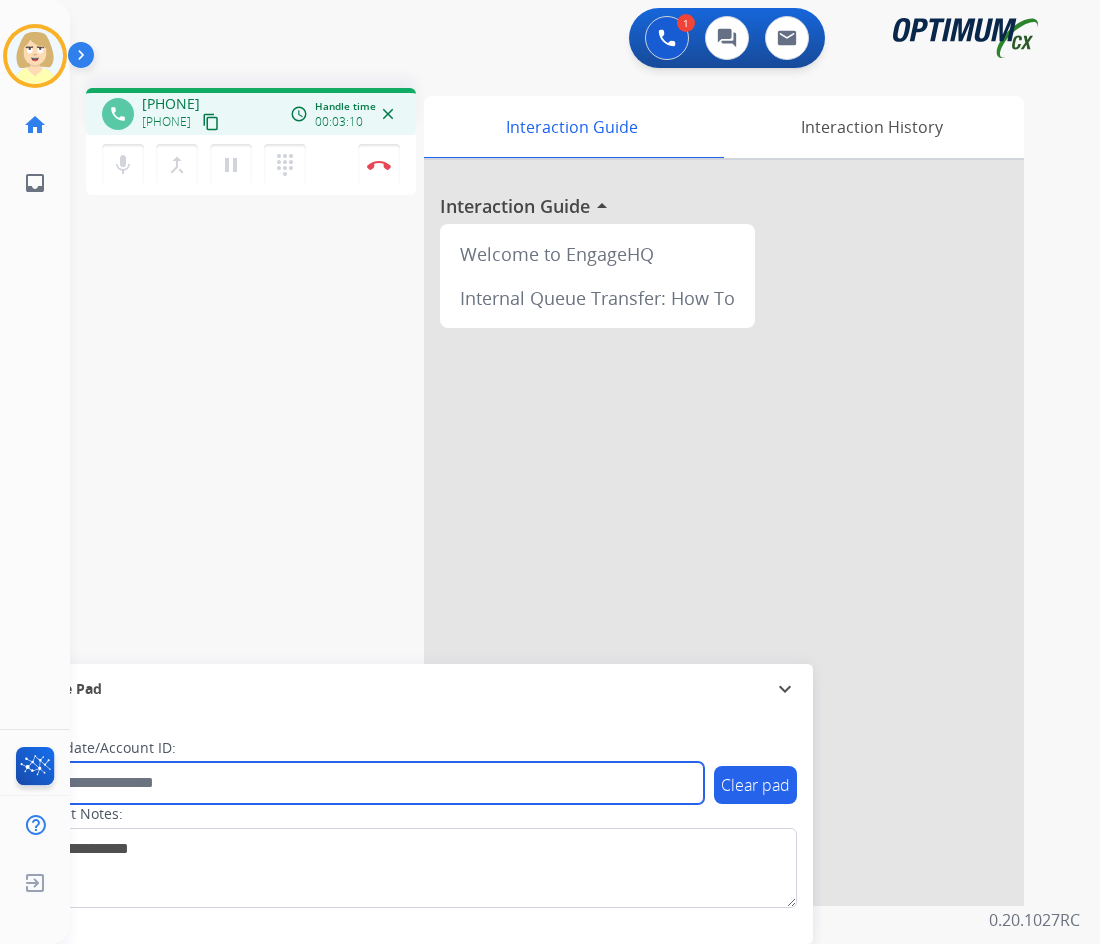 click at bounding box center [365, 783] 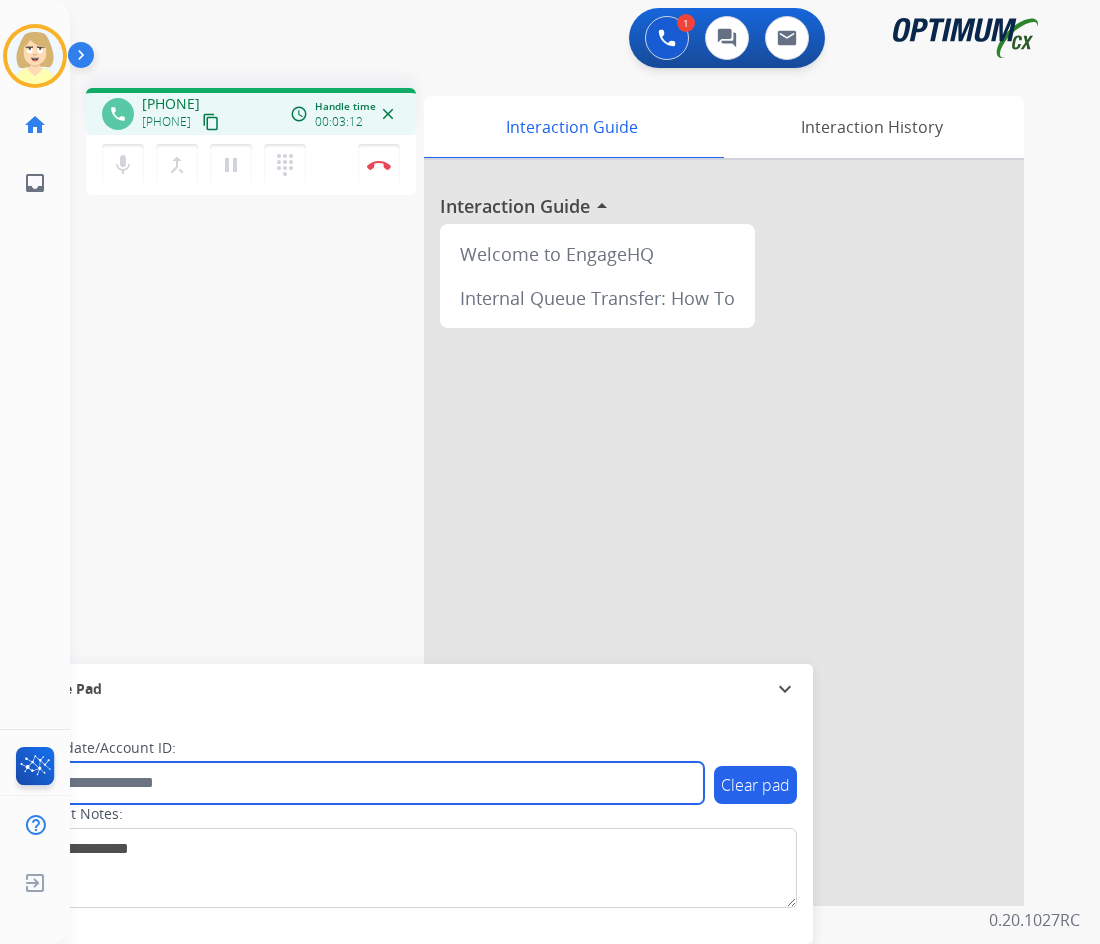 paste on "*******" 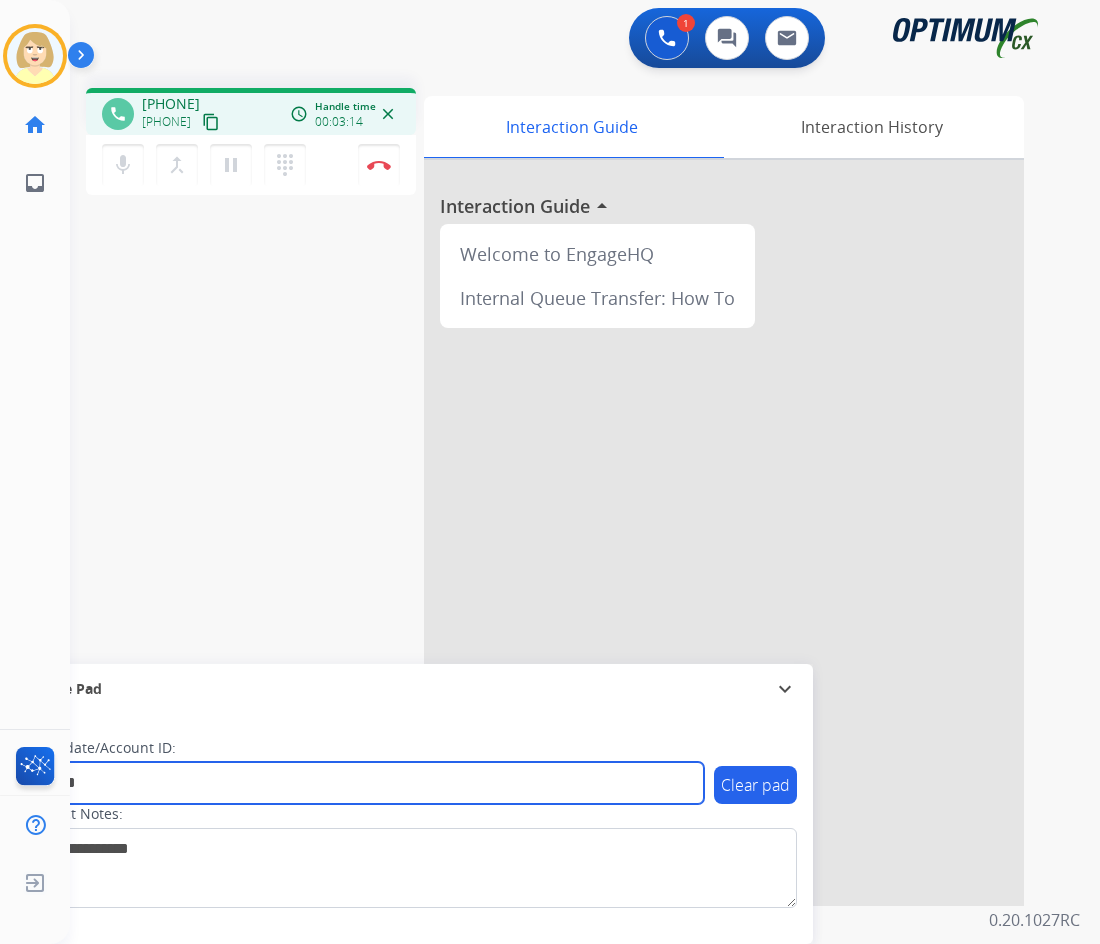 type on "*******" 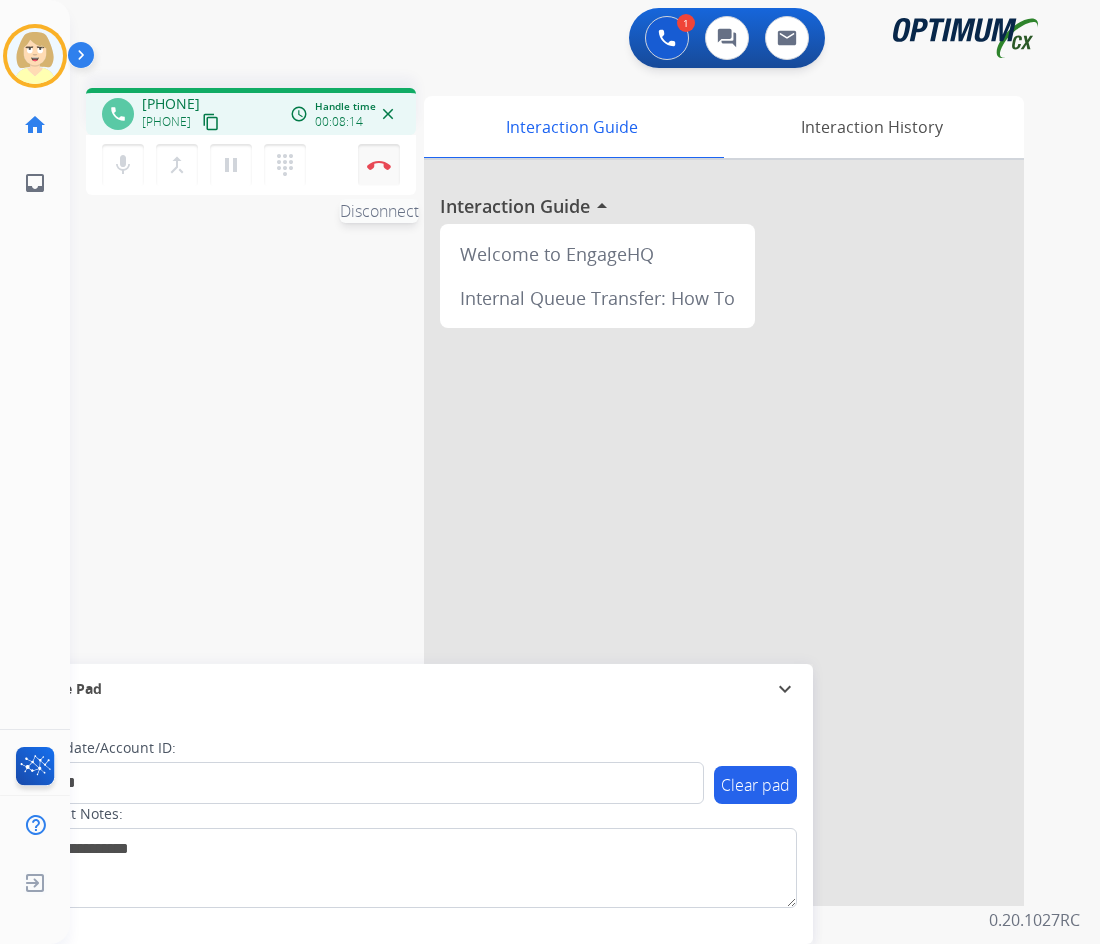click on "Disconnect" at bounding box center [379, 165] 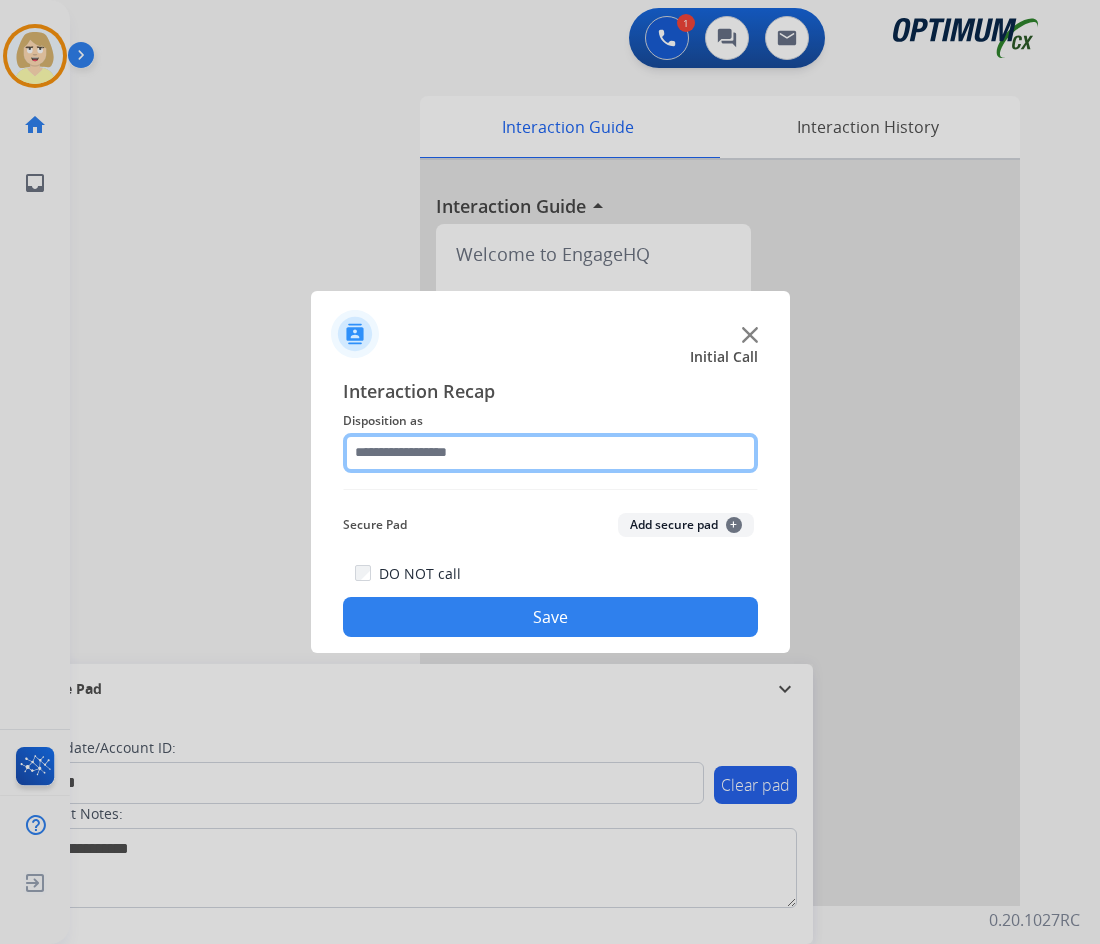 click 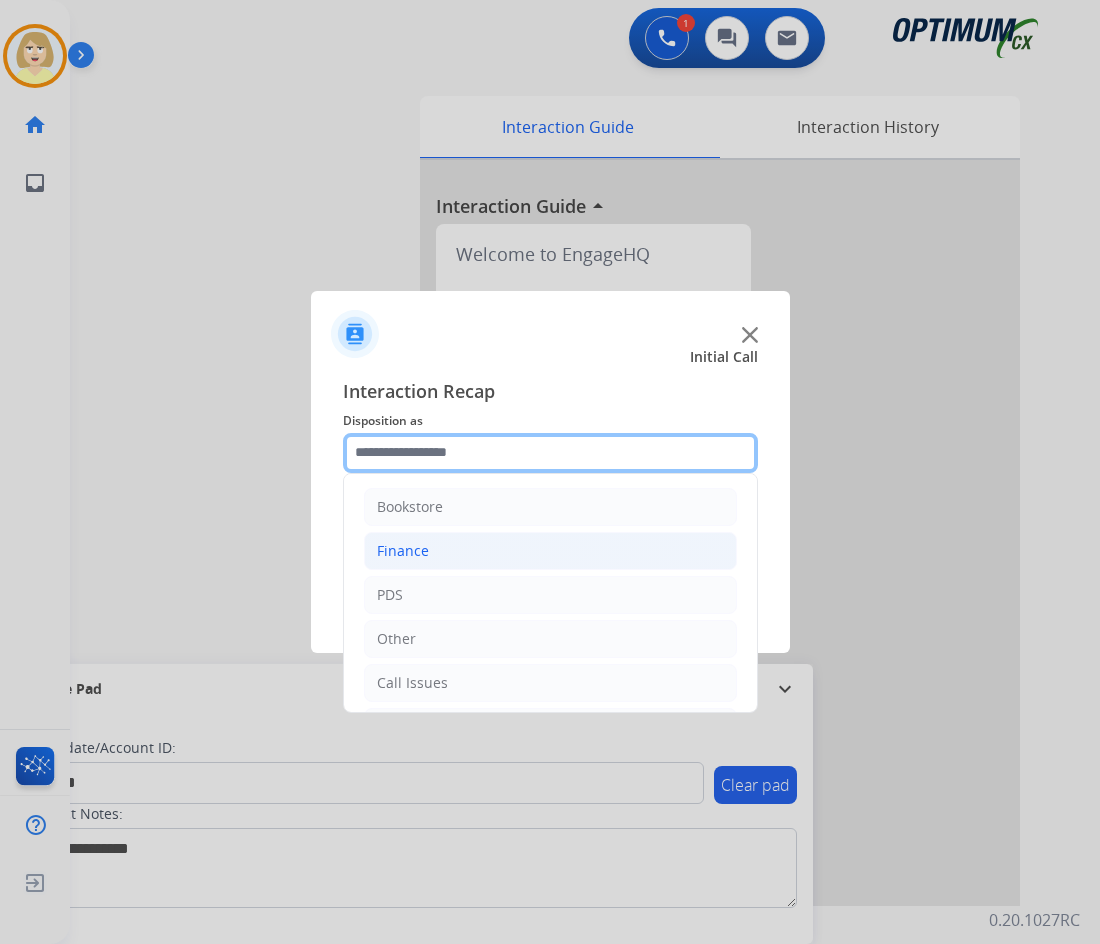 scroll, scrollTop: 136, scrollLeft: 0, axis: vertical 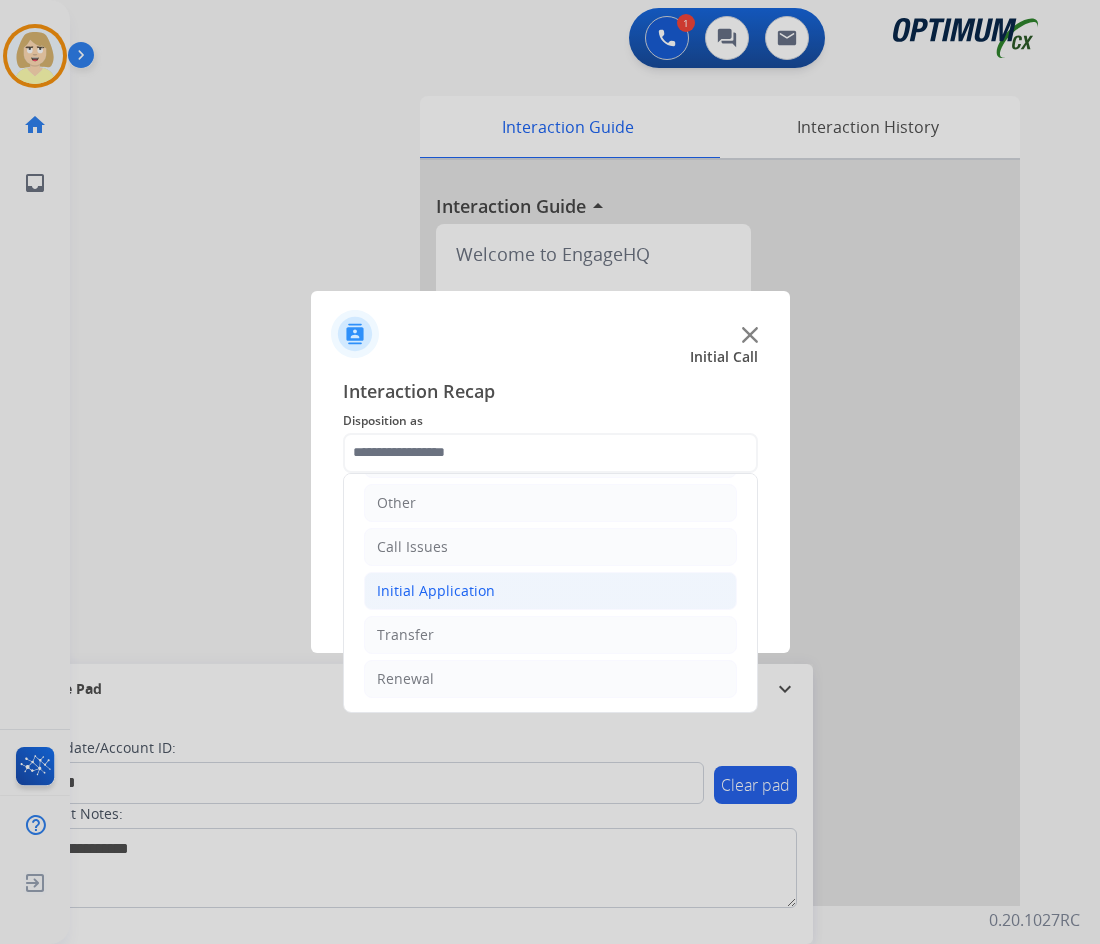 click on "Initial Application" 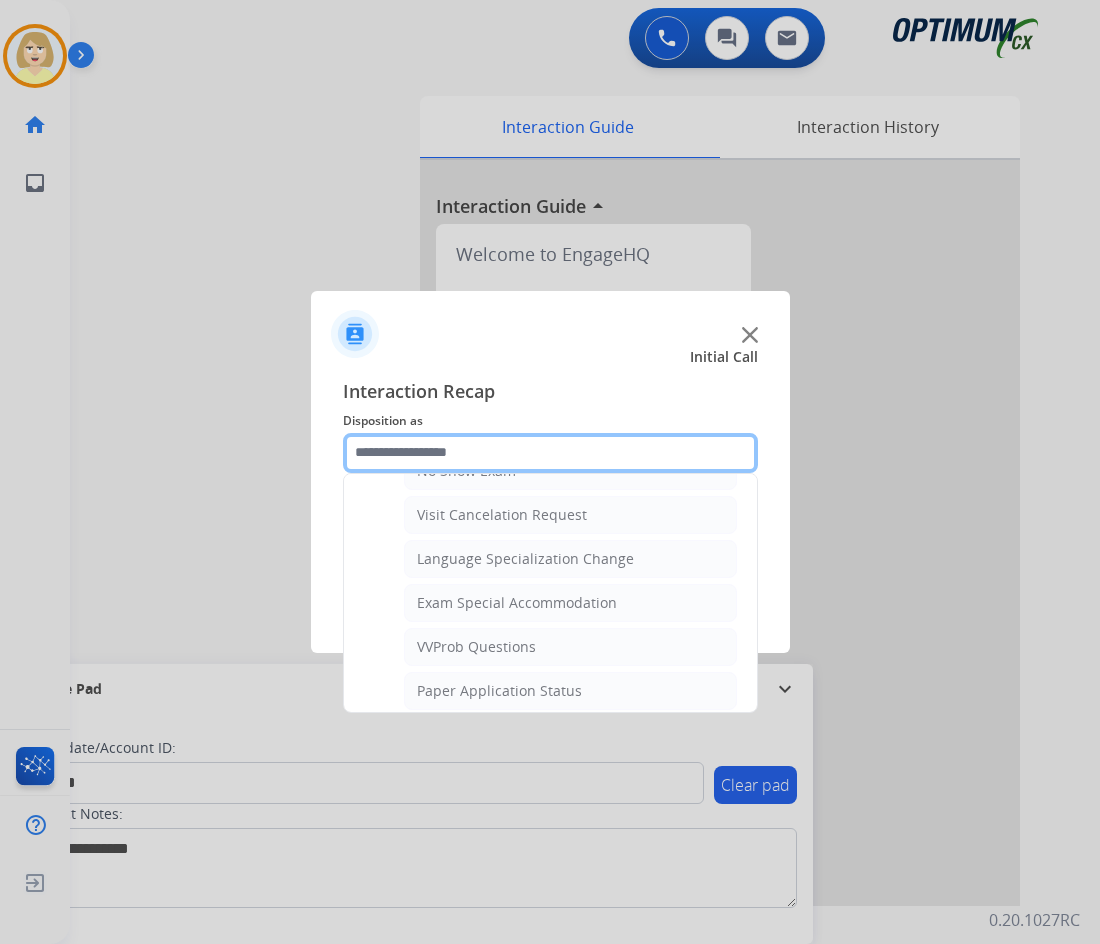scroll, scrollTop: 1136, scrollLeft: 0, axis: vertical 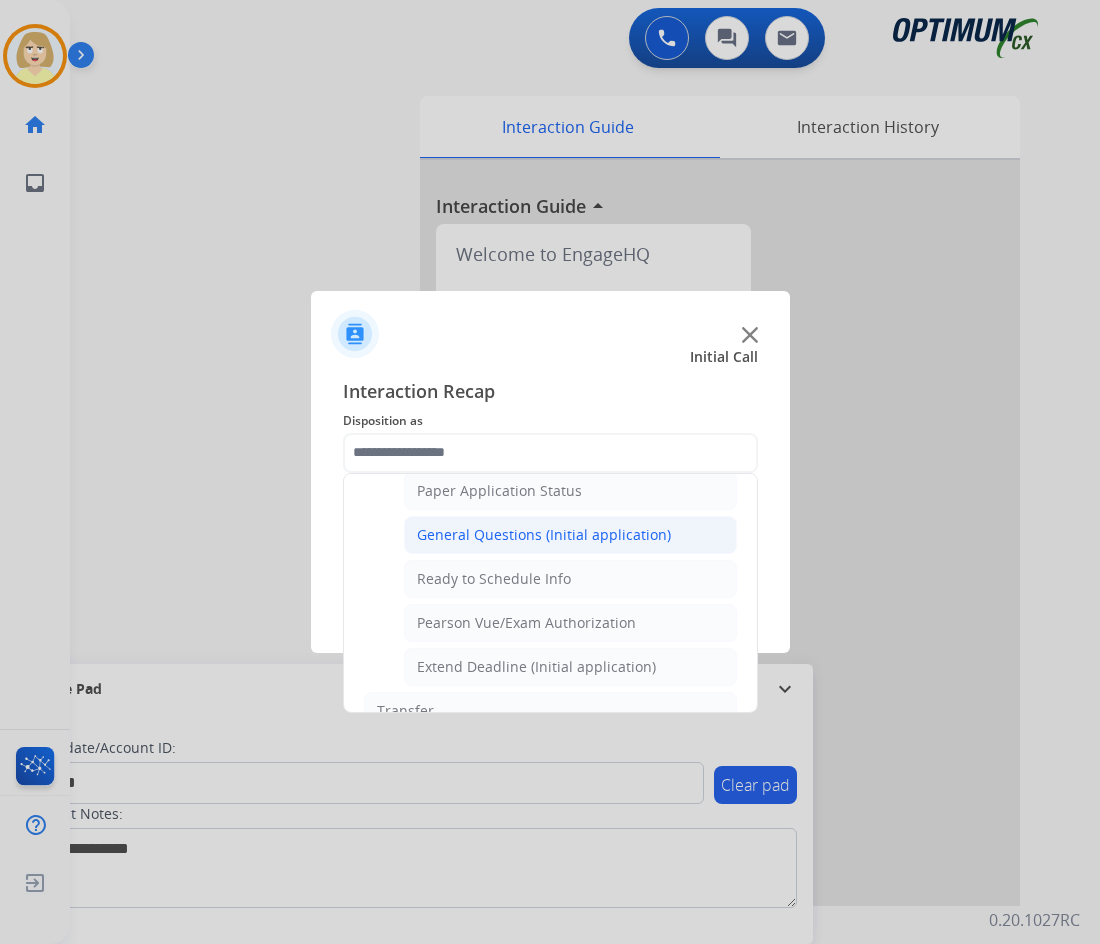 click on "General Questions (Initial application)" 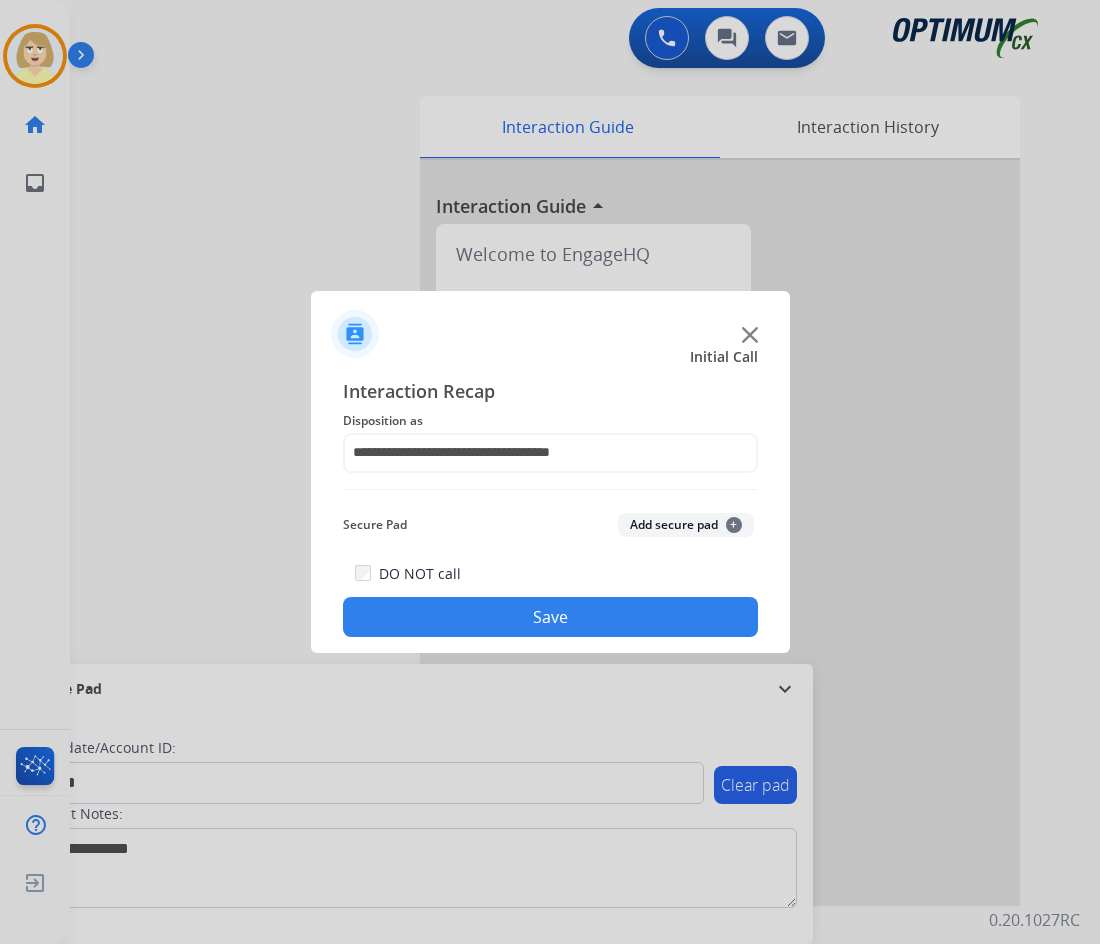 drag, startPoint x: 691, startPoint y: 524, endPoint x: 468, endPoint y: 677, distance: 270.44037 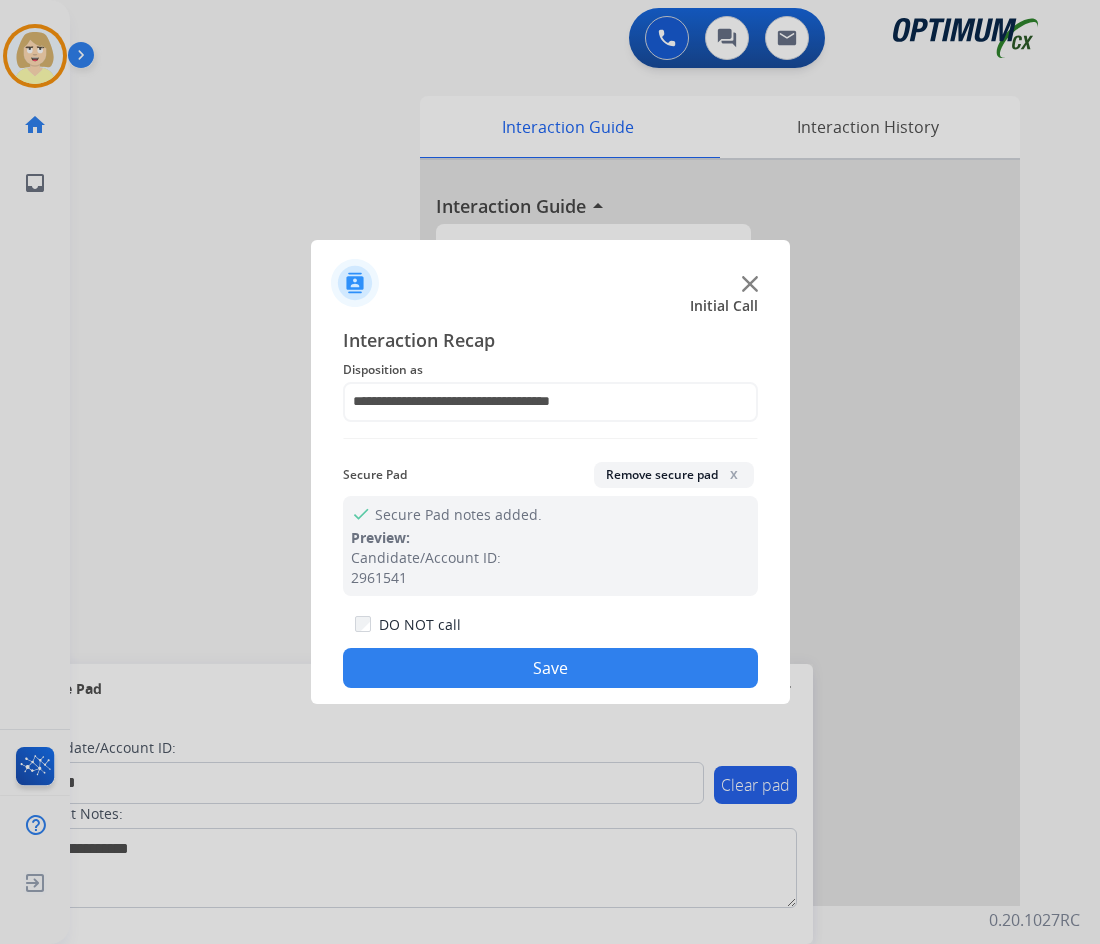 click on "Save" 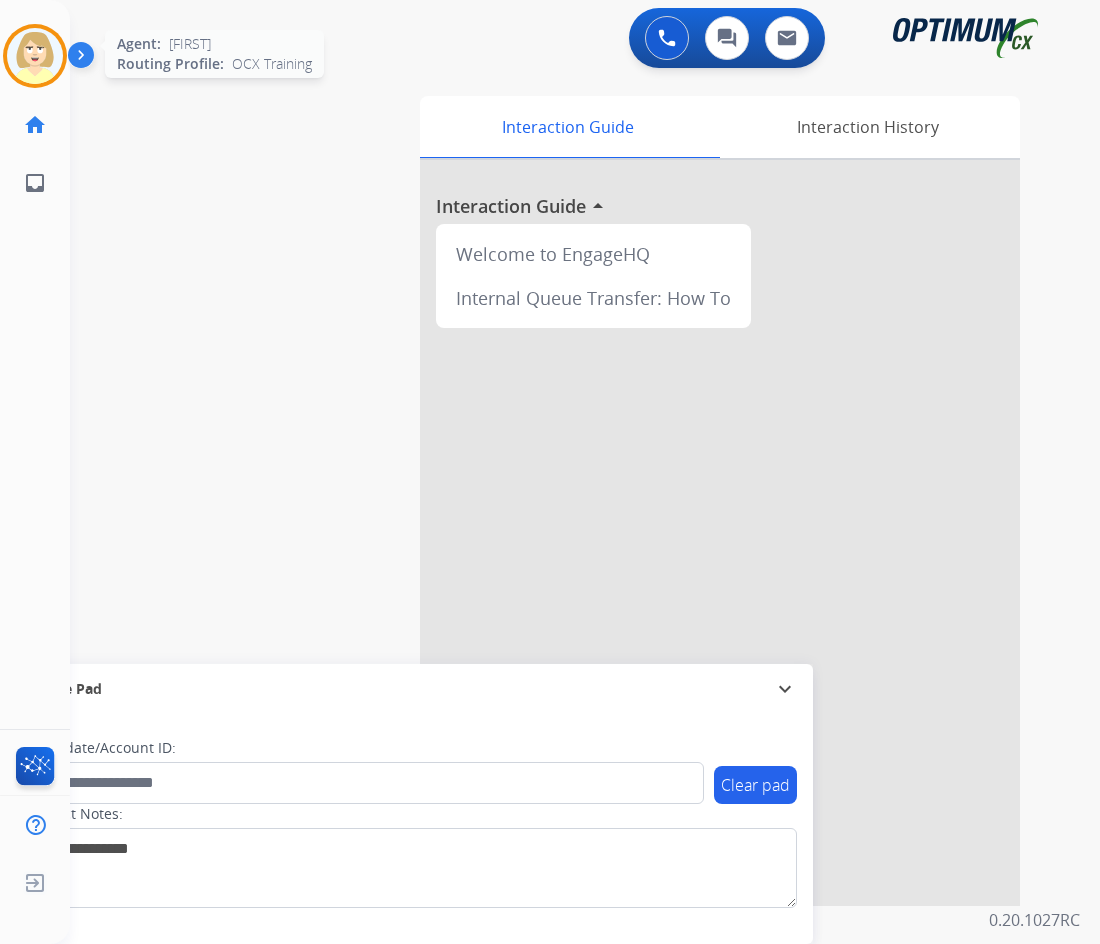 click at bounding box center (35, 56) 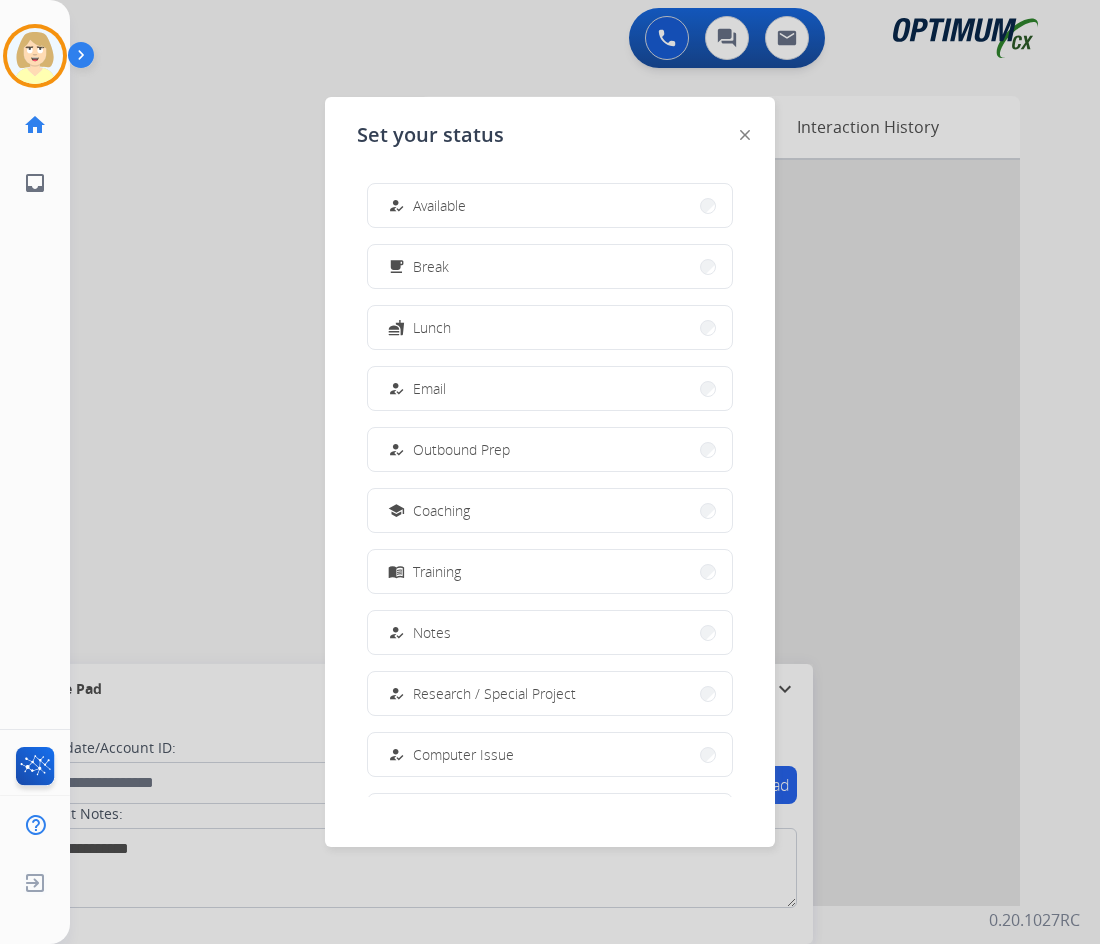 click on "Available" at bounding box center (439, 205) 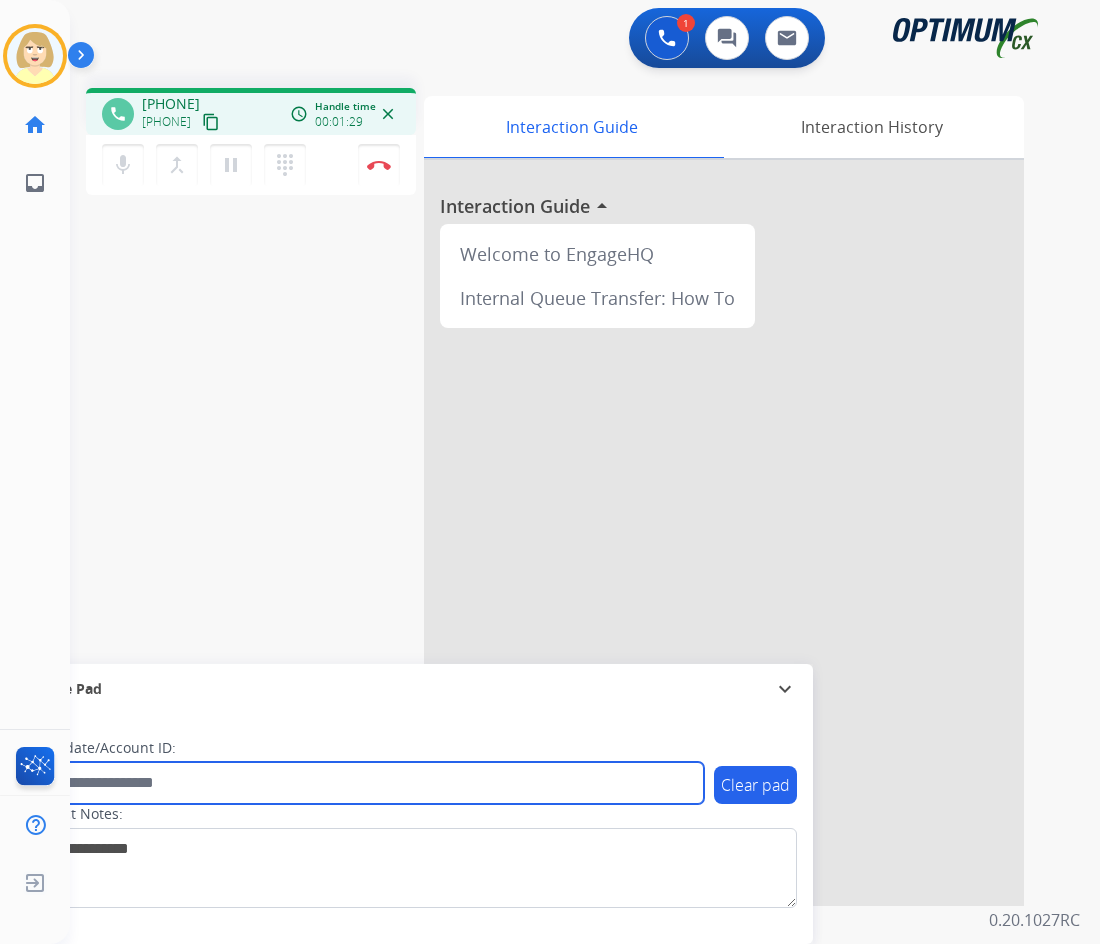 click at bounding box center (365, 783) 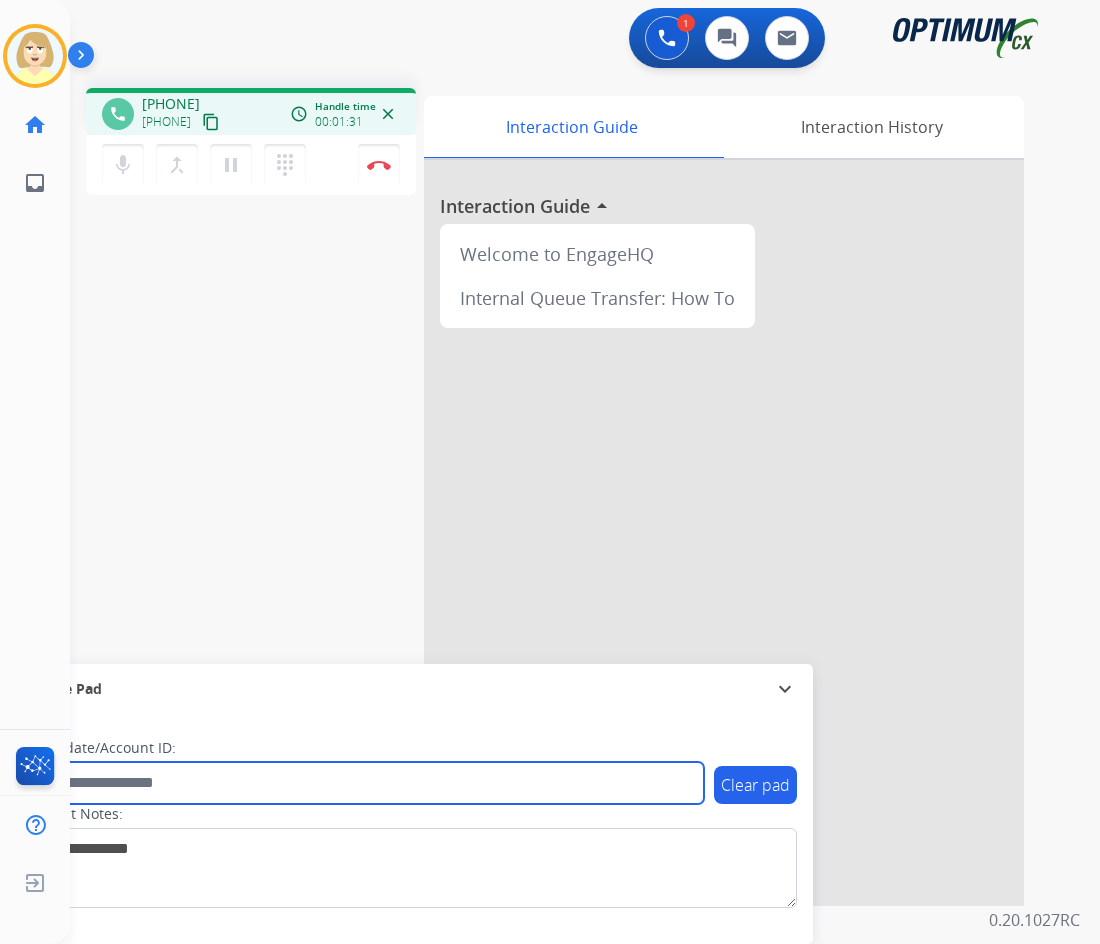 paste on "*******" 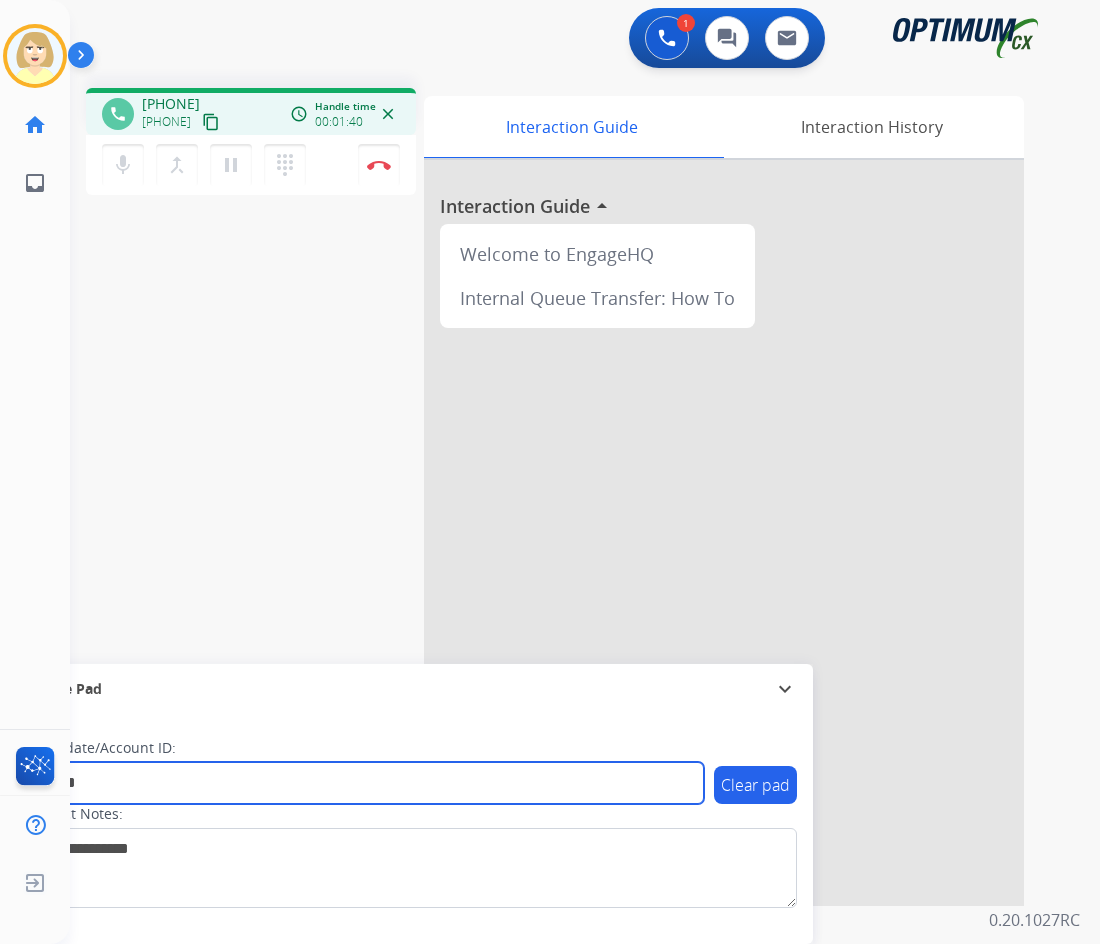 type on "*******" 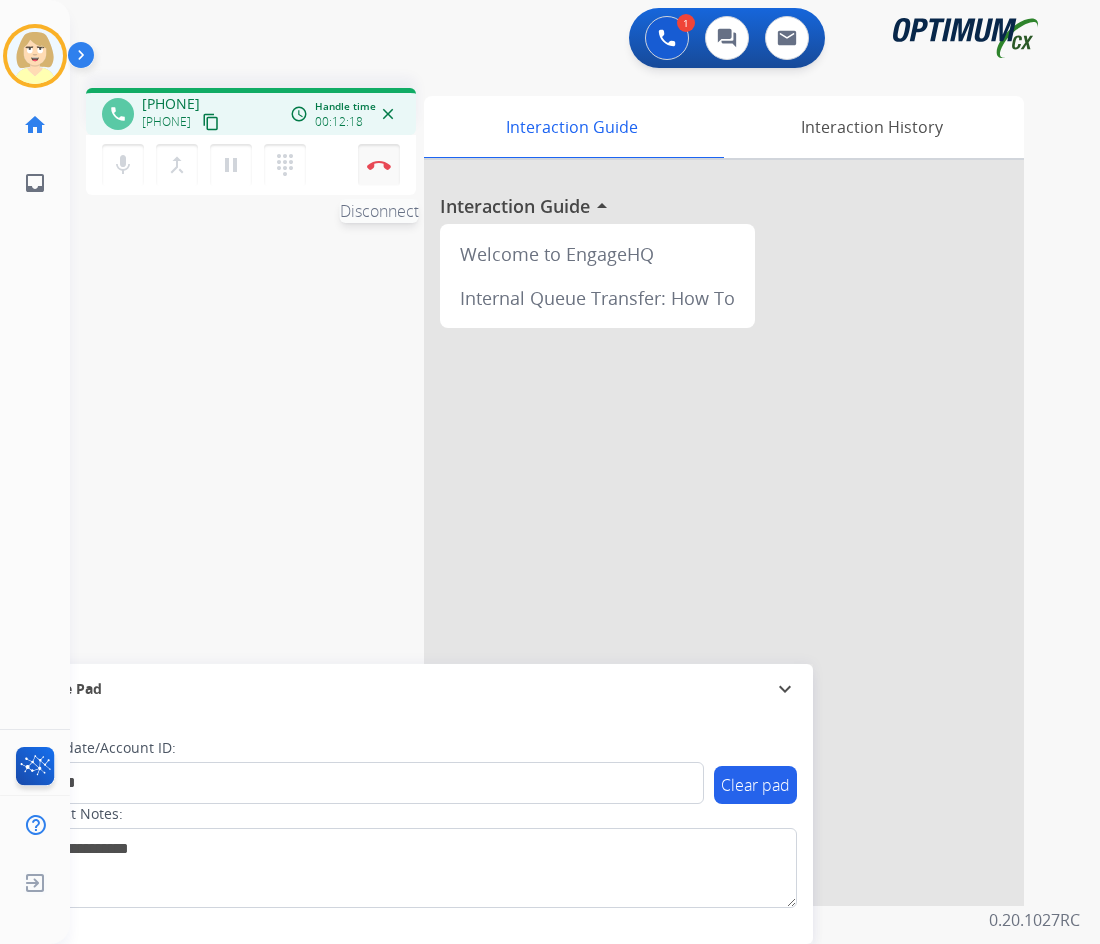 click at bounding box center [379, 165] 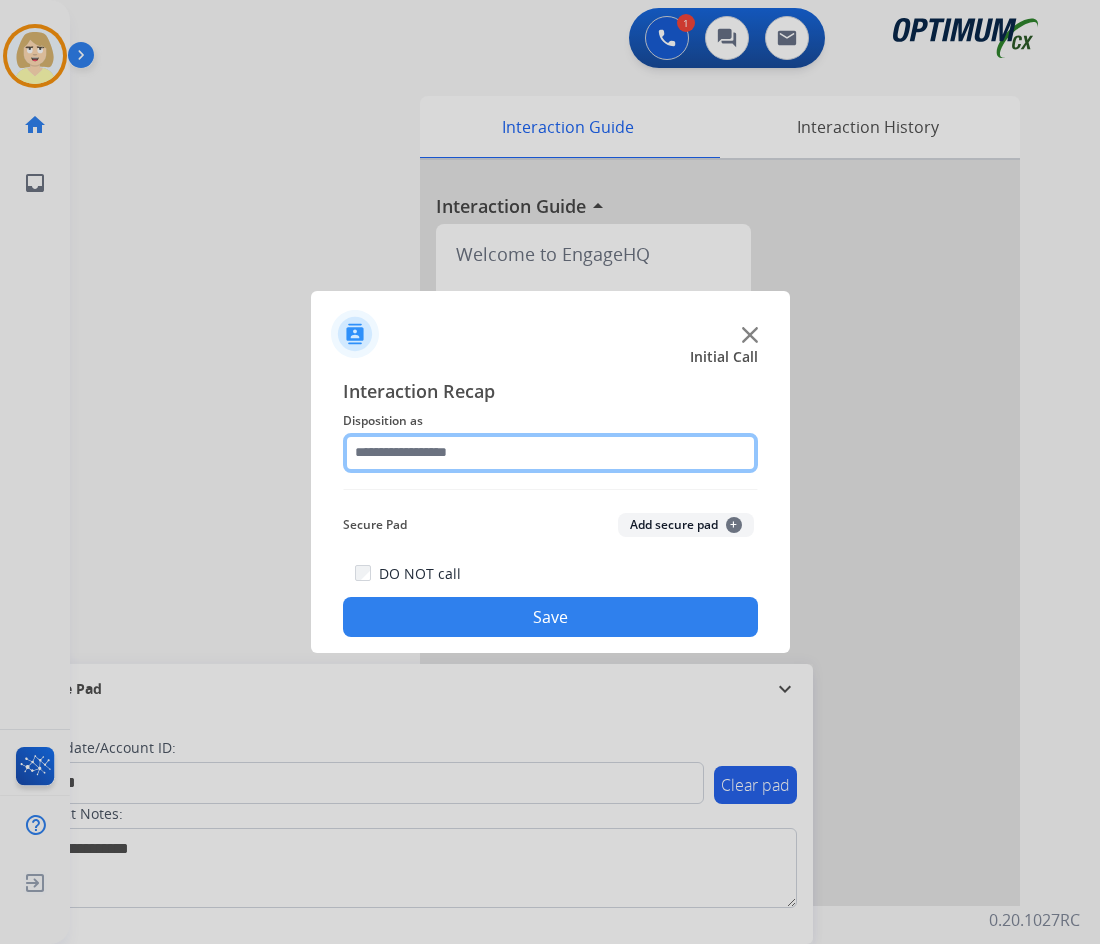 drag, startPoint x: 421, startPoint y: 458, endPoint x: 422, endPoint y: 470, distance: 12.0415945 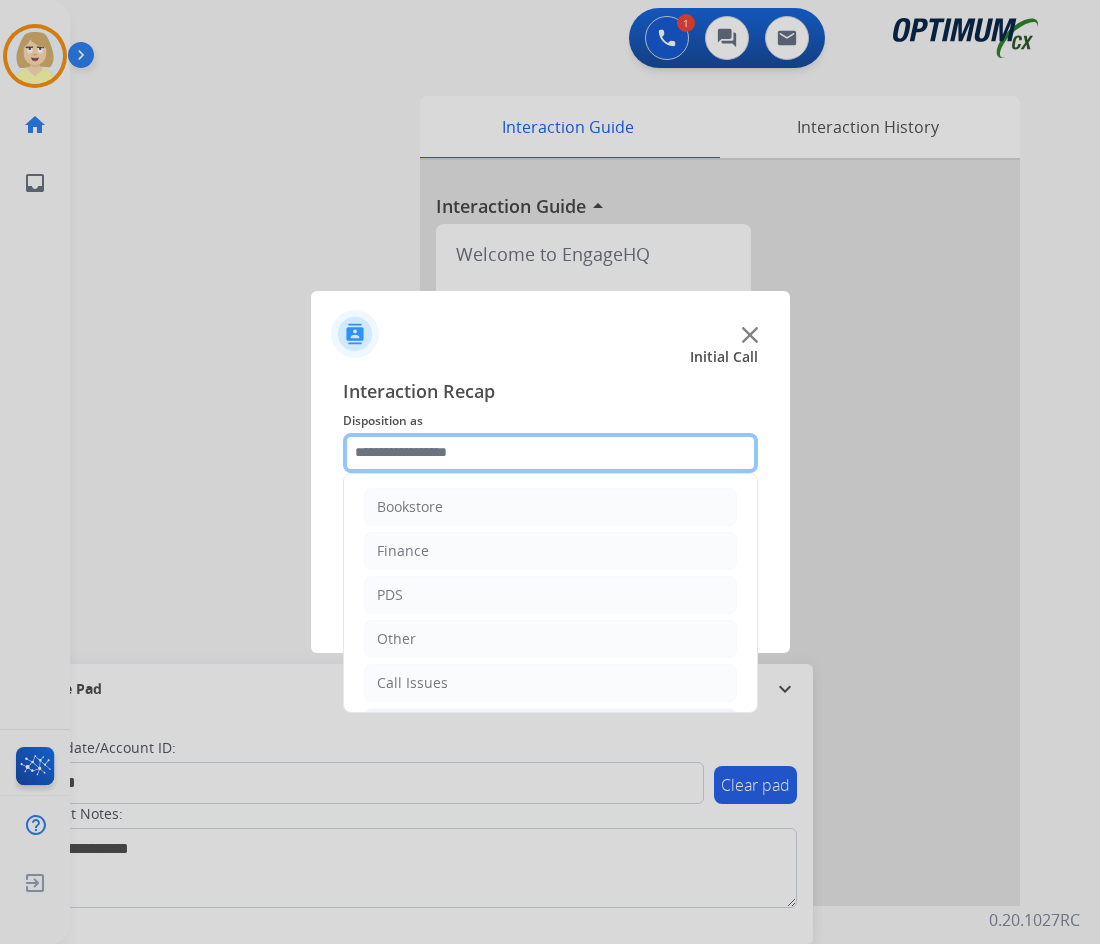 scroll, scrollTop: 136, scrollLeft: 0, axis: vertical 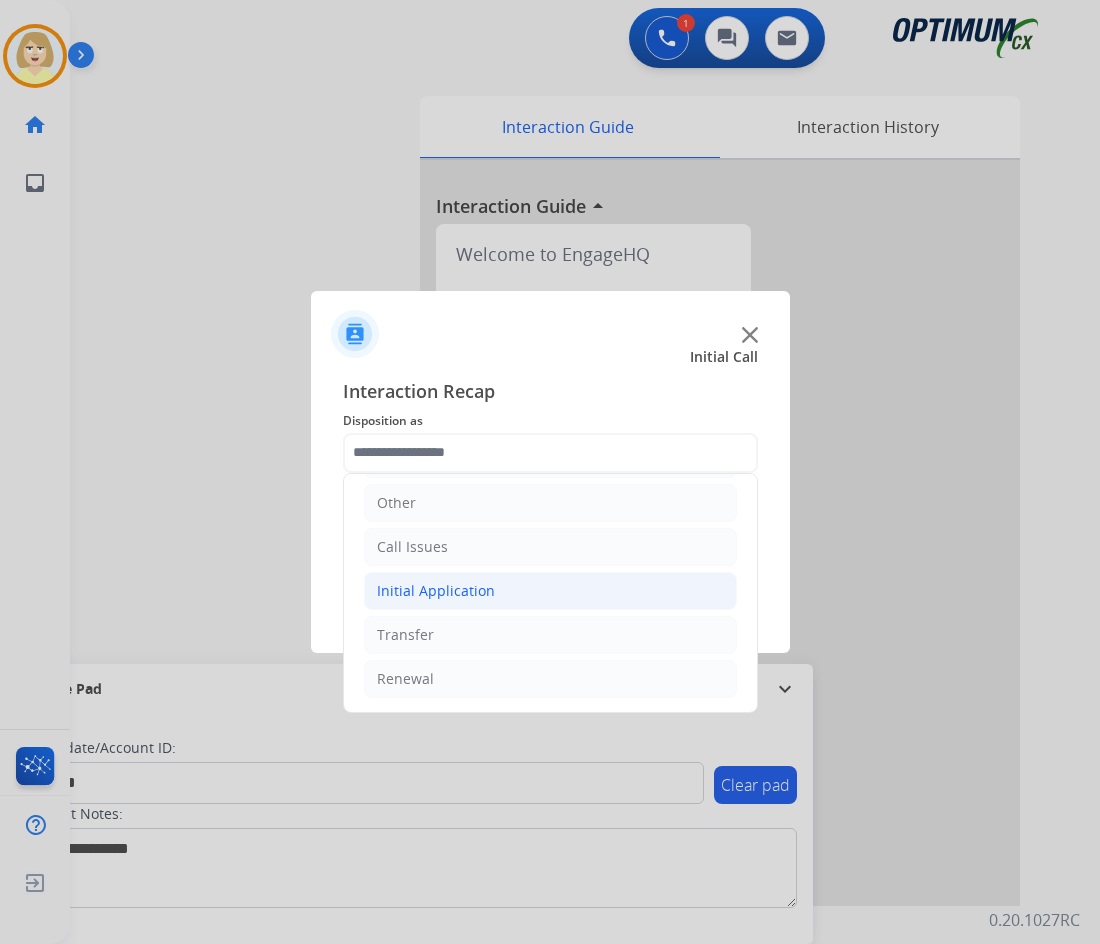click on "Initial Application" 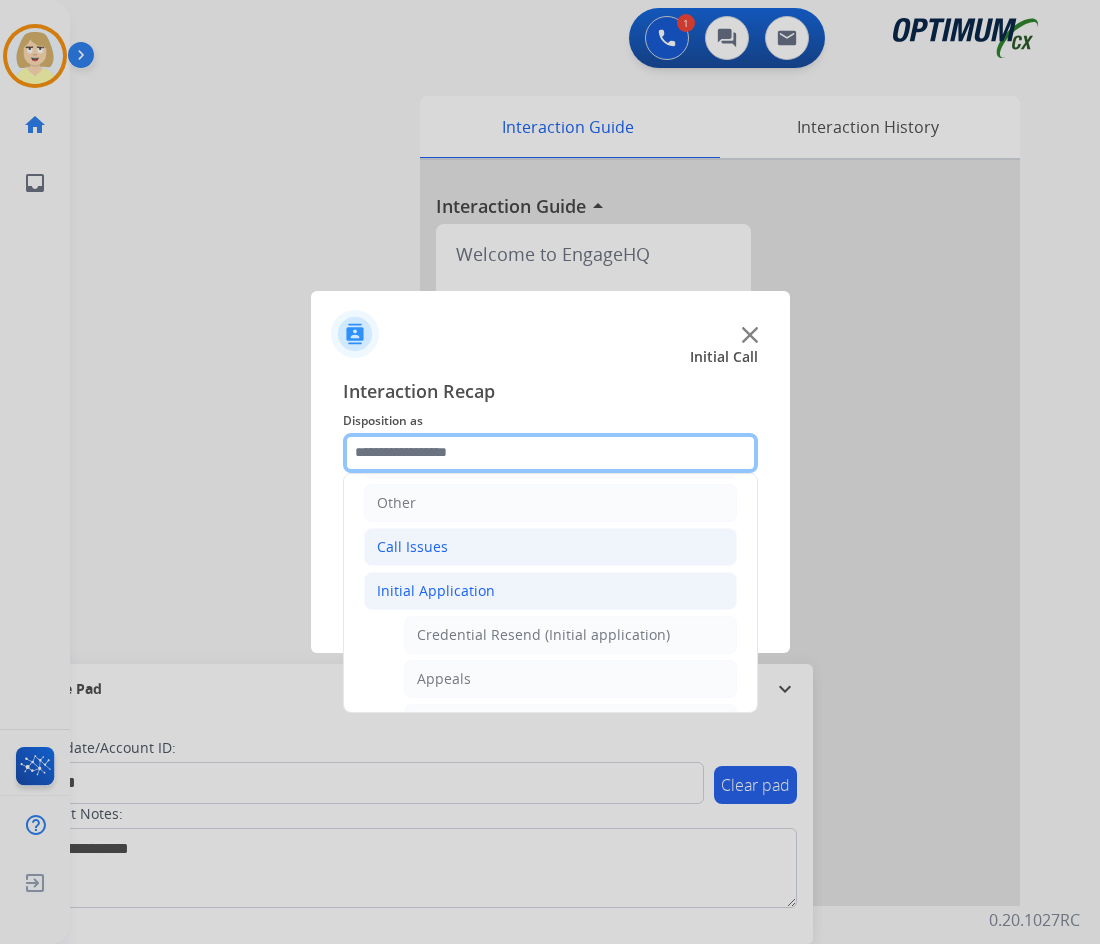 scroll, scrollTop: 336, scrollLeft: 0, axis: vertical 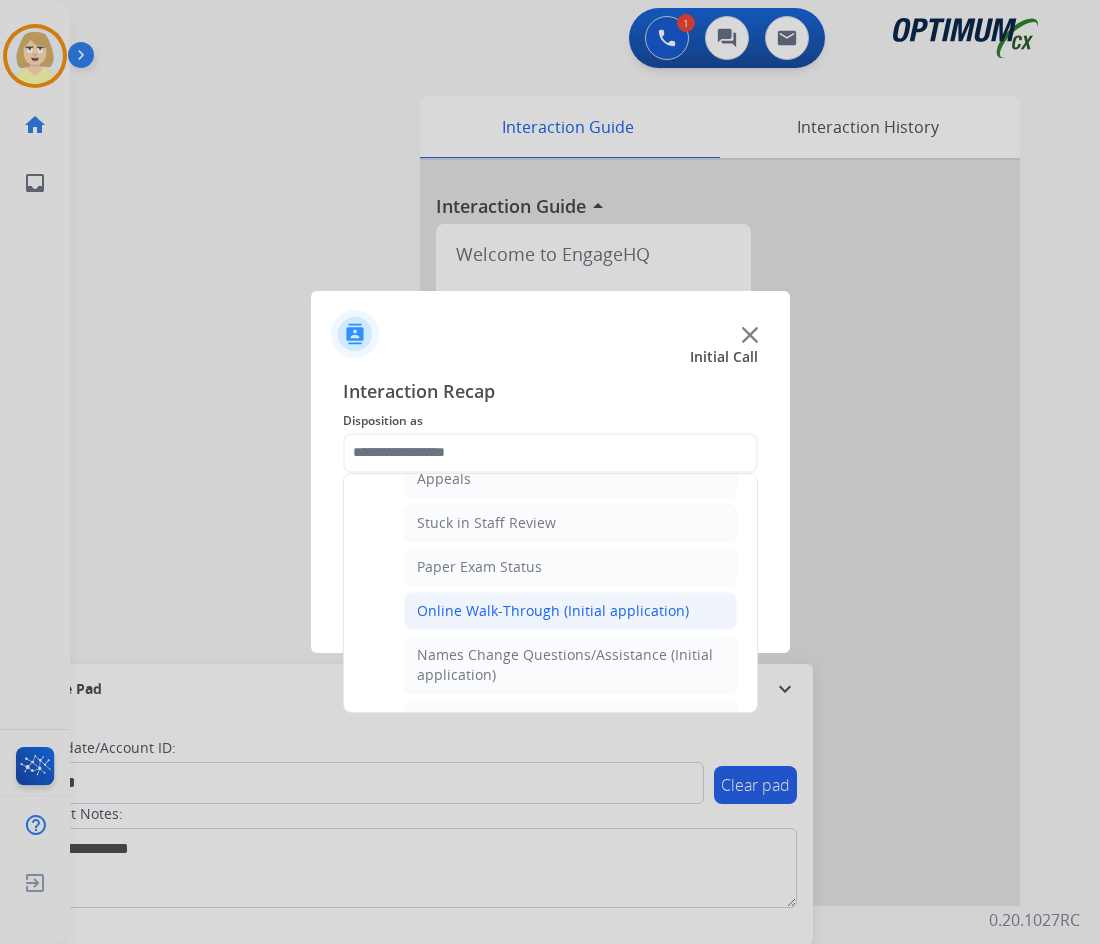 click on "Online Walk-Through (Initial application)" 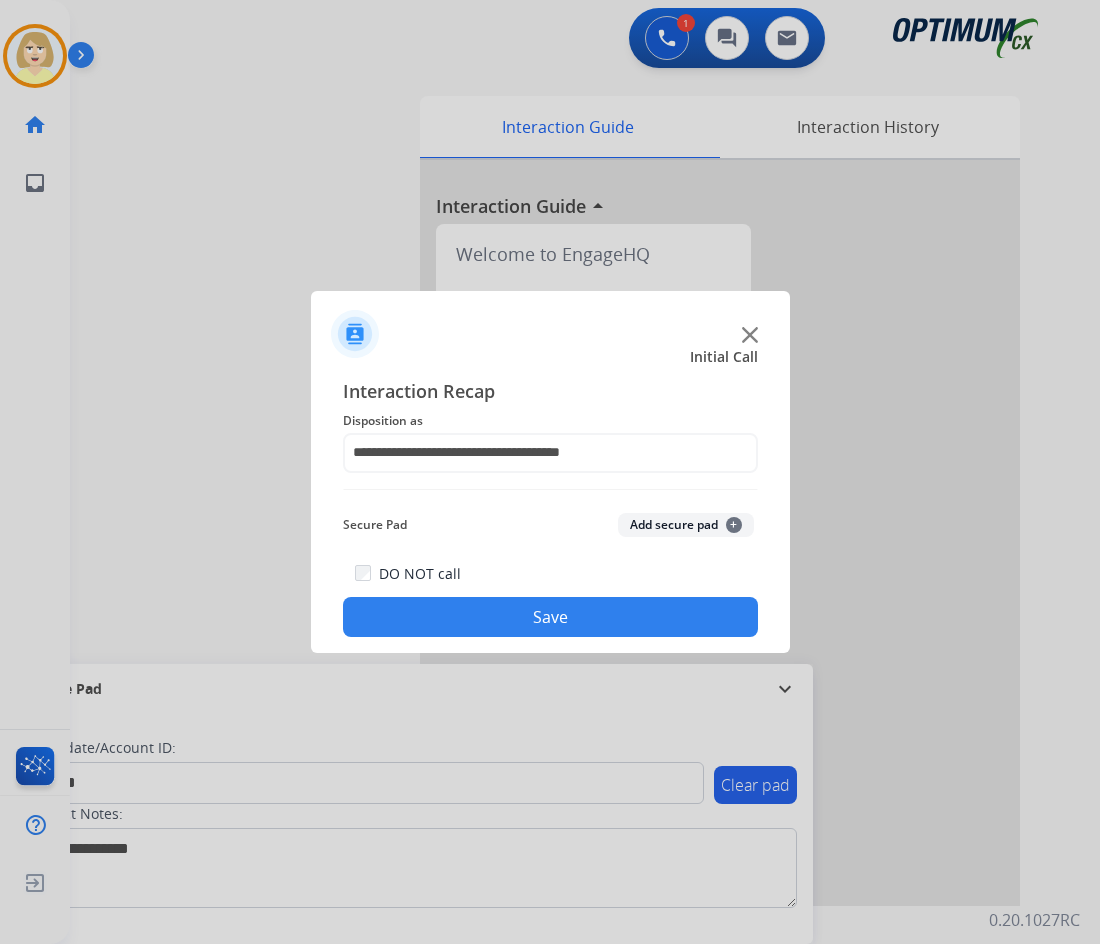 click on "Add secure pad  +" 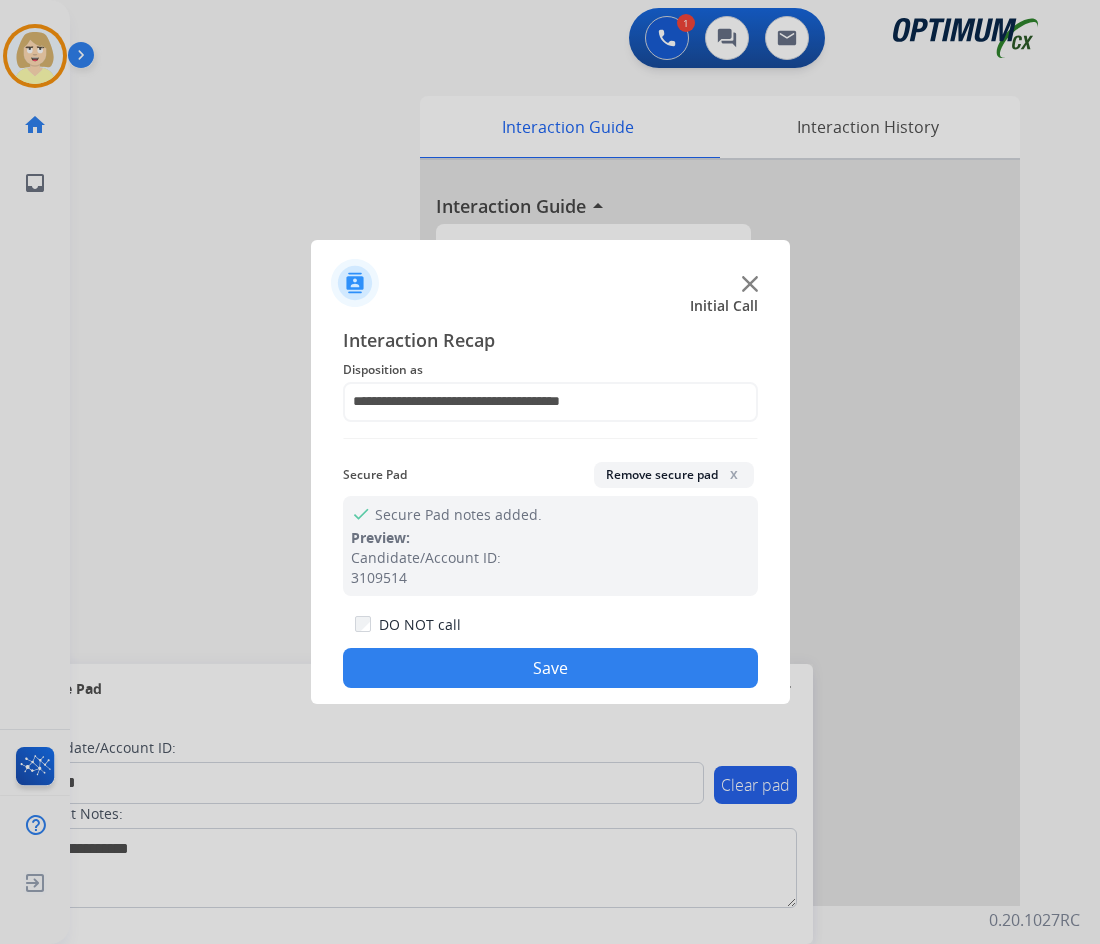 click on "Save" 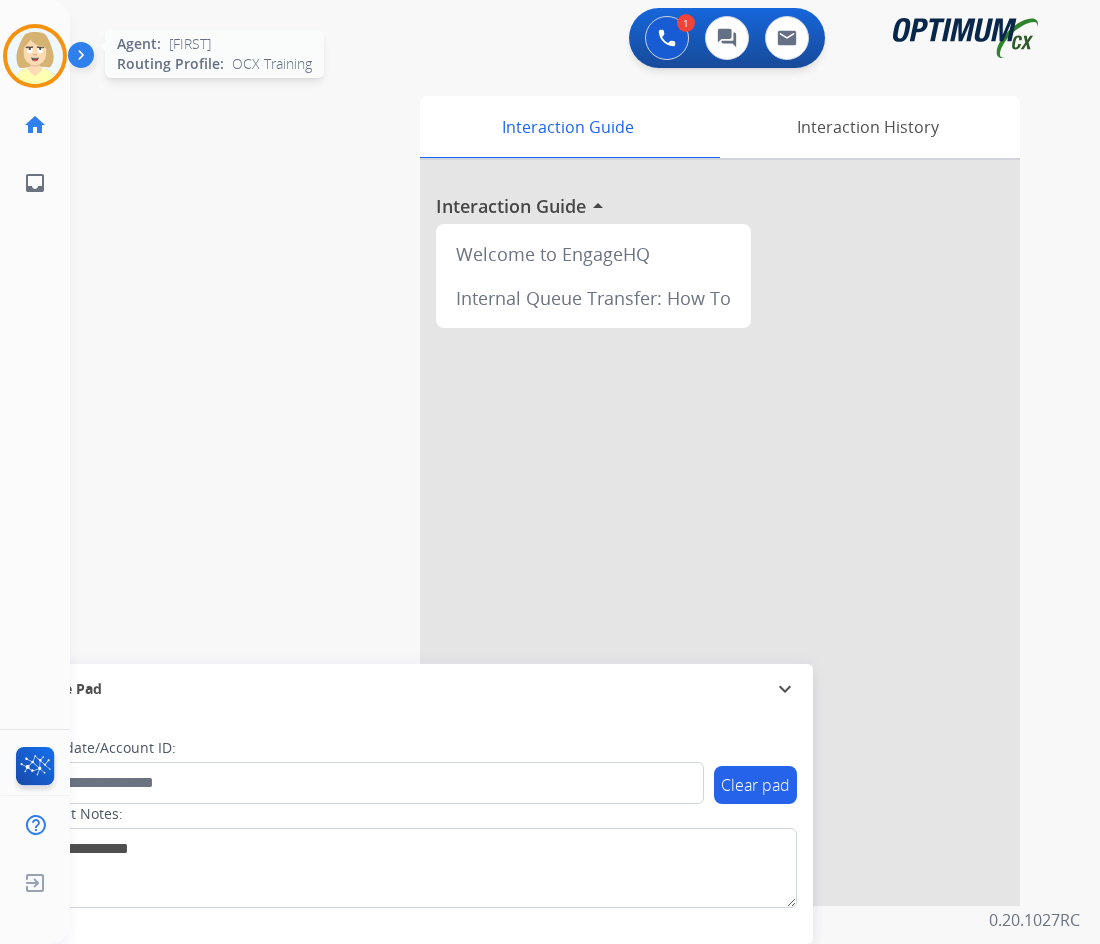 click at bounding box center (35, 56) 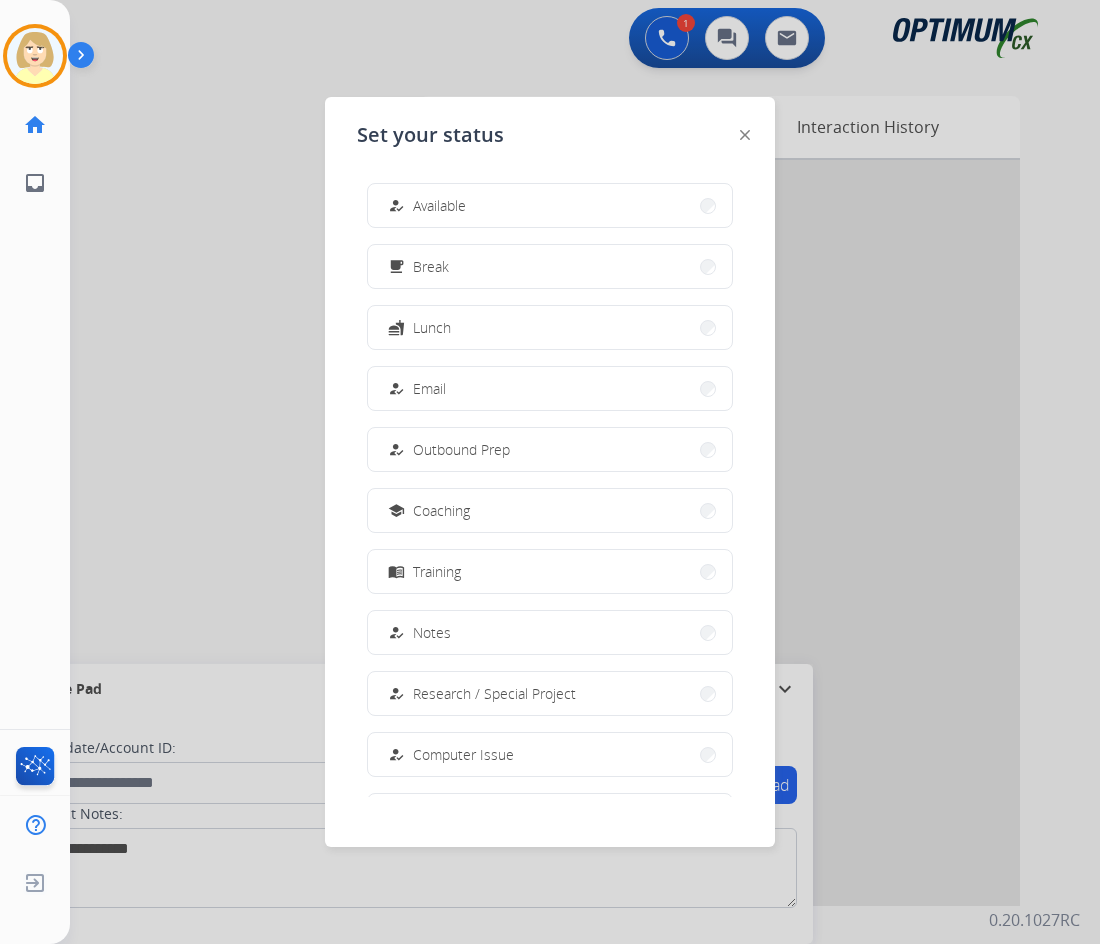 drag, startPoint x: 435, startPoint y: 201, endPoint x: 418, endPoint y: 203, distance: 17.117243 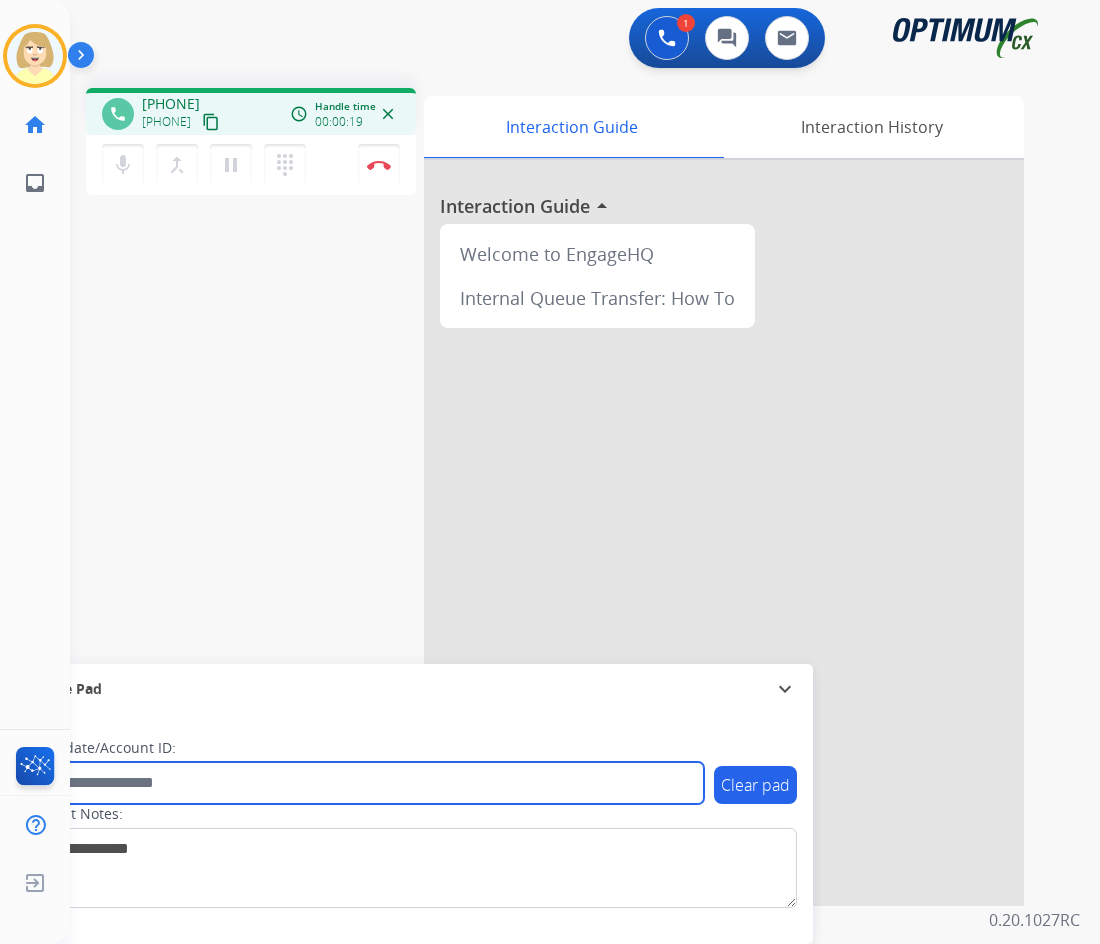 click at bounding box center (365, 783) 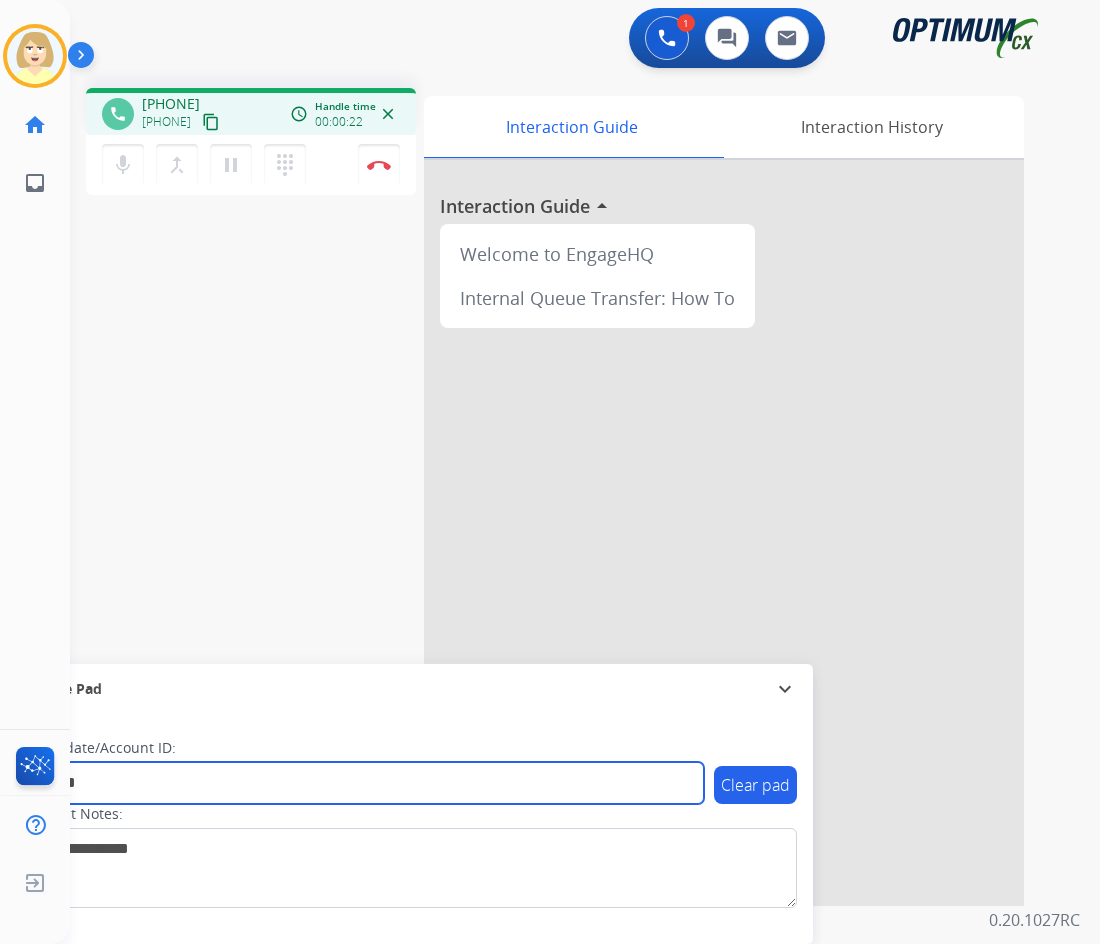 type on "*******" 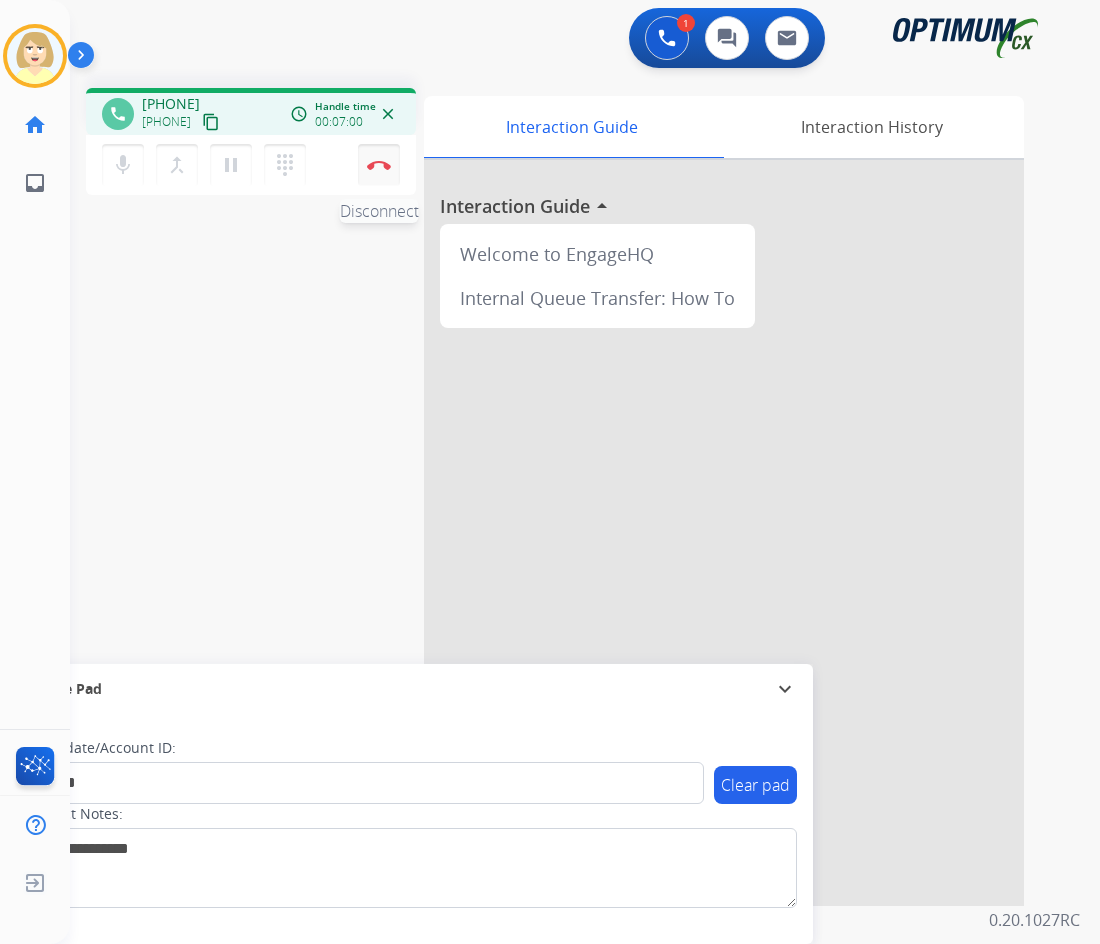 click on "Disconnect" at bounding box center (379, 165) 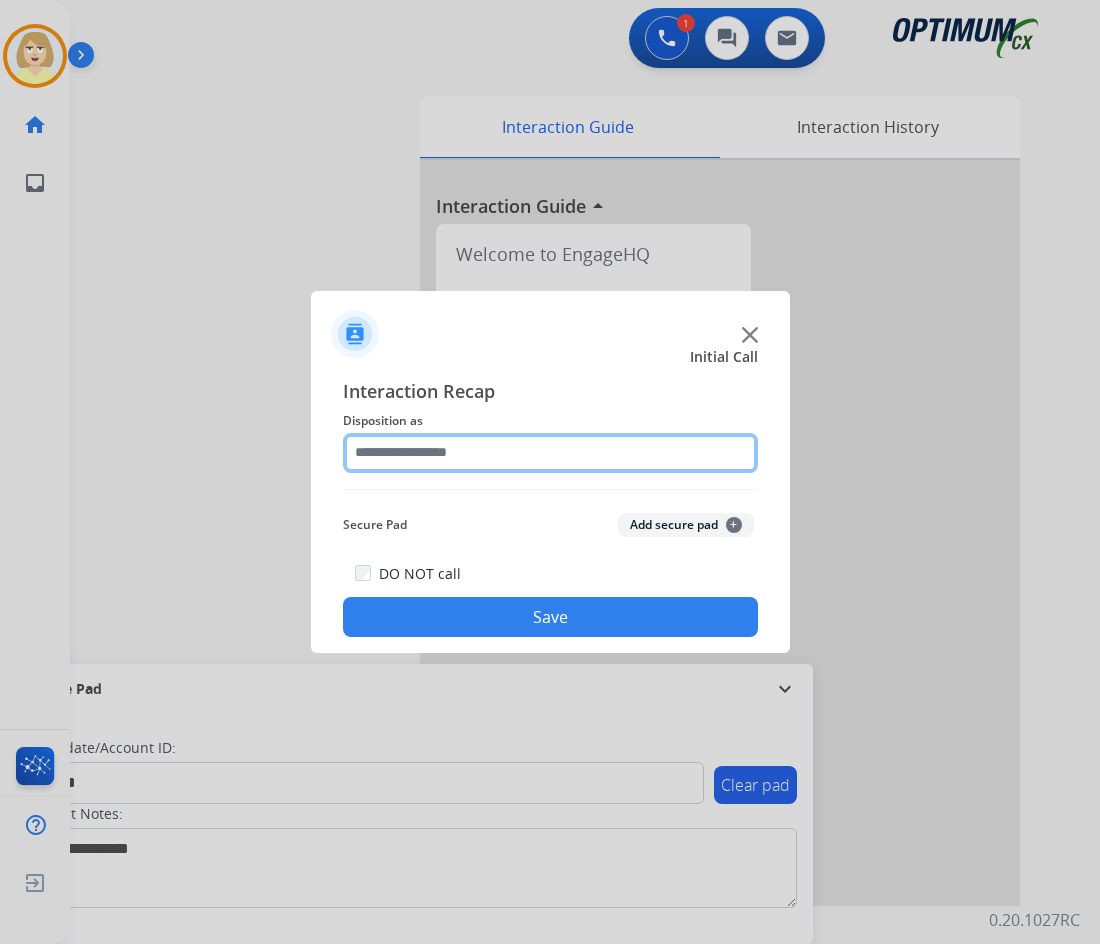 click 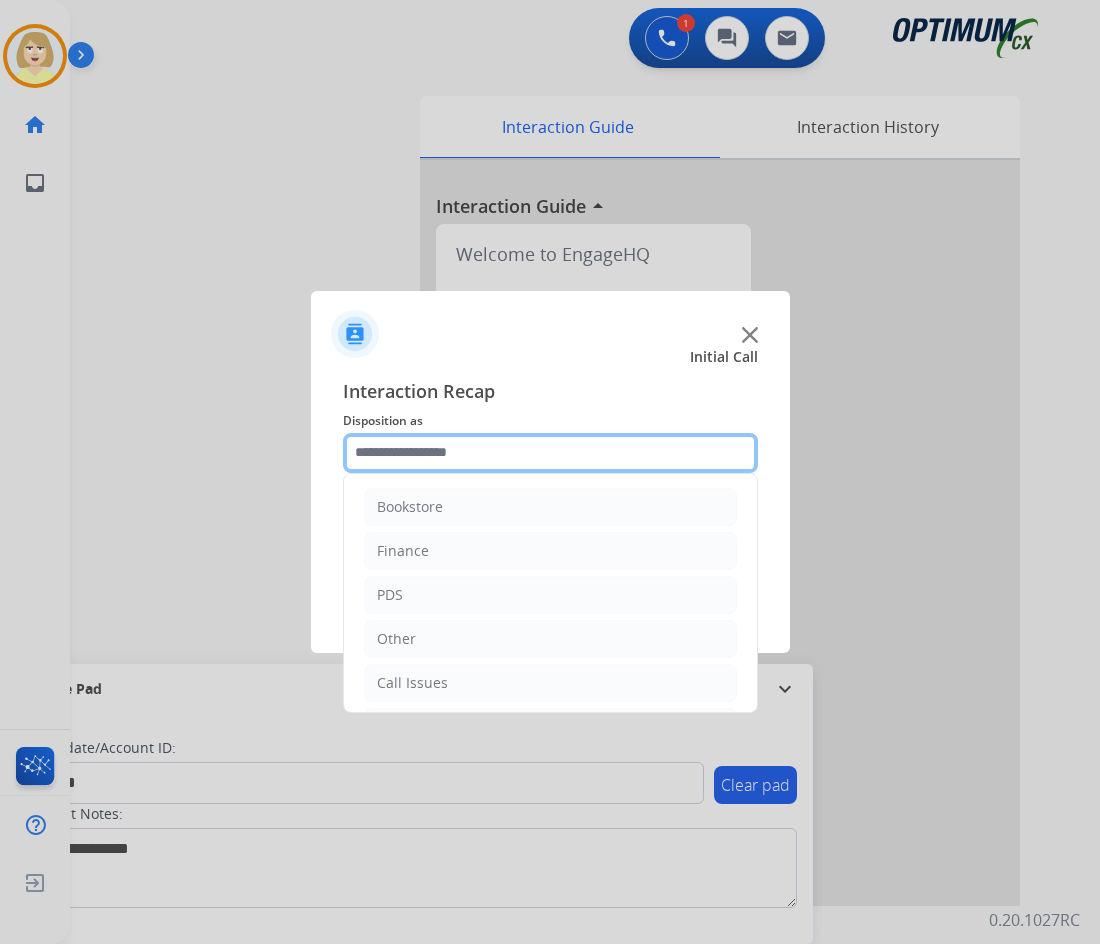 scroll, scrollTop: 136, scrollLeft: 0, axis: vertical 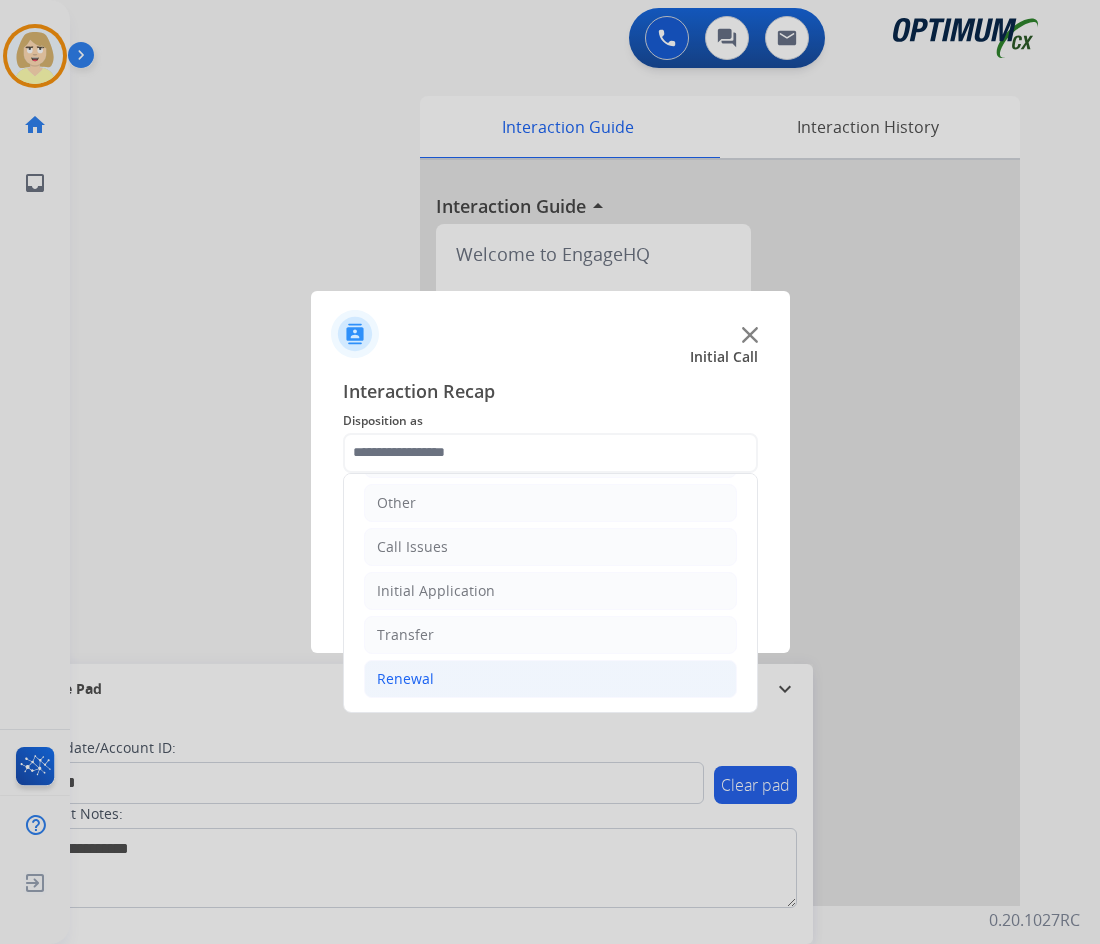 click on "Renewal" 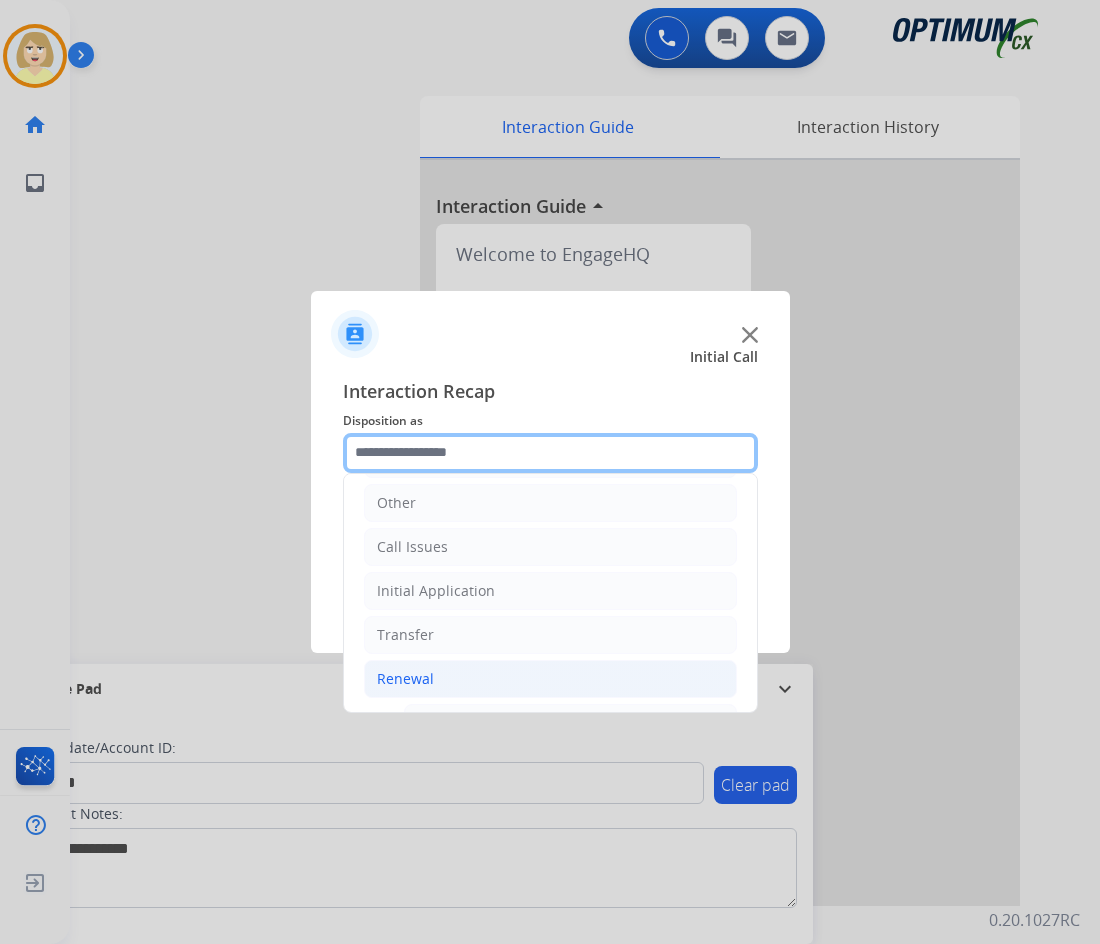 scroll, scrollTop: 436, scrollLeft: 0, axis: vertical 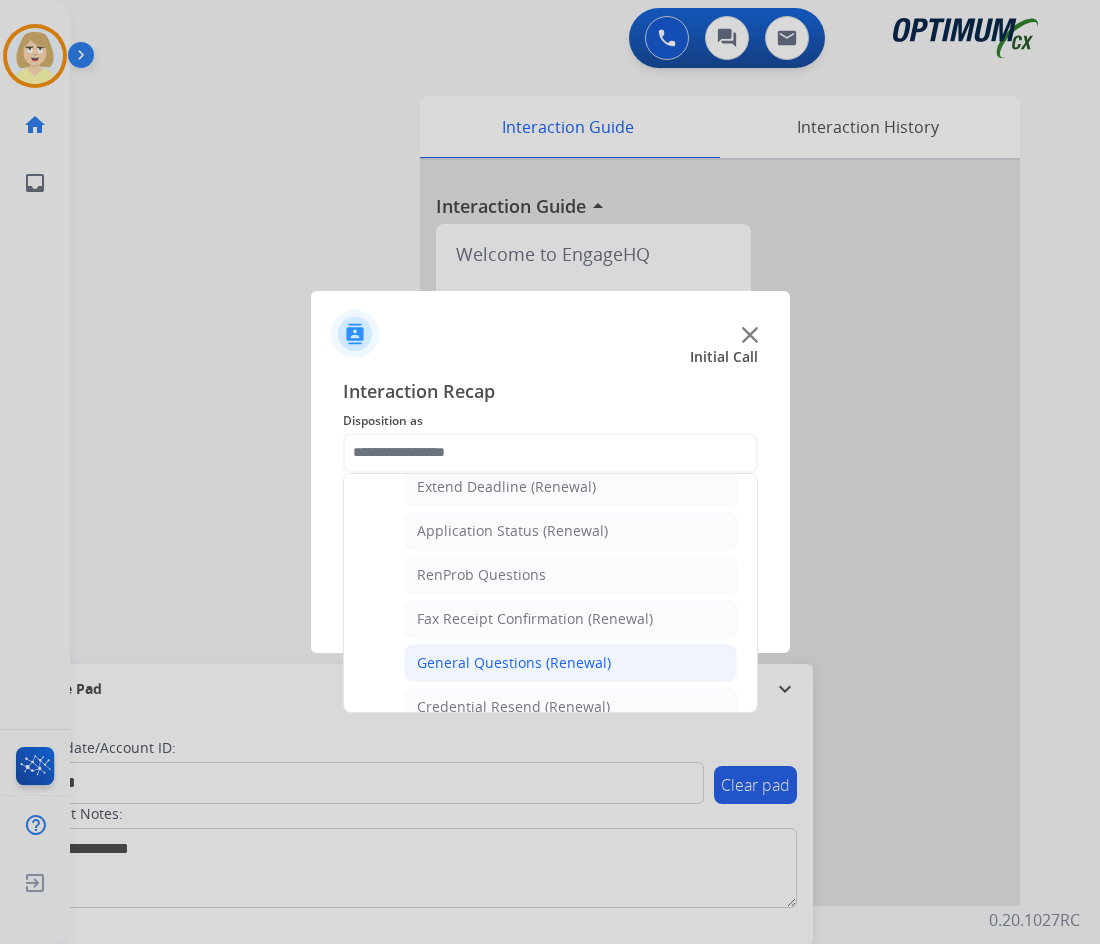 click on "General Questions (Renewal)" 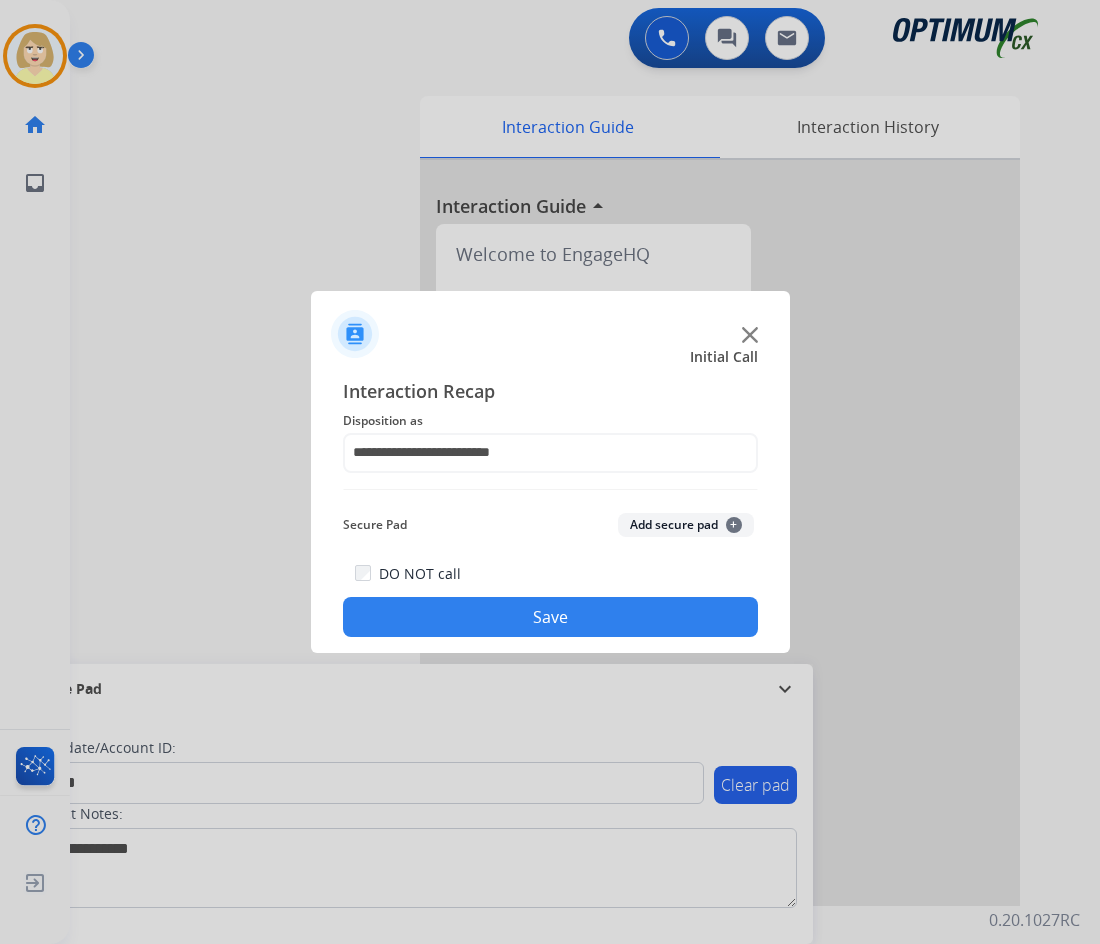 click on "Add secure pad  +" 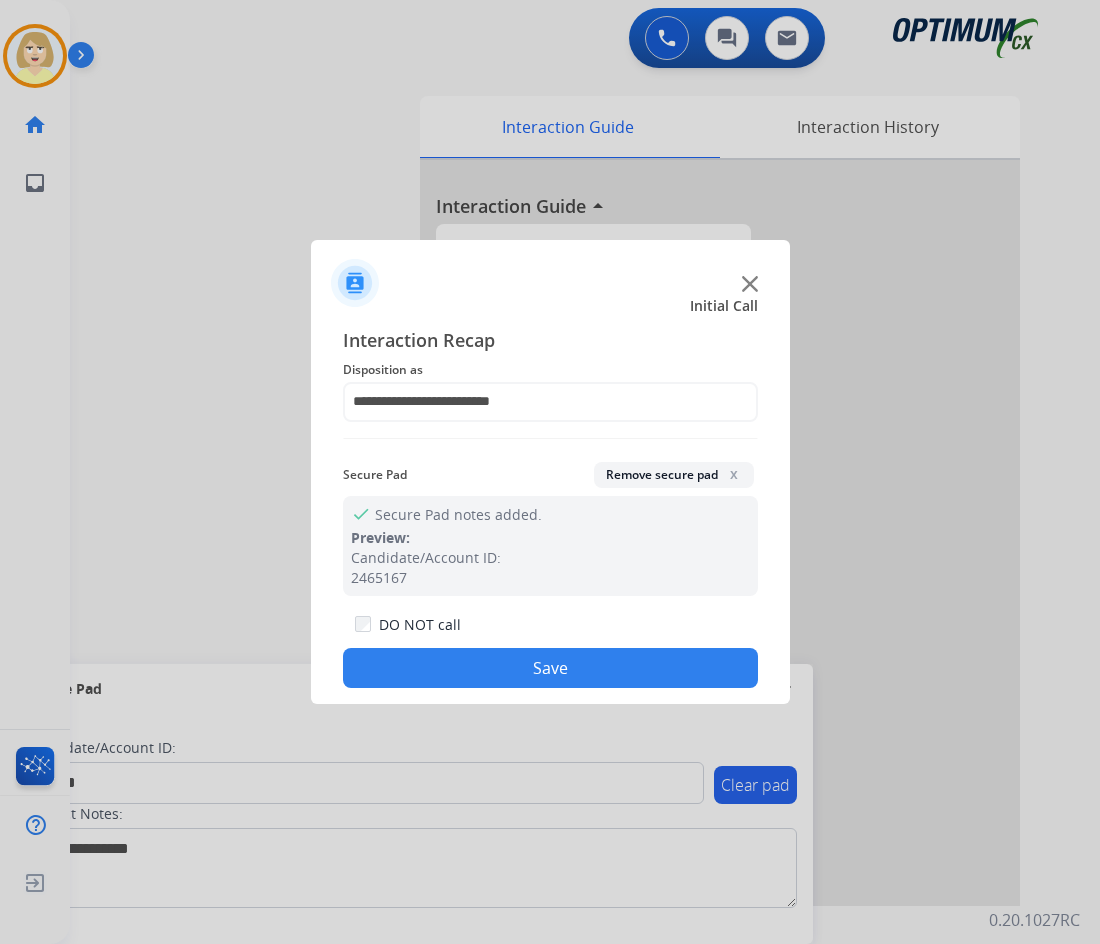 drag, startPoint x: 473, startPoint y: 671, endPoint x: 242, endPoint y: 386, distance: 366.85965 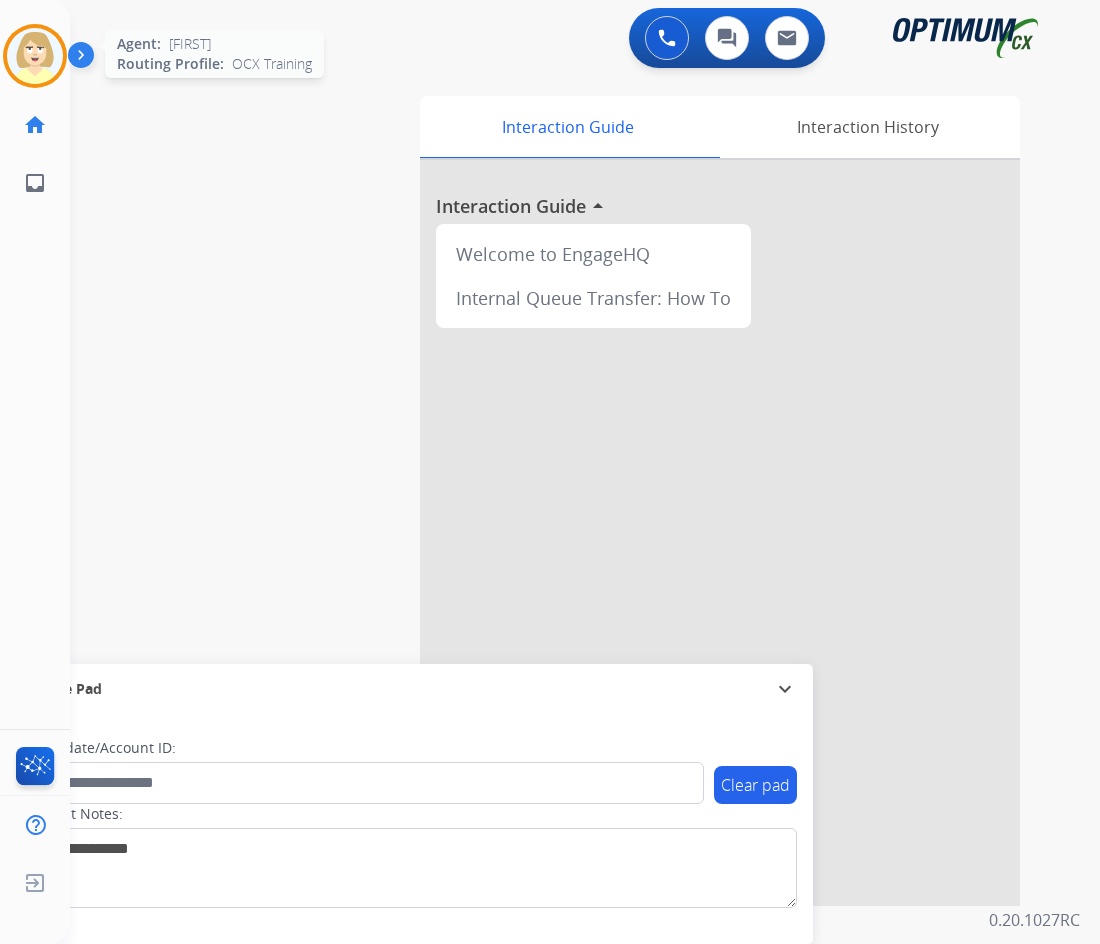 click at bounding box center (35, 56) 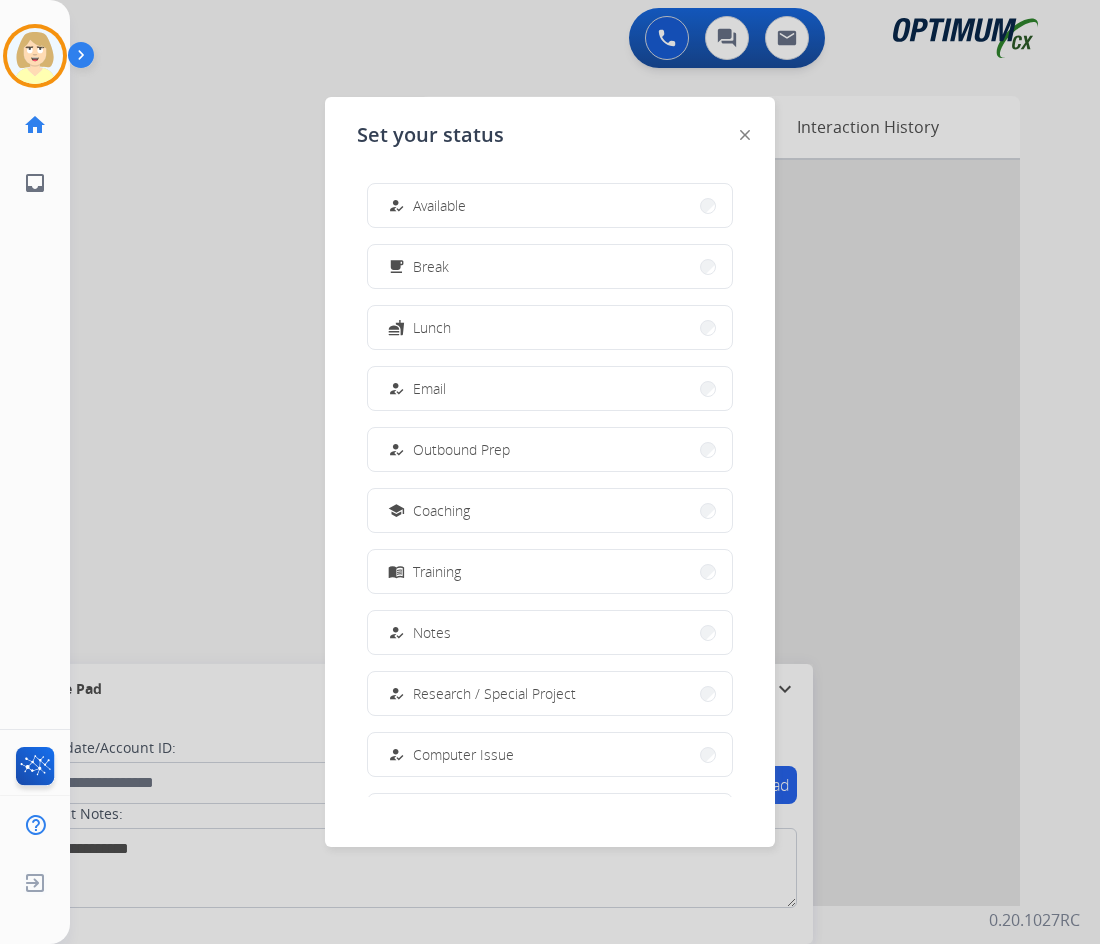drag, startPoint x: 452, startPoint y: 205, endPoint x: 438, endPoint y: 204, distance: 14.035668 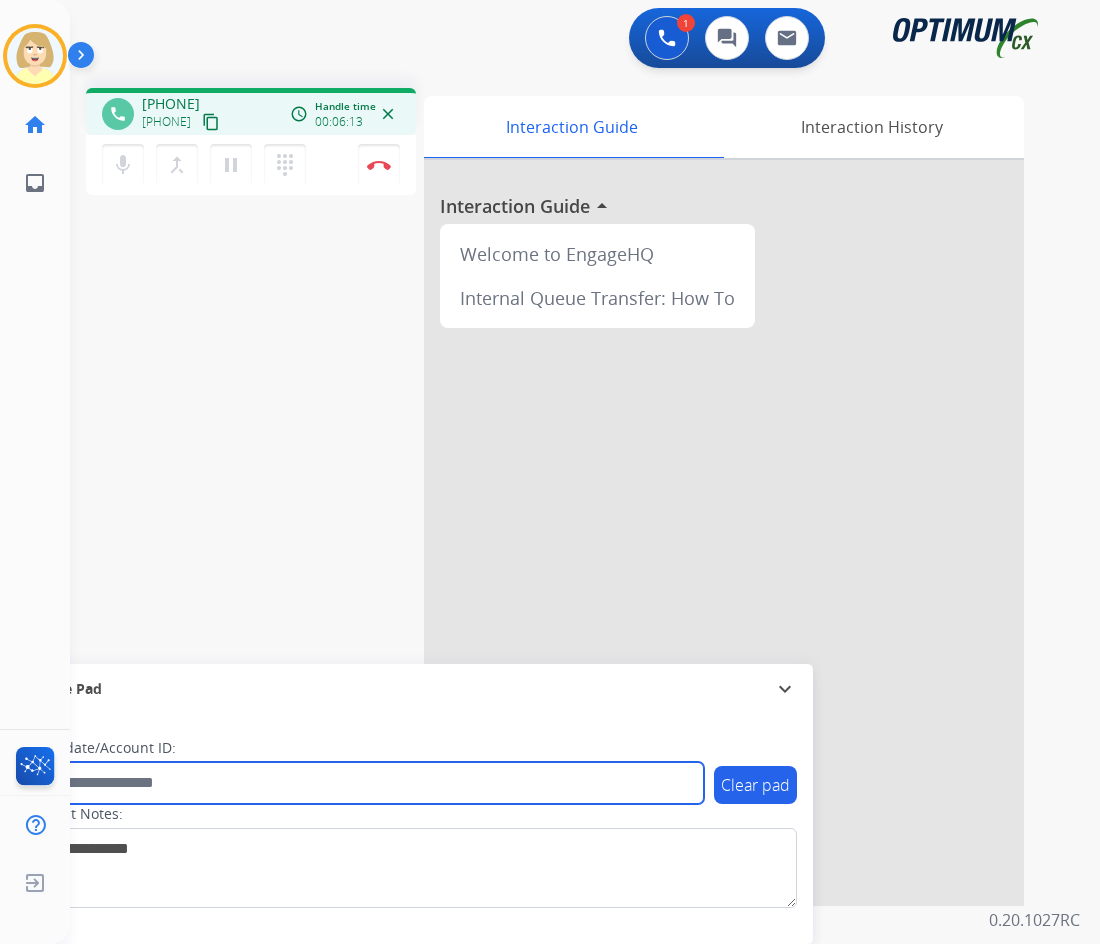 click at bounding box center [365, 783] 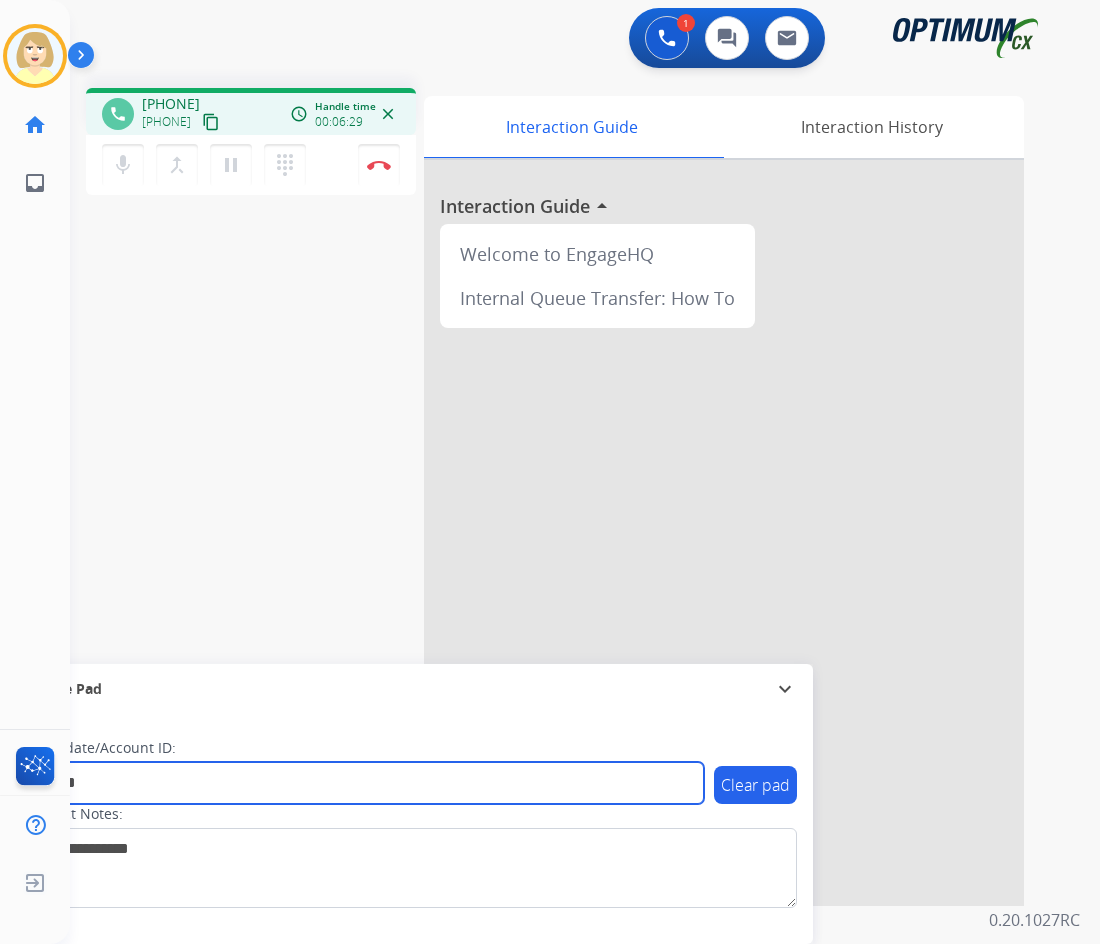 type on "*******" 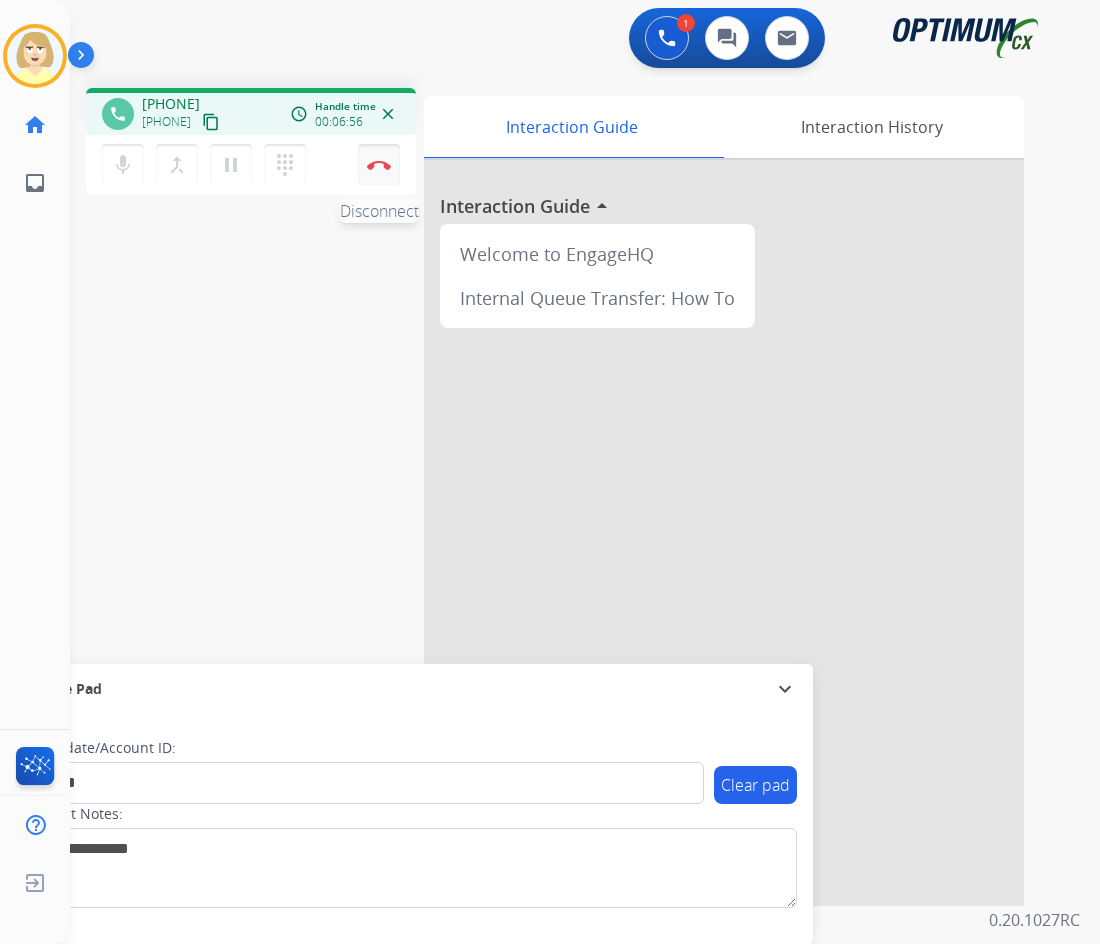 click on "Disconnect" at bounding box center [379, 165] 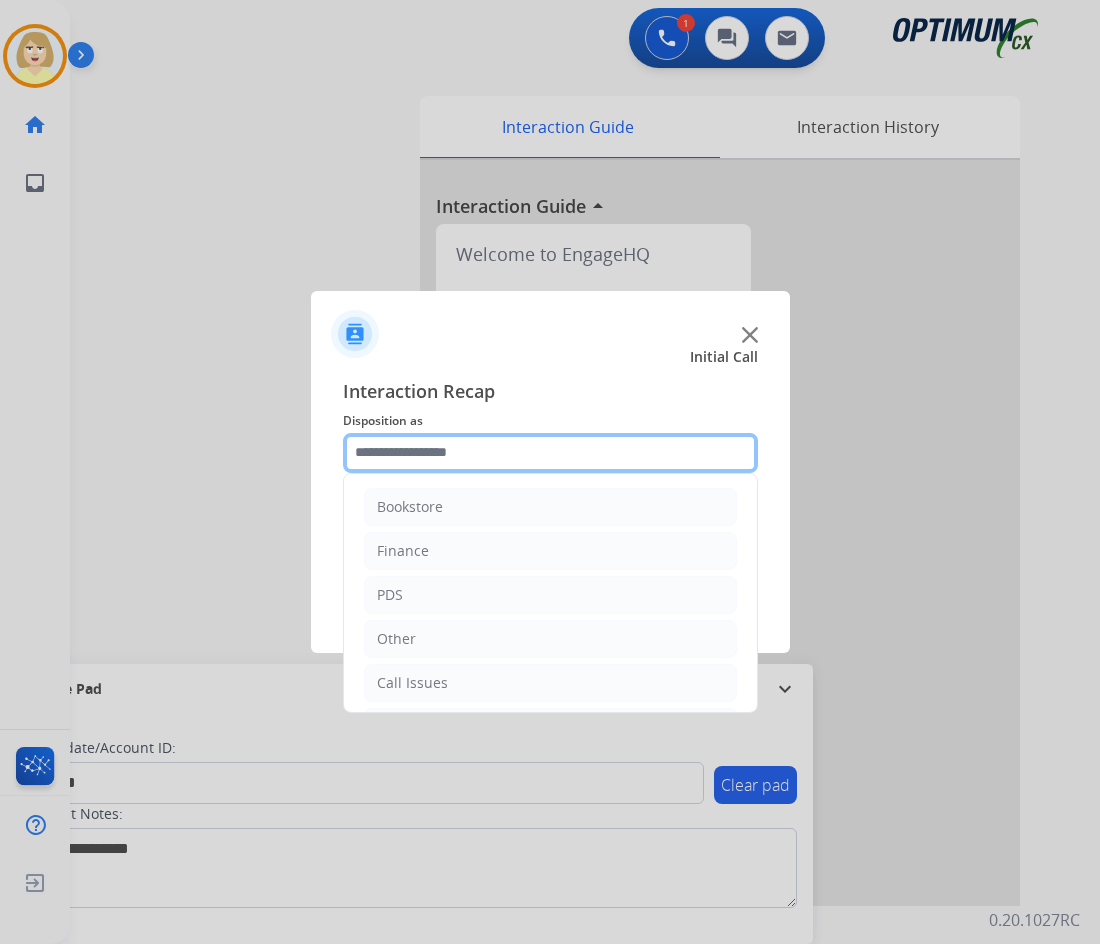 click 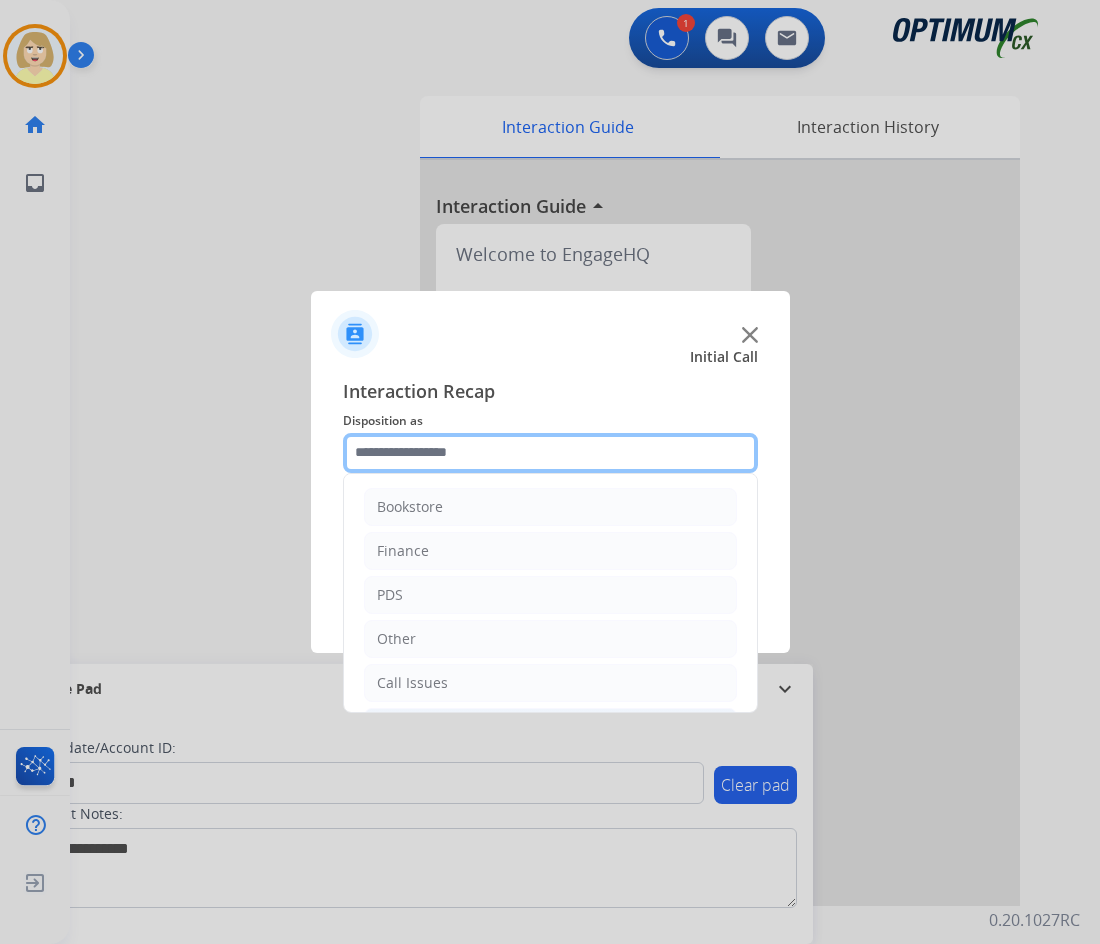 scroll, scrollTop: 136, scrollLeft: 0, axis: vertical 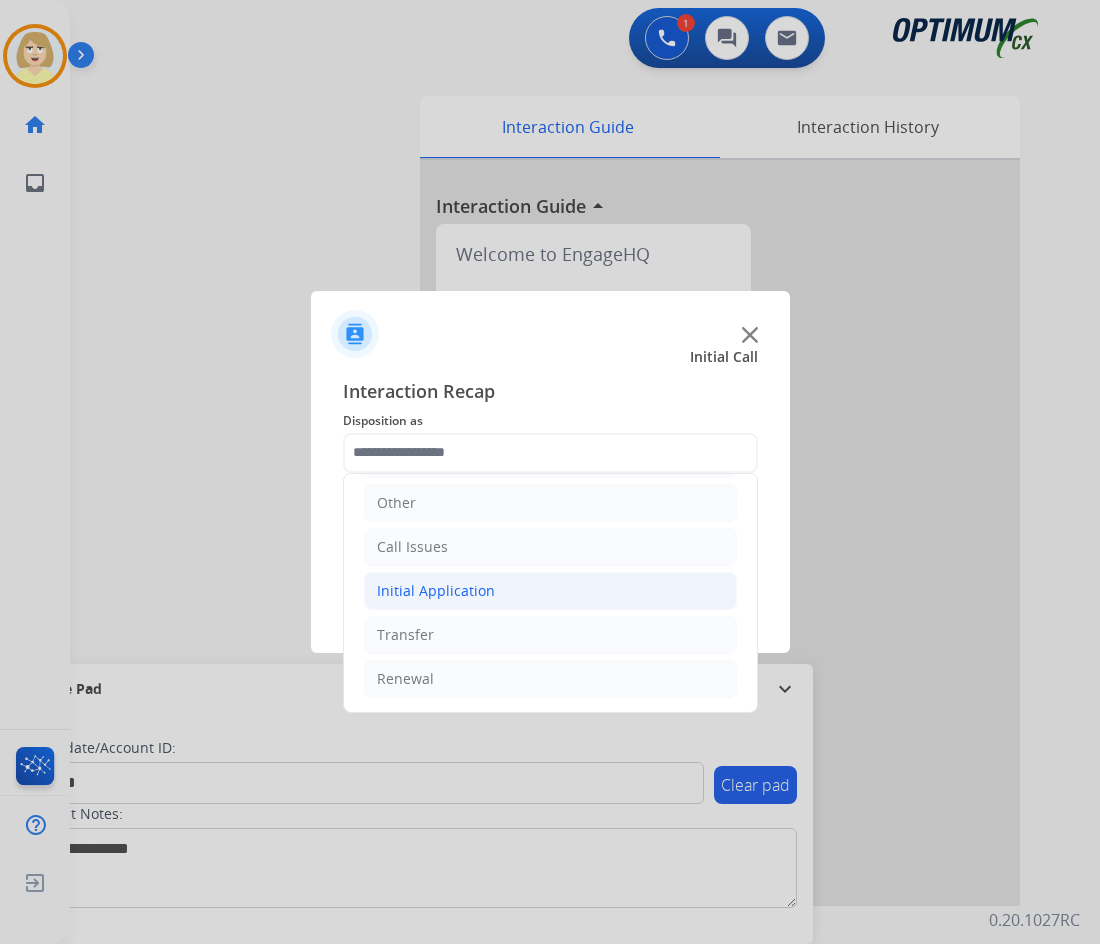 click on "Initial Application" 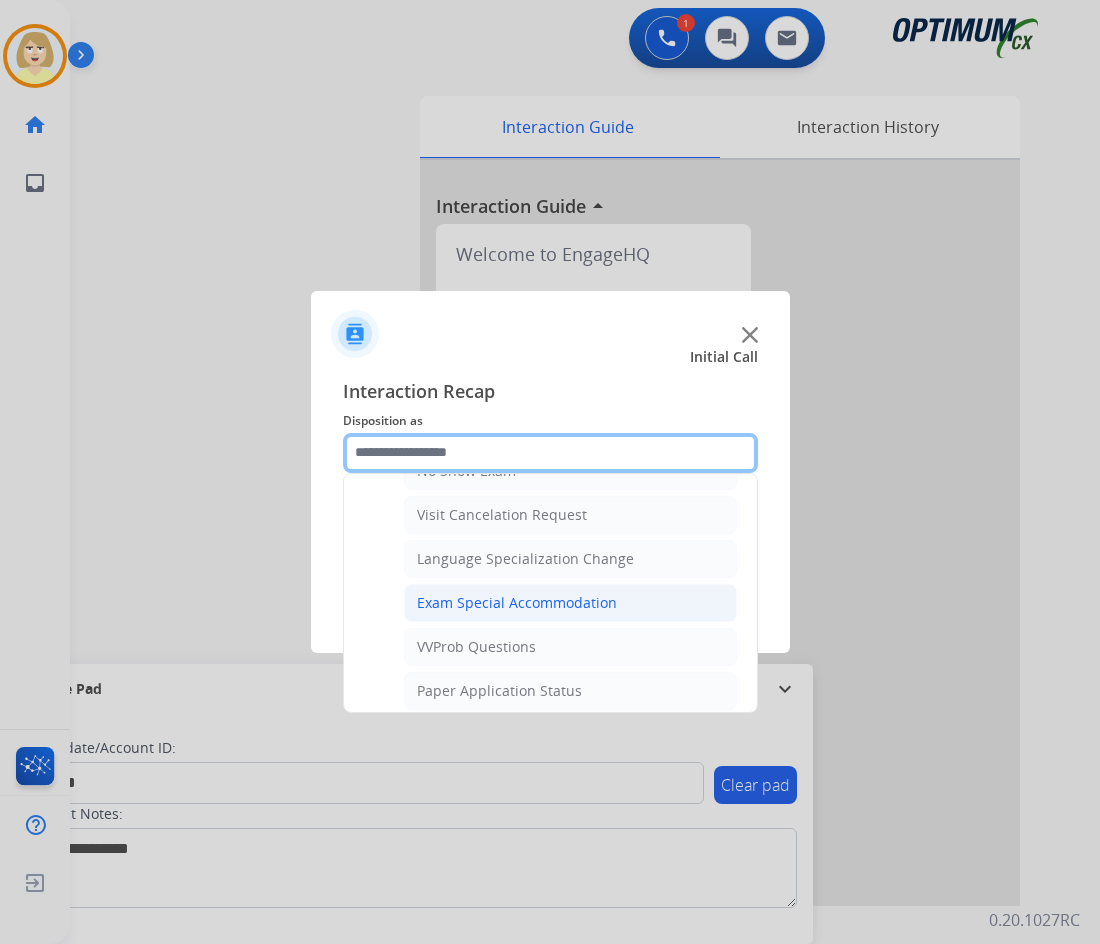 scroll, scrollTop: 1036, scrollLeft: 0, axis: vertical 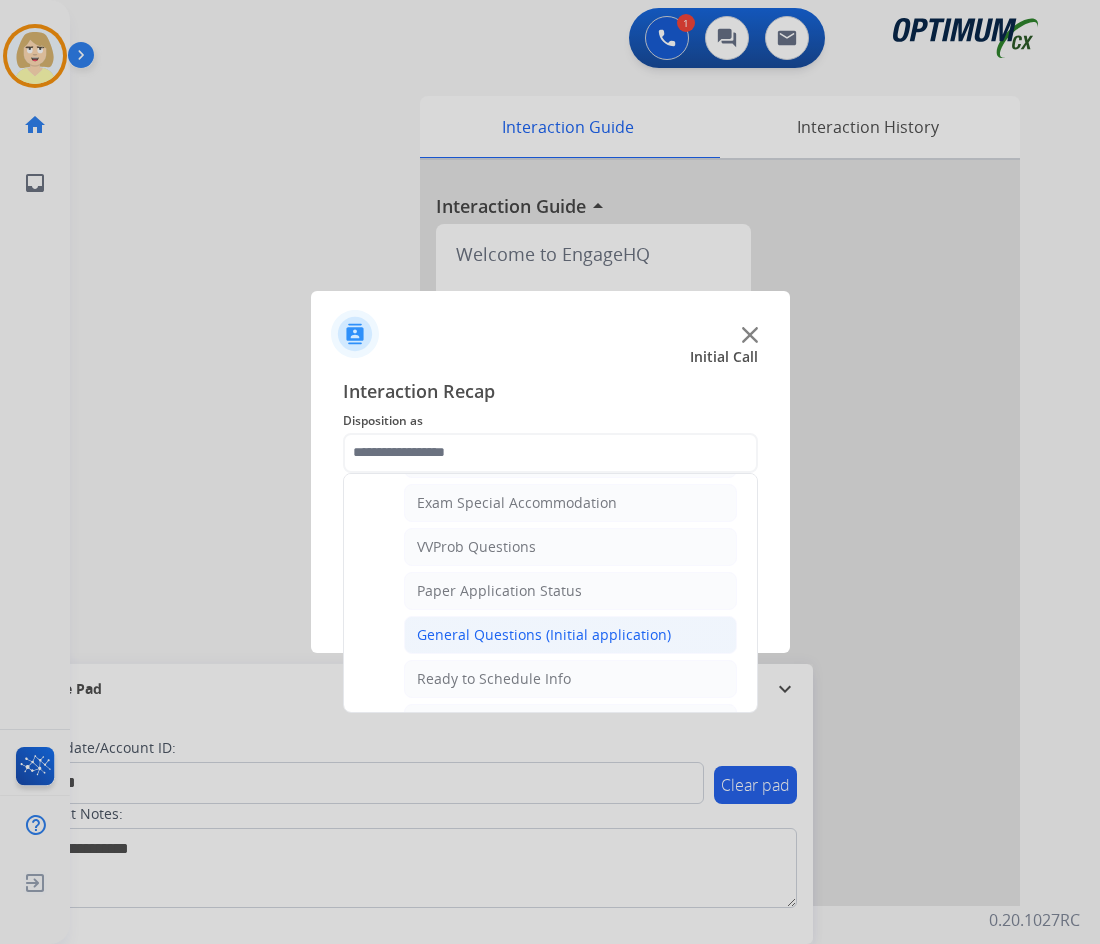 click on "General Questions (Initial application)" 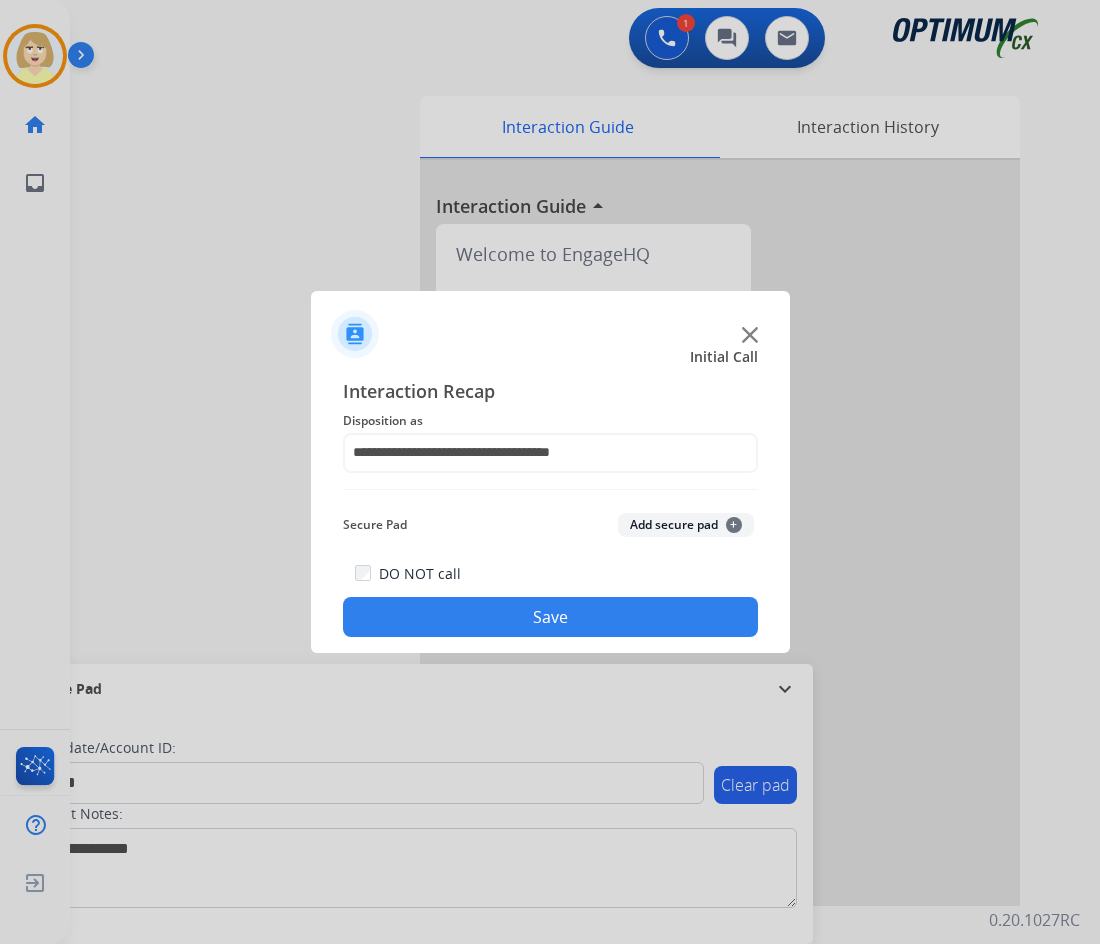 click on "Add secure pad  +" 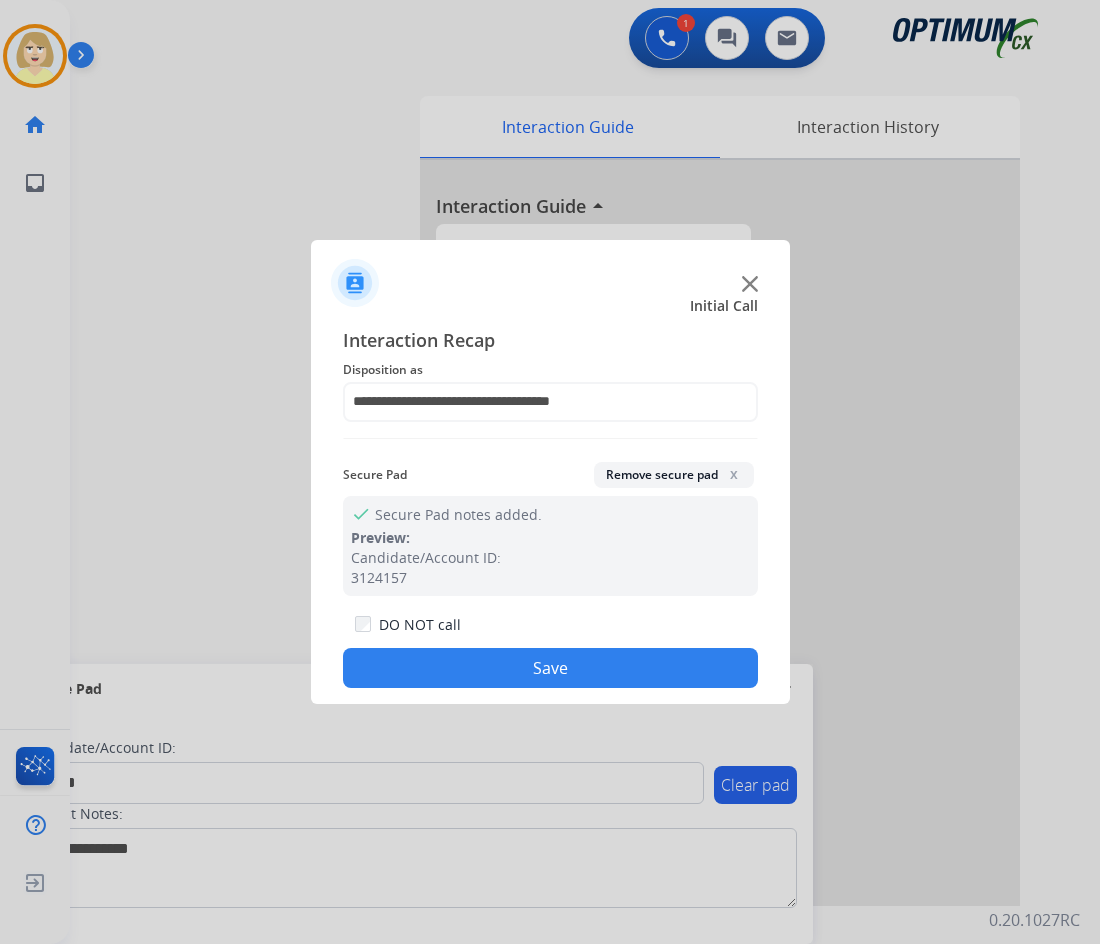 click on "Save" 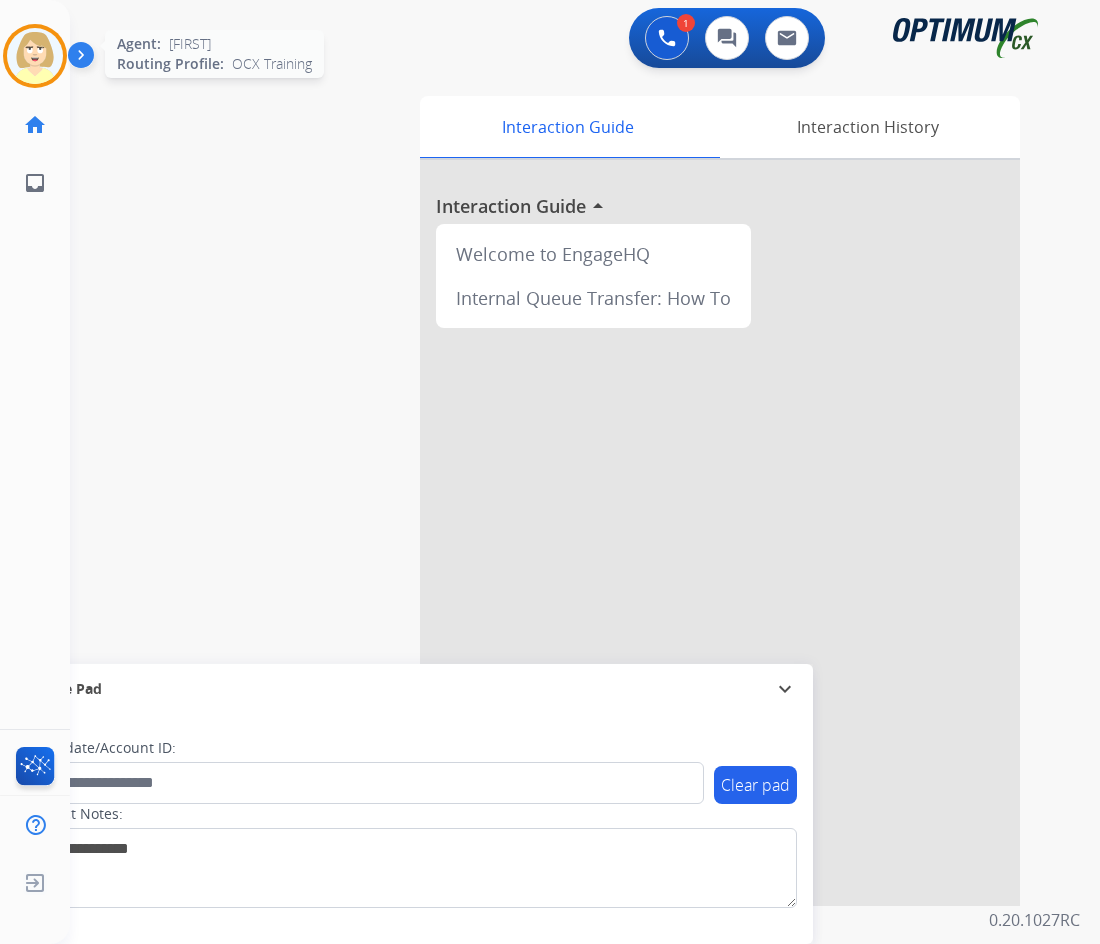 click at bounding box center (35, 56) 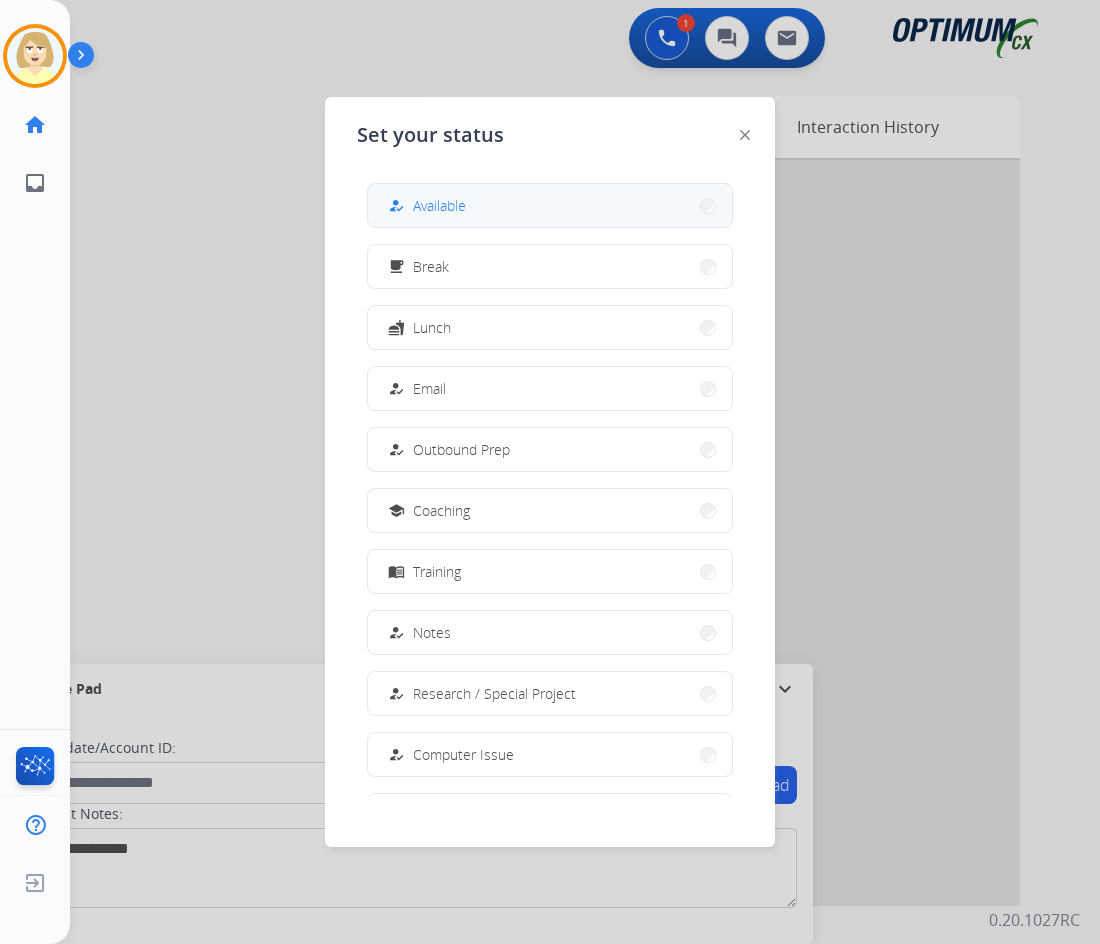 click on "how_to_reg Available" at bounding box center (425, 206) 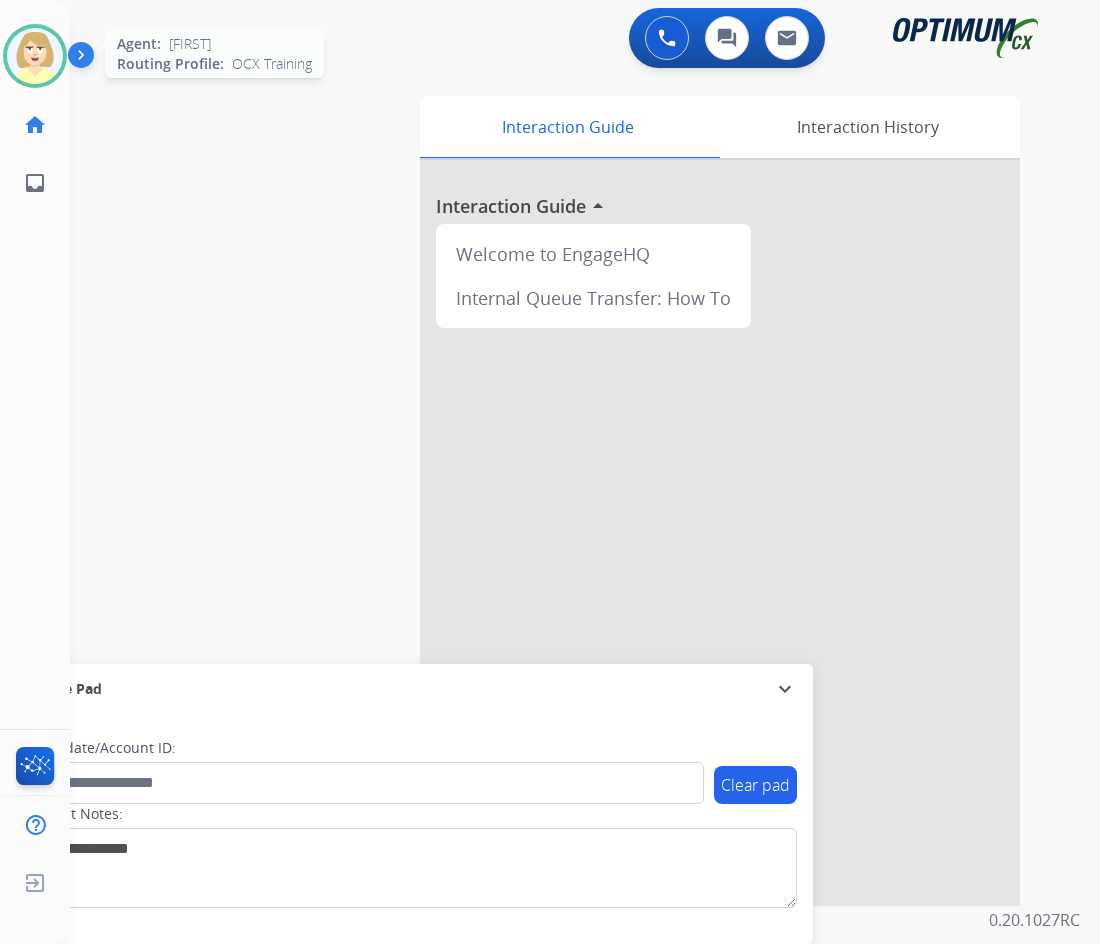 click at bounding box center [35, 56] 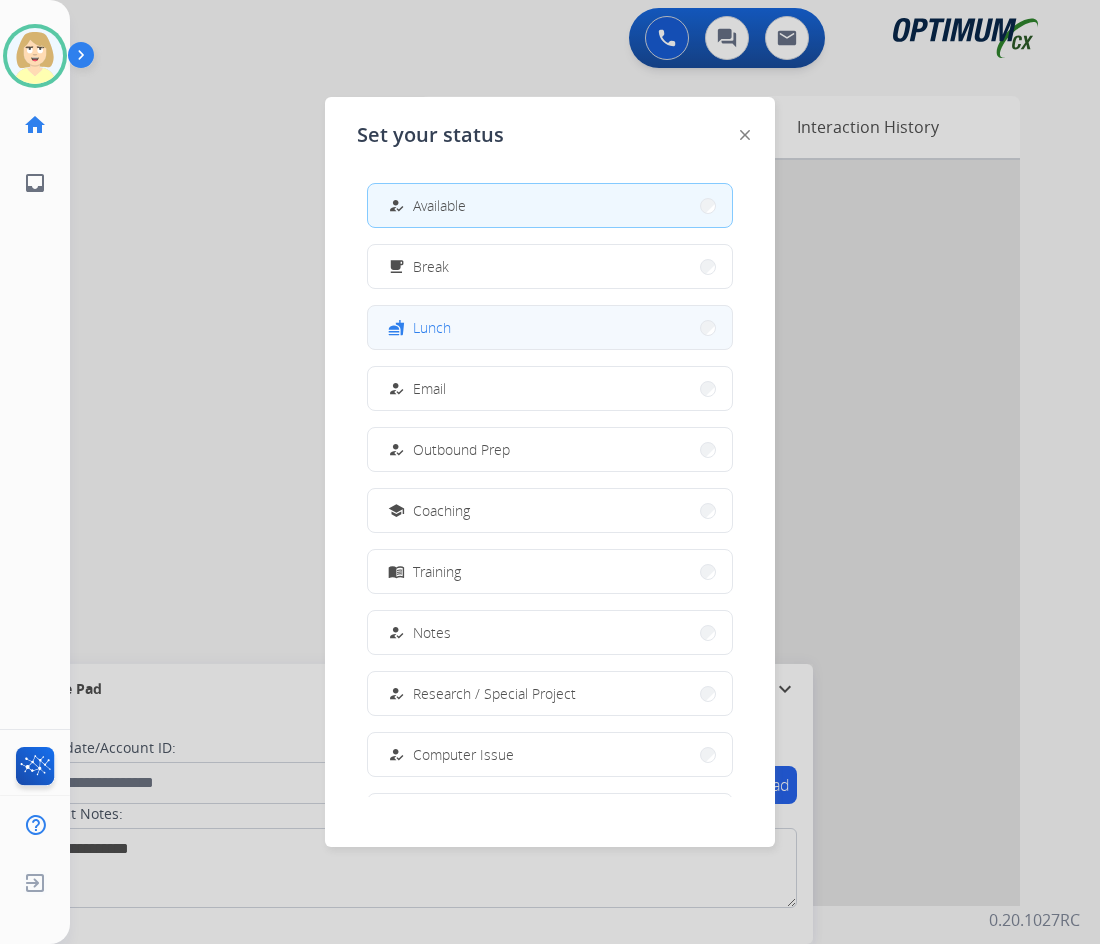 click on "Lunch" at bounding box center [432, 327] 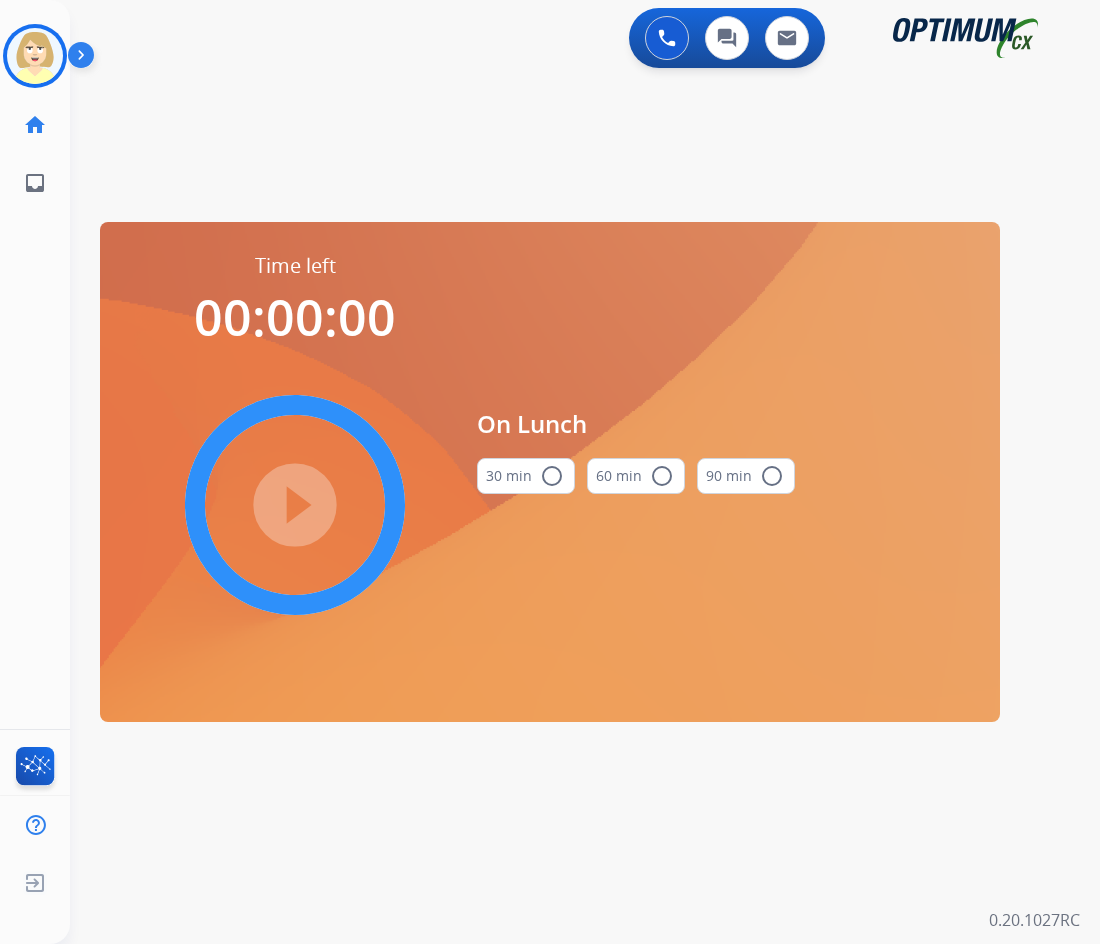click on "radio_button_unchecked" at bounding box center (552, 476) 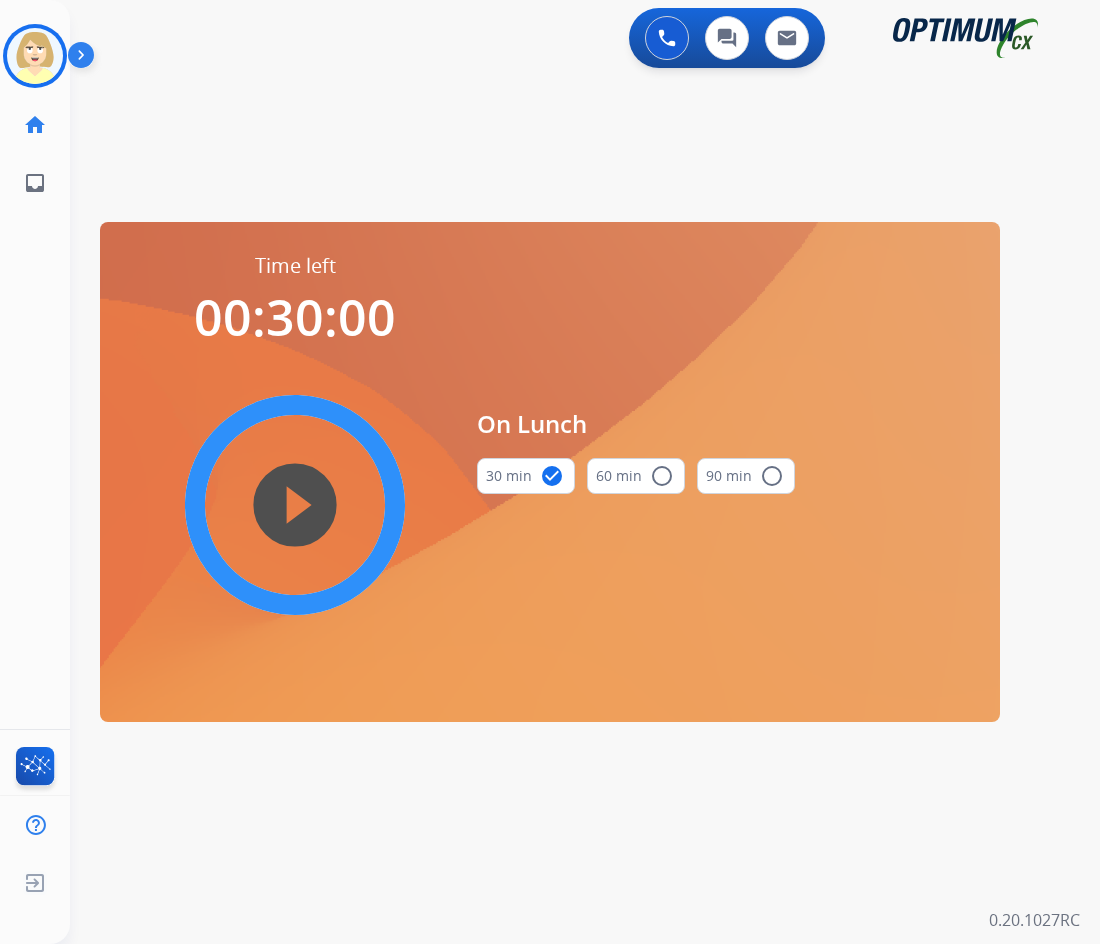 click on "play_circle_filled" at bounding box center [295, 505] 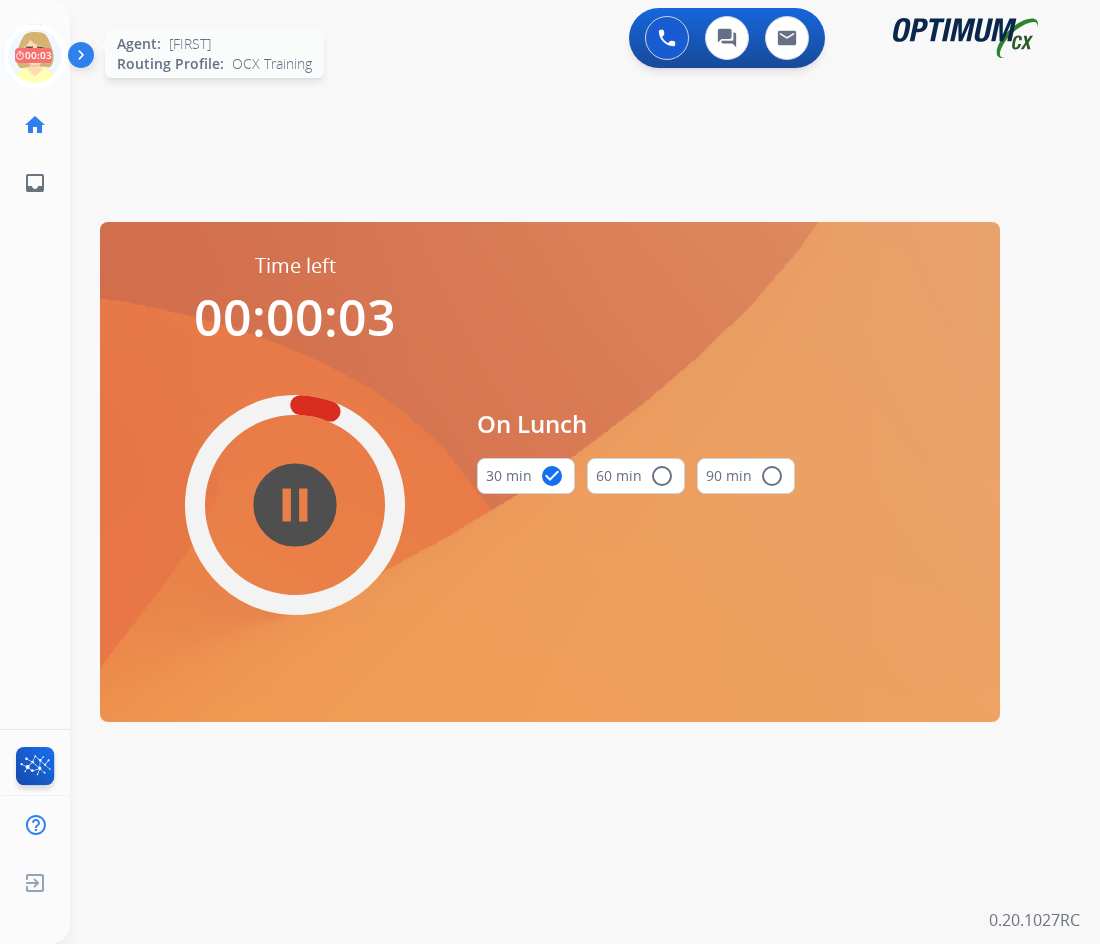 click 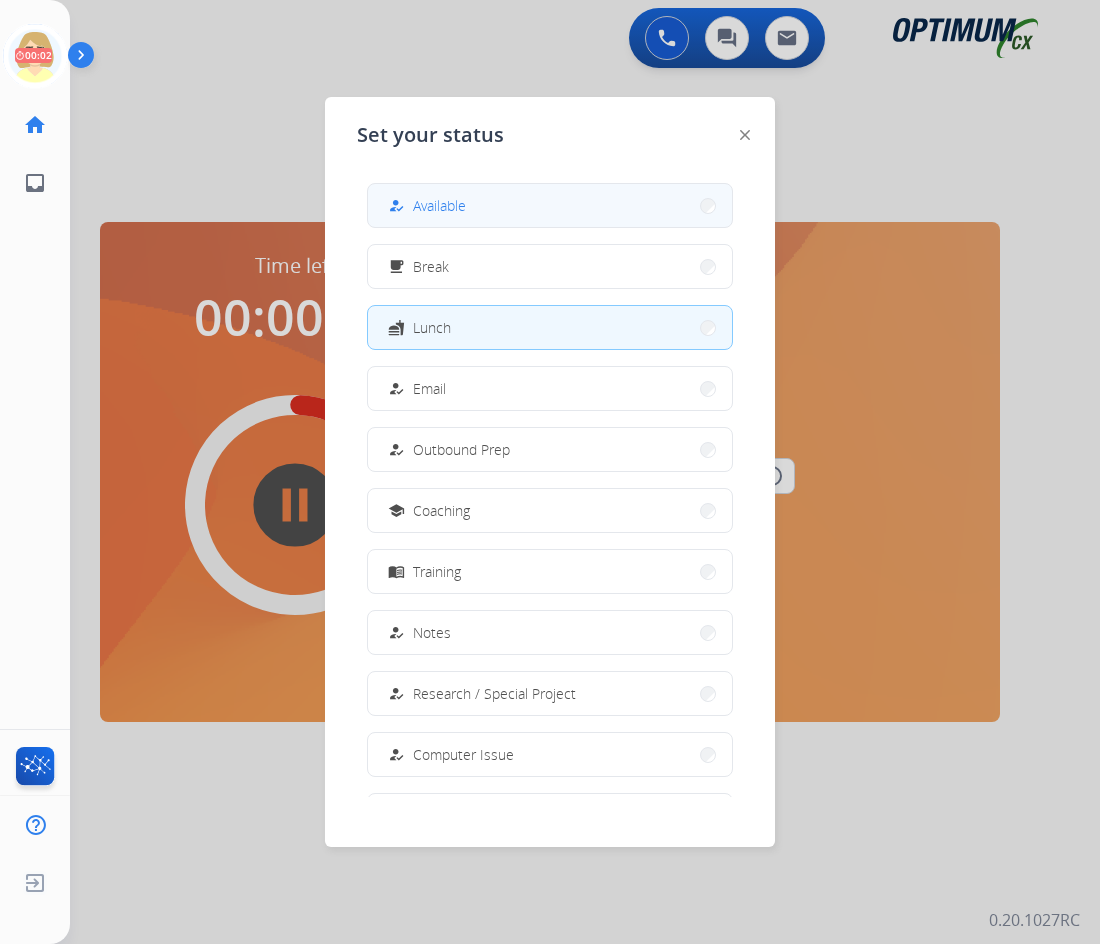 click on "Available" at bounding box center (439, 205) 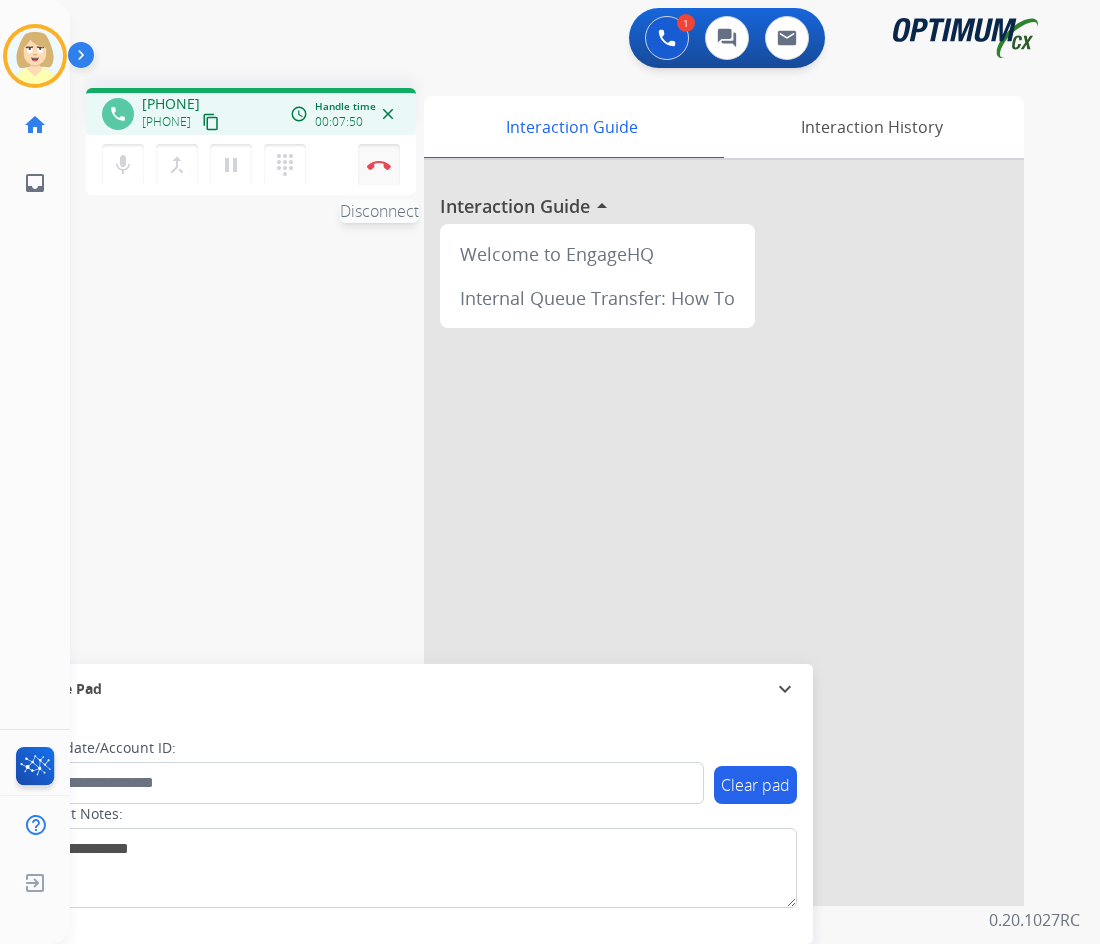 click on "Disconnect" at bounding box center [379, 165] 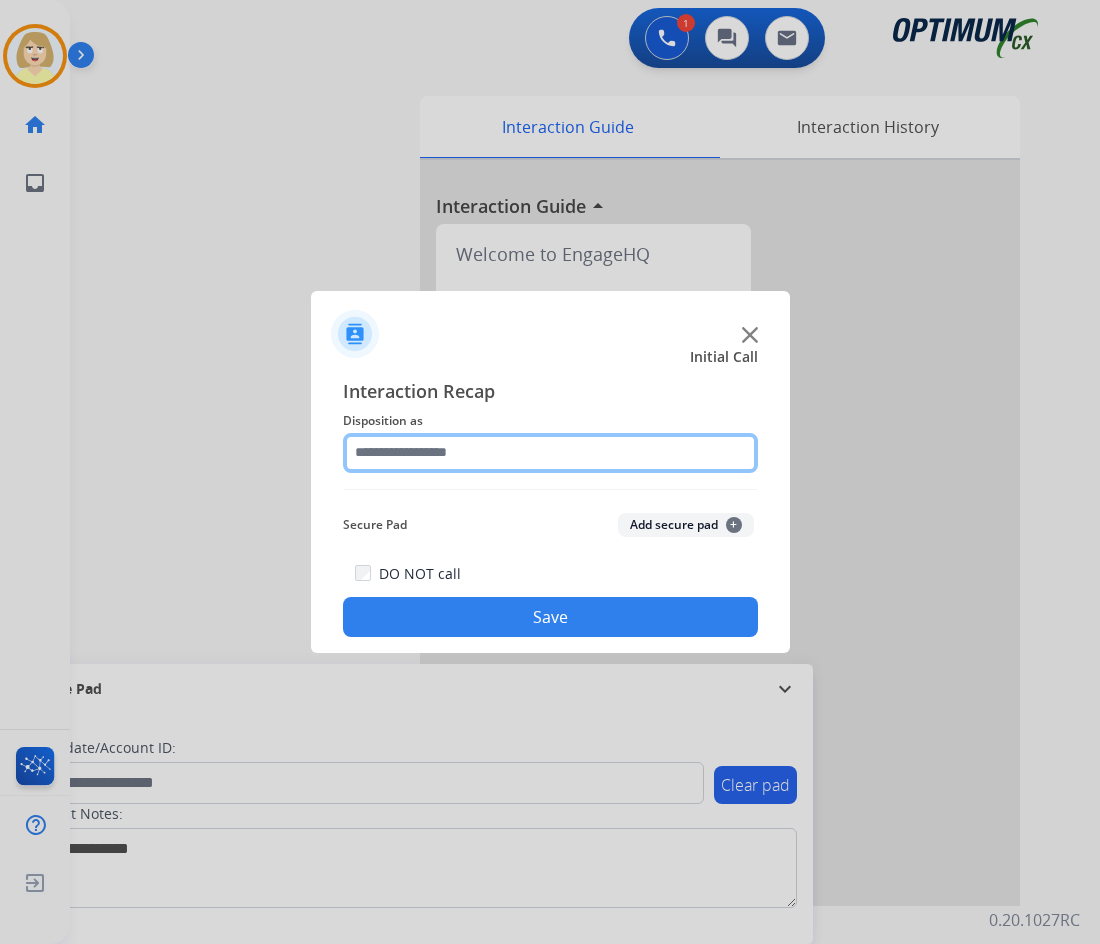 click 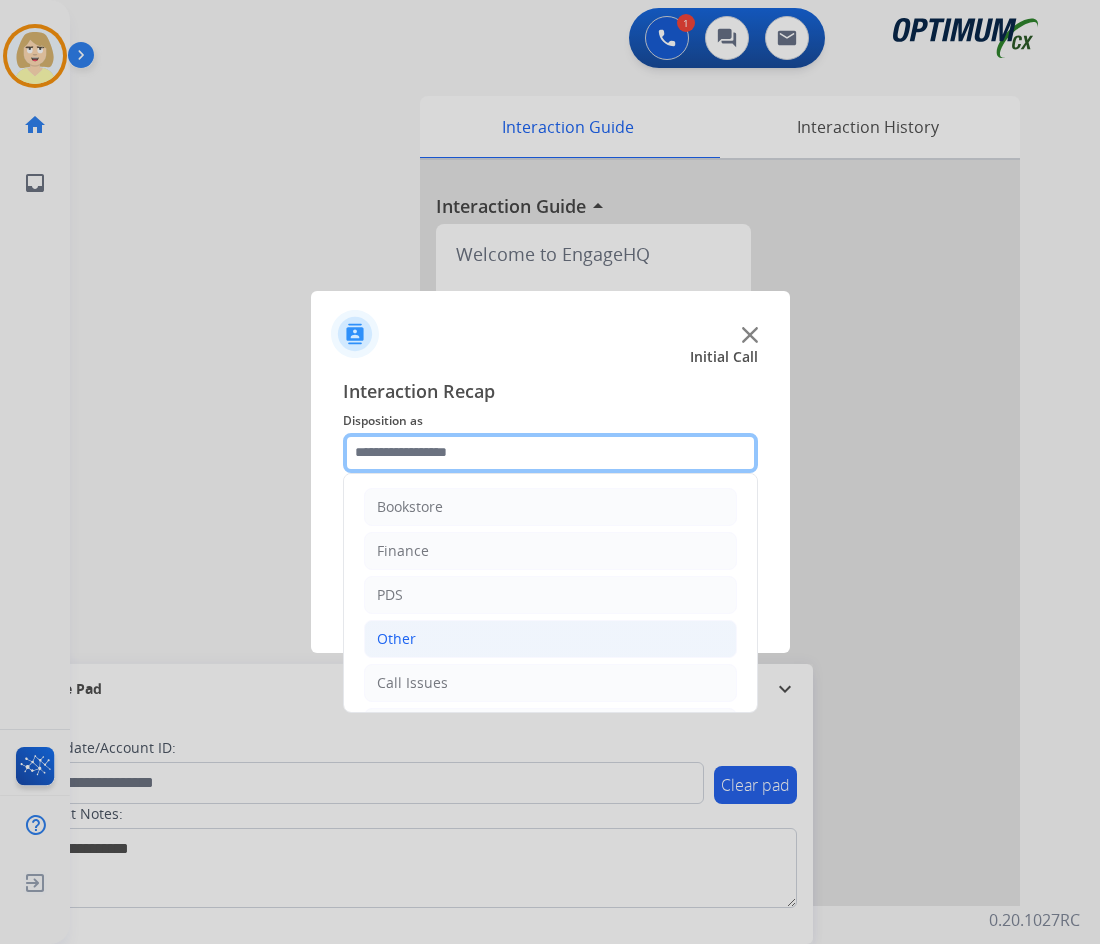 scroll, scrollTop: 136, scrollLeft: 0, axis: vertical 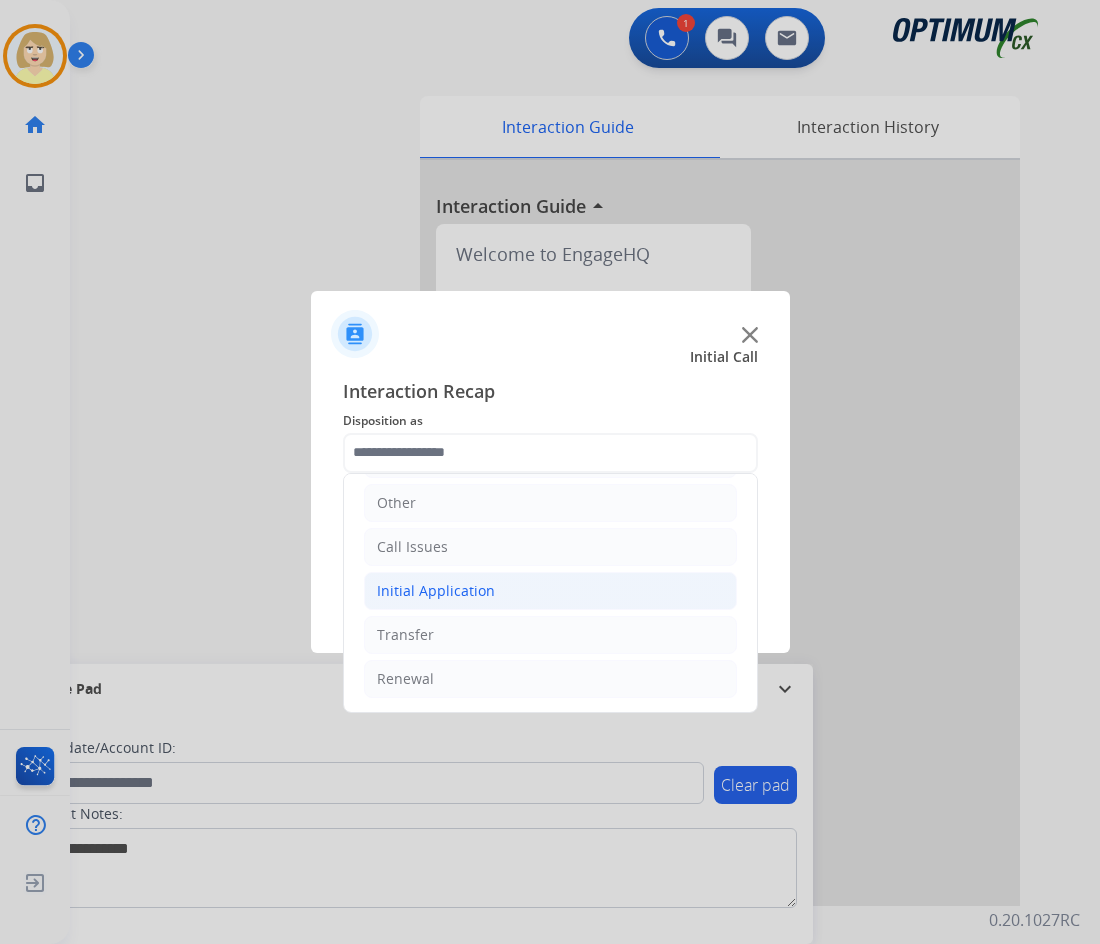 click on "Initial Application" 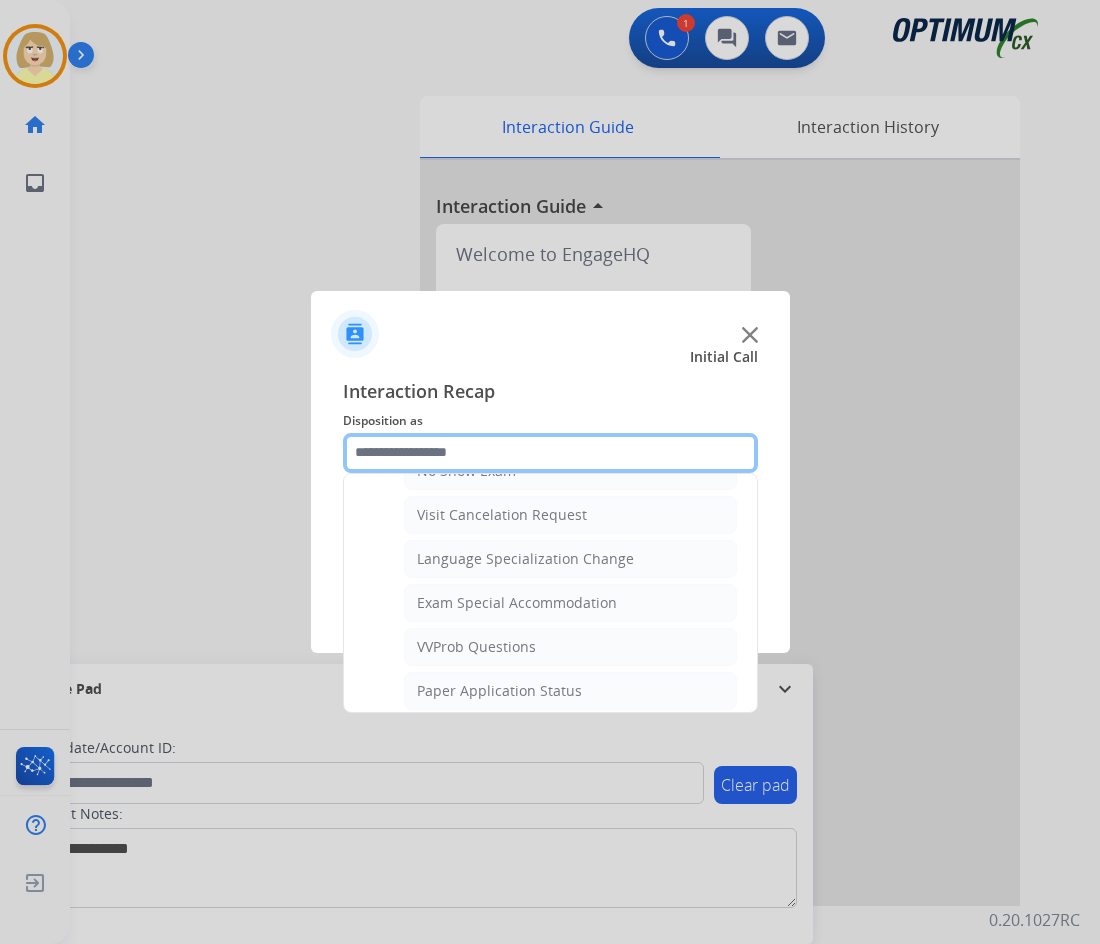 scroll, scrollTop: 1136, scrollLeft: 0, axis: vertical 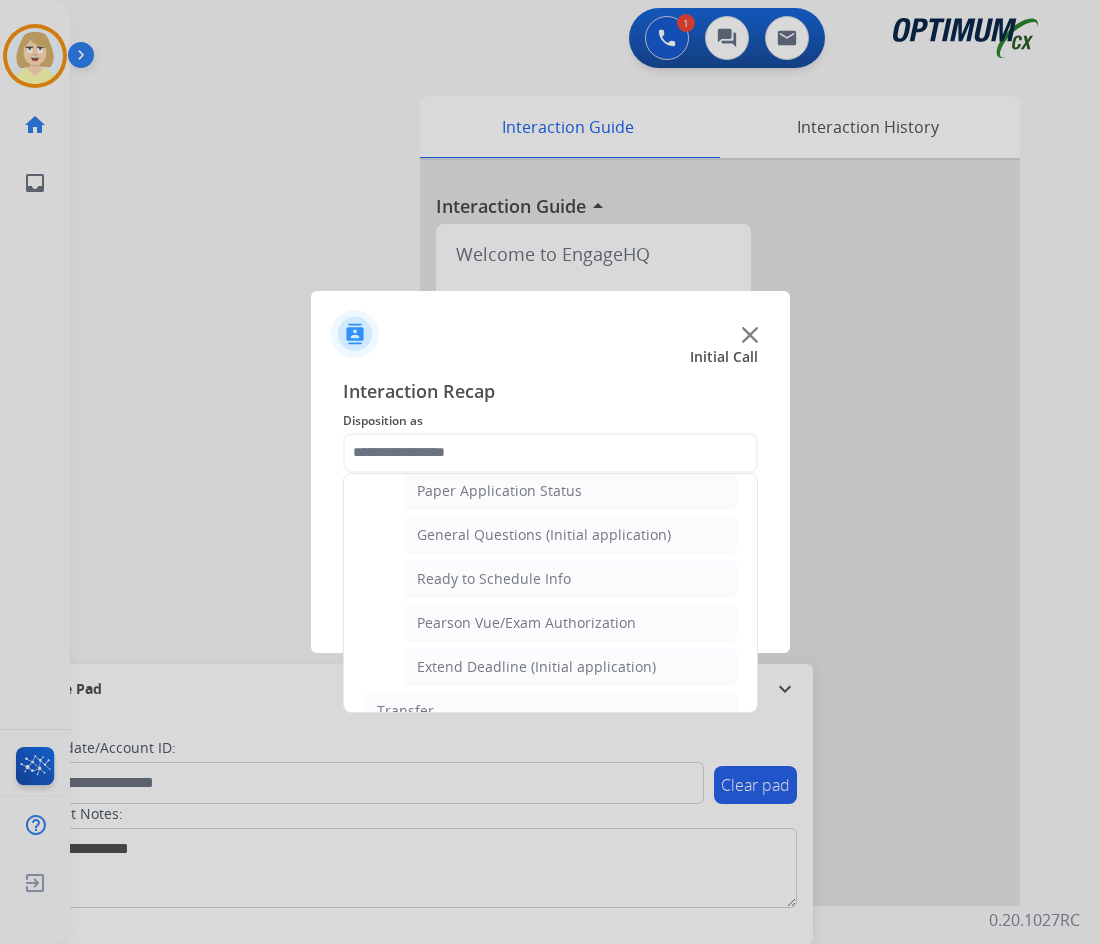 click on "General Questions (Initial application)" 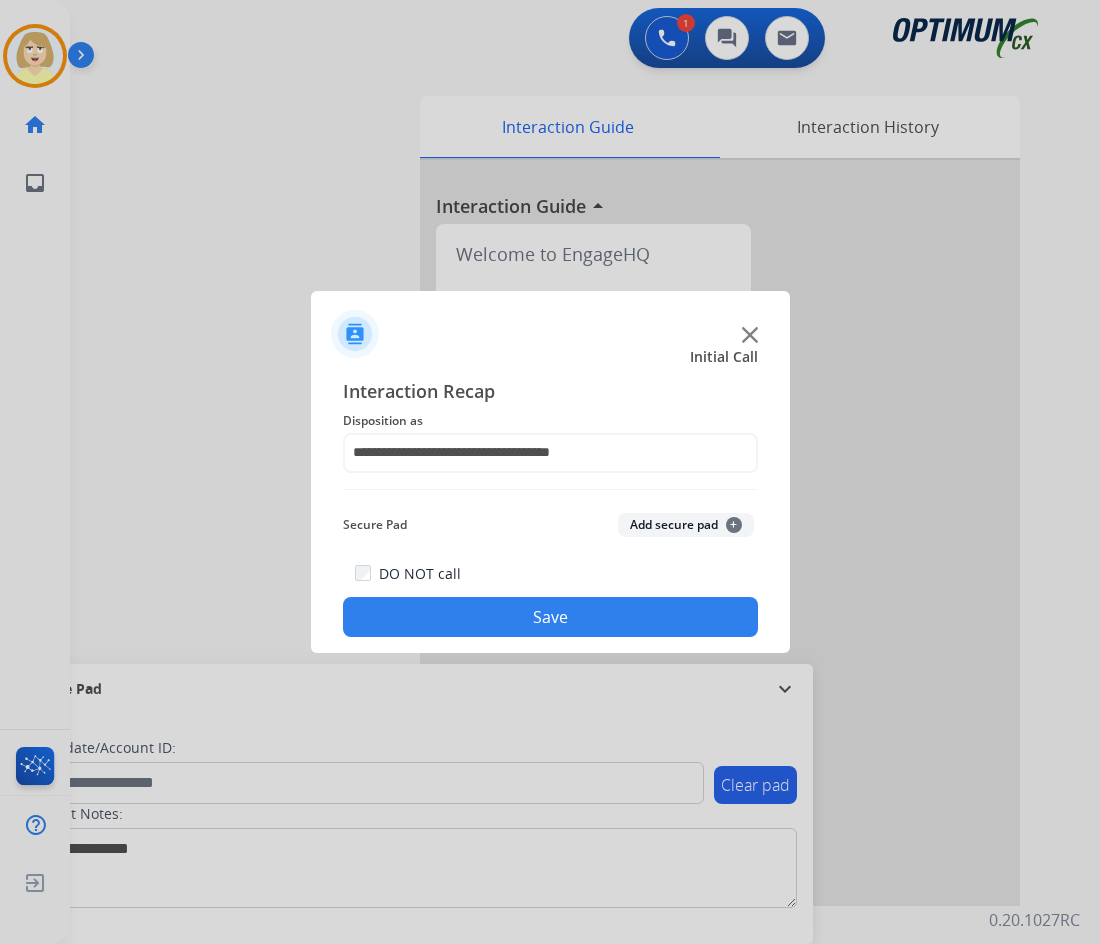 click on "Add secure pad  +" 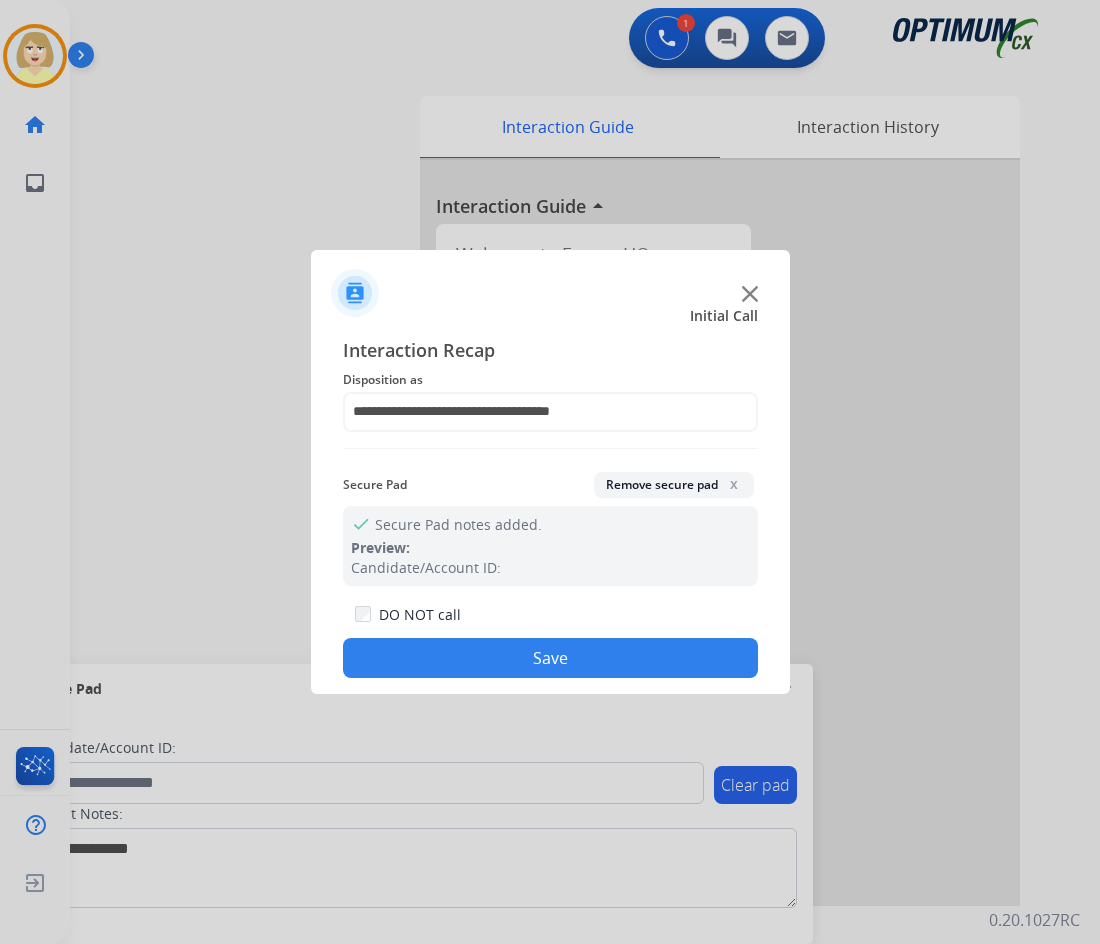 drag, startPoint x: 482, startPoint y: 657, endPoint x: 460, endPoint y: 633, distance: 32.55764 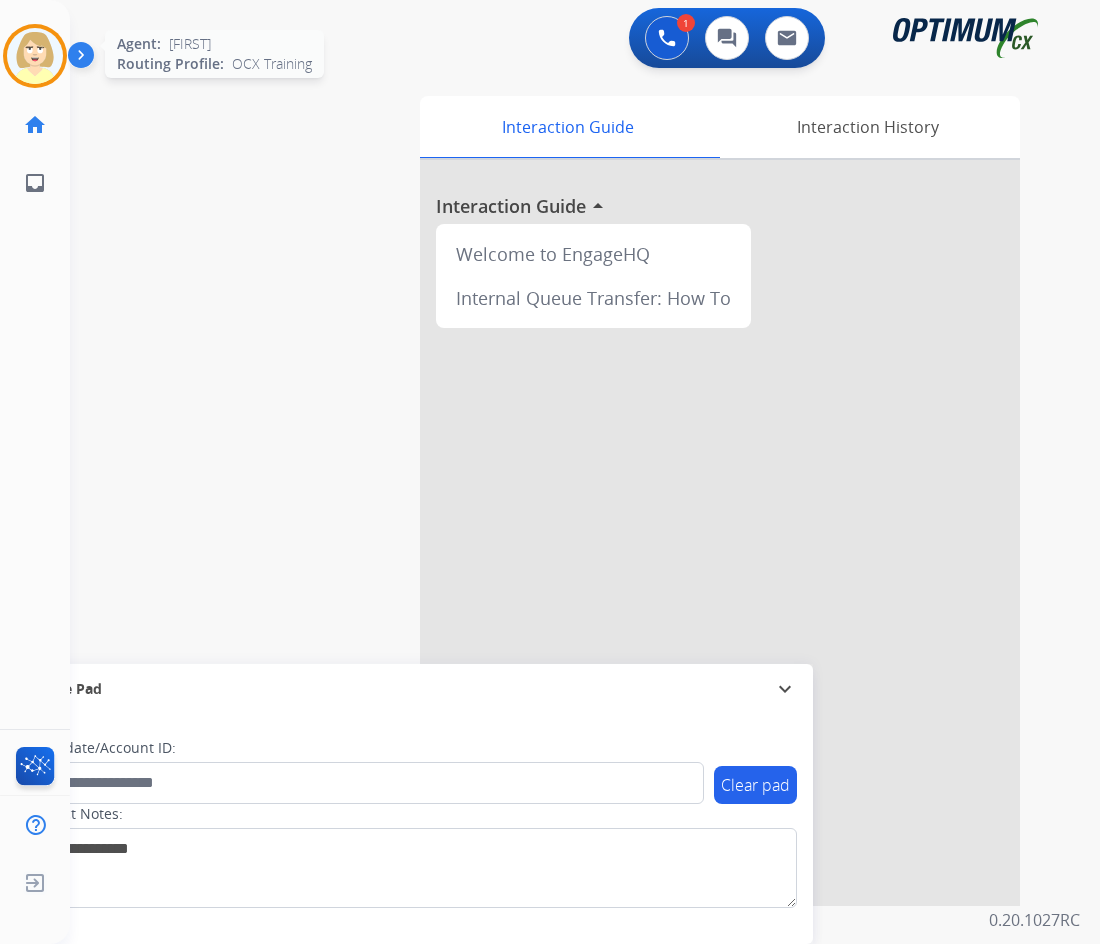 click at bounding box center (35, 56) 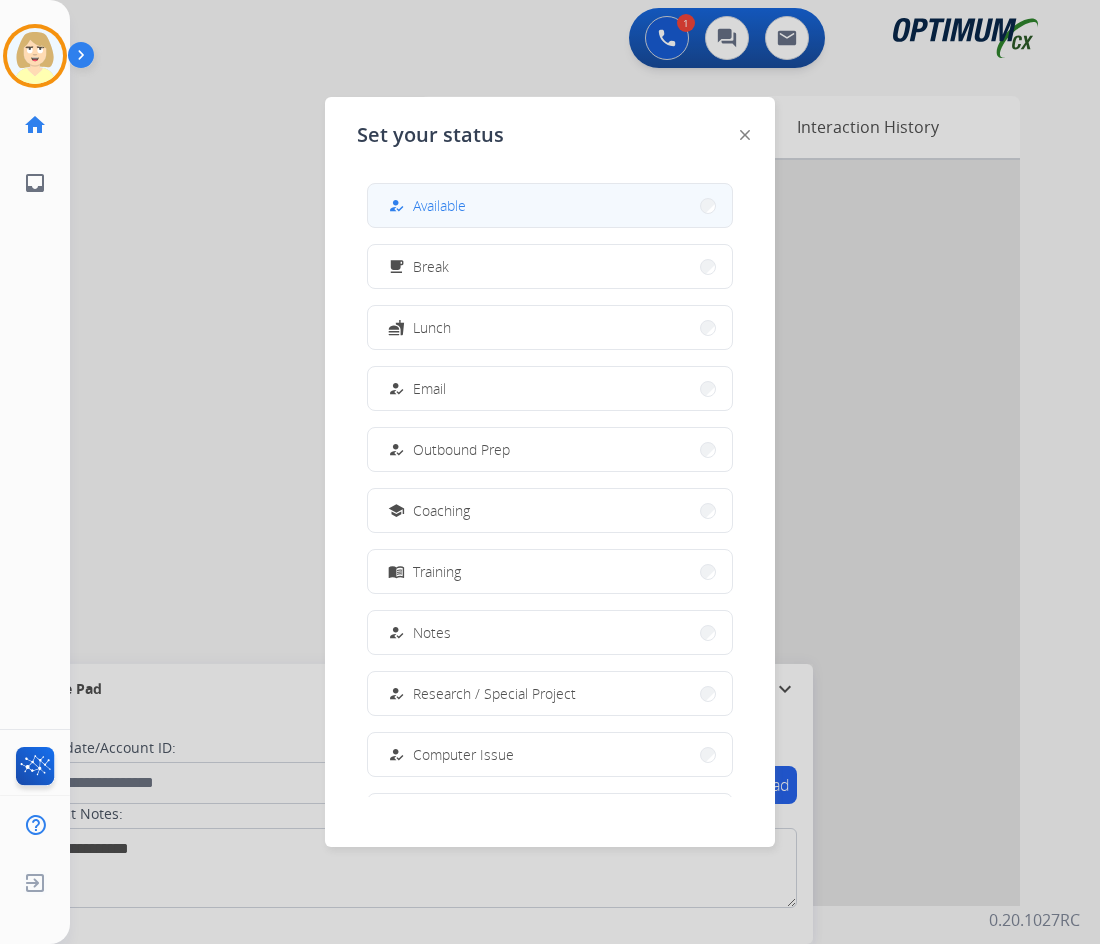 click on "Available" at bounding box center (439, 205) 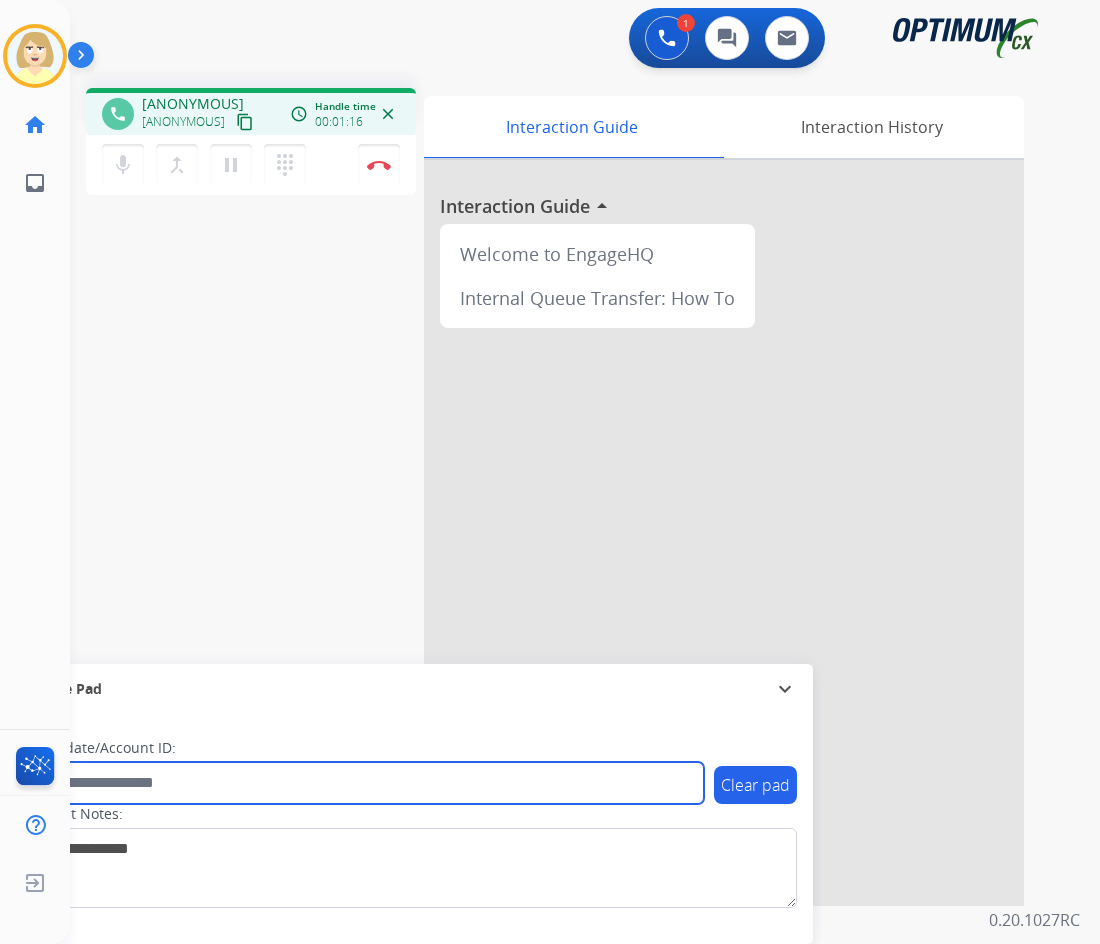 click at bounding box center (365, 783) 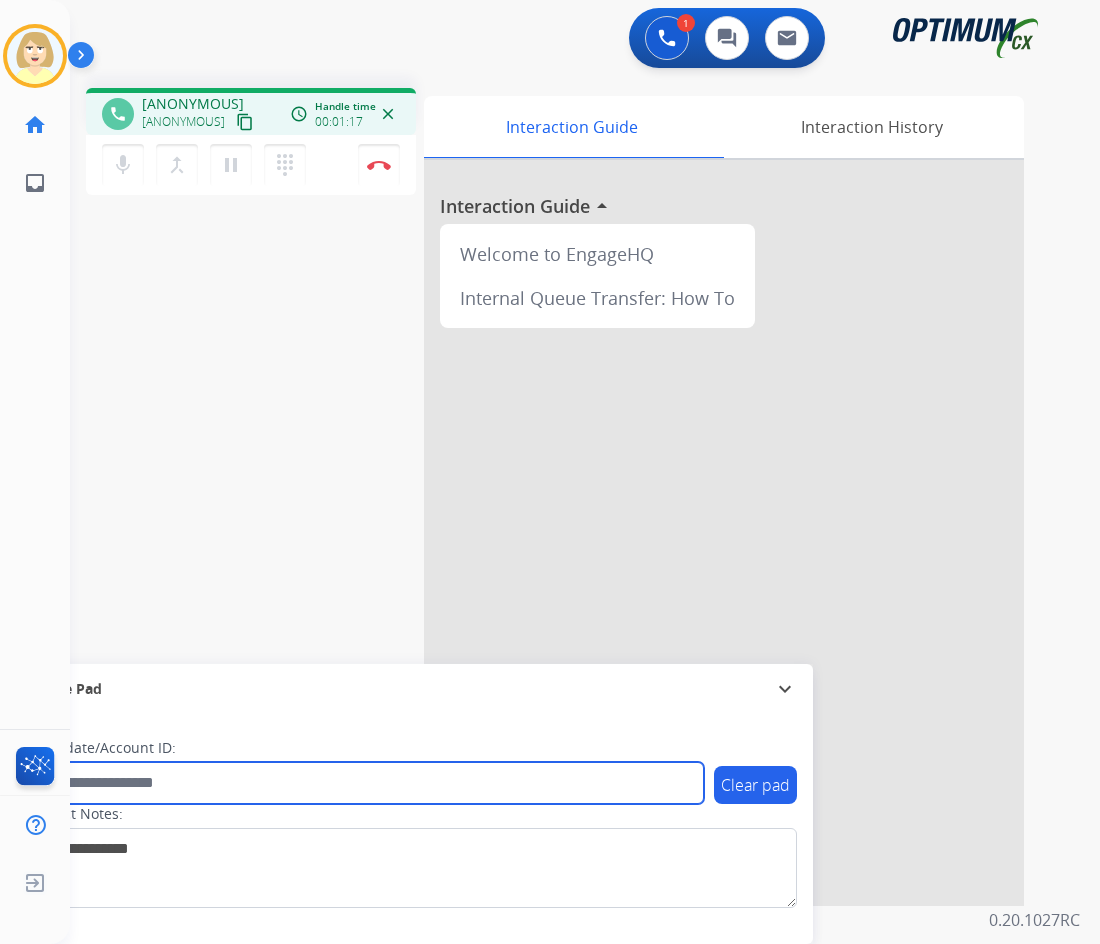 paste on "*******" 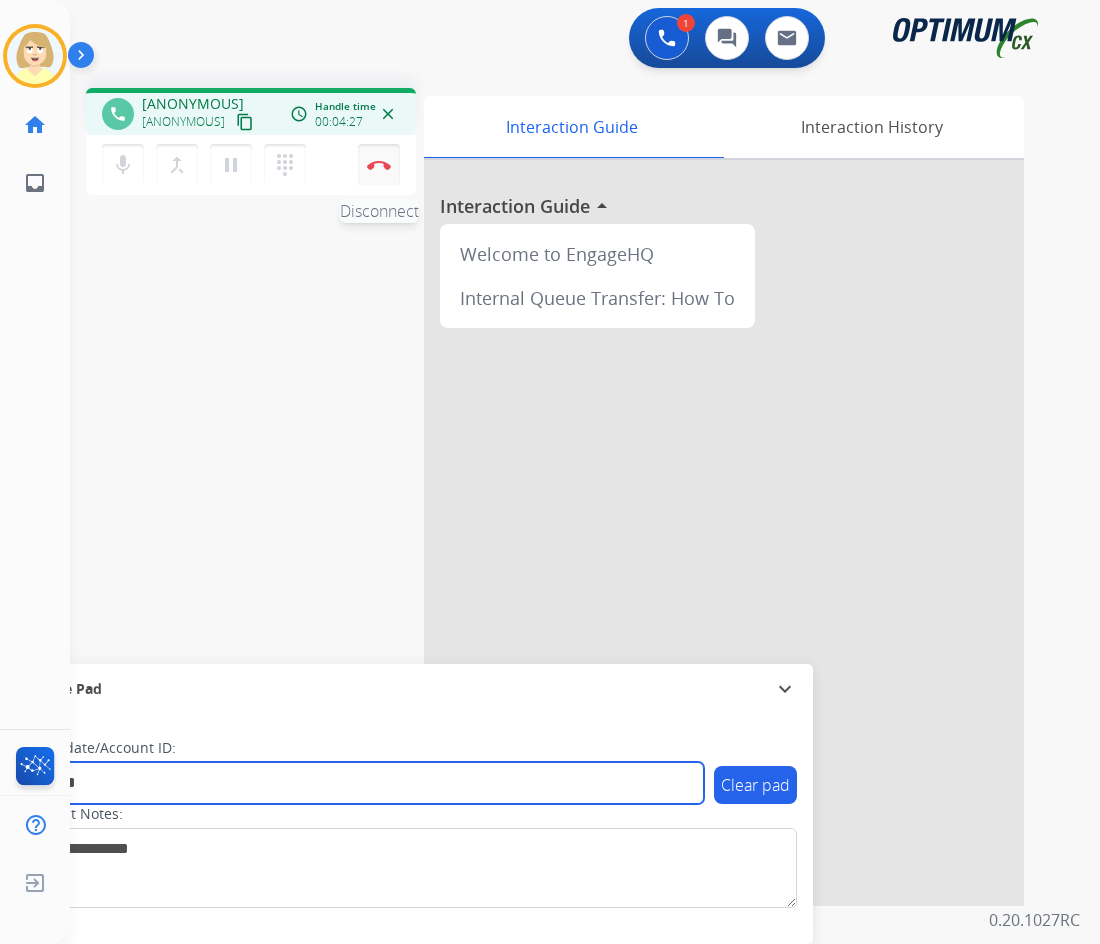 type on "*******" 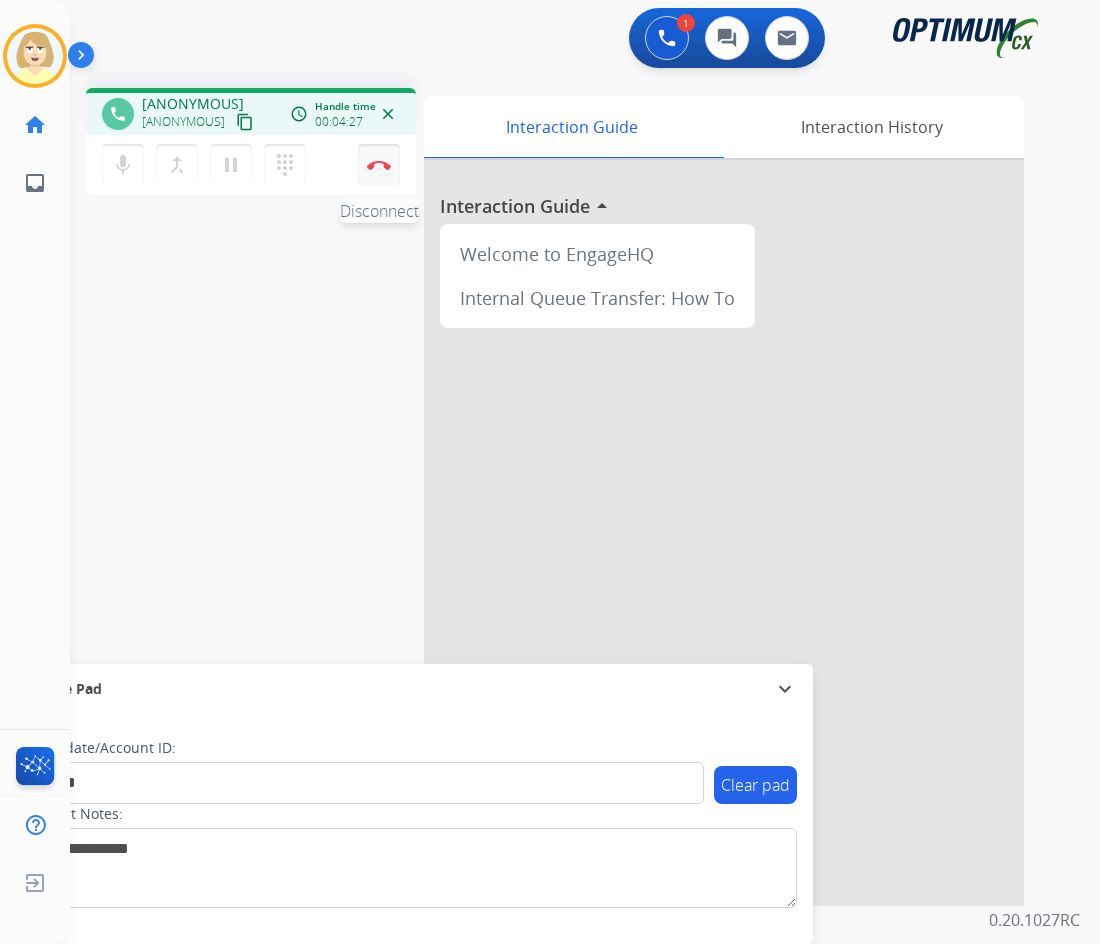 click at bounding box center [379, 165] 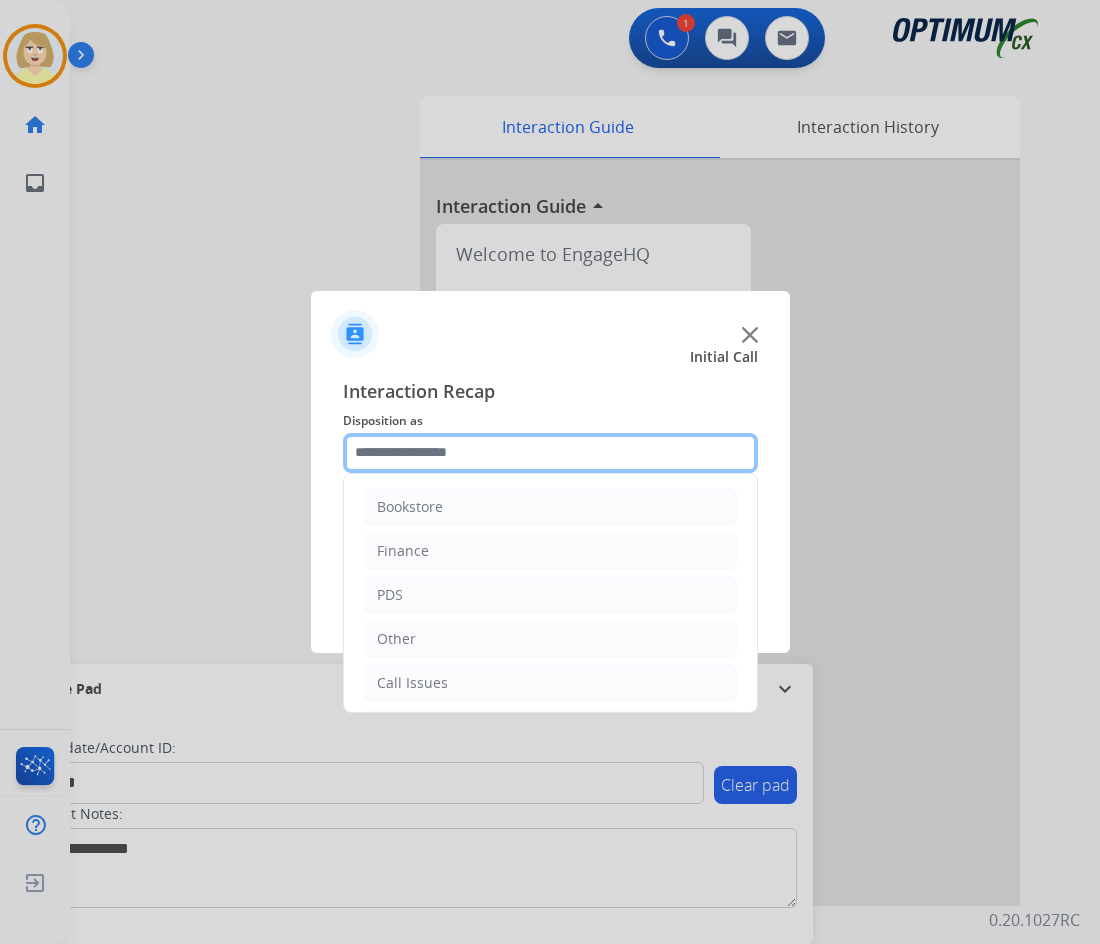 click 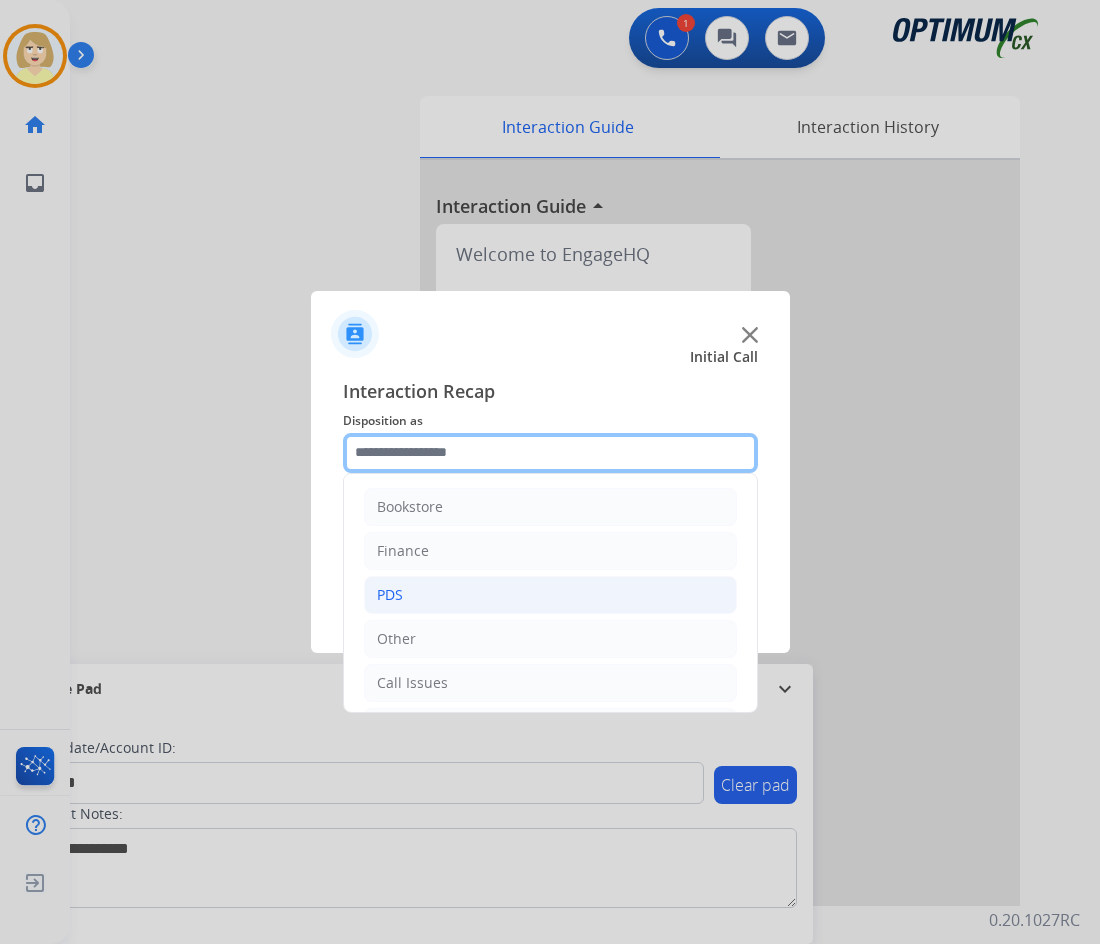 scroll, scrollTop: 136, scrollLeft: 0, axis: vertical 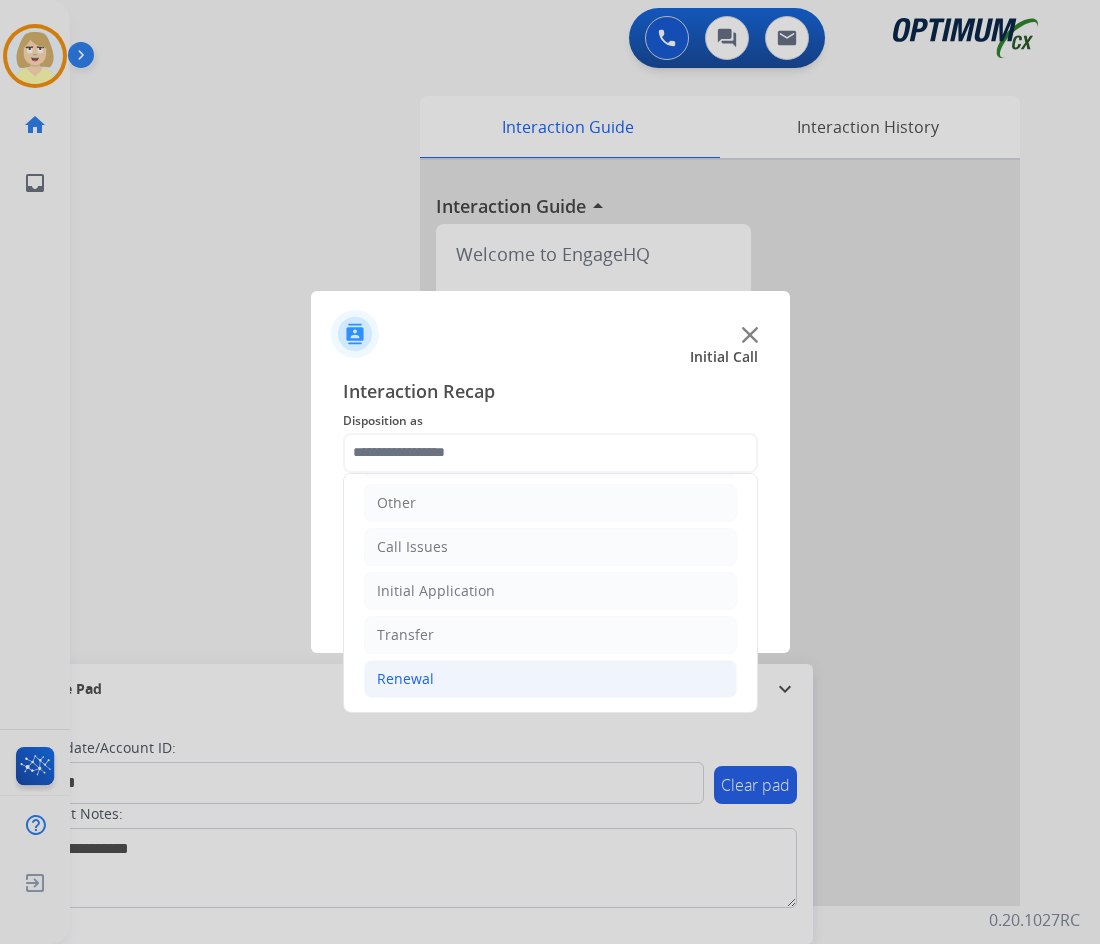click on "Renewal" 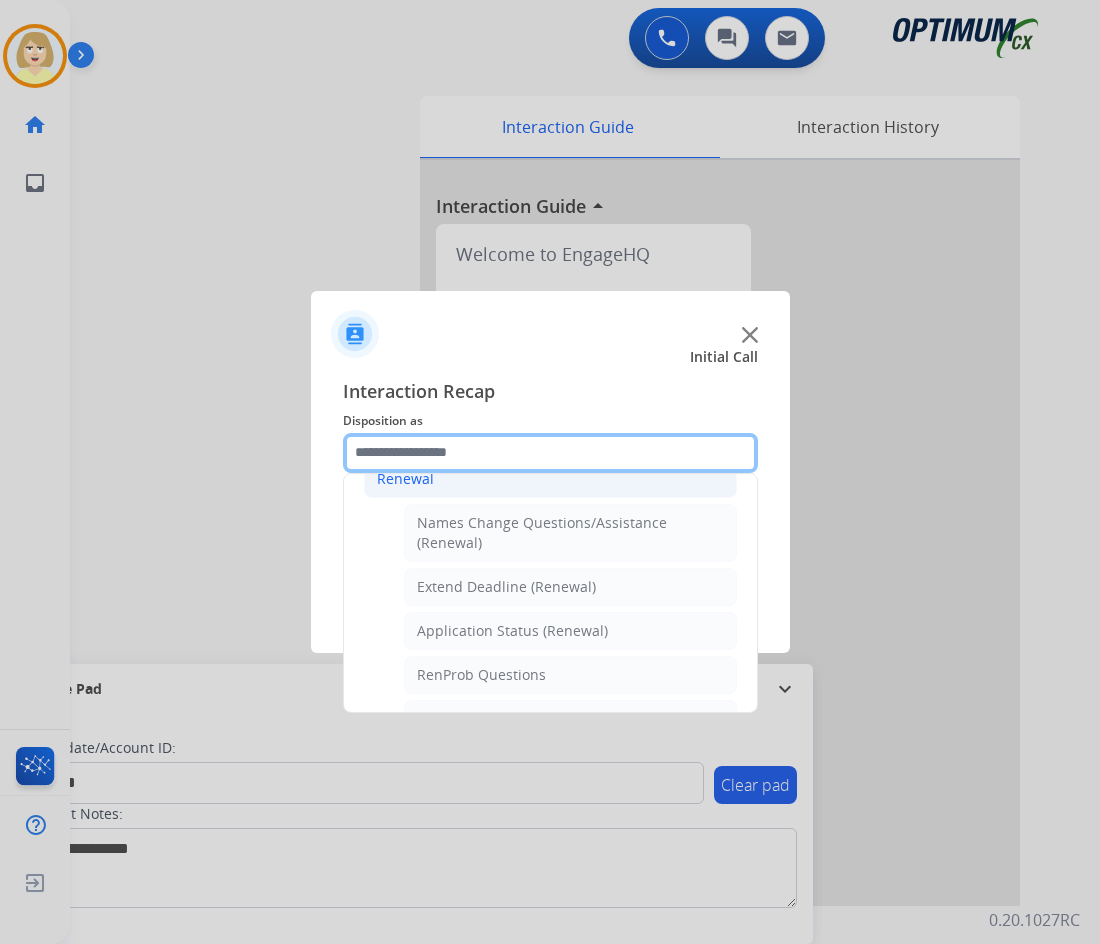 scroll, scrollTop: 436, scrollLeft: 0, axis: vertical 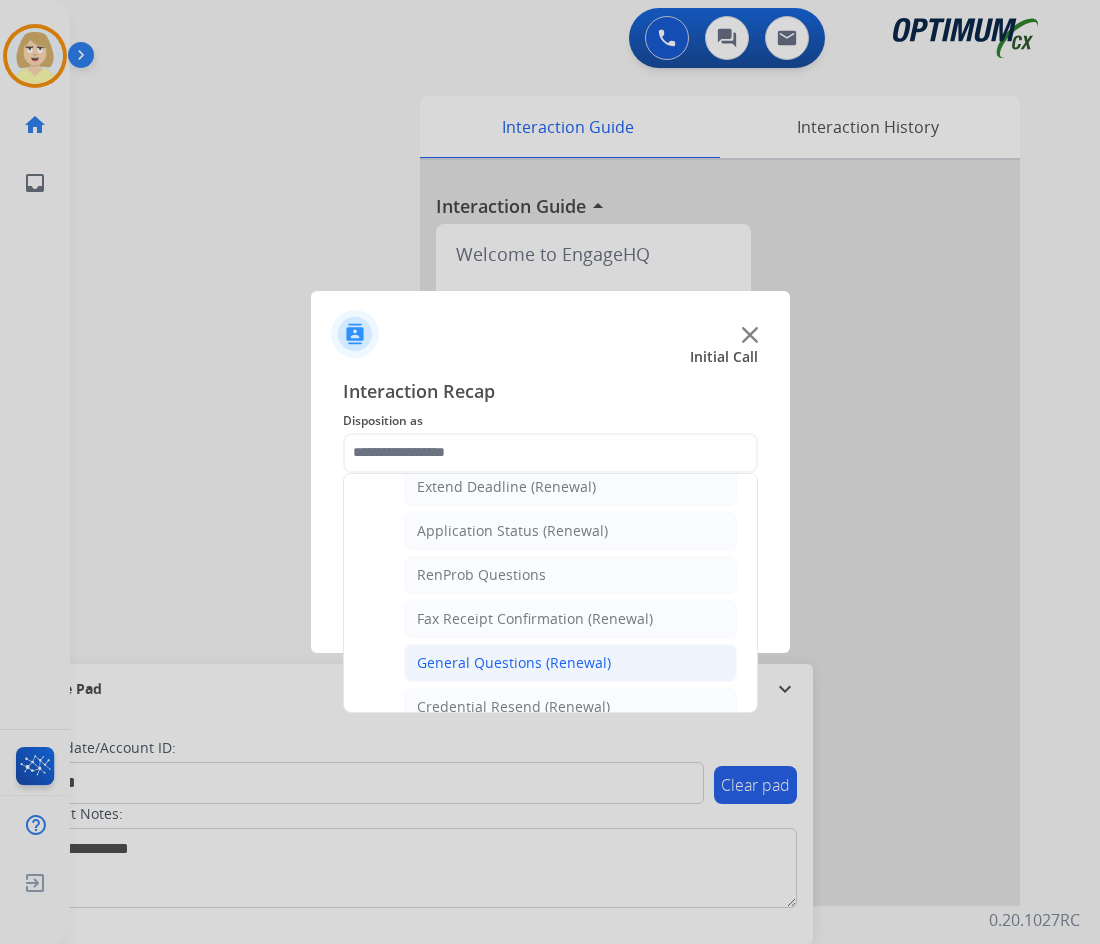 click on "General Questions (Renewal)" 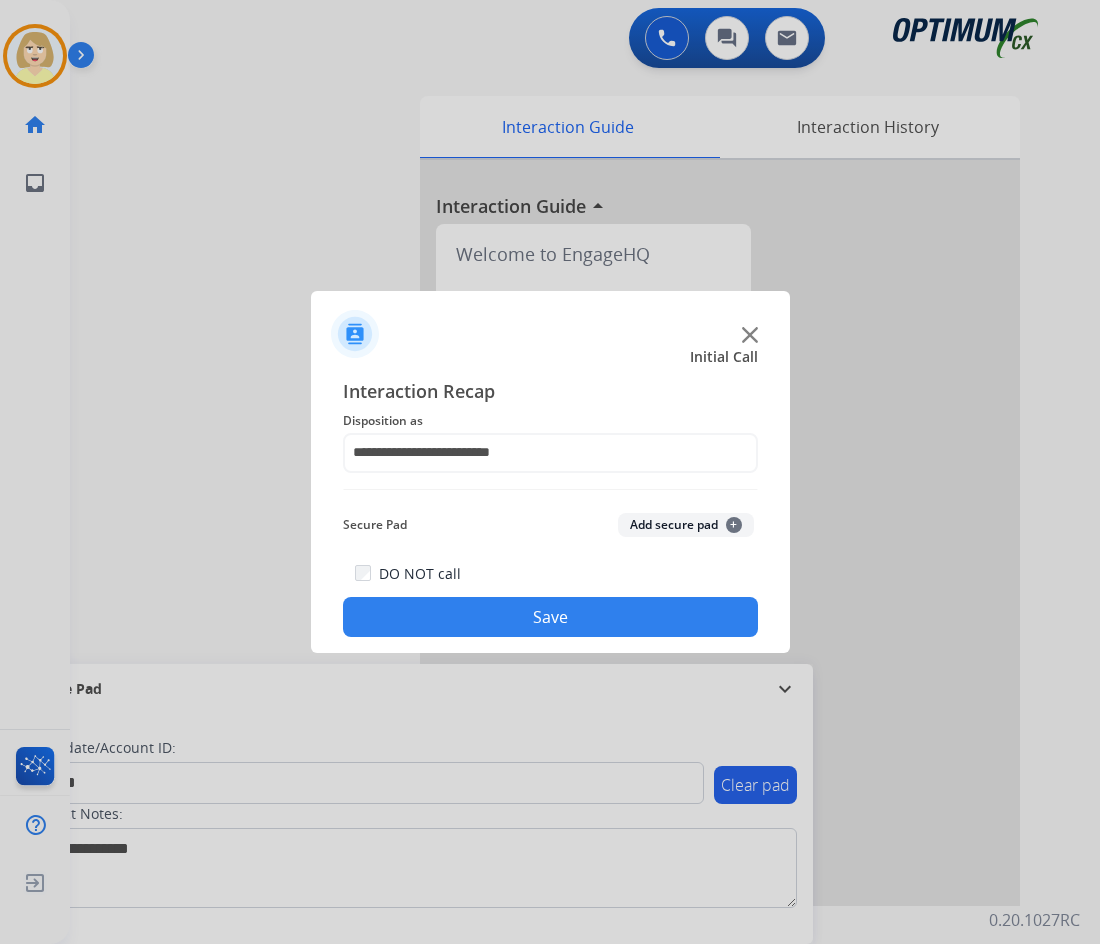 click on "Add secure pad  +" 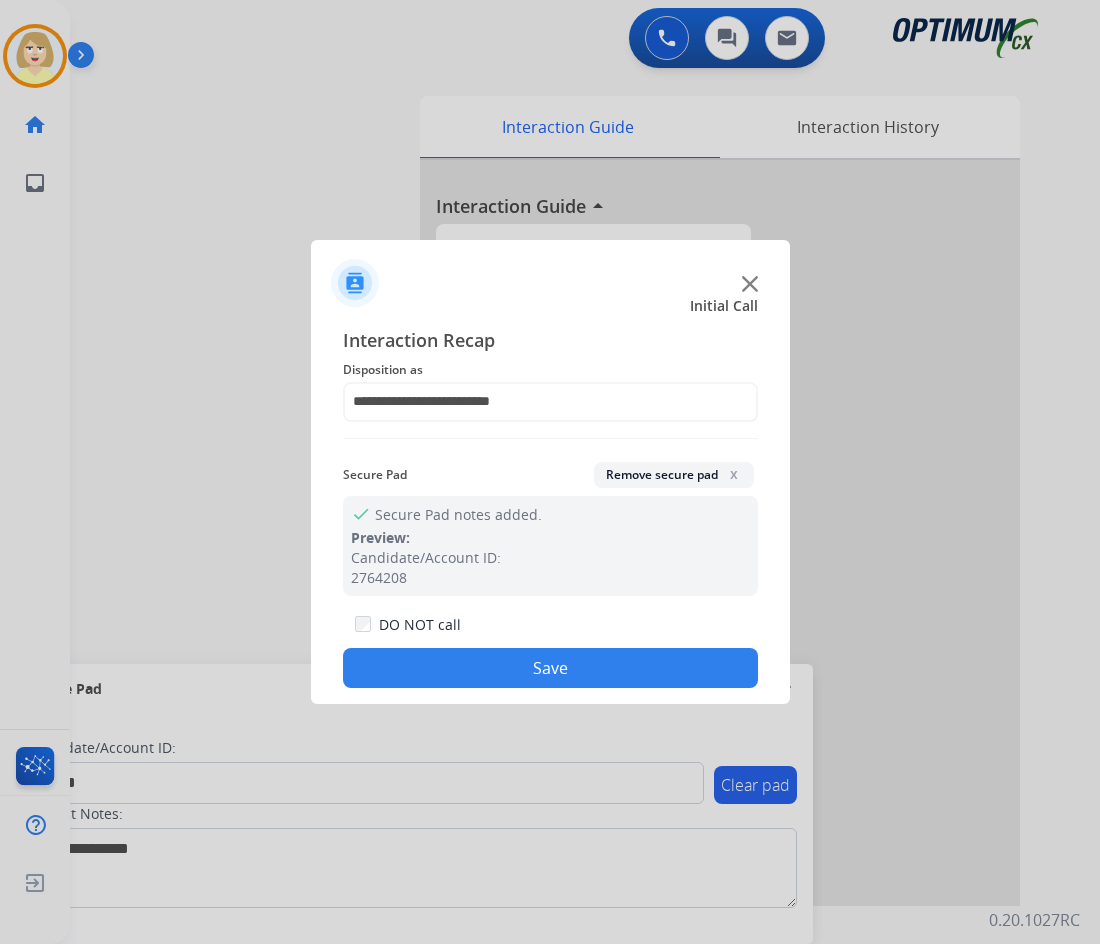 click on "Save" 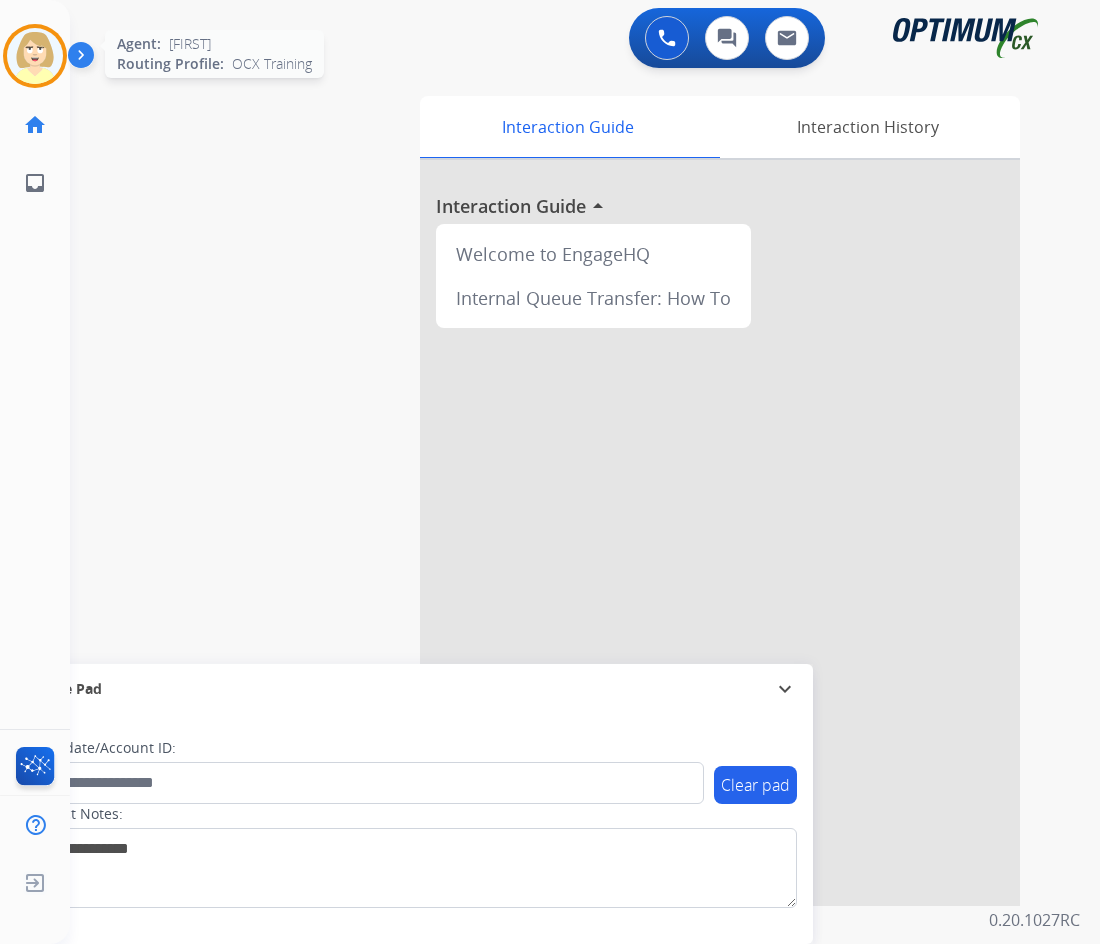 click at bounding box center (35, 56) 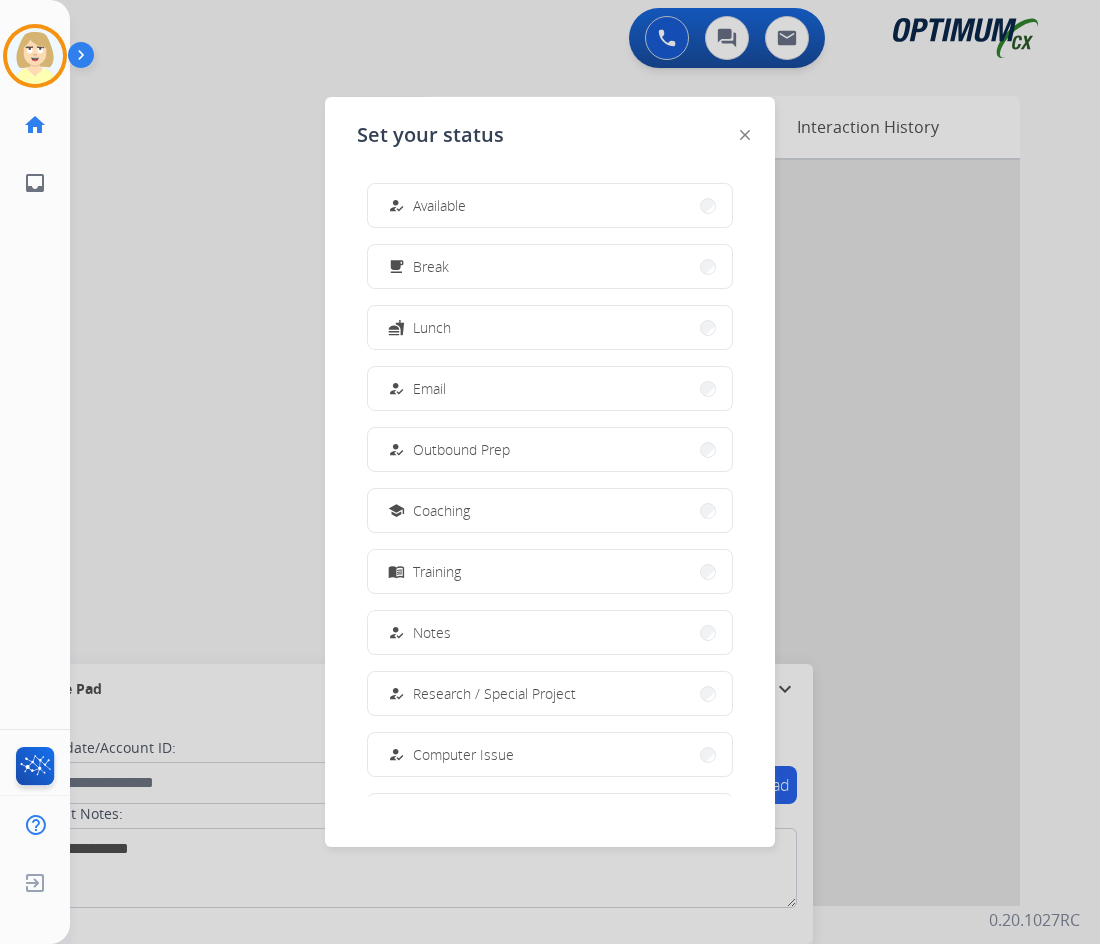 drag, startPoint x: 429, startPoint y: 197, endPoint x: 419, endPoint y: 198, distance: 10.049875 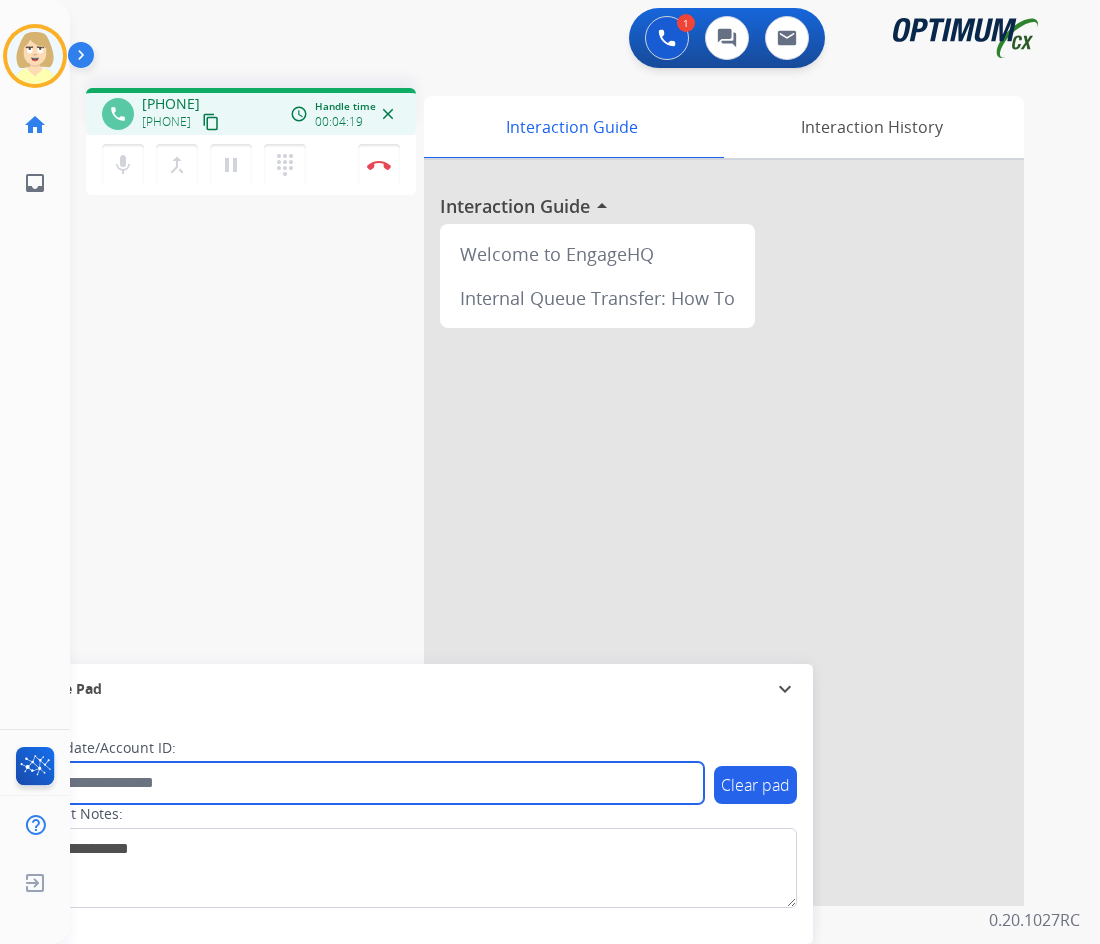 click at bounding box center (365, 783) 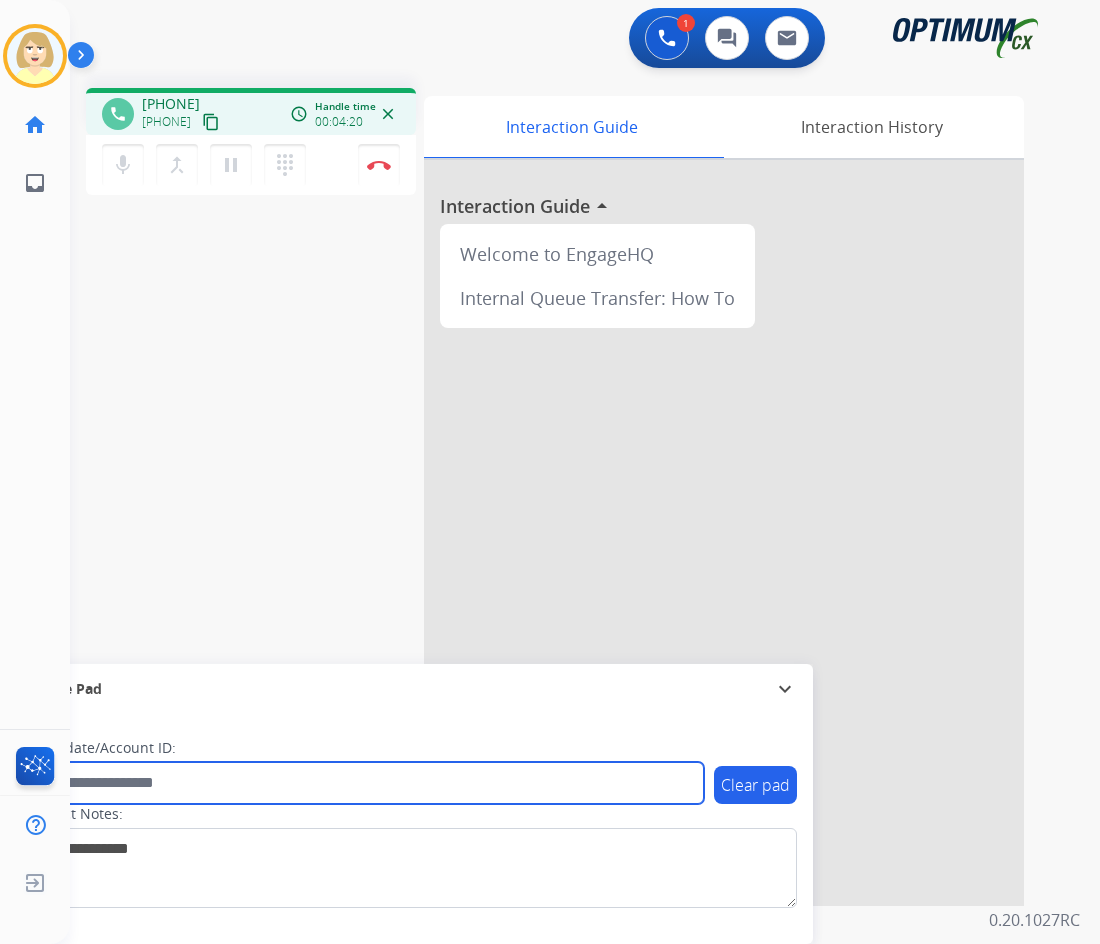 paste on "*******" 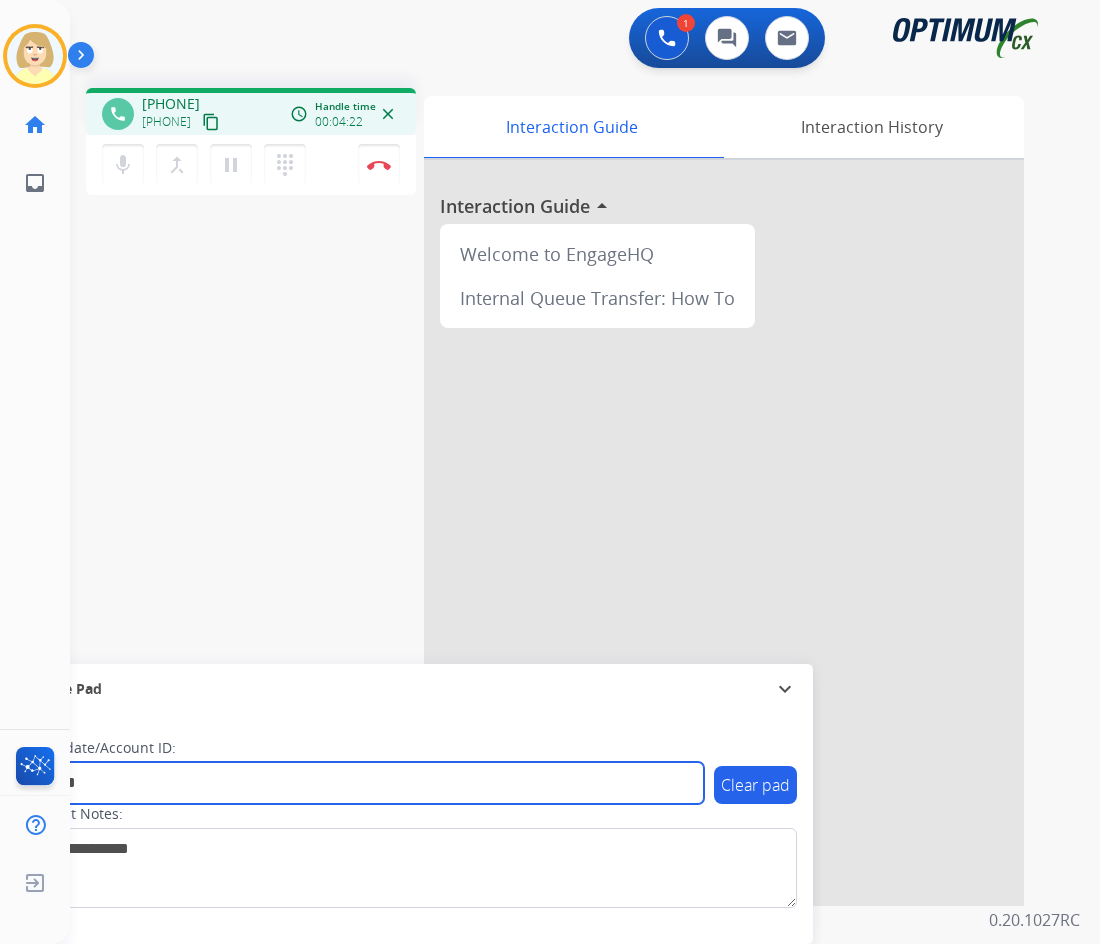 type on "*******" 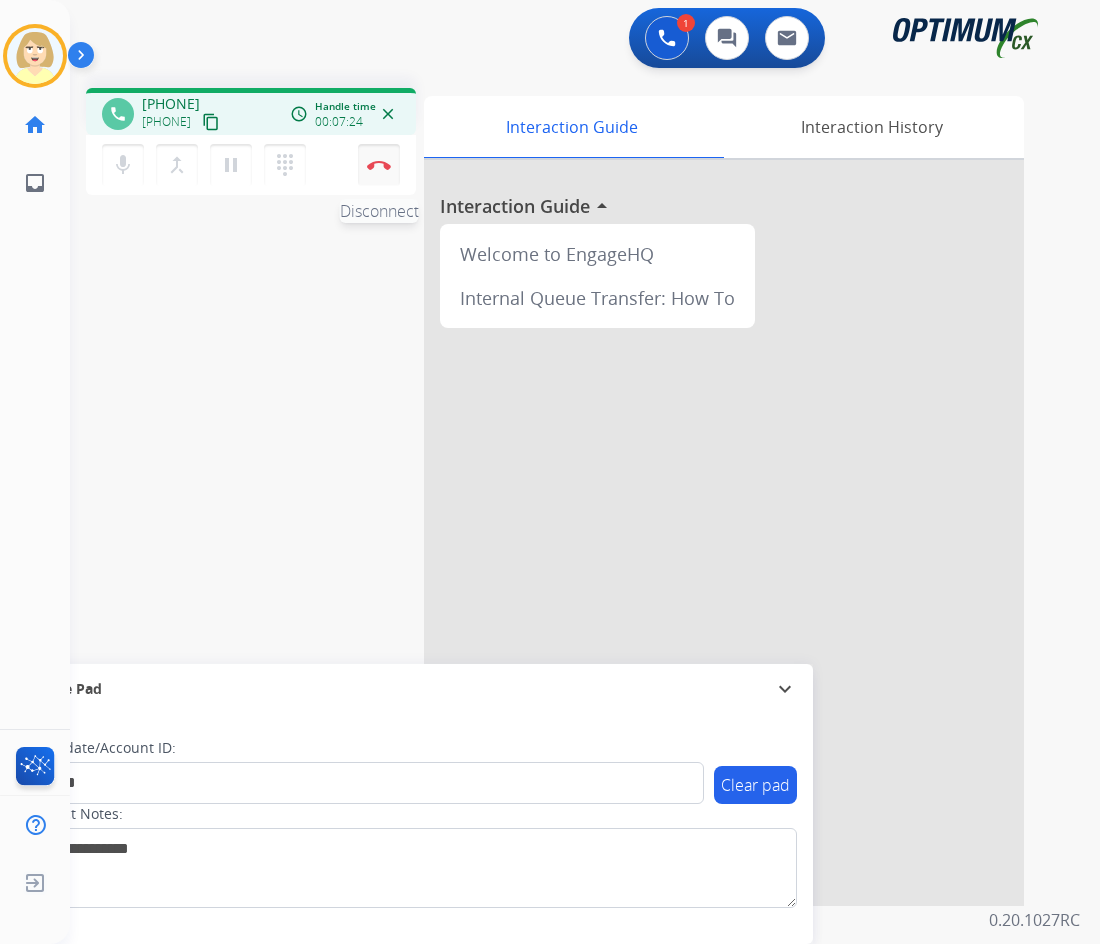 click at bounding box center (379, 165) 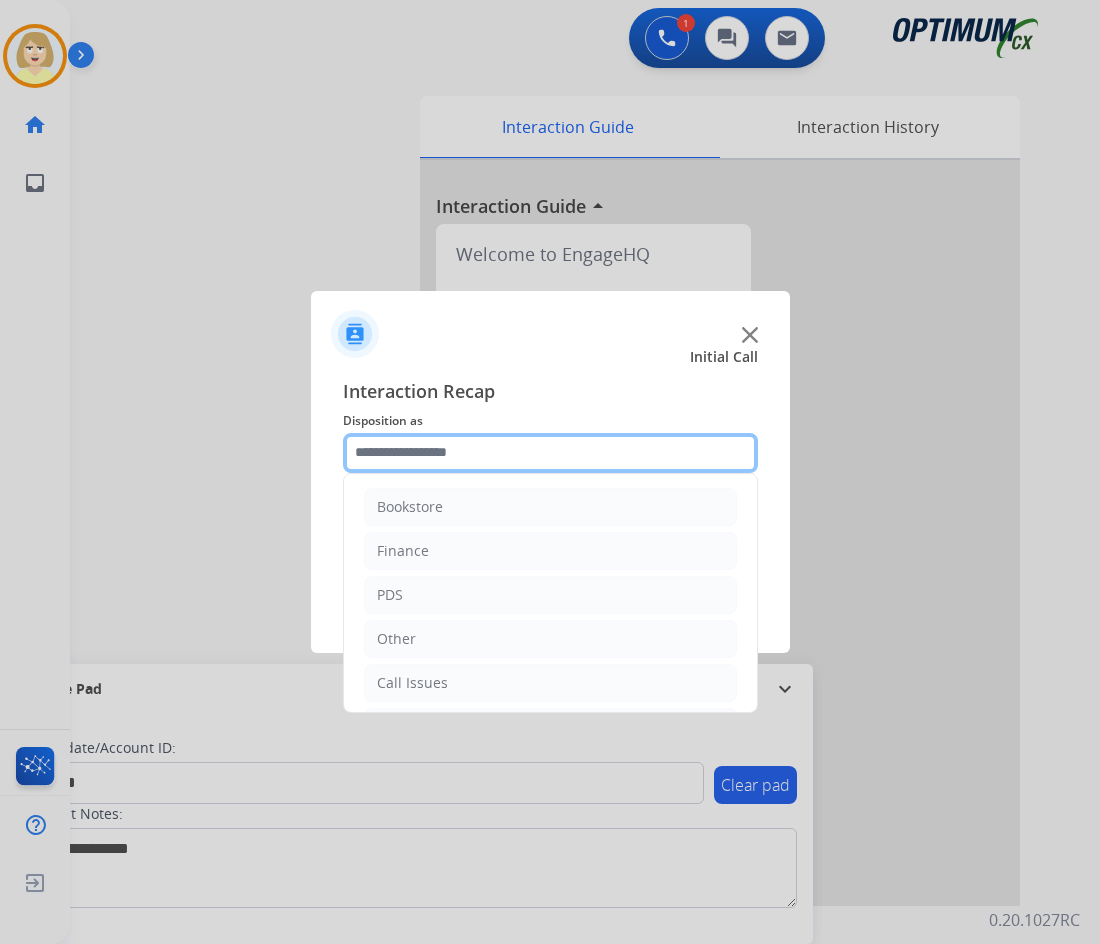 click 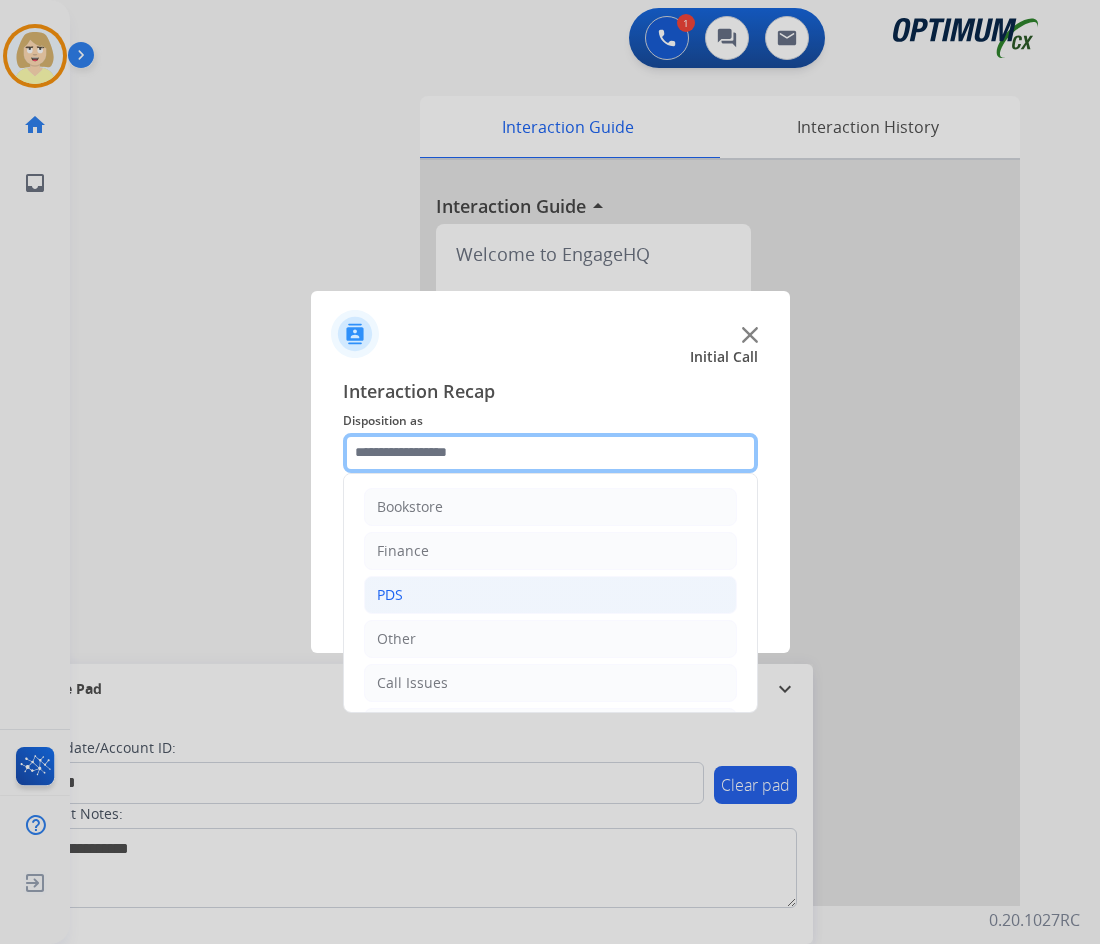 scroll, scrollTop: 100, scrollLeft: 0, axis: vertical 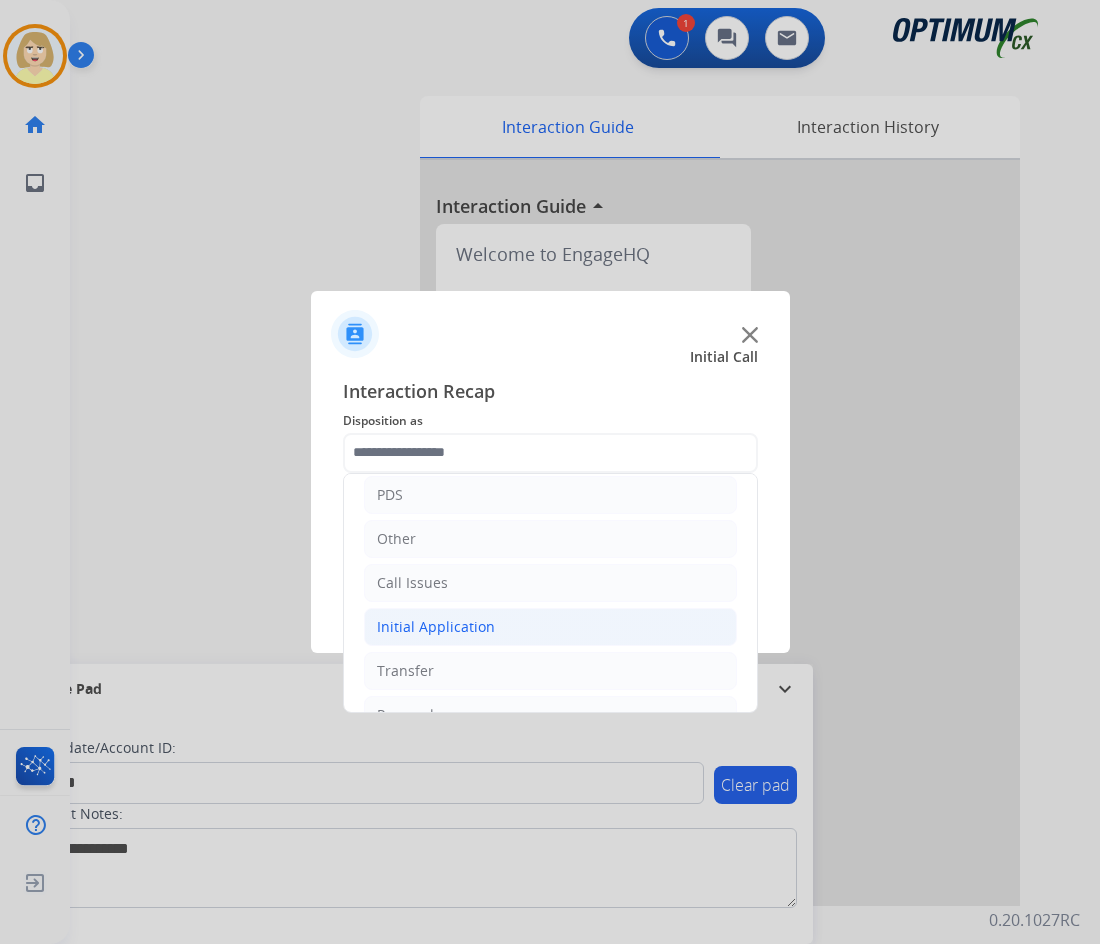 click on "Initial Application" 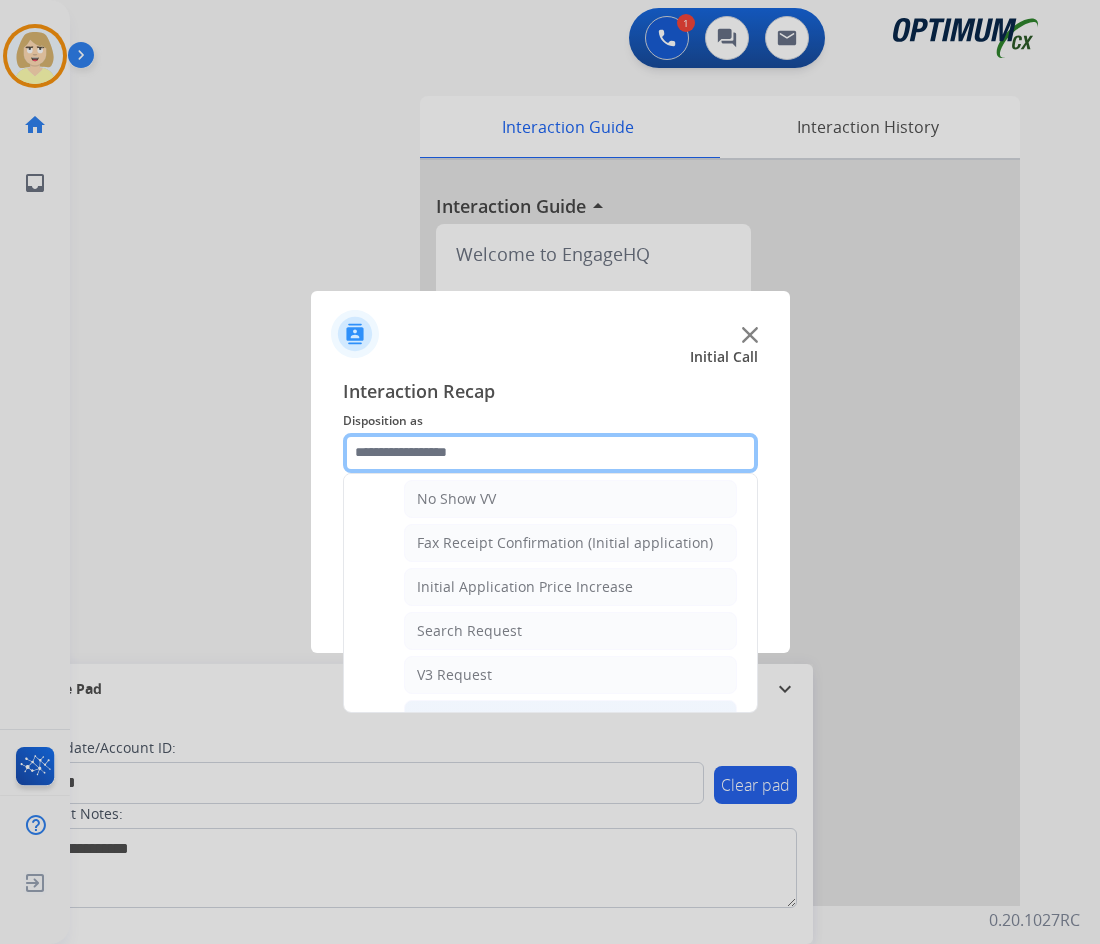 scroll, scrollTop: 800, scrollLeft: 0, axis: vertical 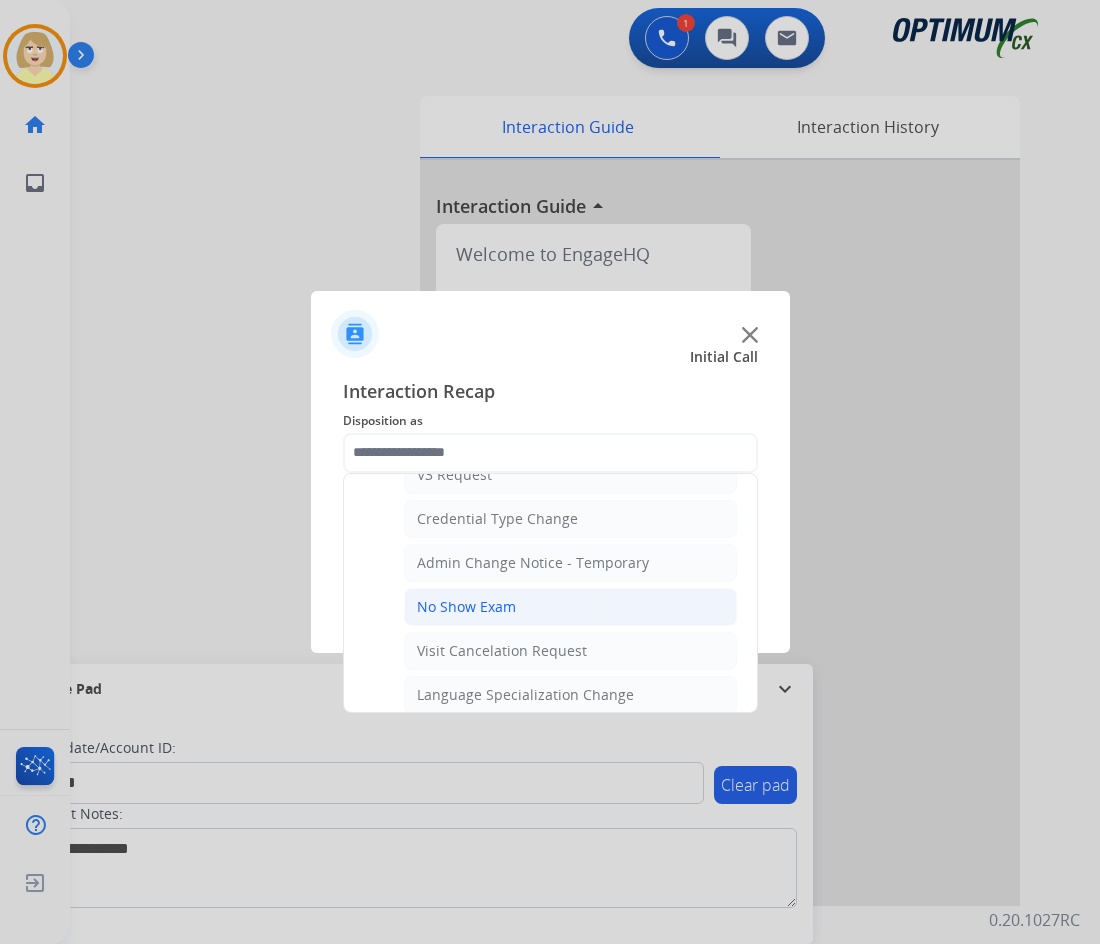 click on "No Show Exam" 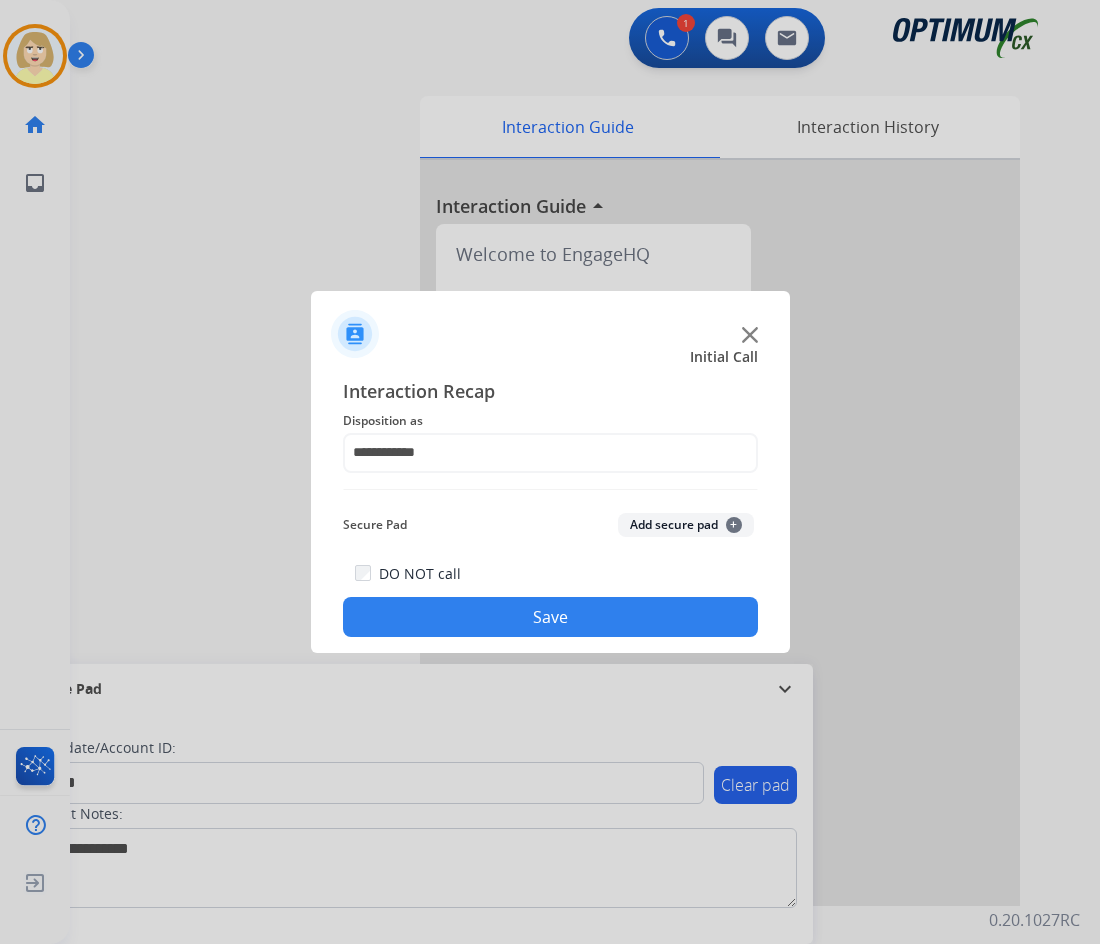 click on "Add secure pad  +" 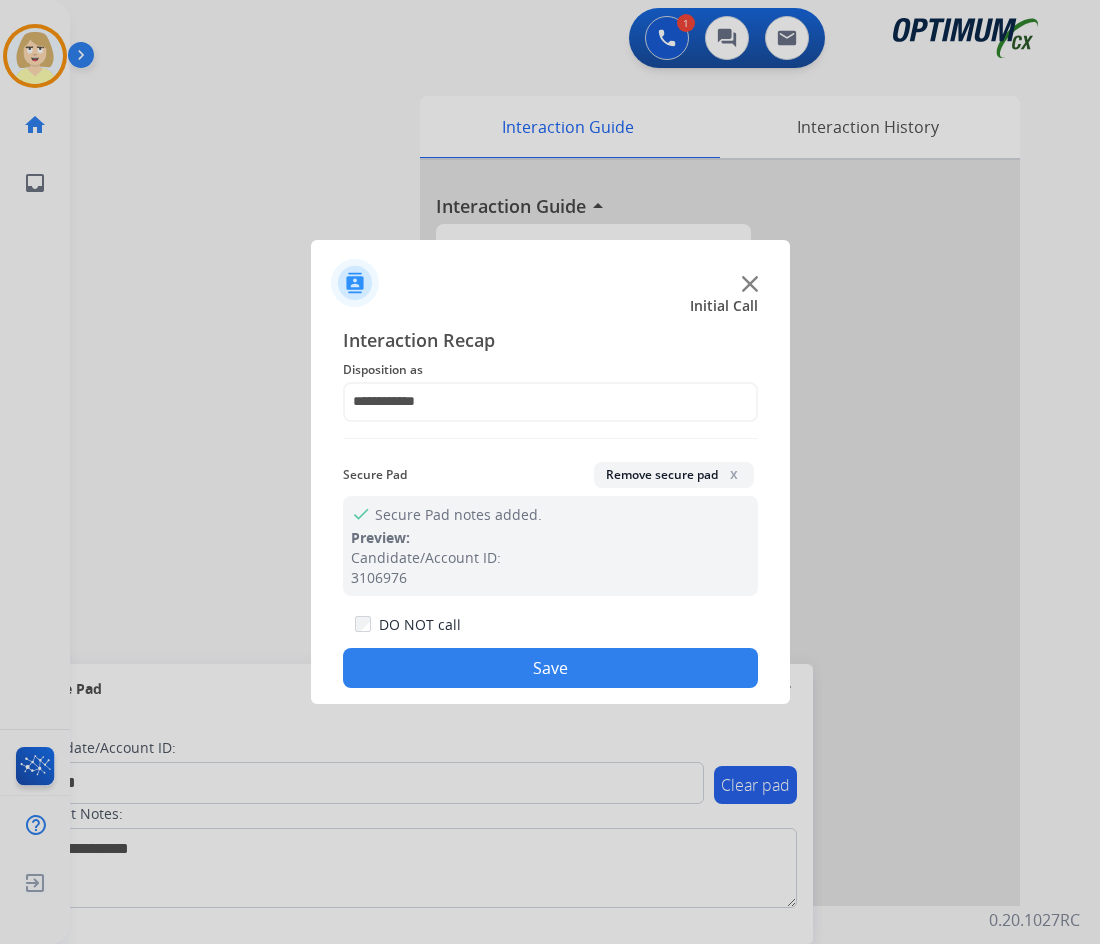 click on "Save" 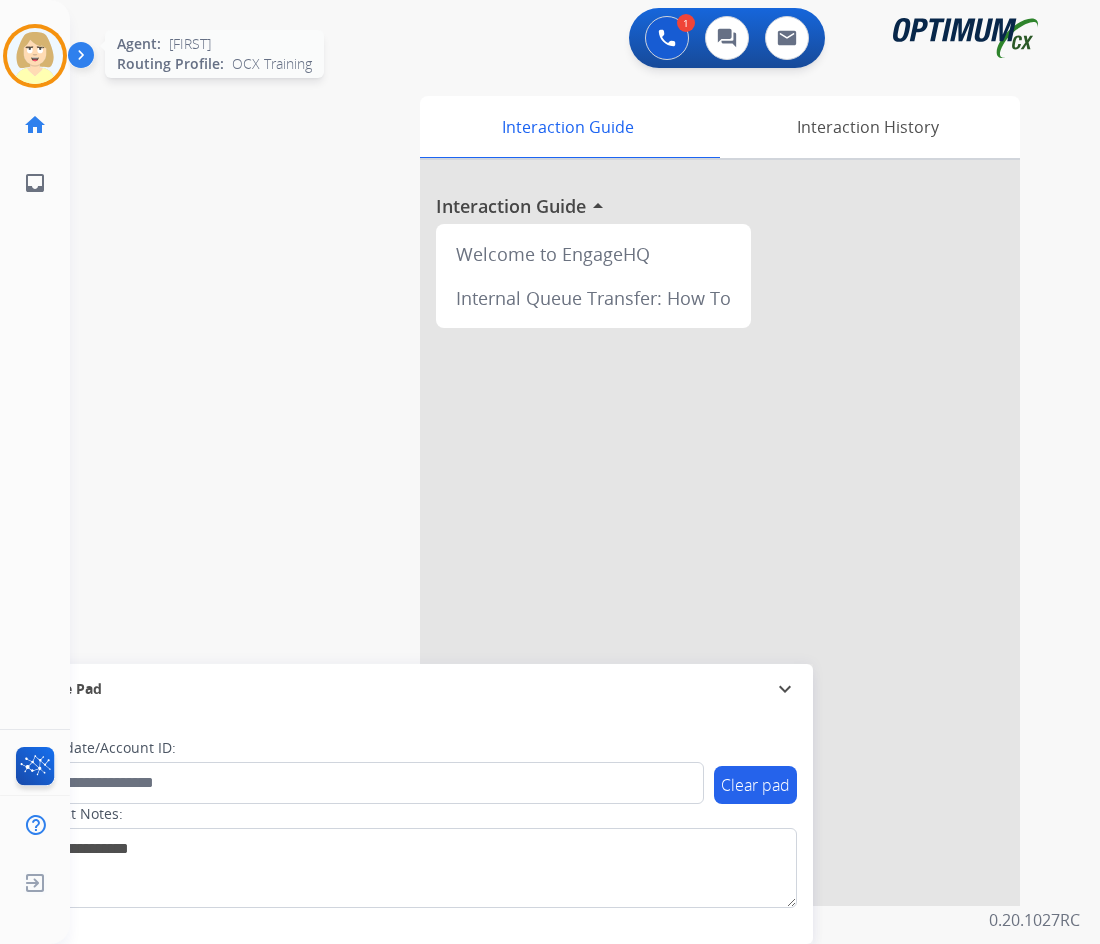 click at bounding box center [35, 56] 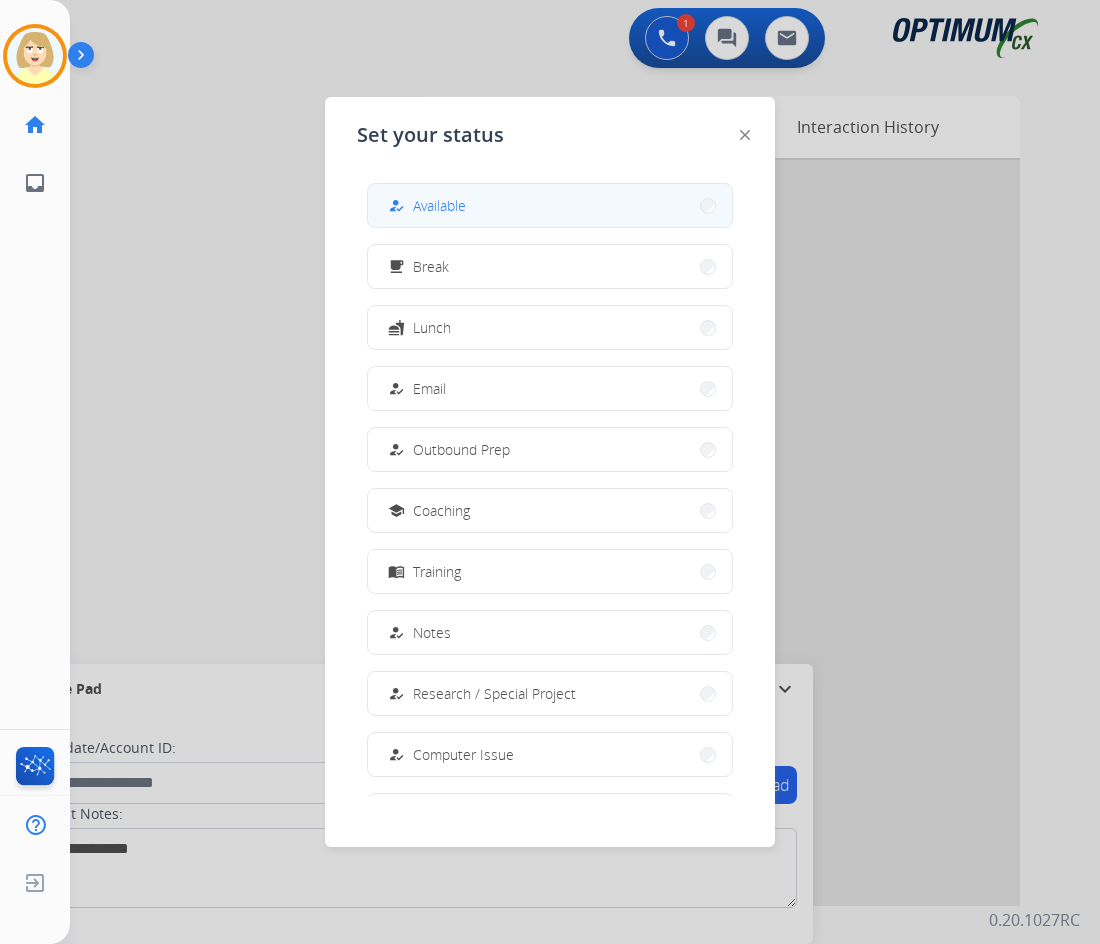 click on "Available" at bounding box center (439, 205) 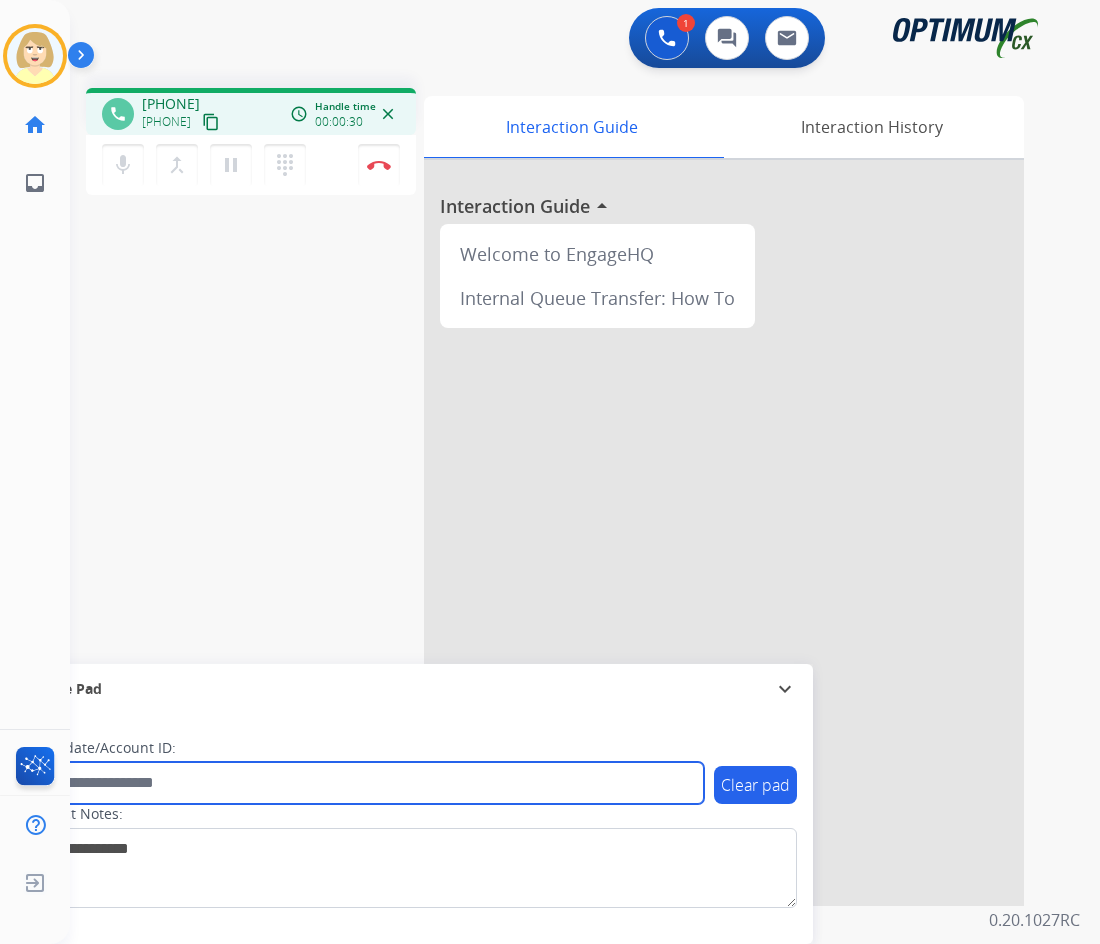 click at bounding box center (365, 783) 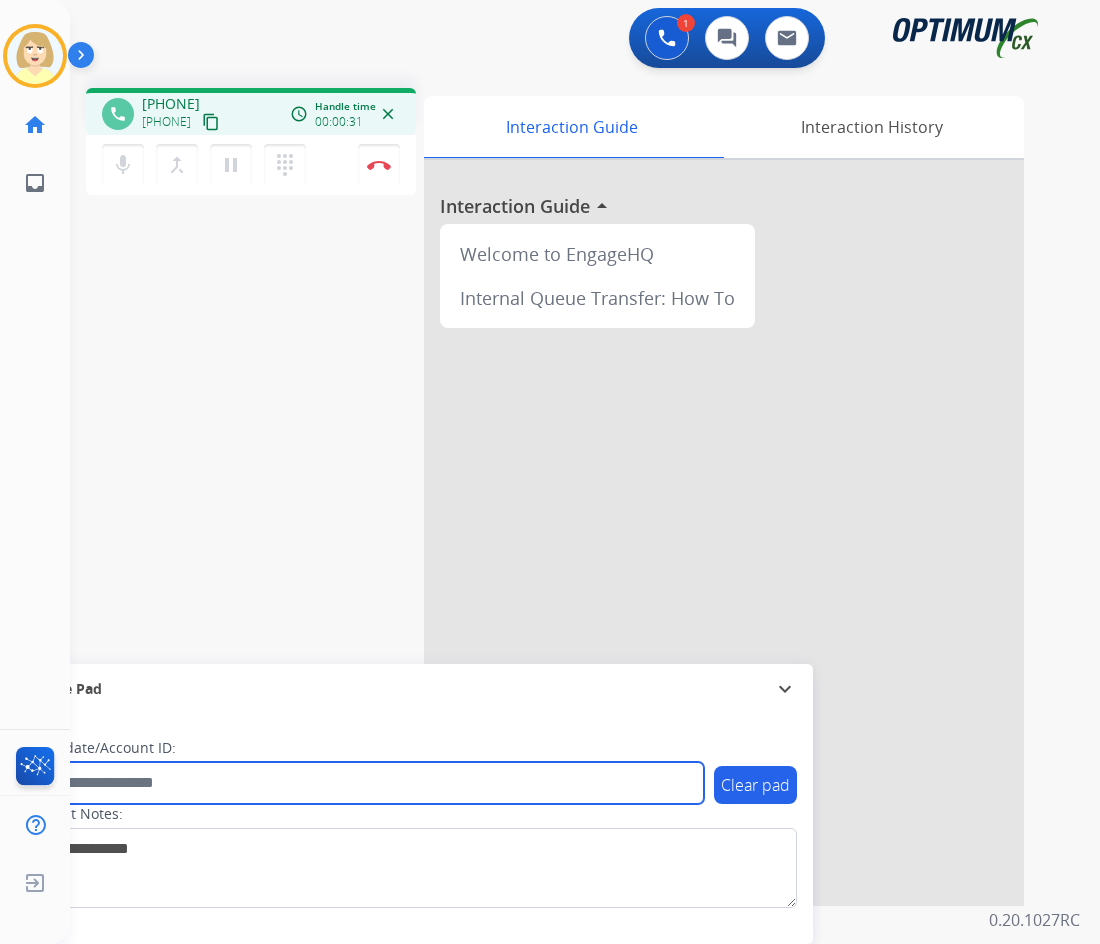 click at bounding box center (365, 783) 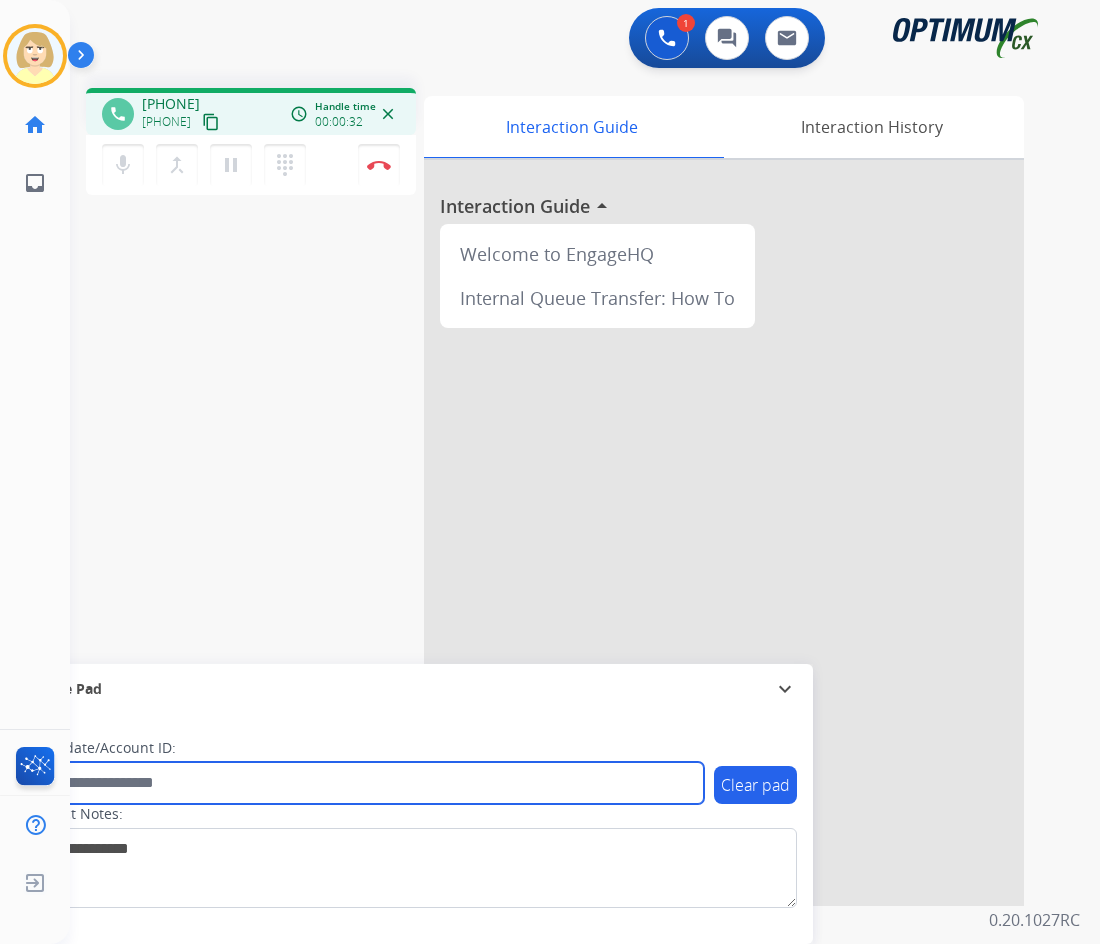 click at bounding box center [365, 783] 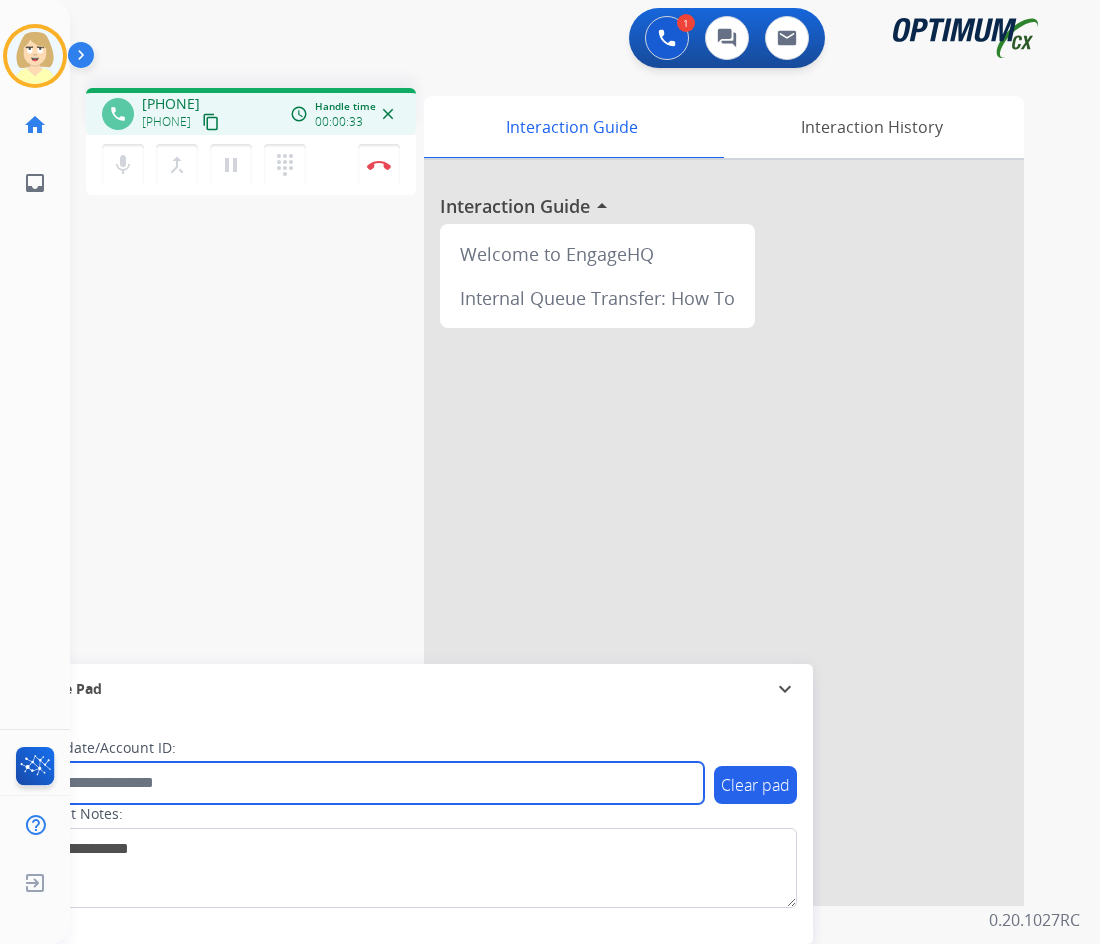 paste on "*******" 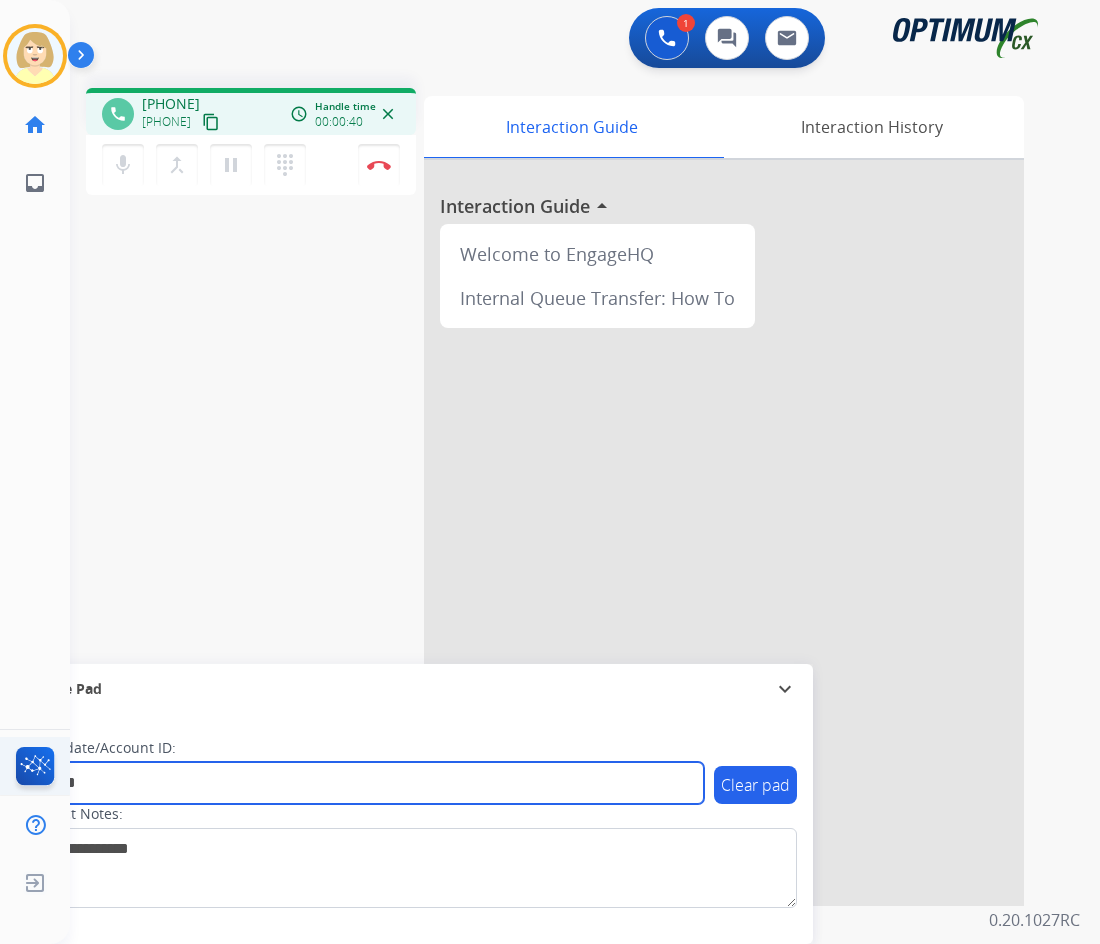 type on "*******" 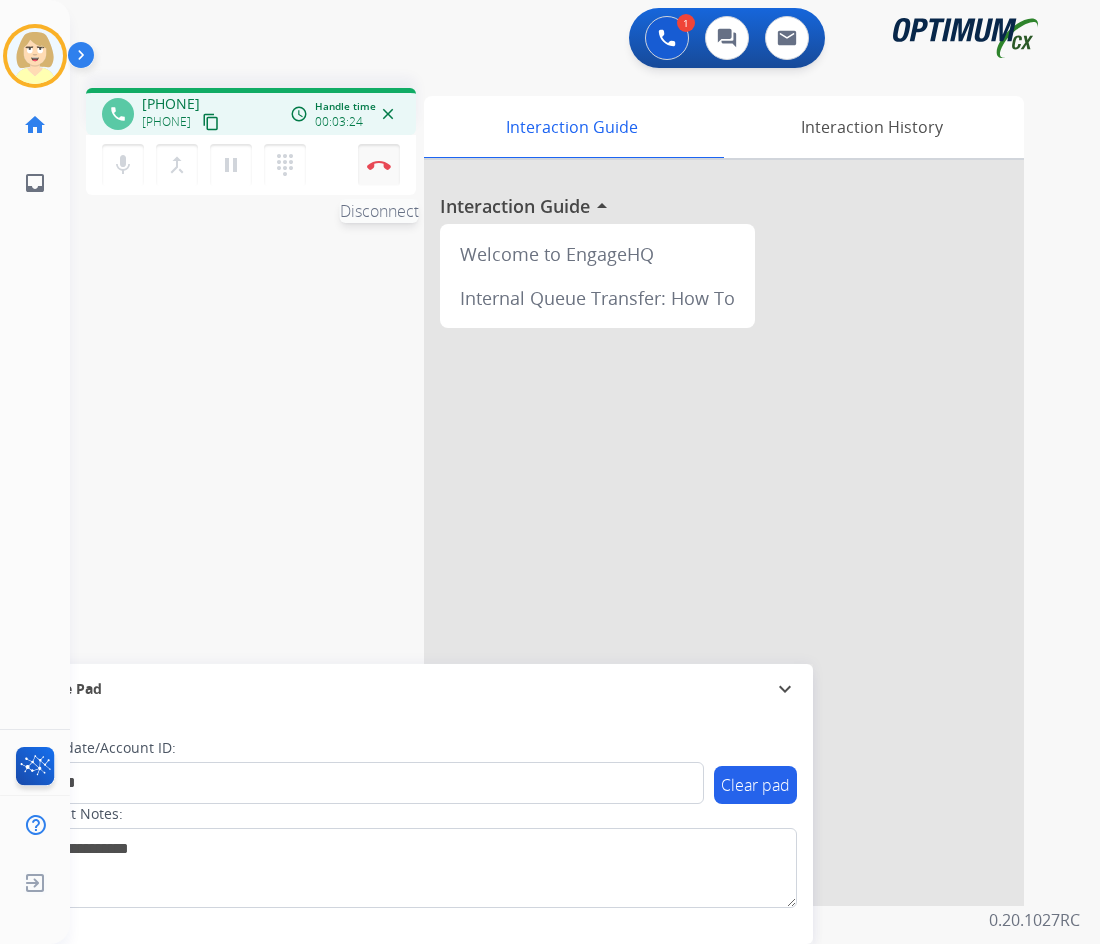 click on "Disconnect" at bounding box center (379, 165) 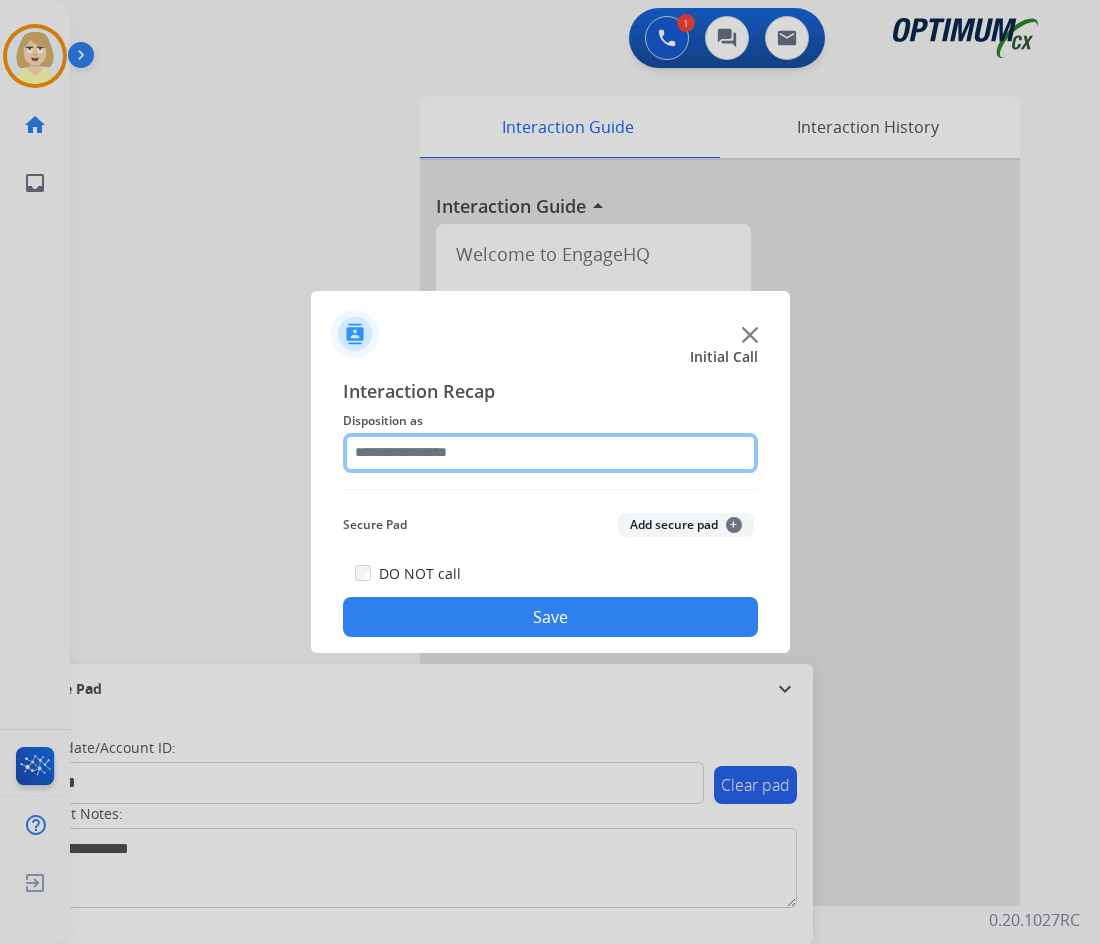 click 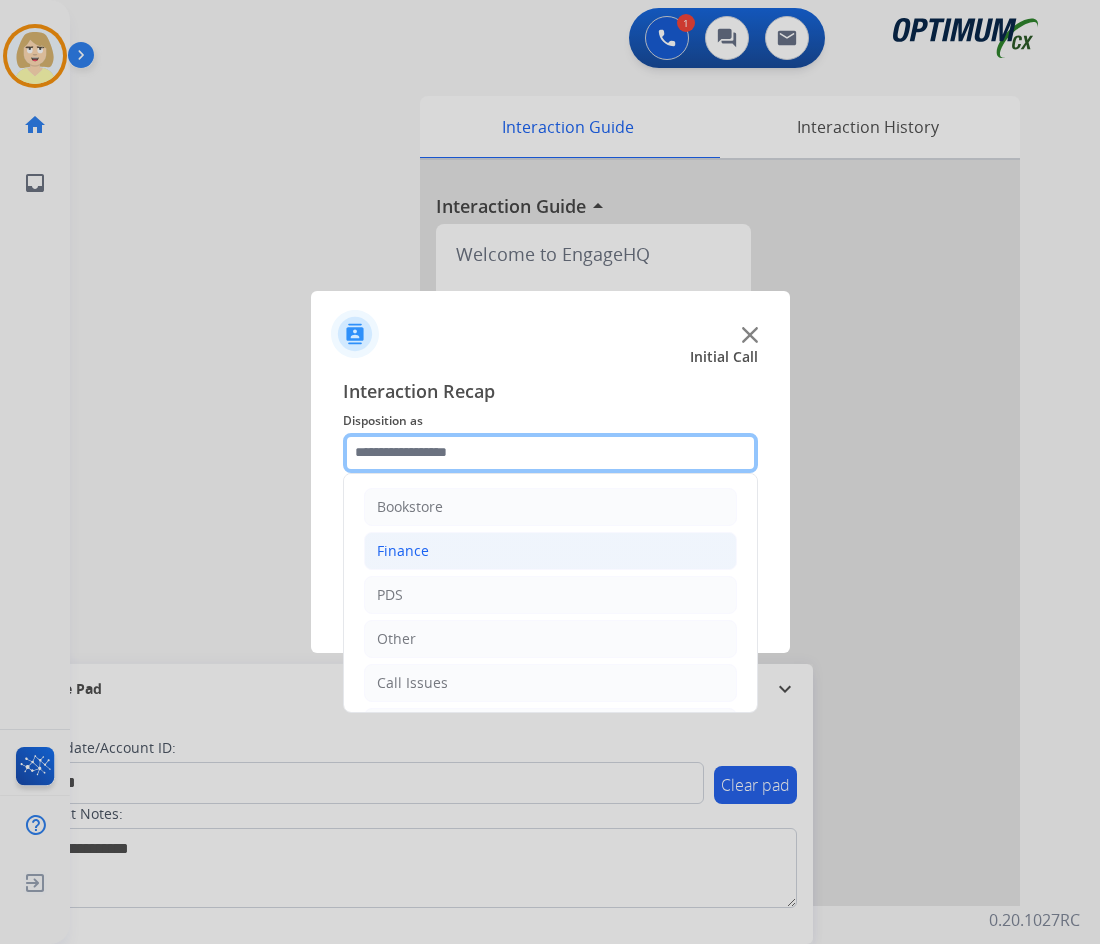 scroll, scrollTop: 136, scrollLeft: 0, axis: vertical 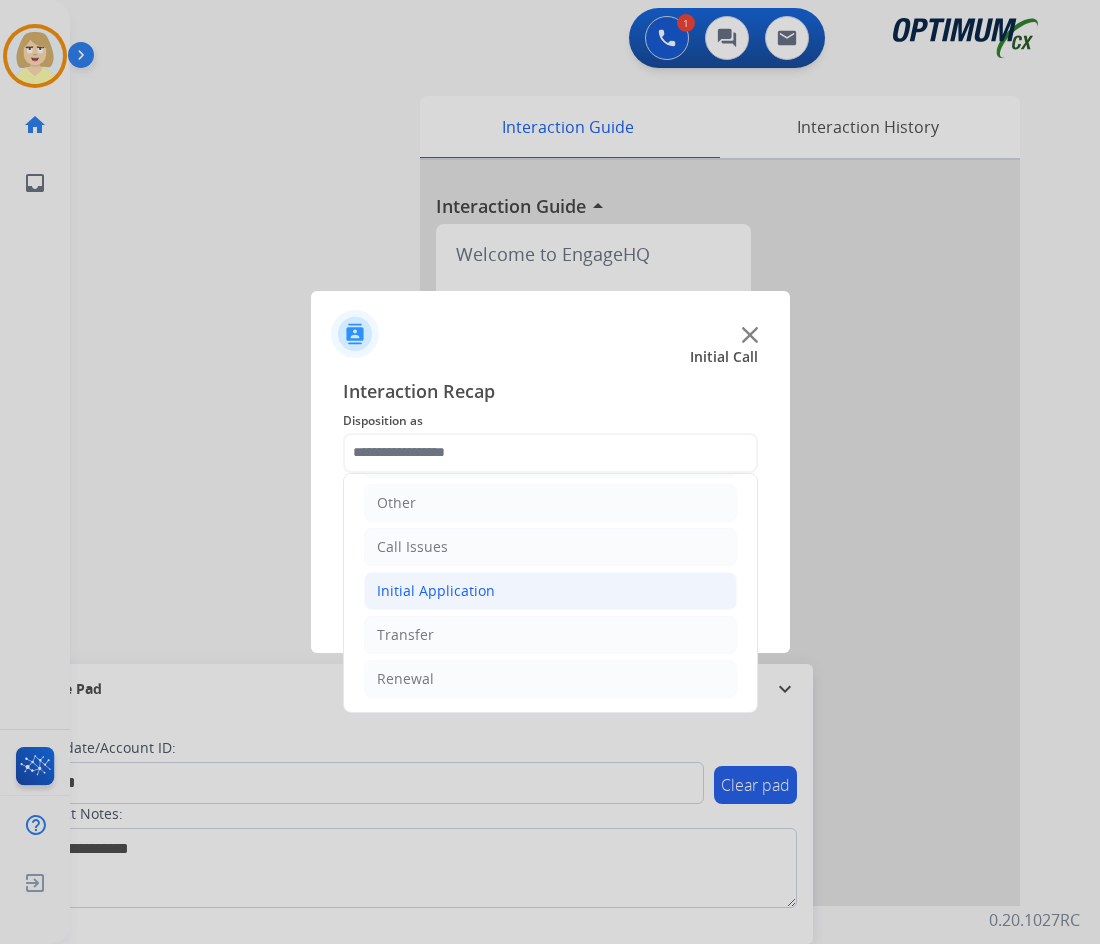 click on "Initial Application" 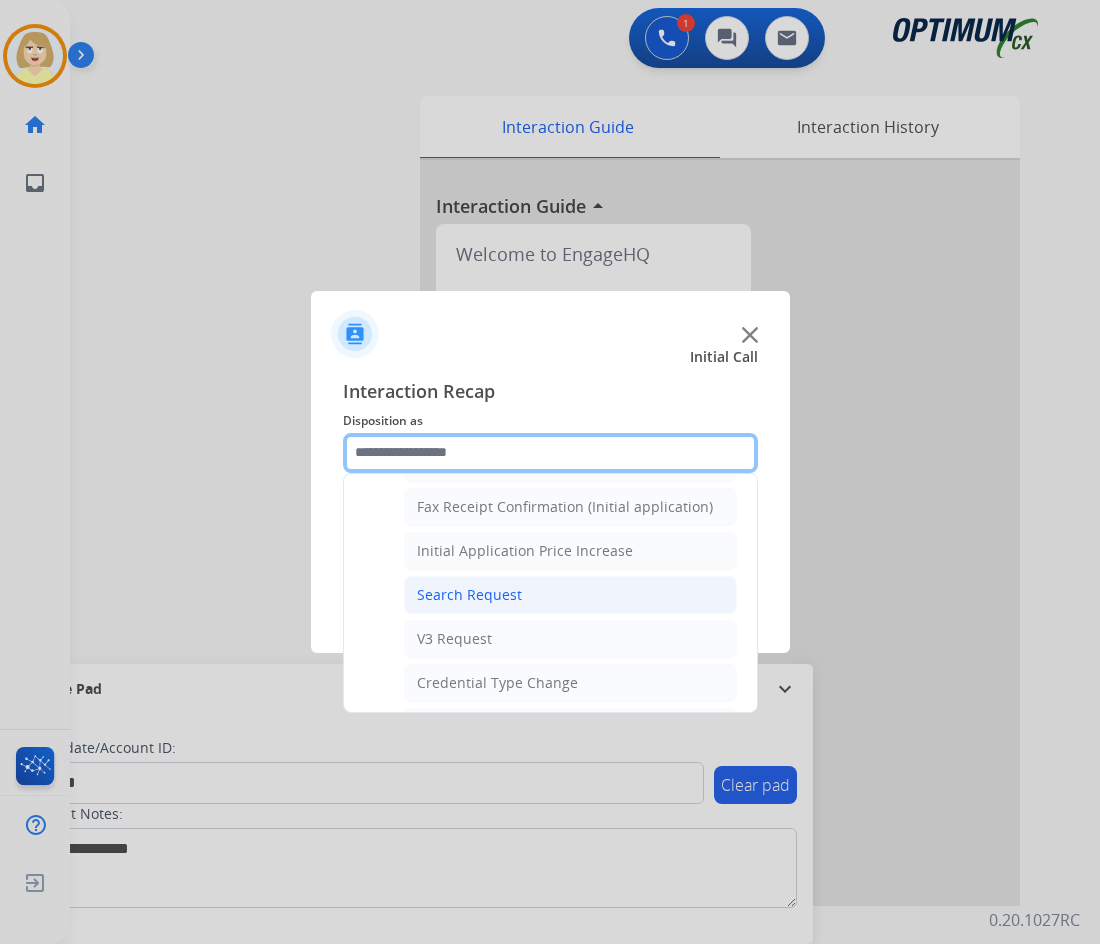 scroll, scrollTop: 1036, scrollLeft: 0, axis: vertical 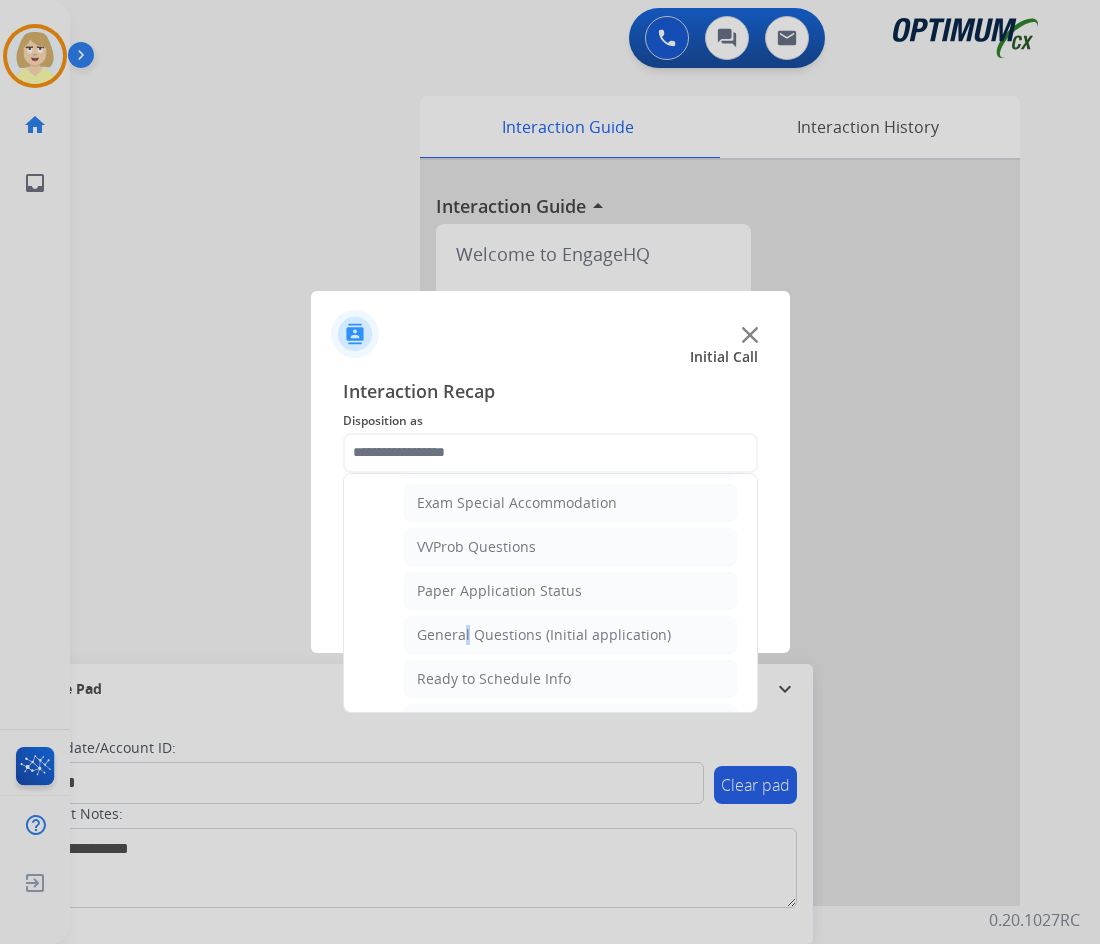 drag, startPoint x: 461, startPoint y: 641, endPoint x: 492, endPoint y: 615, distance: 40.459858 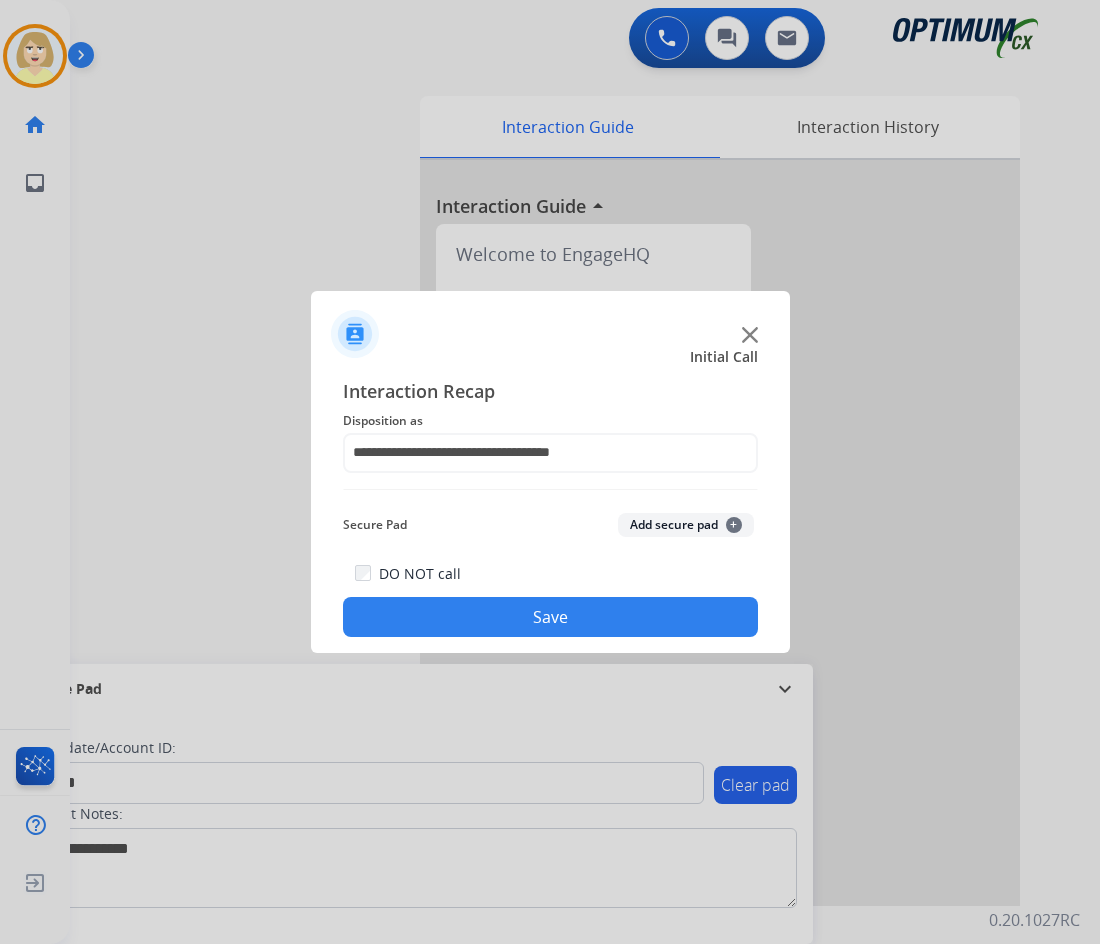 click on "Add secure pad  +" 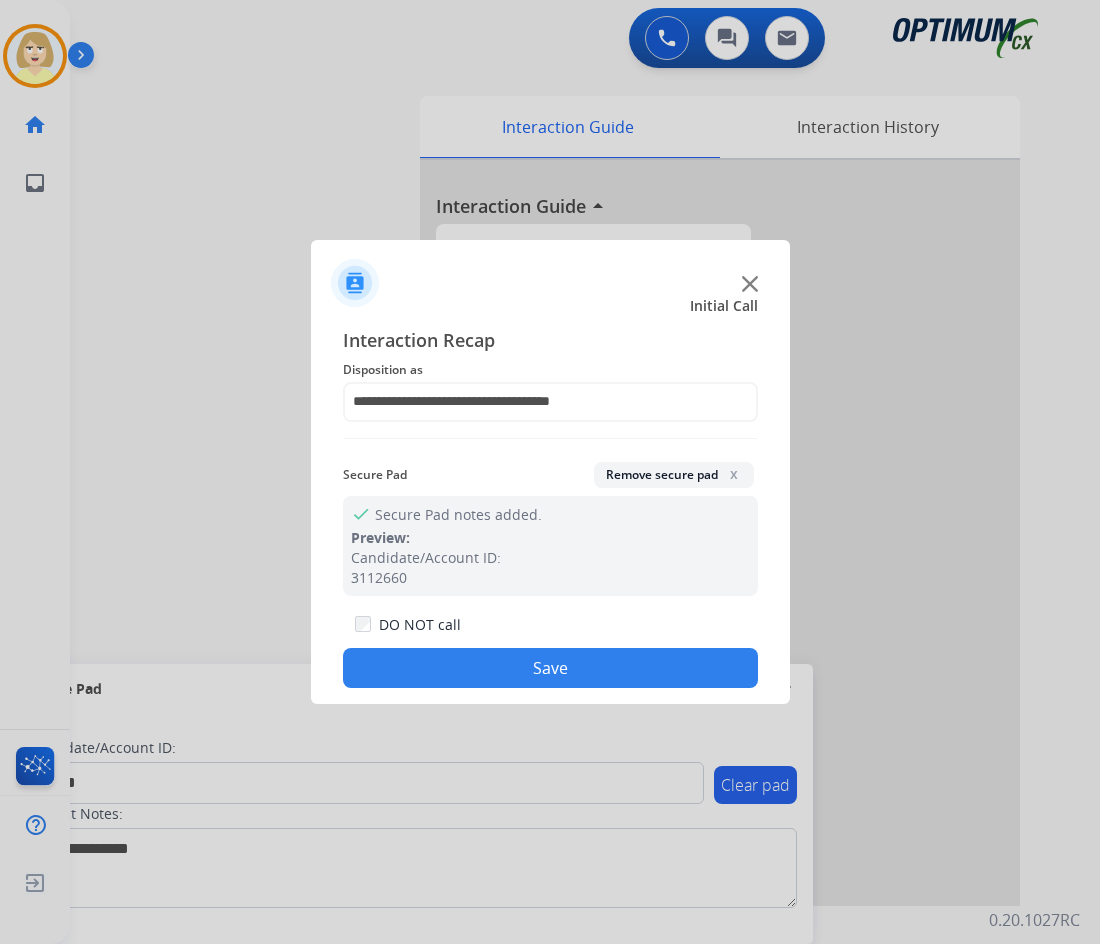 drag, startPoint x: 487, startPoint y: 661, endPoint x: 88, endPoint y: 231, distance: 586.60126 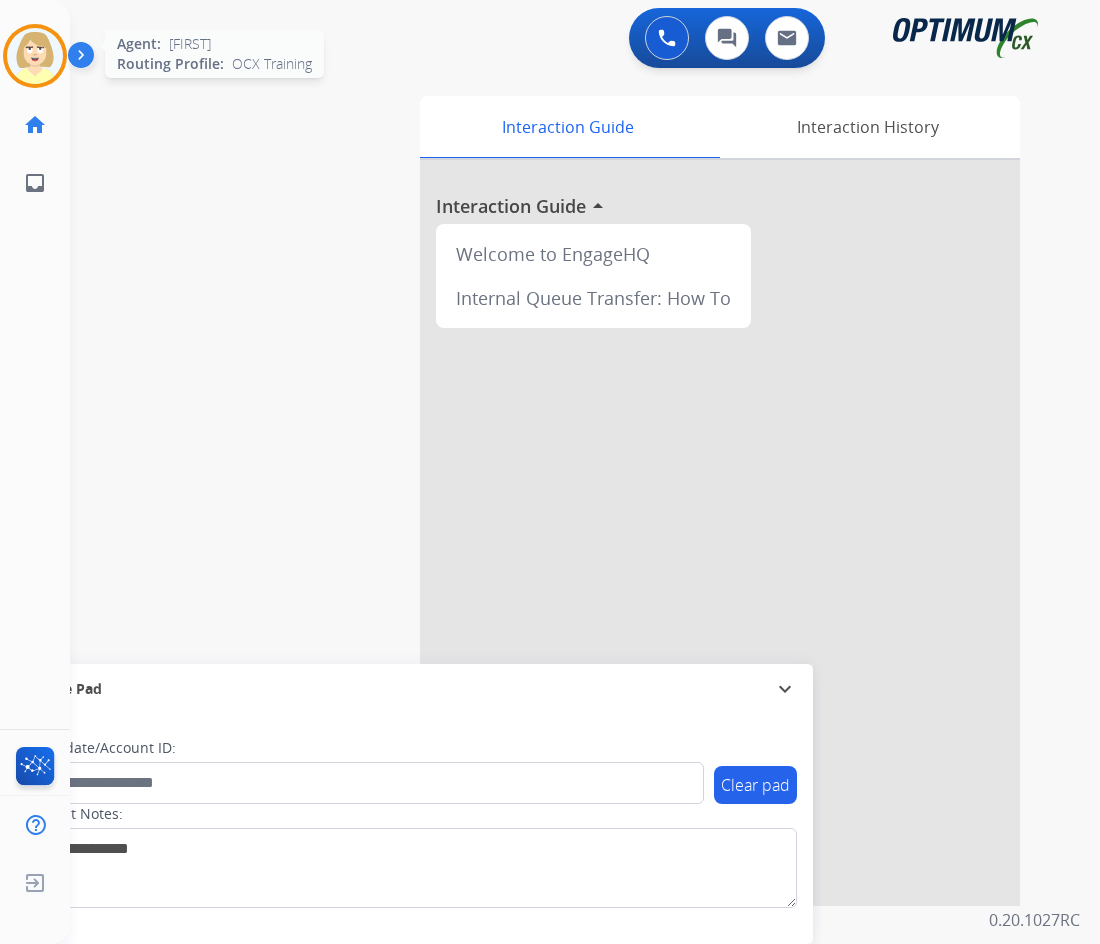 click at bounding box center [35, 56] 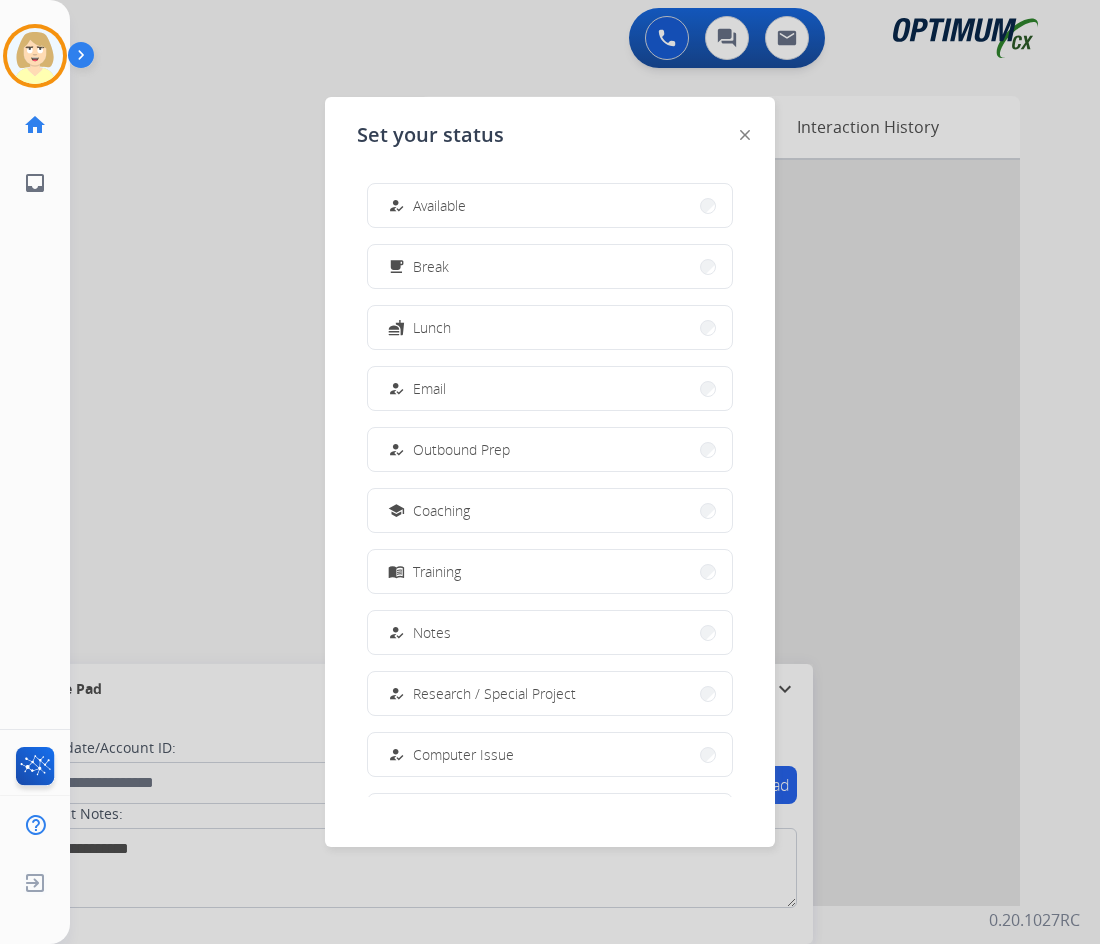 click on "Available" at bounding box center [439, 205] 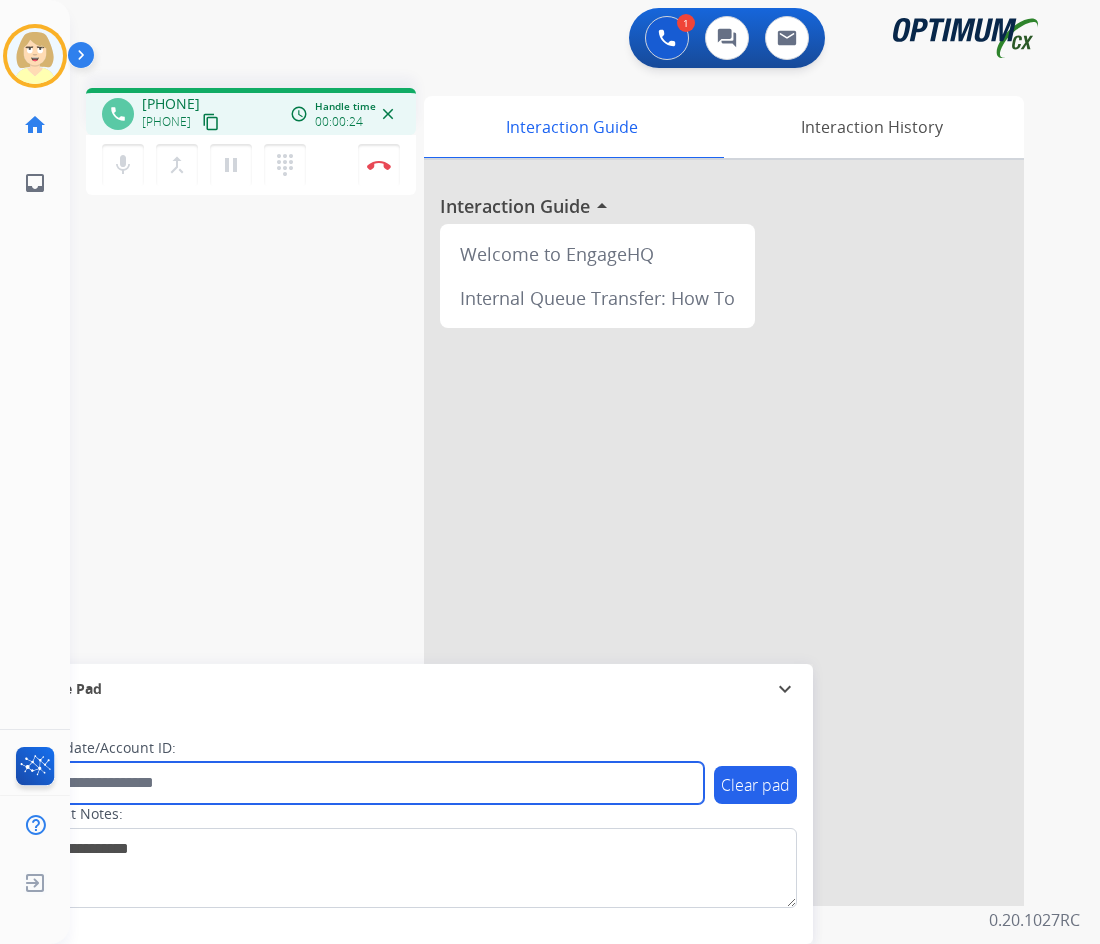 click at bounding box center [365, 783] 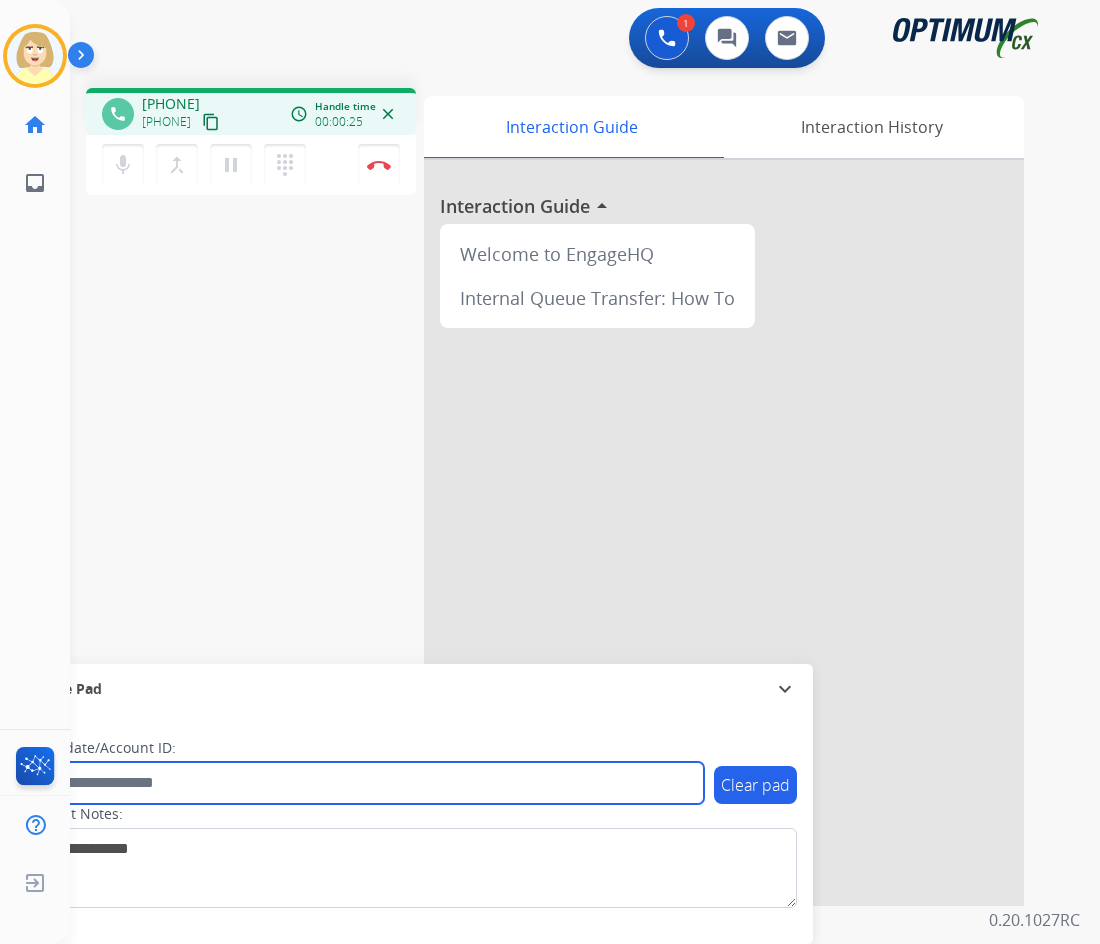 paste on "*******" 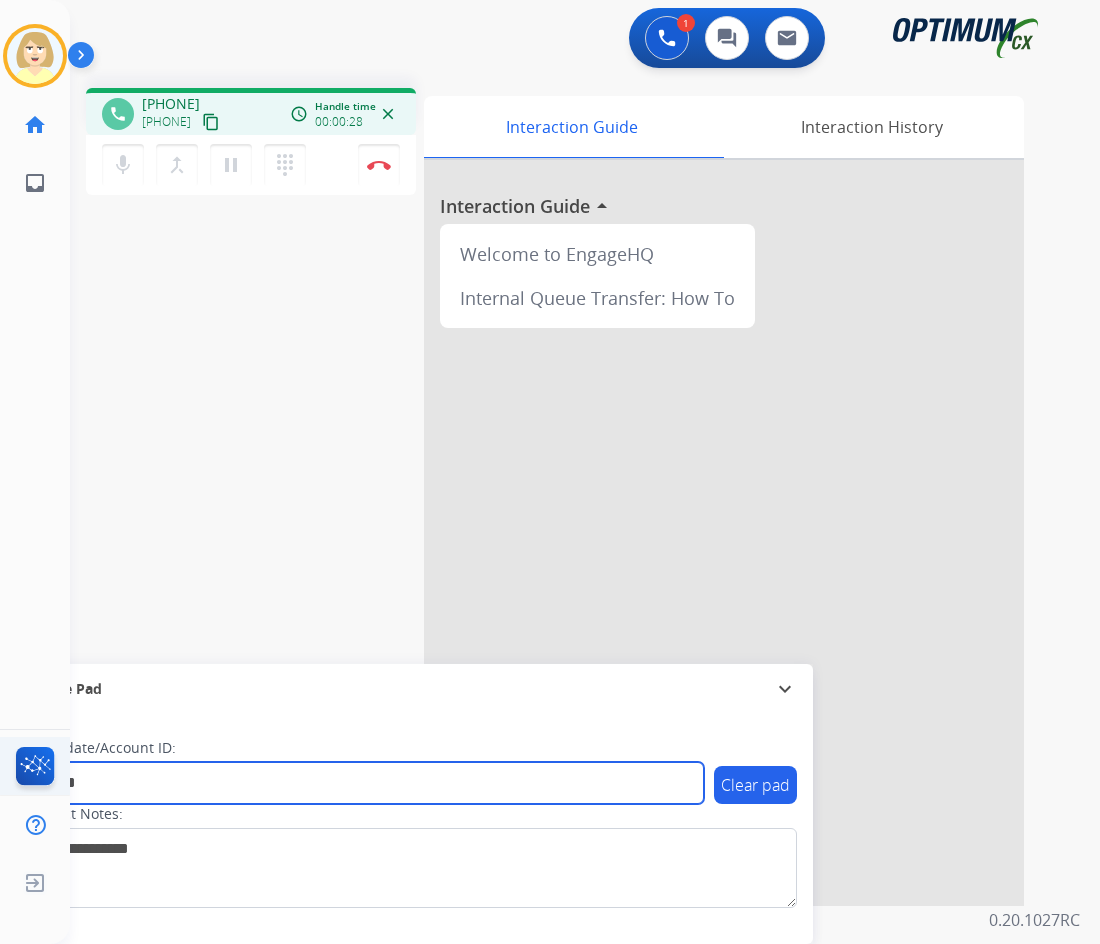 type on "*******" 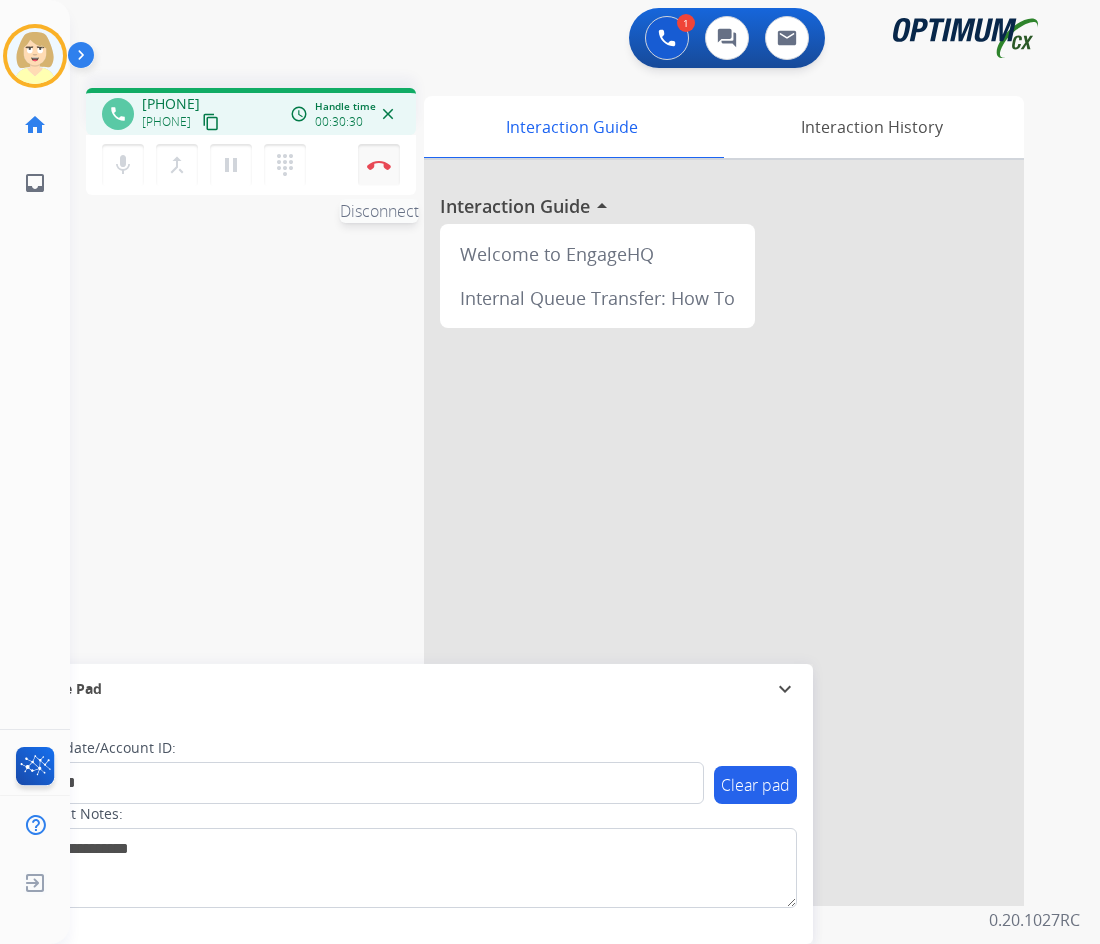 click on "Disconnect" at bounding box center [379, 165] 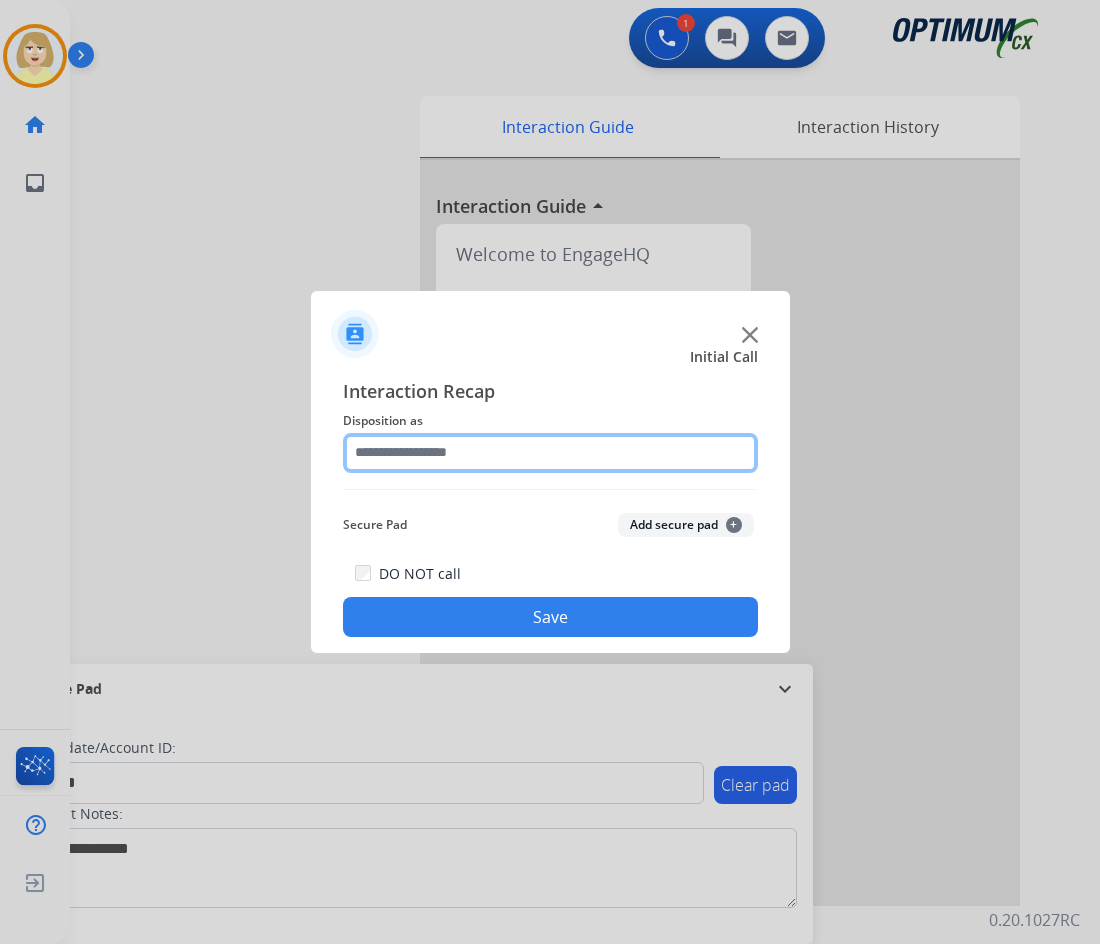 click 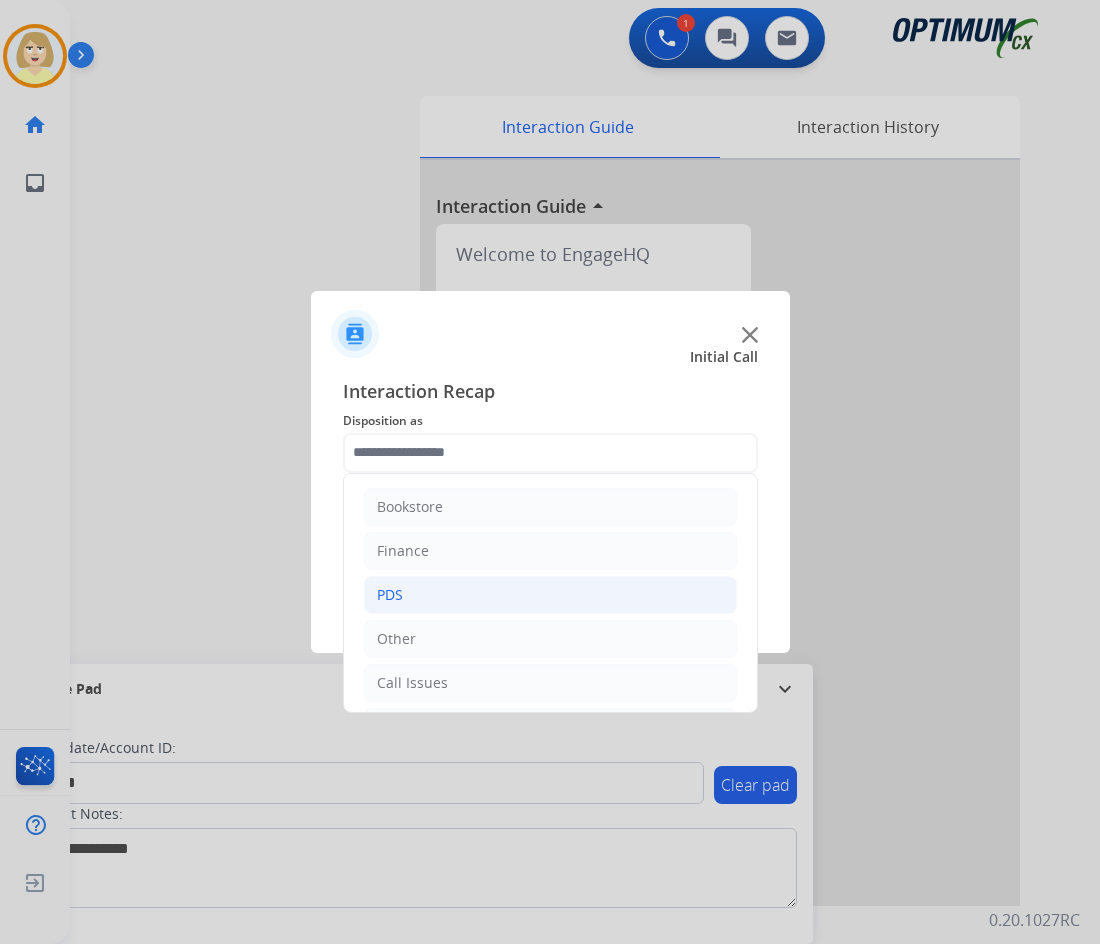 click on "PDS" 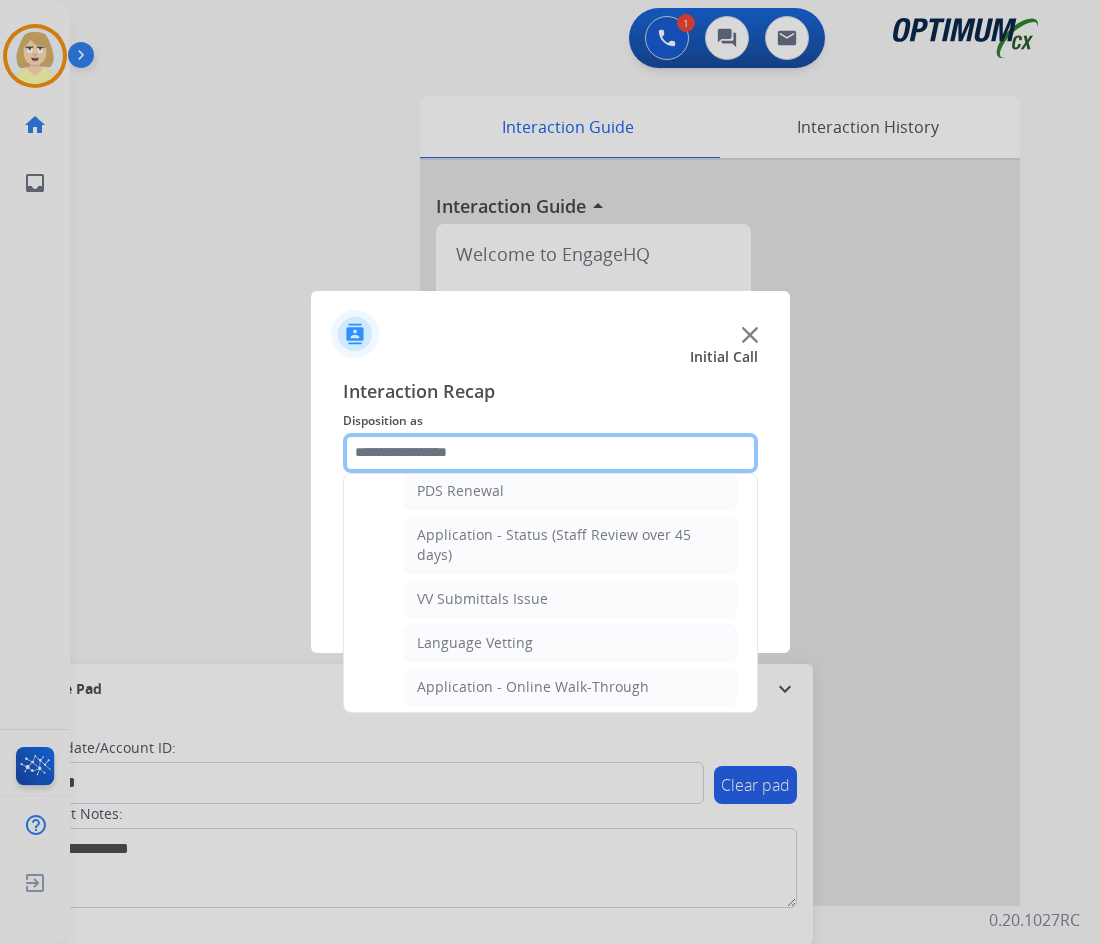 scroll, scrollTop: 500, scrollLeft: 0, axis: vertical 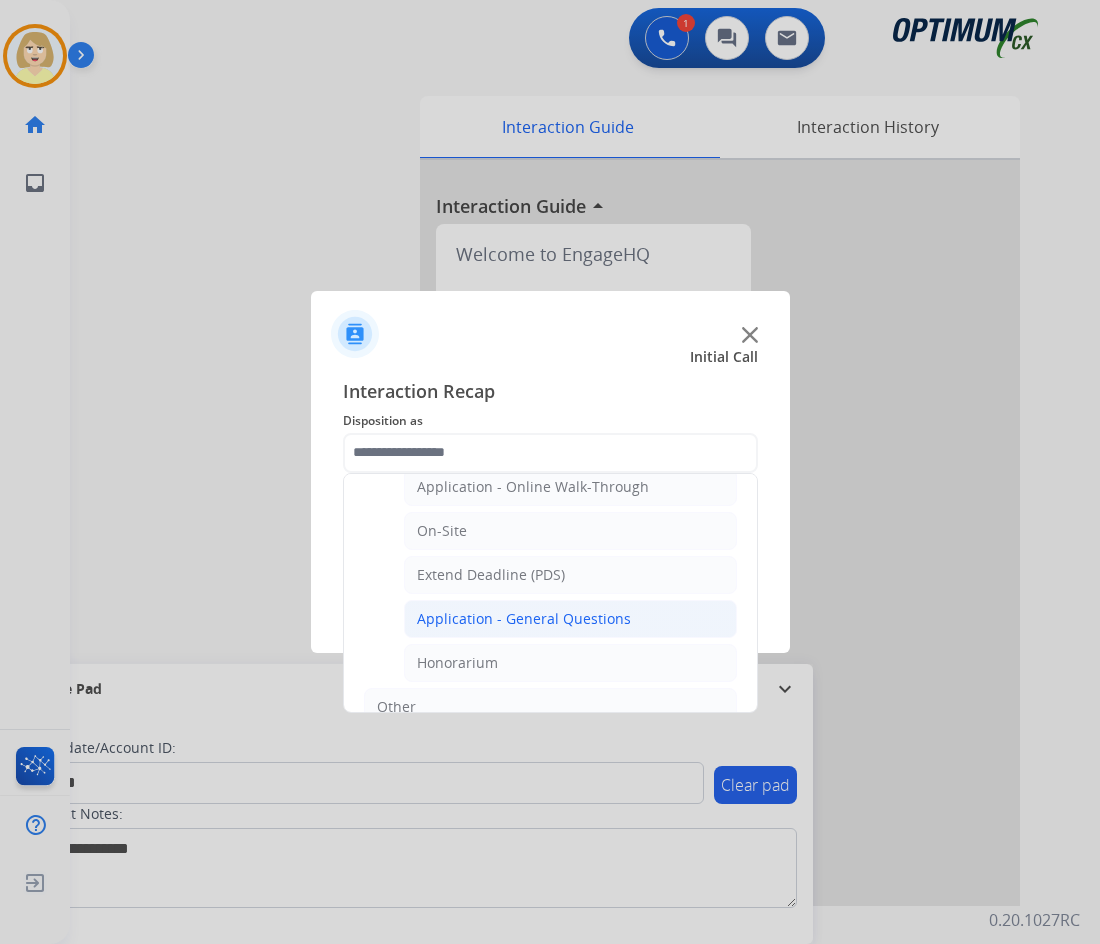 click on "Application - General Questions" 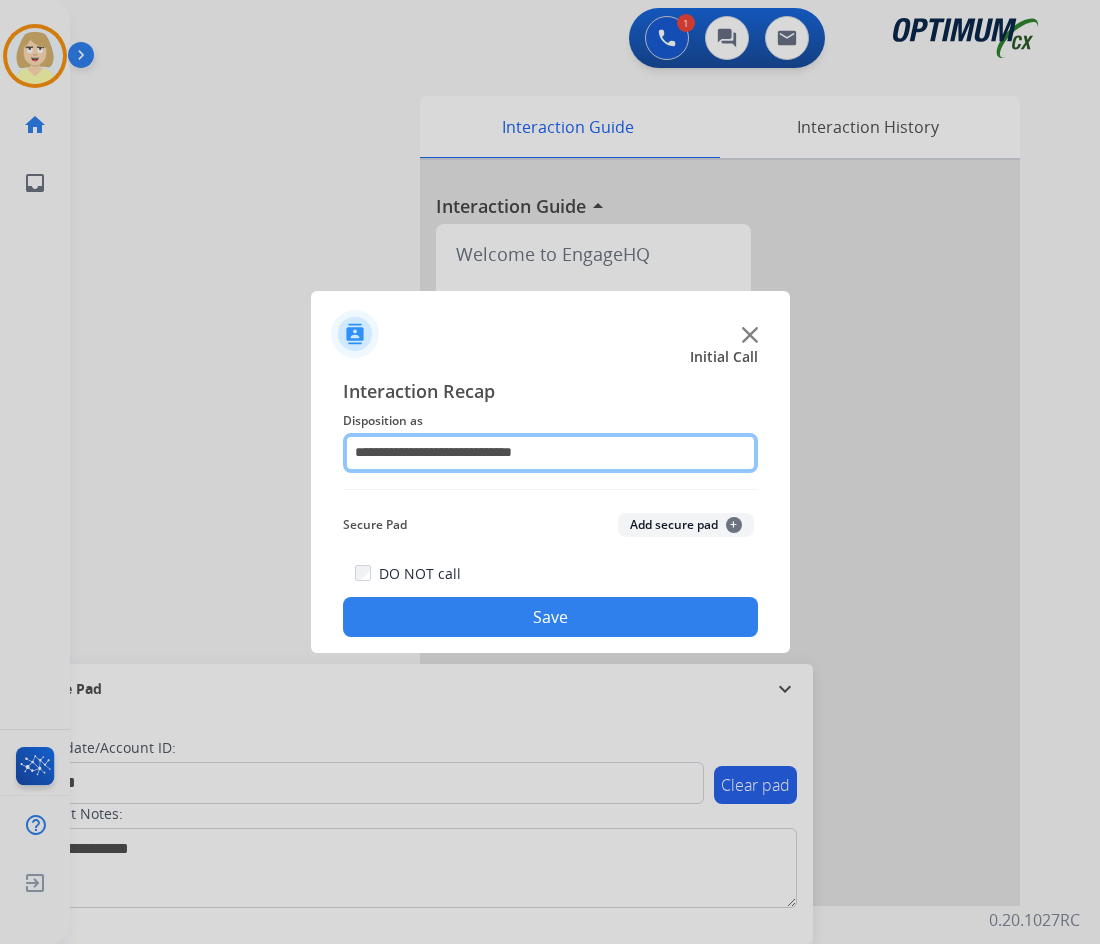 click on "**********" 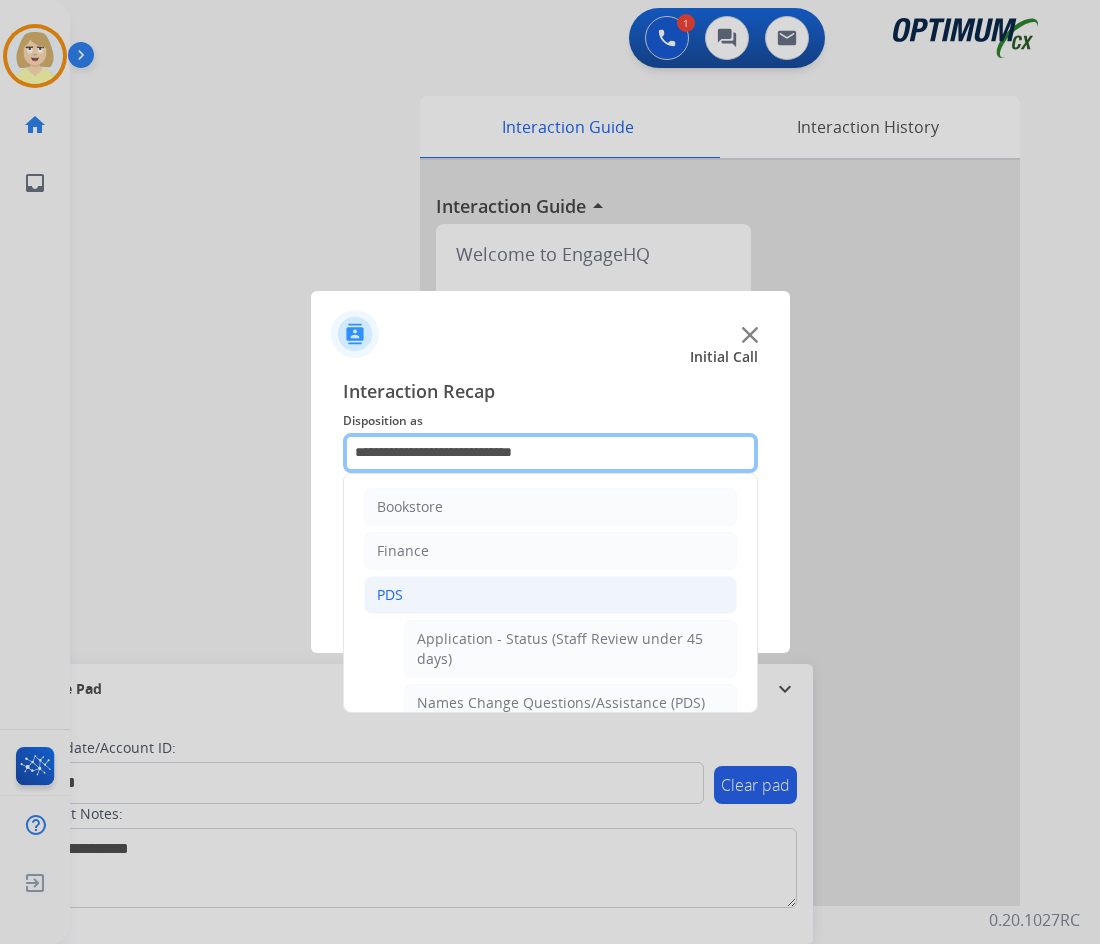 scroll, scrollTop: 100, scrollLeft: 0, axis: vertical 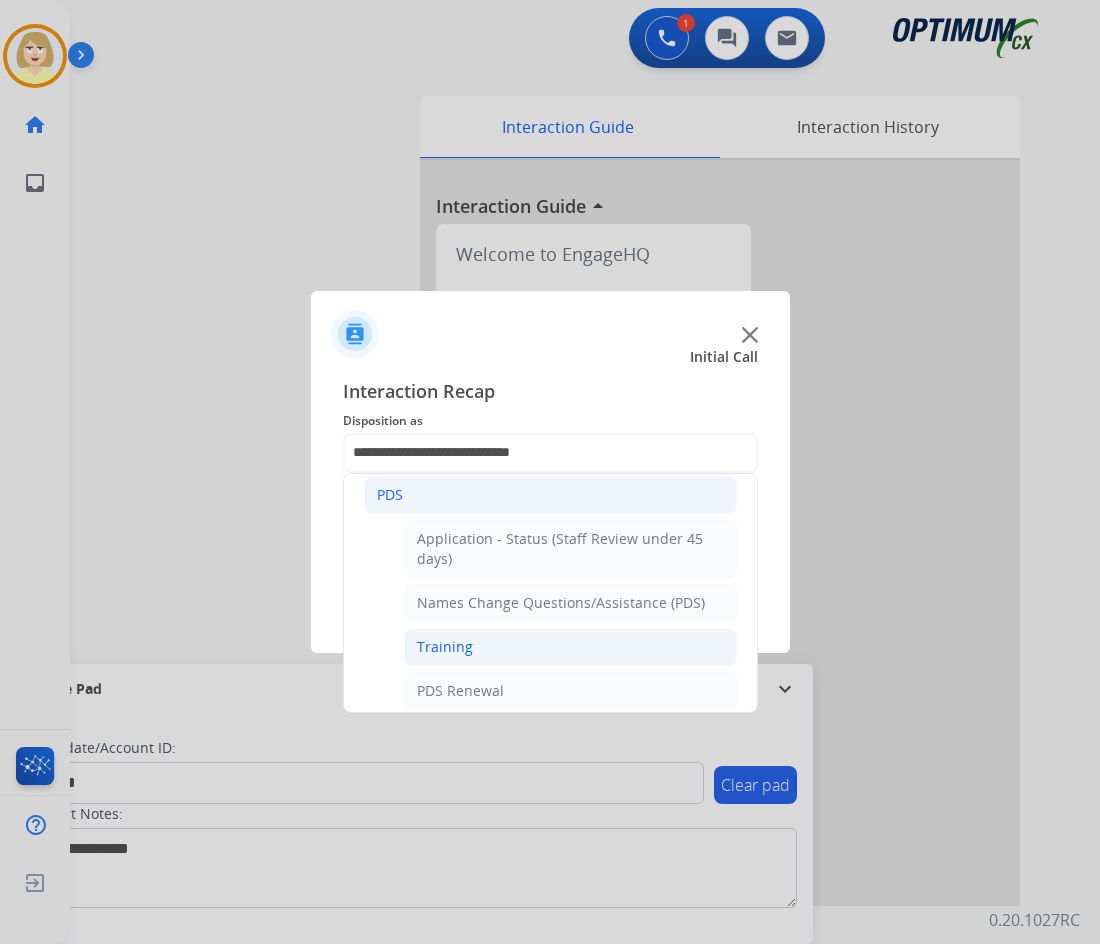 click on "Training" 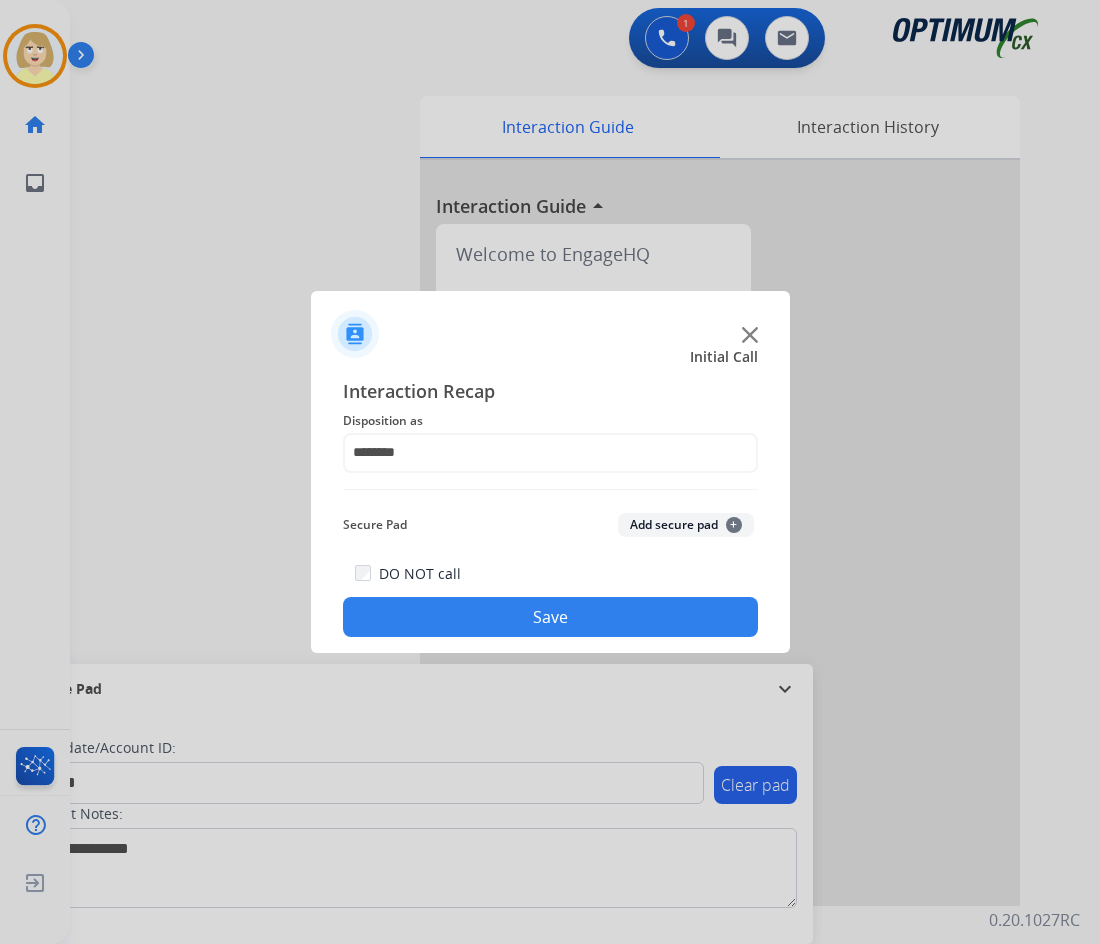 click on "Add secure pad  +" 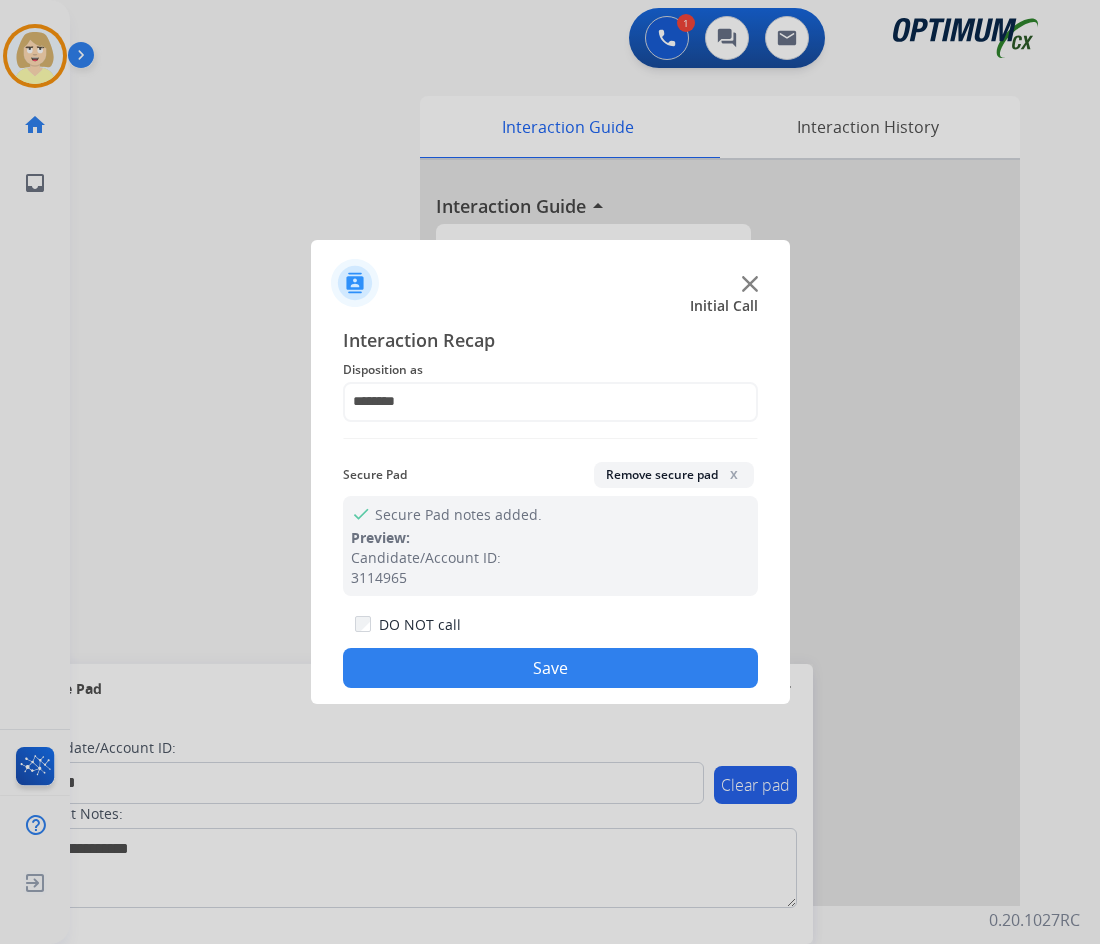click on "Save" 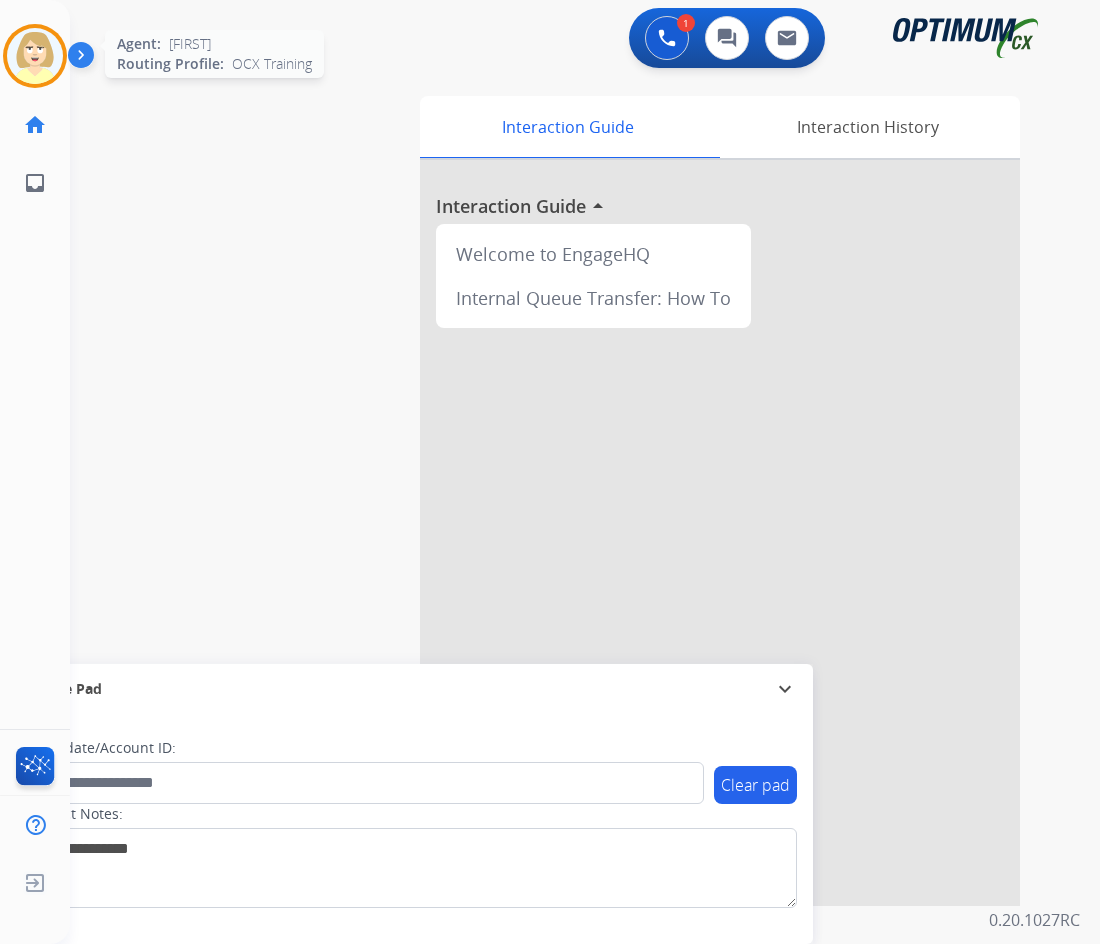drag, startPoint x: 37, startPoint y: 37, endPoint x: 59, endPoint y: 44, distance: 23.086792 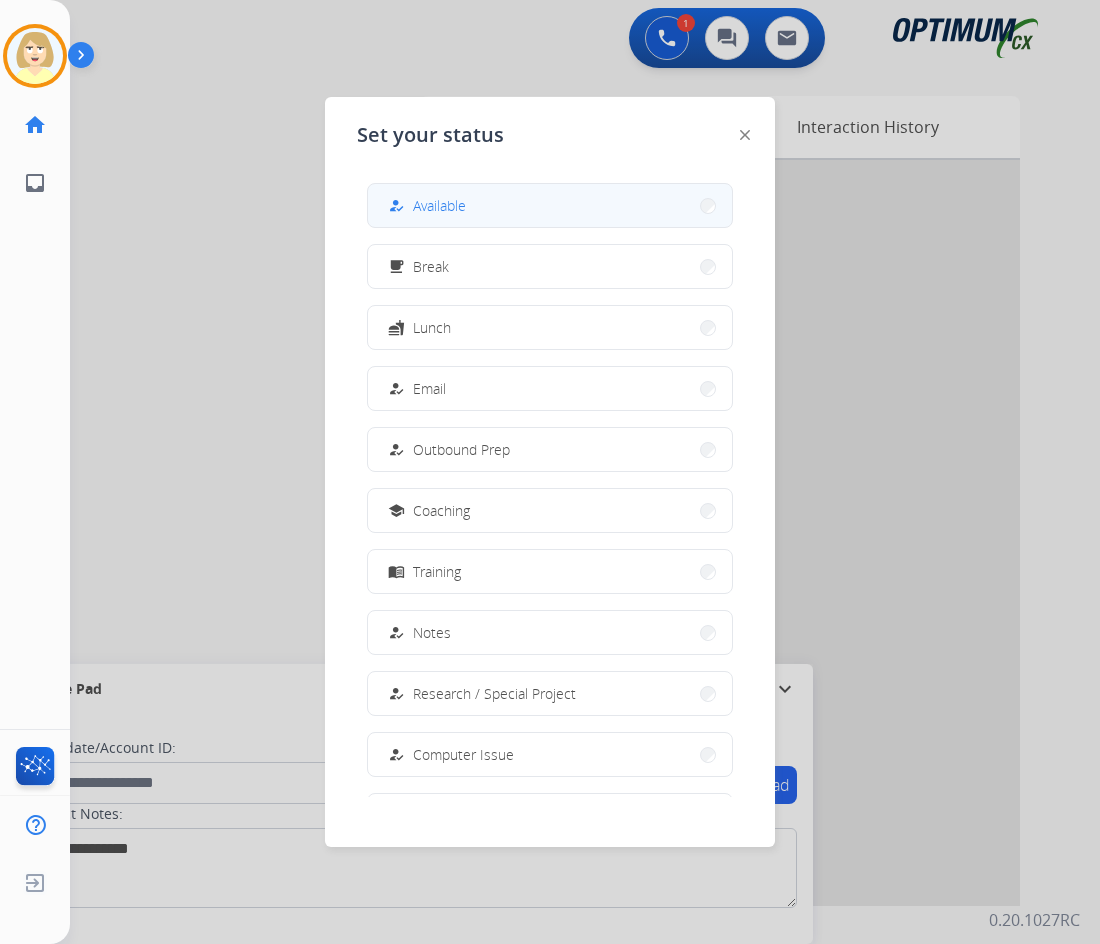click on "Available" at bounding box center (439, 205) 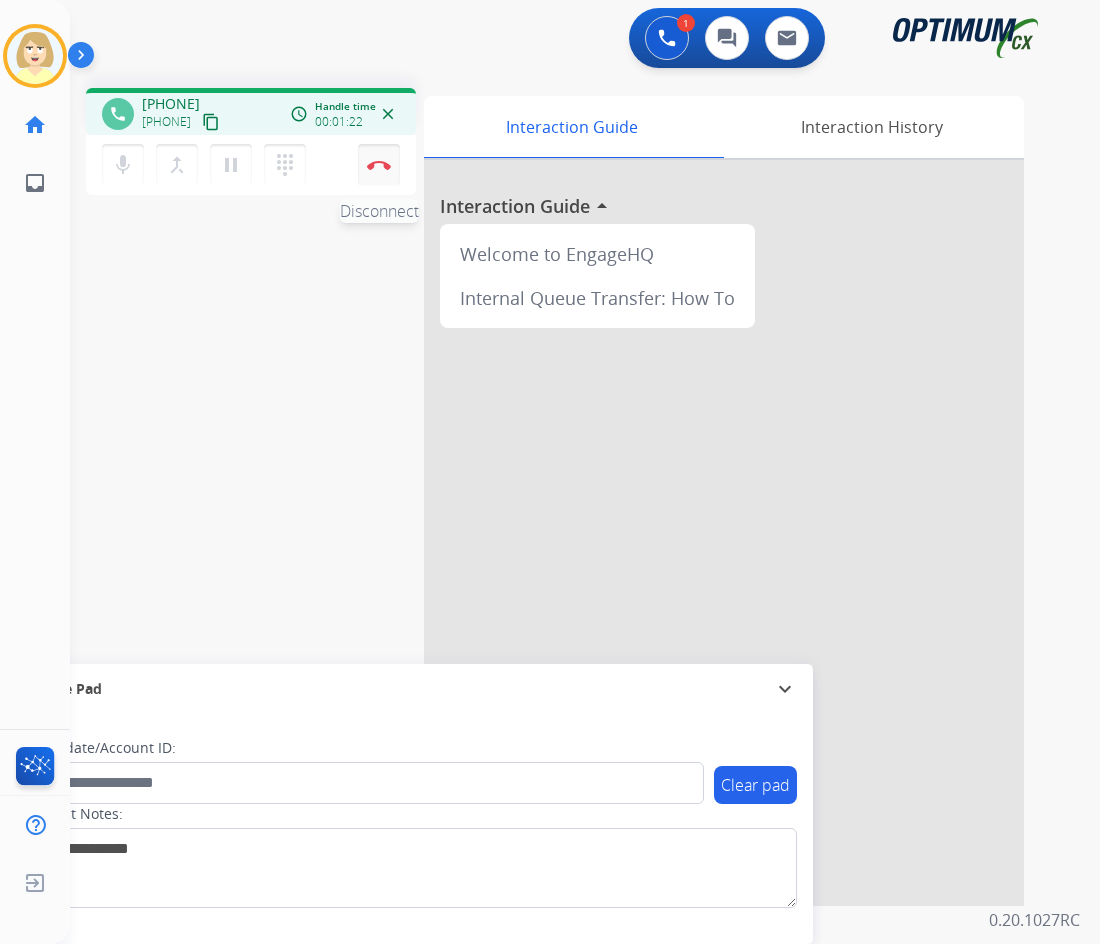 click at bounding box center (379, 165) 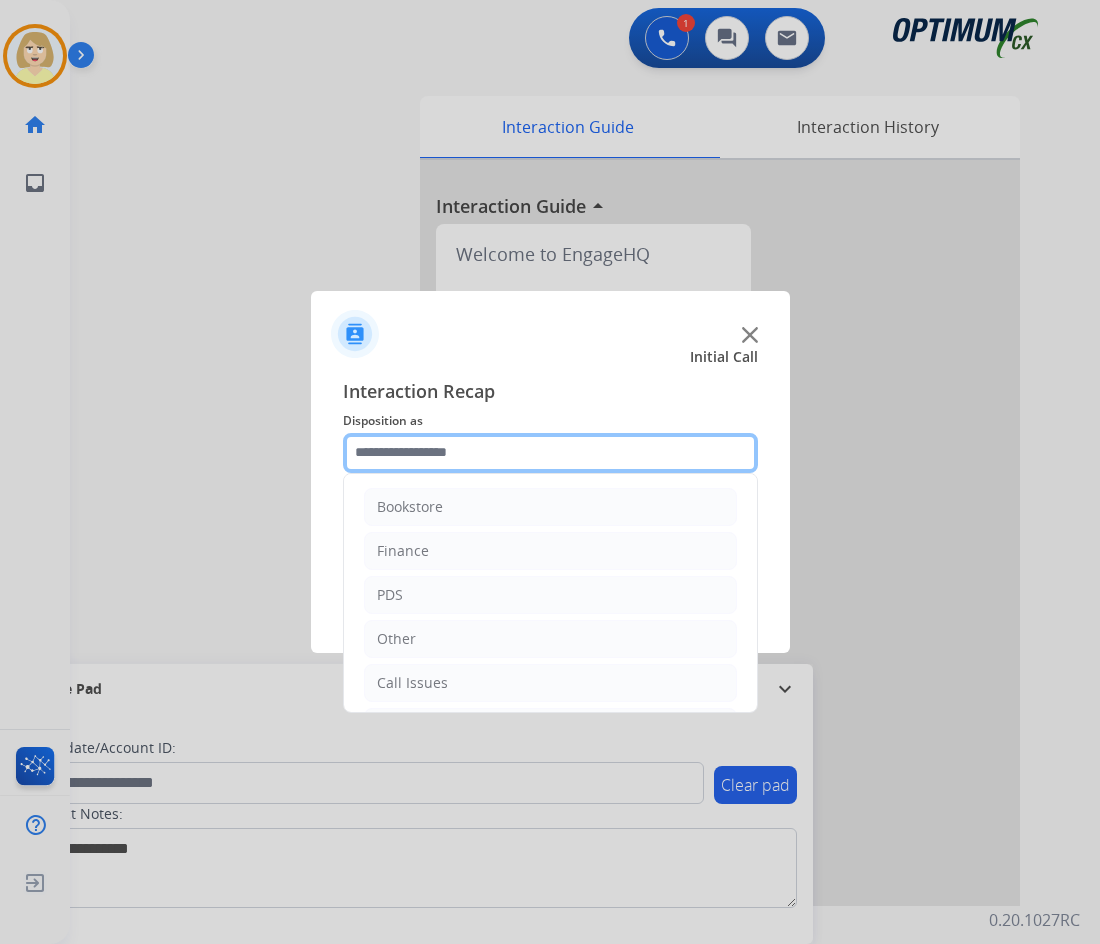click 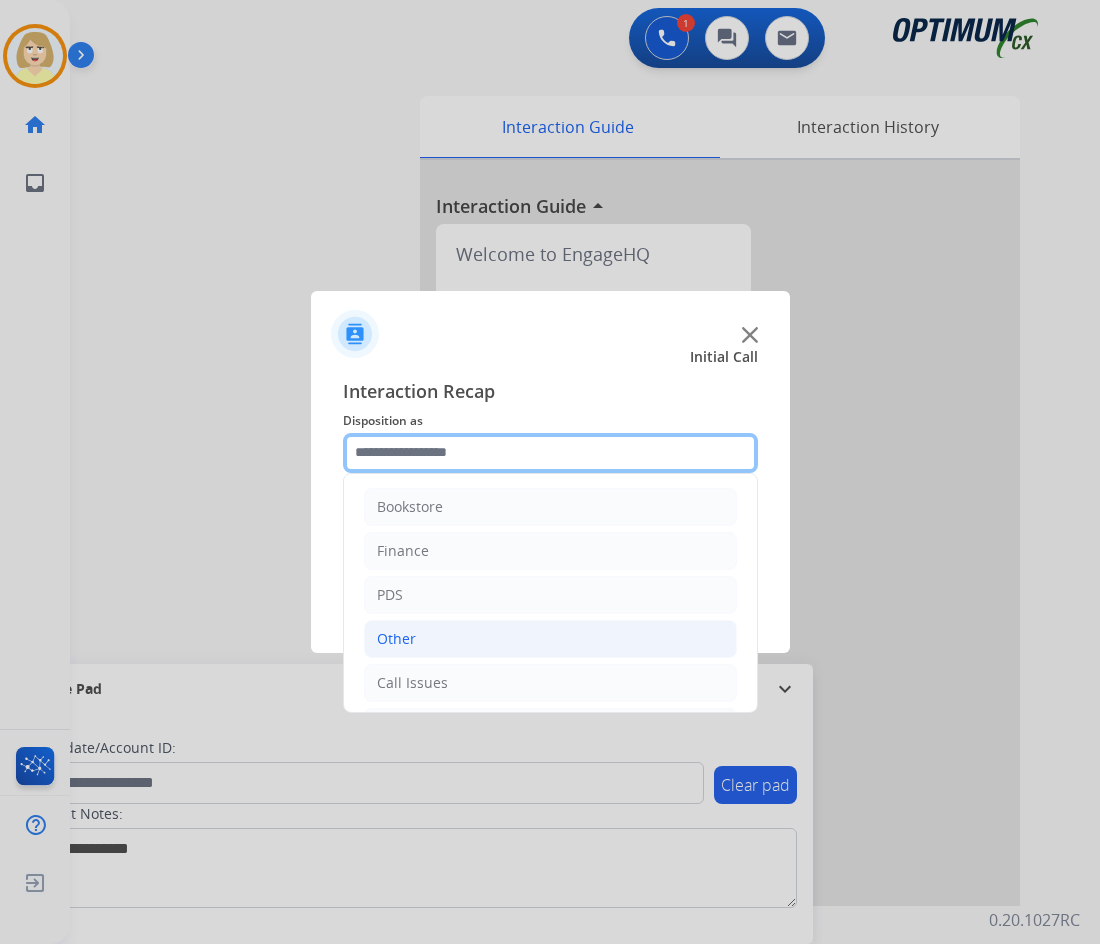 scroll, scrollTop: 136, scrollLeft: 0, axis: vertical 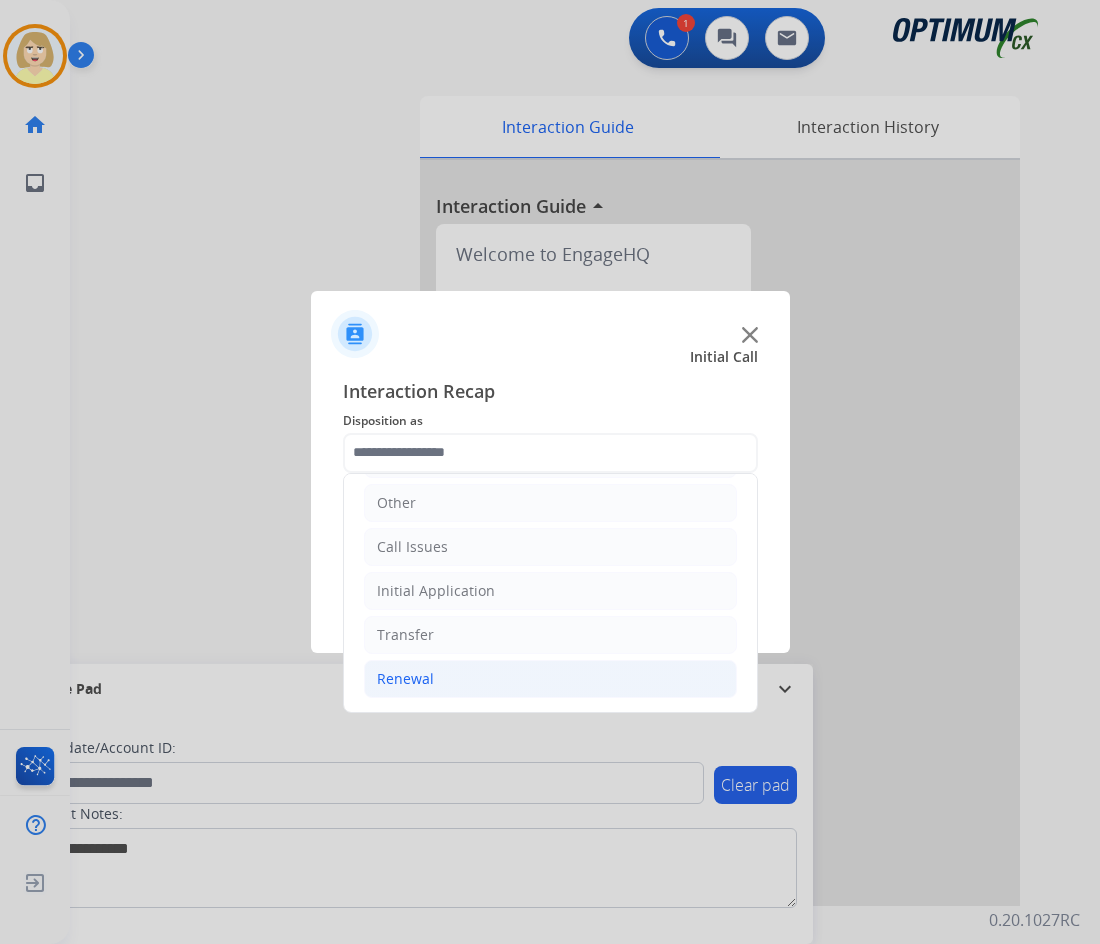 click on "Renewal" 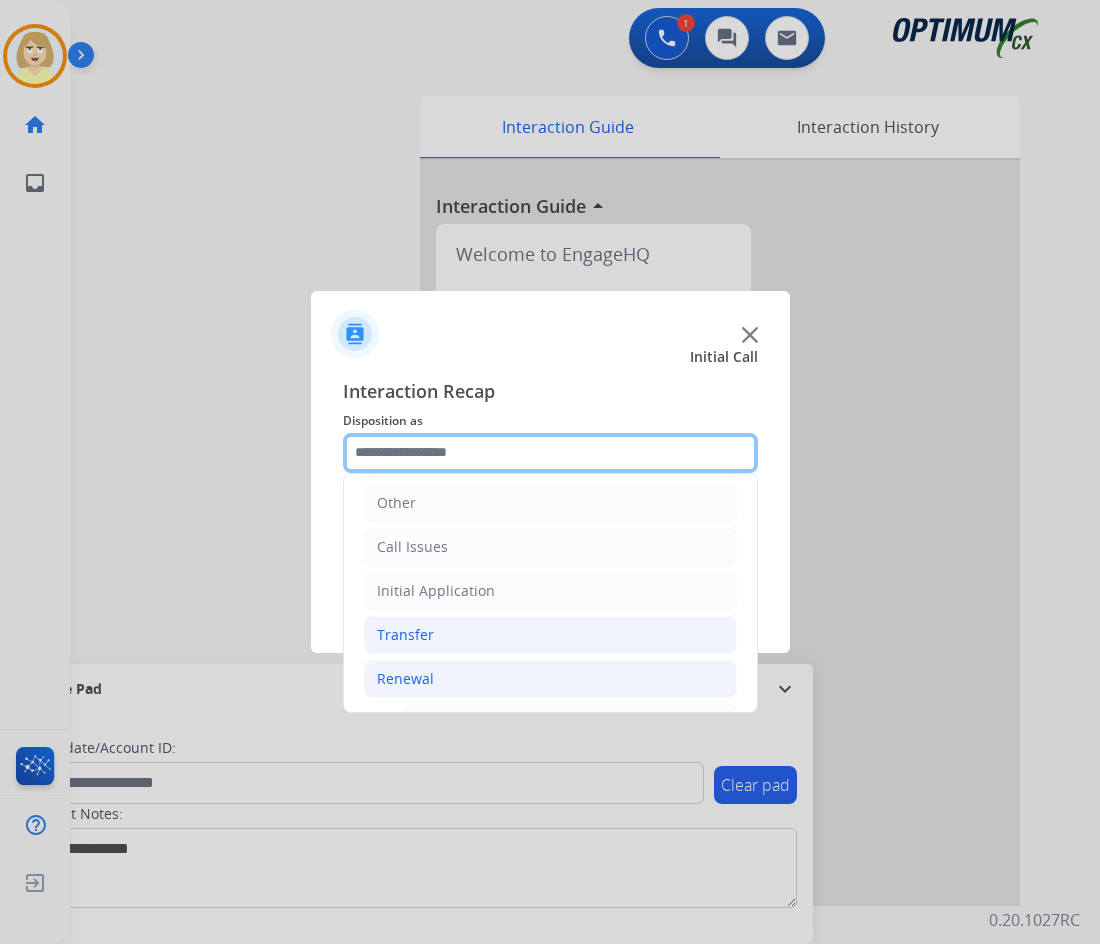 scroll, scrollTop: 436, scrollLeft: 0, axis: vertical 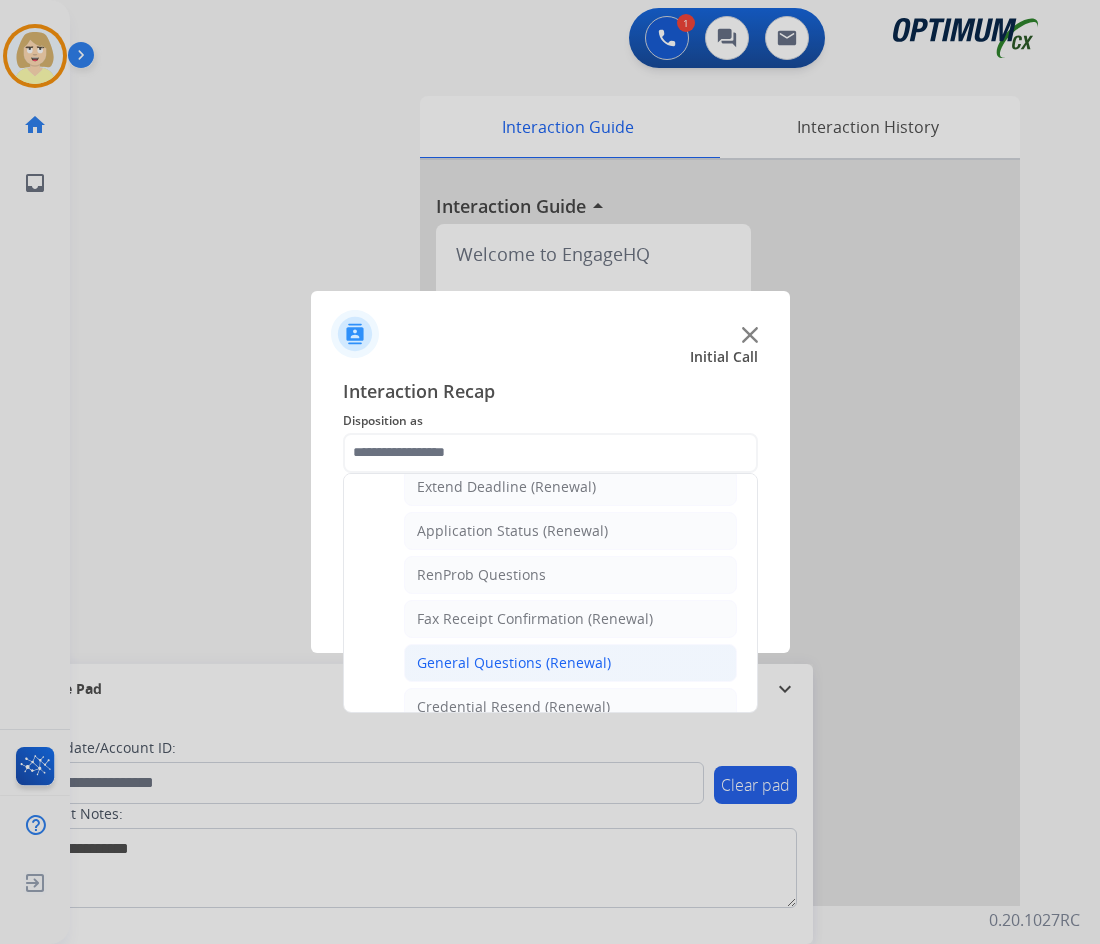 click on "General Questions (Renewal)" 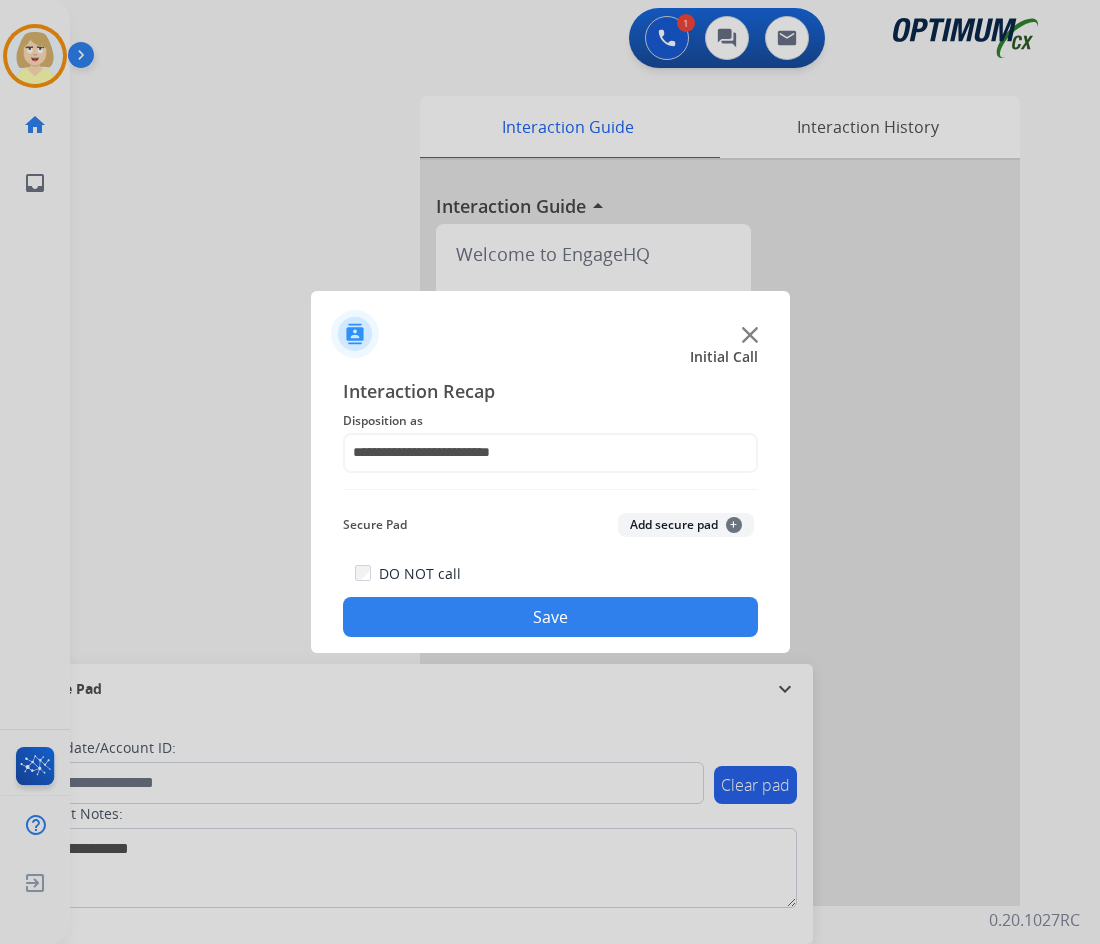 click on "Add secure pad  +" 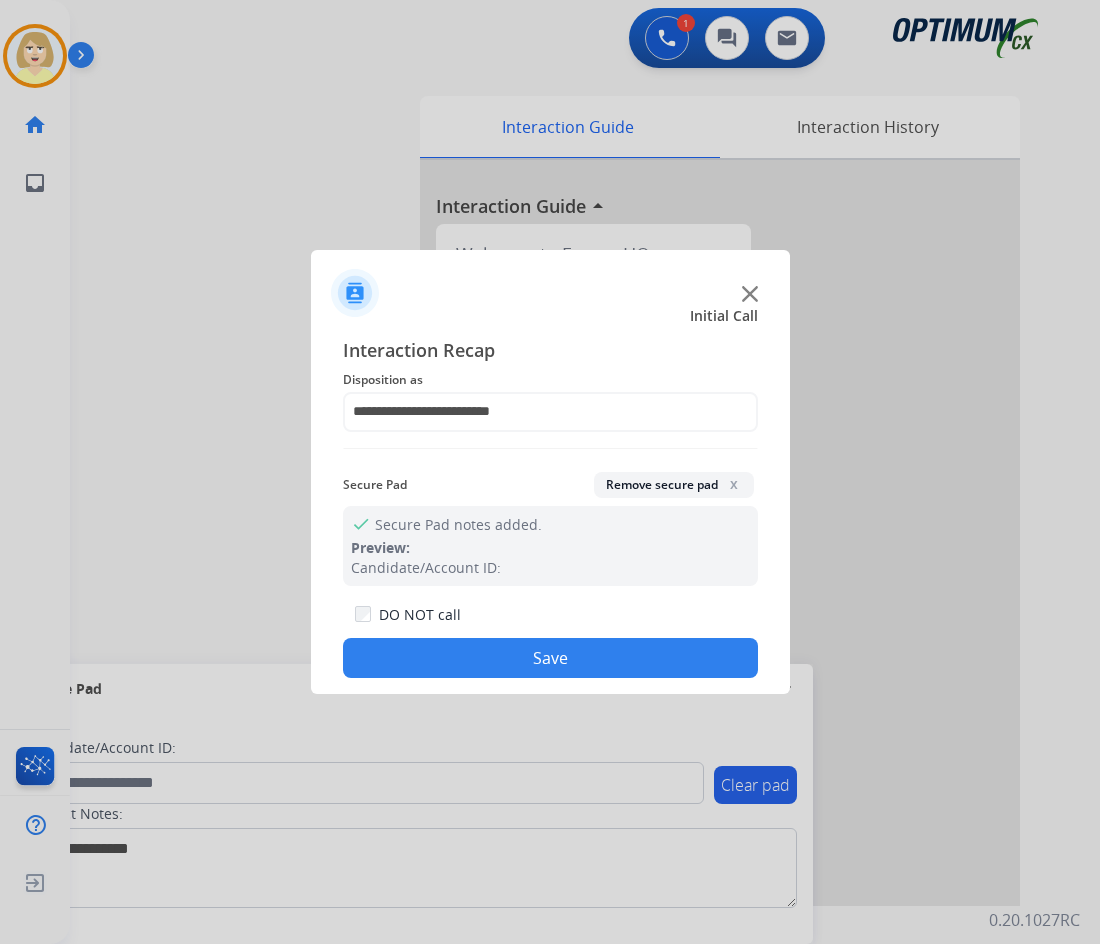click on "Save" 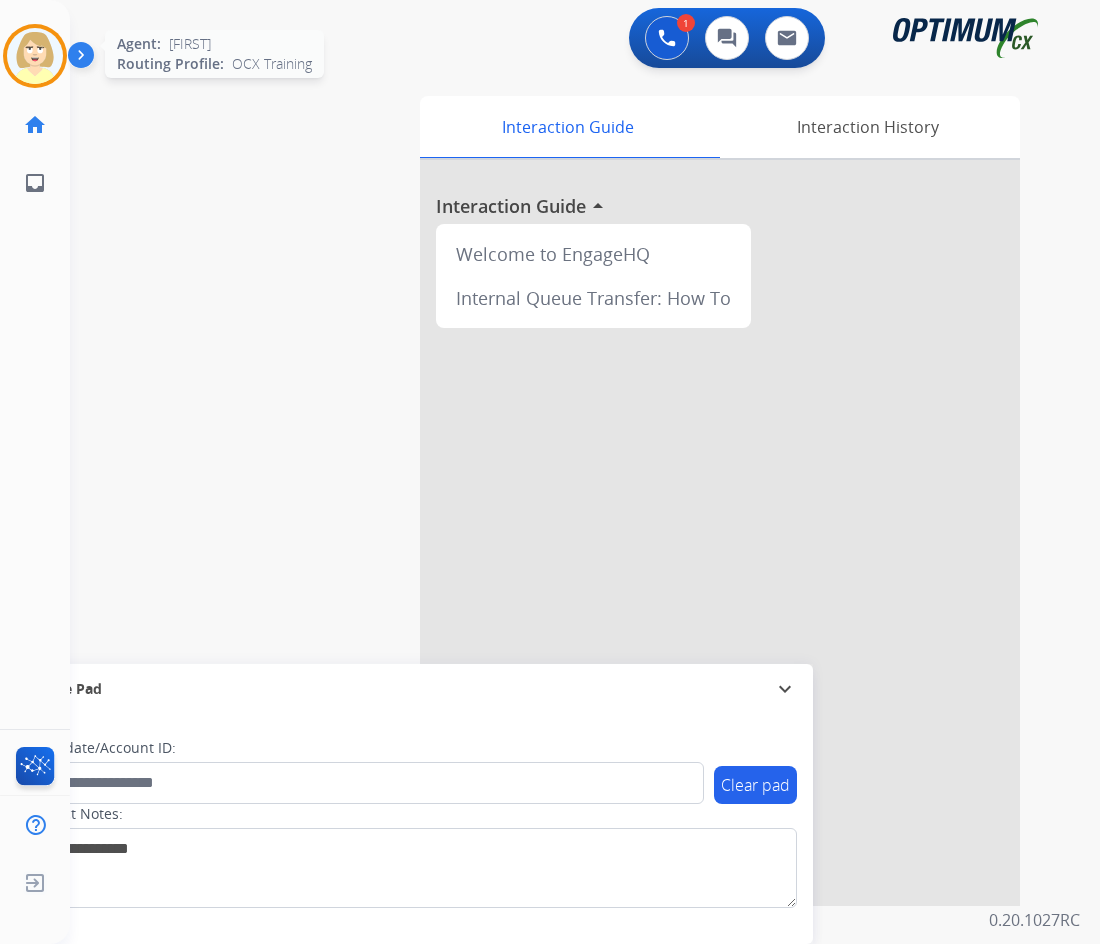 click at bounding box center (35, 56) 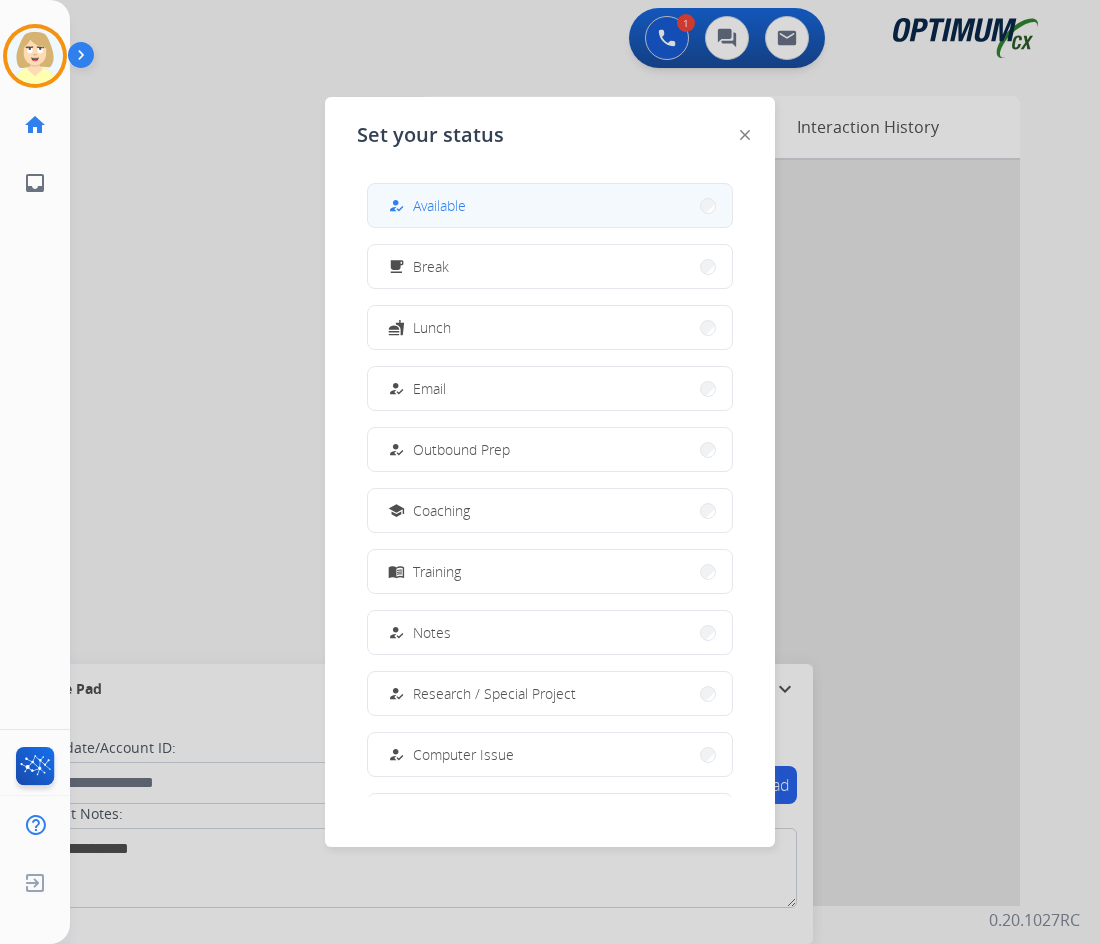 click on "Available" at bounding box center (439, 205) 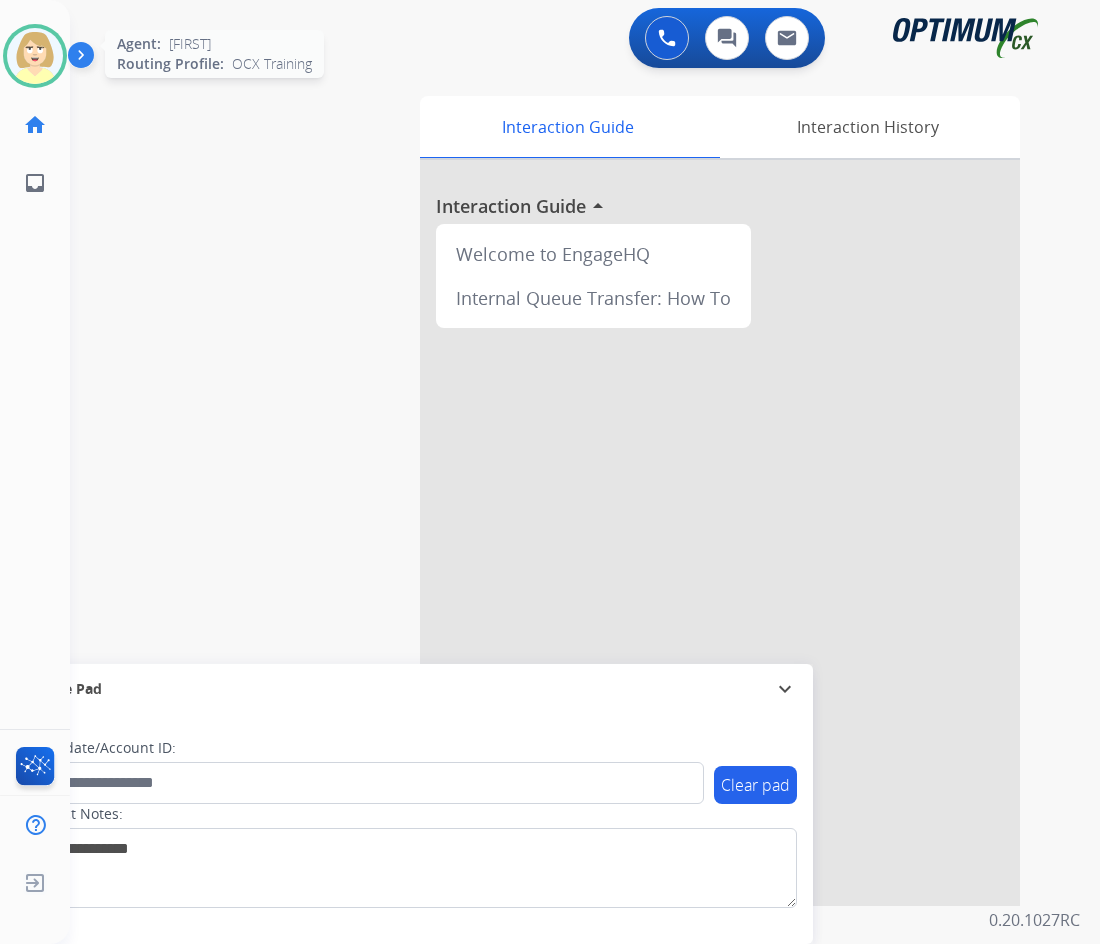 click at bounding box center (35, 56) 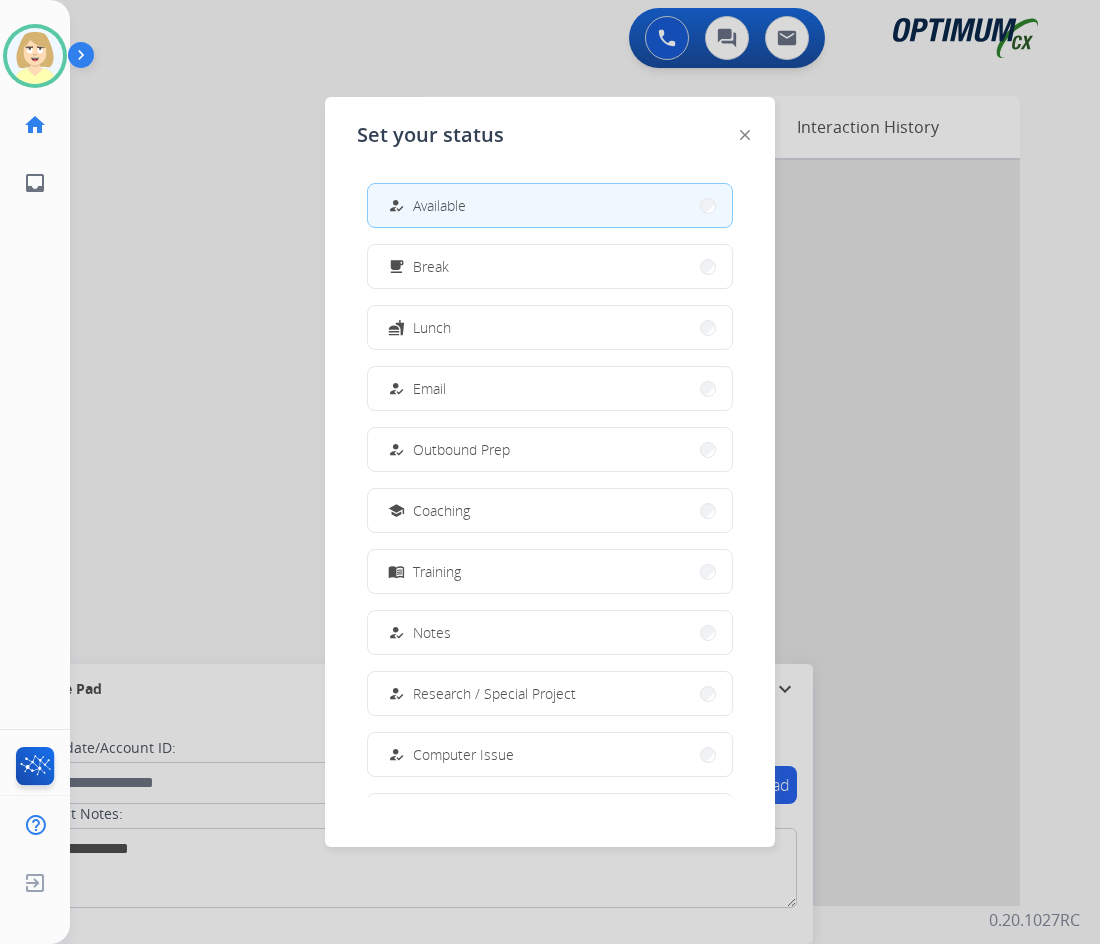 click on "Break" at bounding box center (431, 266) 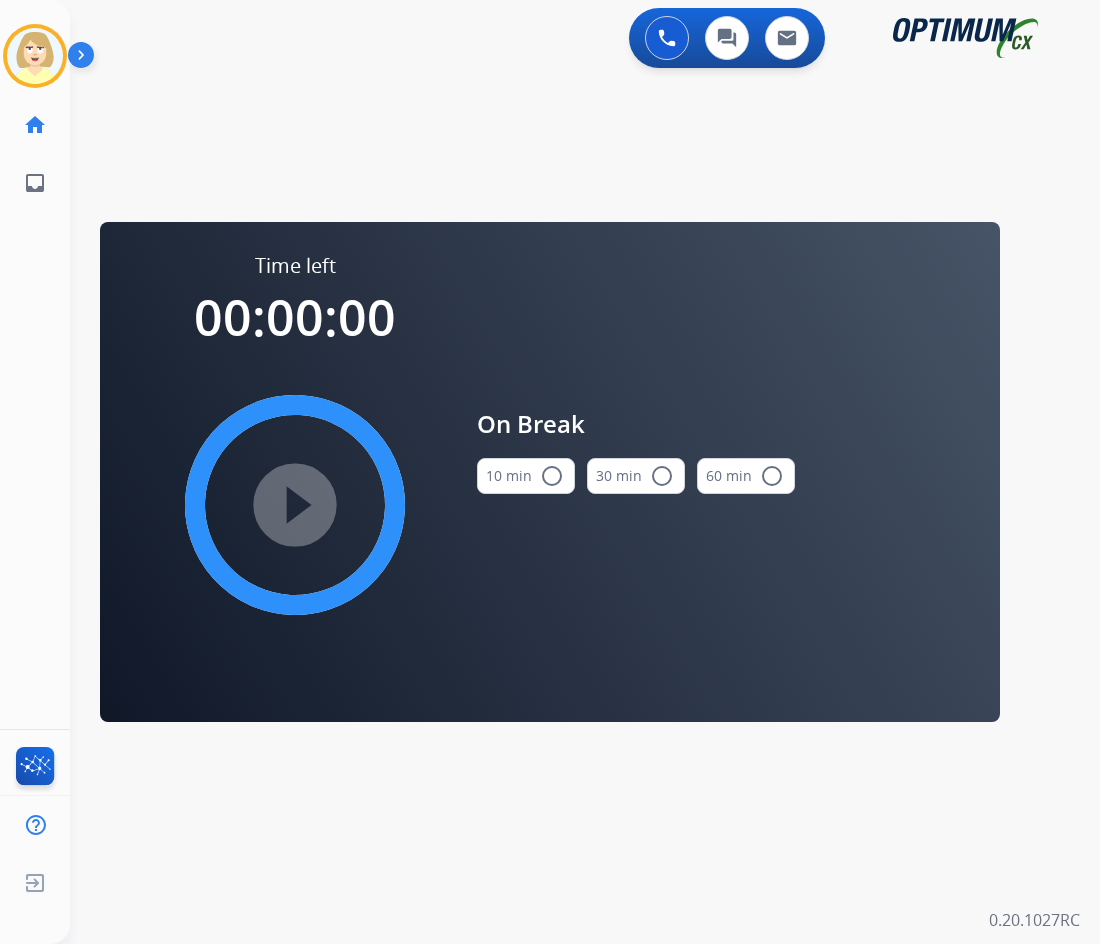 drag, startPoint x: 556, startPoint y: 471, endPoint x: 424, endPoint y: 488, distance: 133.0902 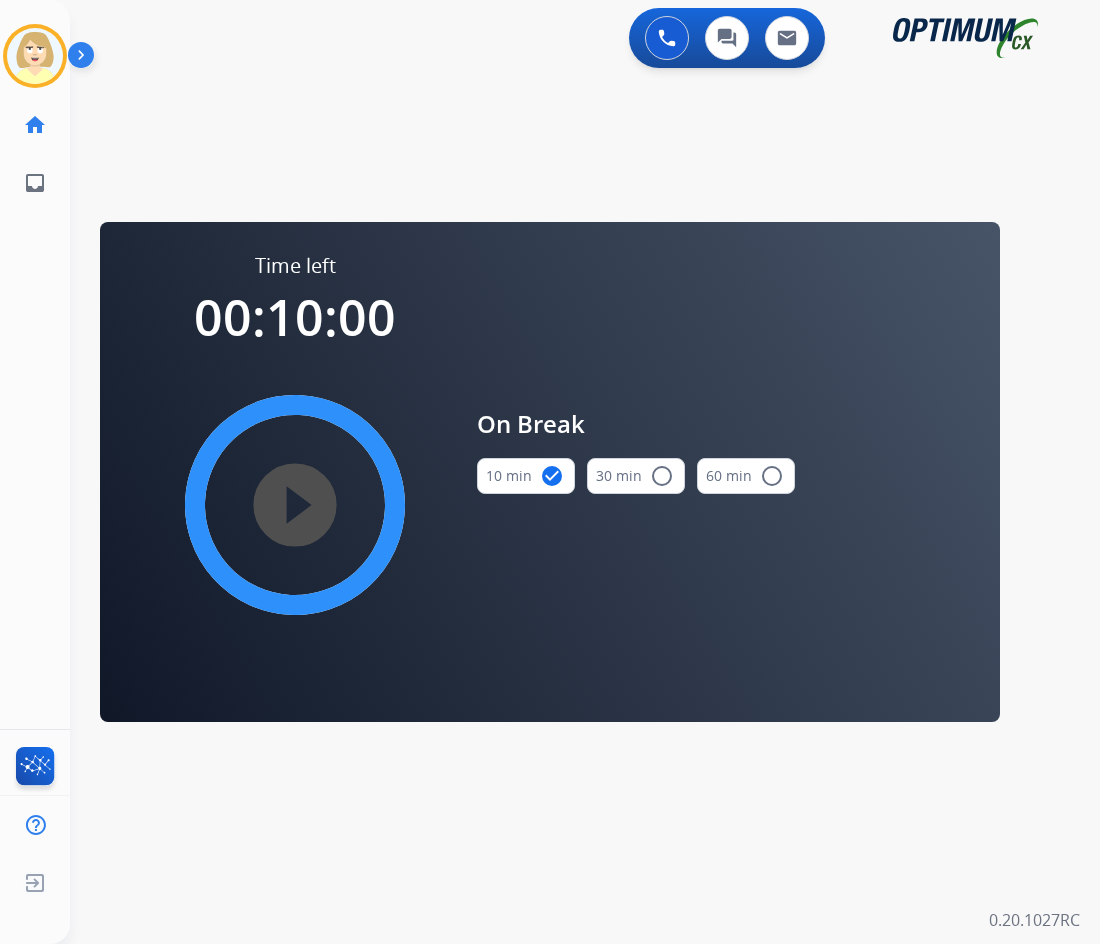 click on "play_circle_filled" at bounding box center [295, 505] 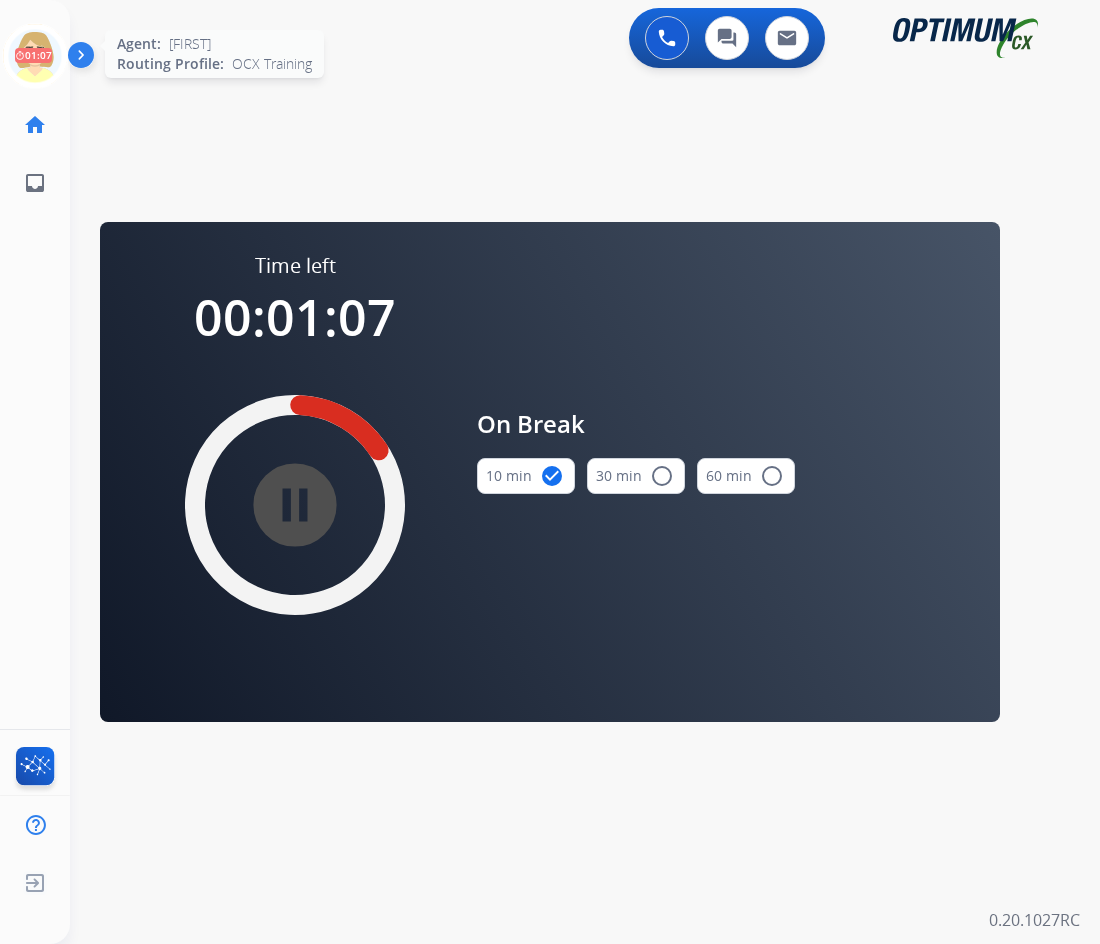 click 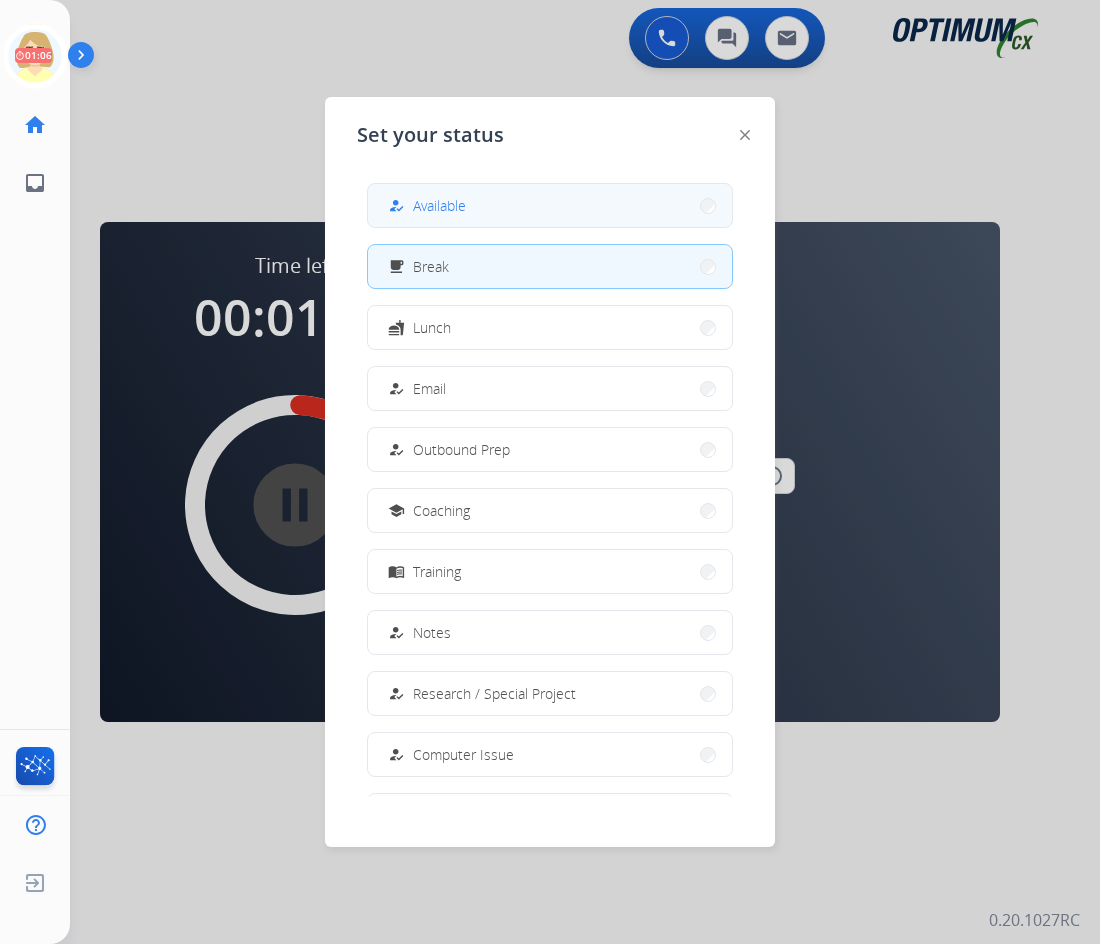 click on "Available" at bounding box center (439, 205) 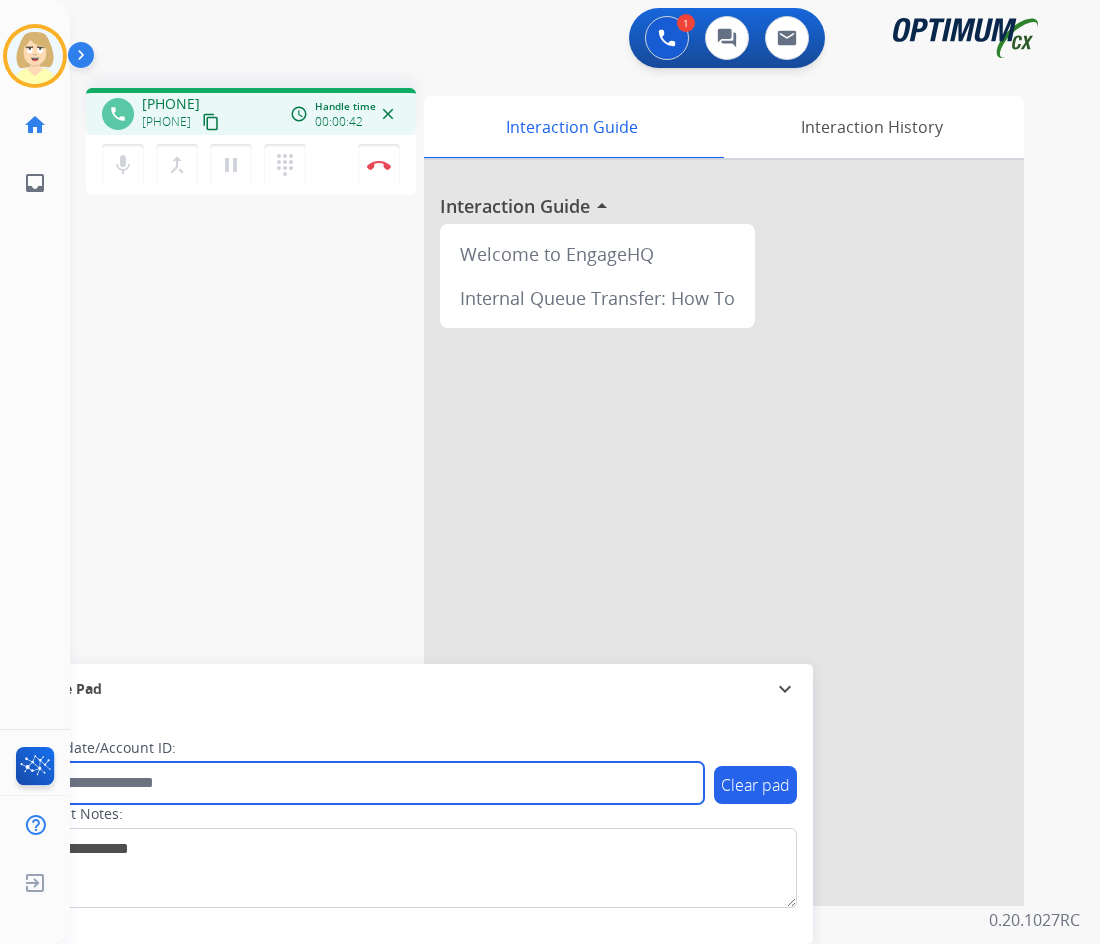 click at bounding box center (365, 783) 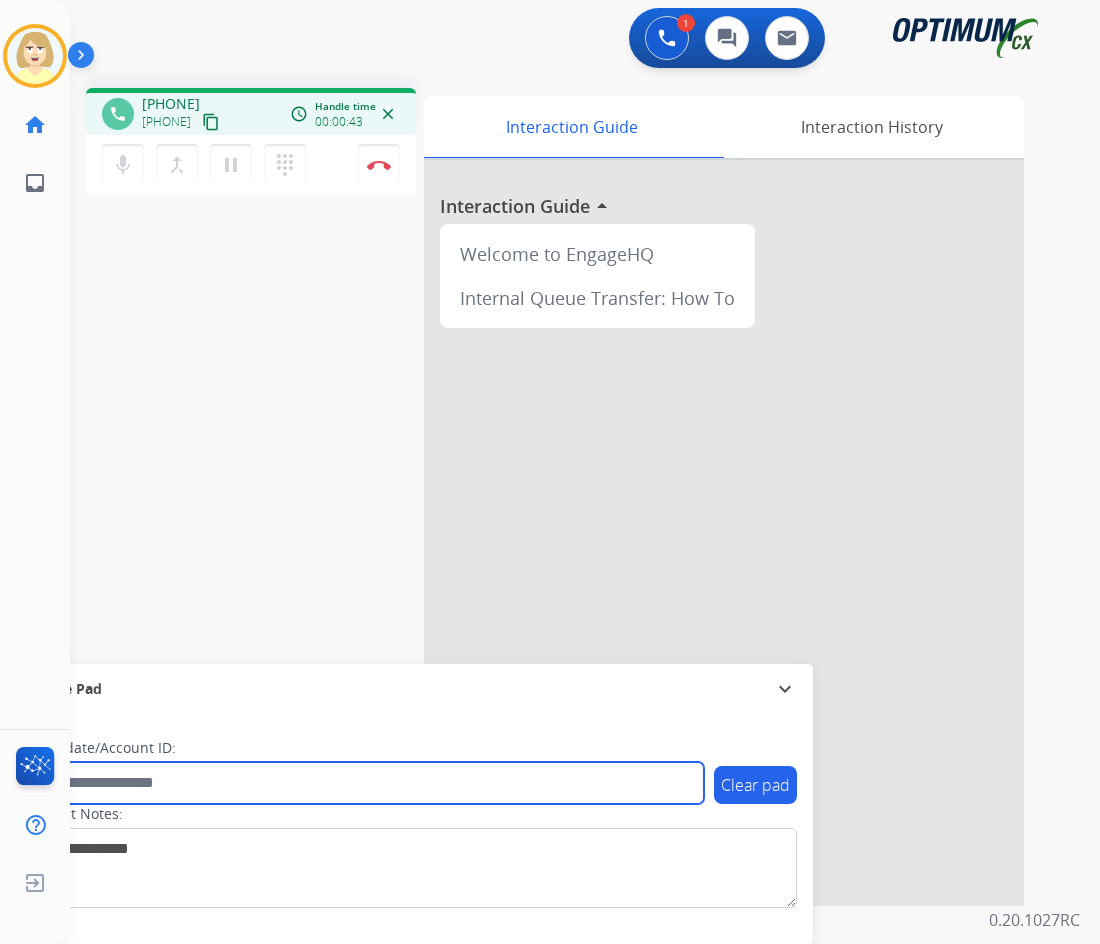 paste on "*******" 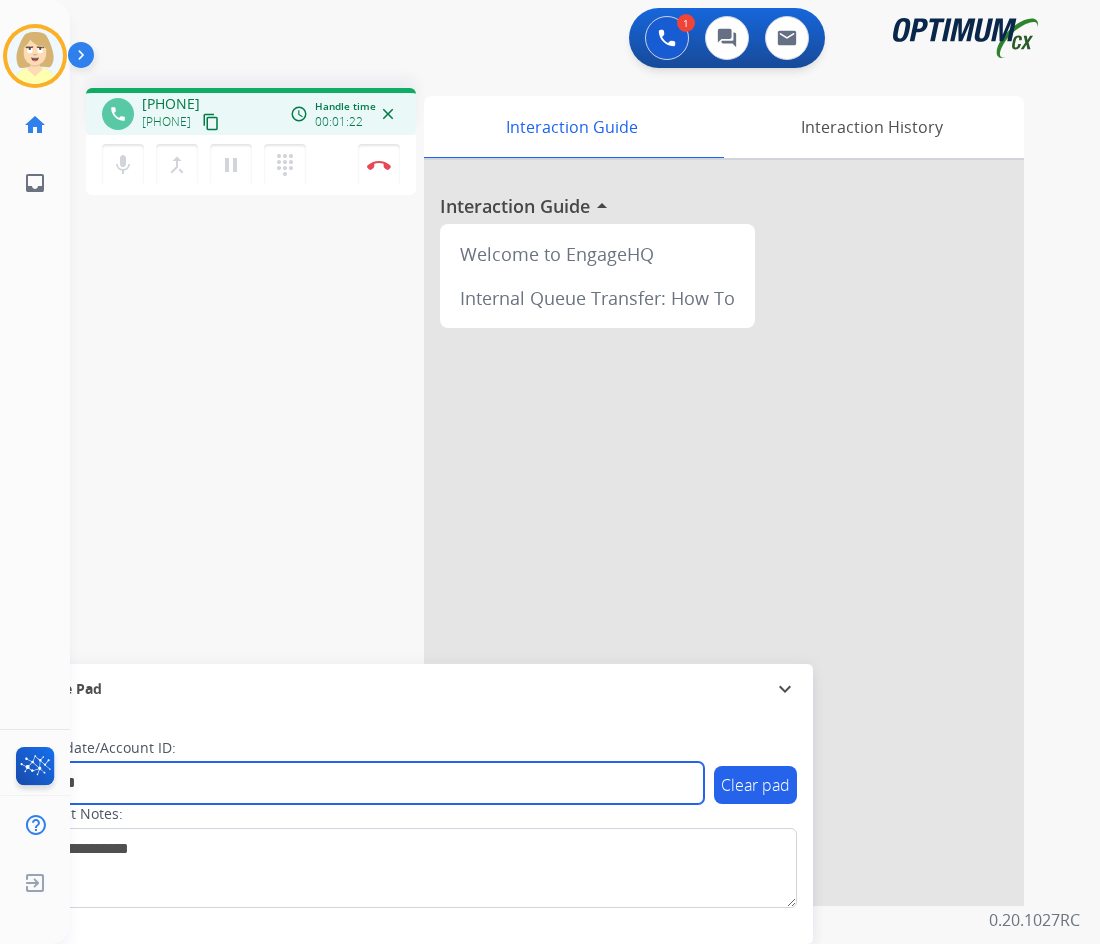 type on "*******" 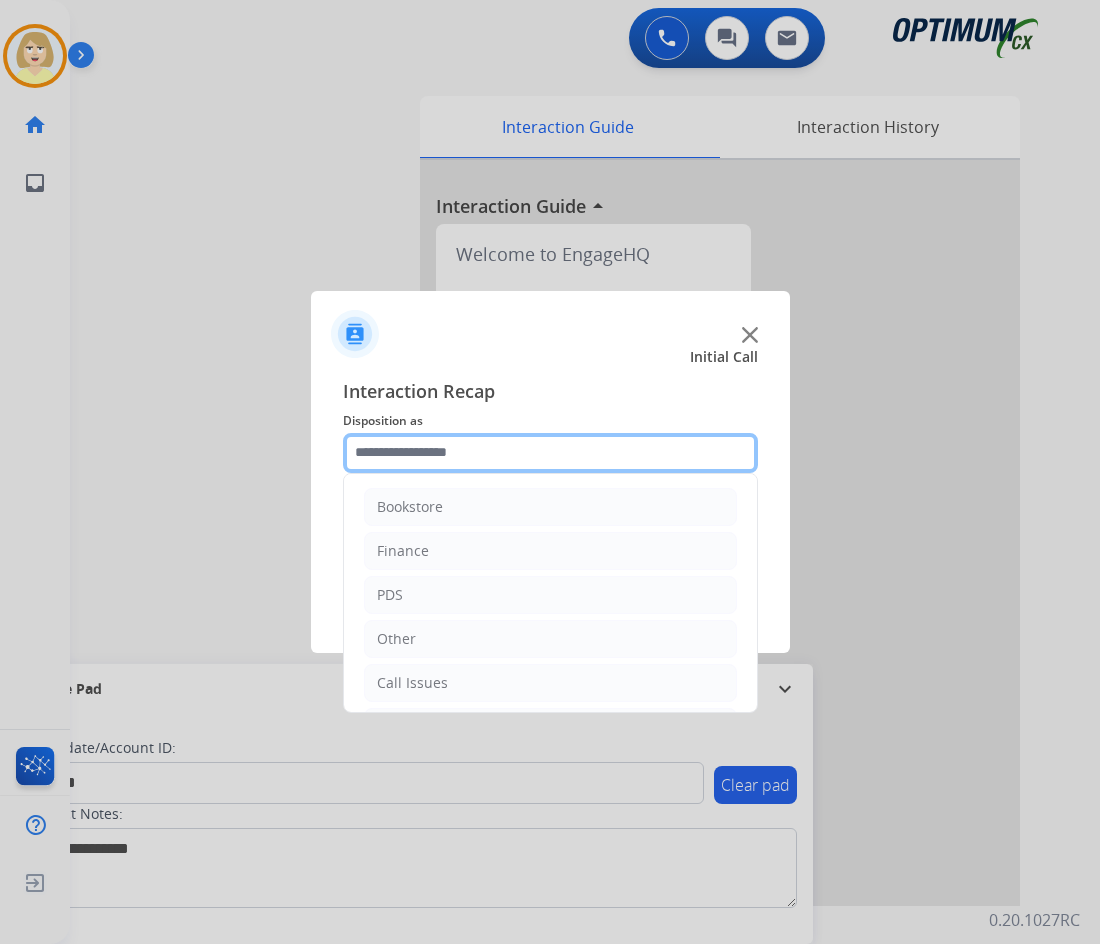 click 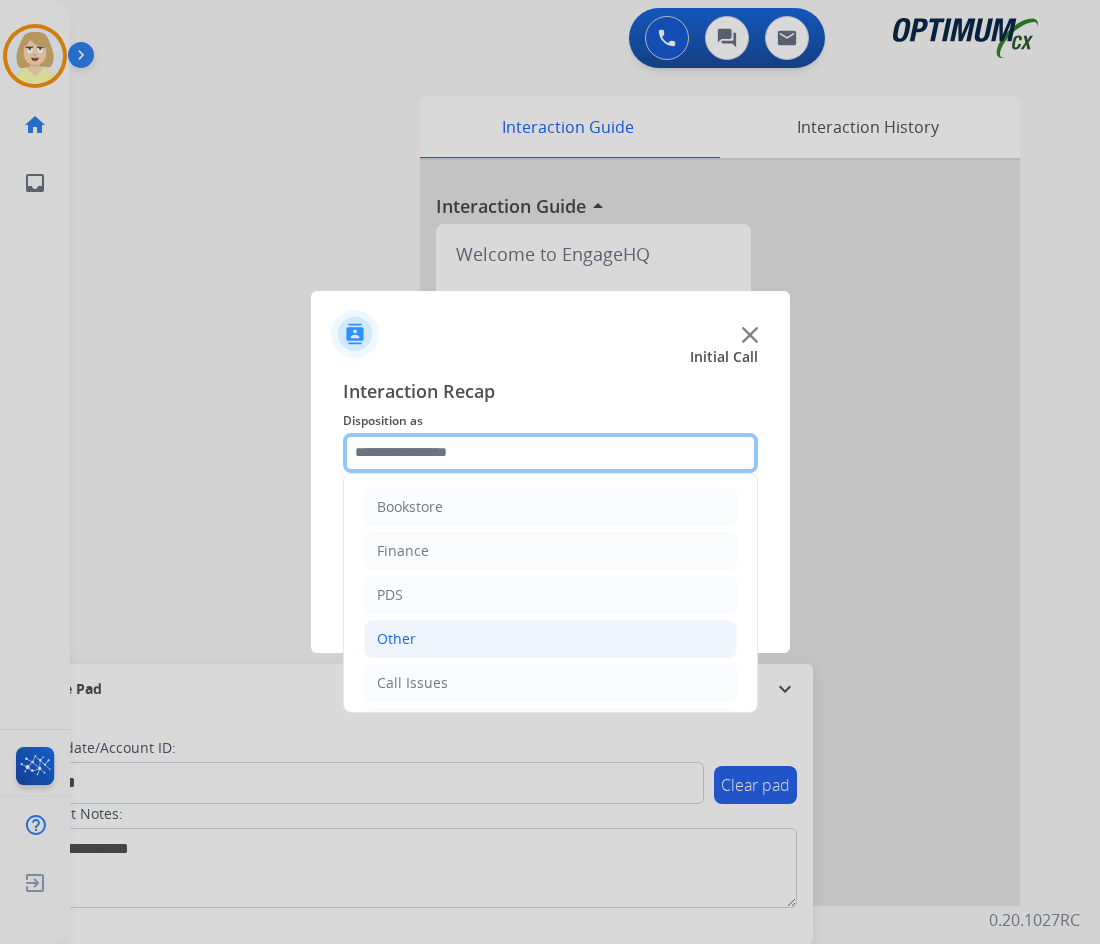 scroll, scrollTop: 100, scrollLeft: 0, axis: vertical 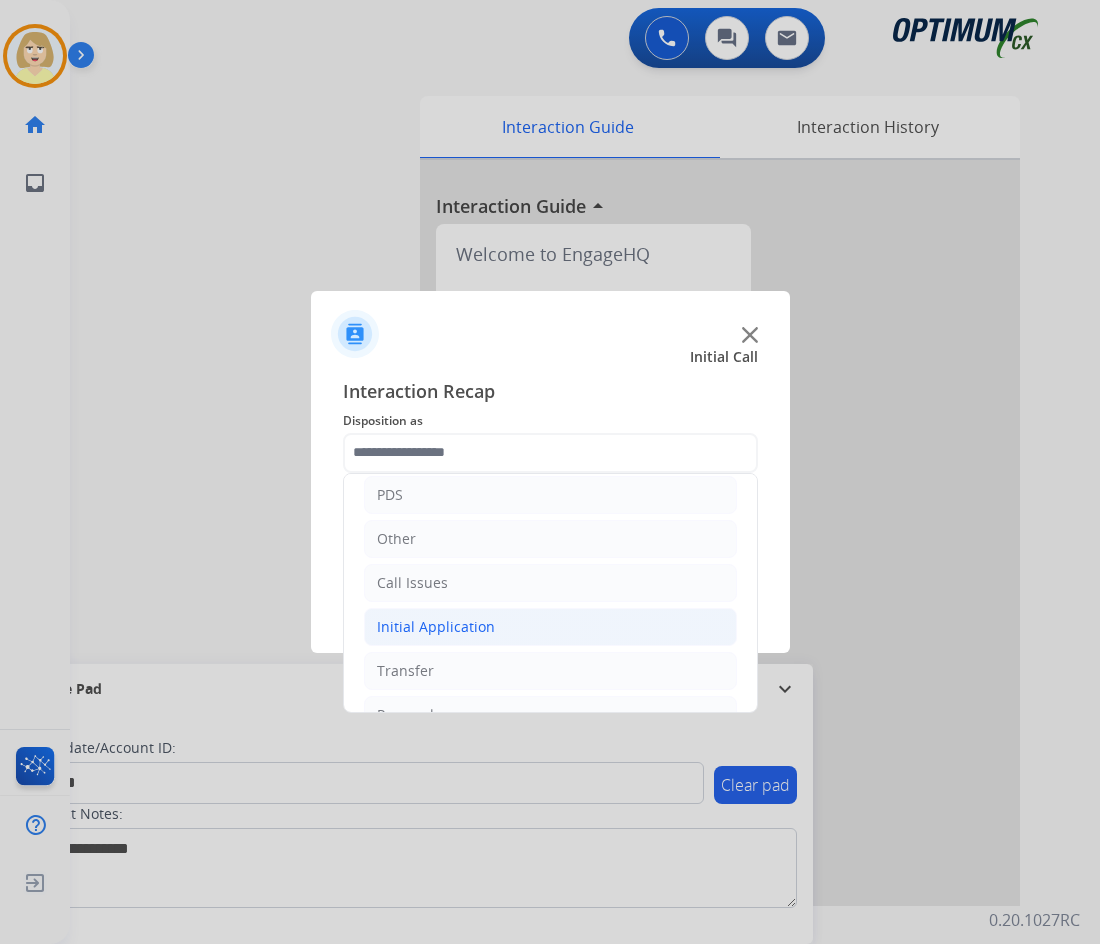 click on "Initial Application" 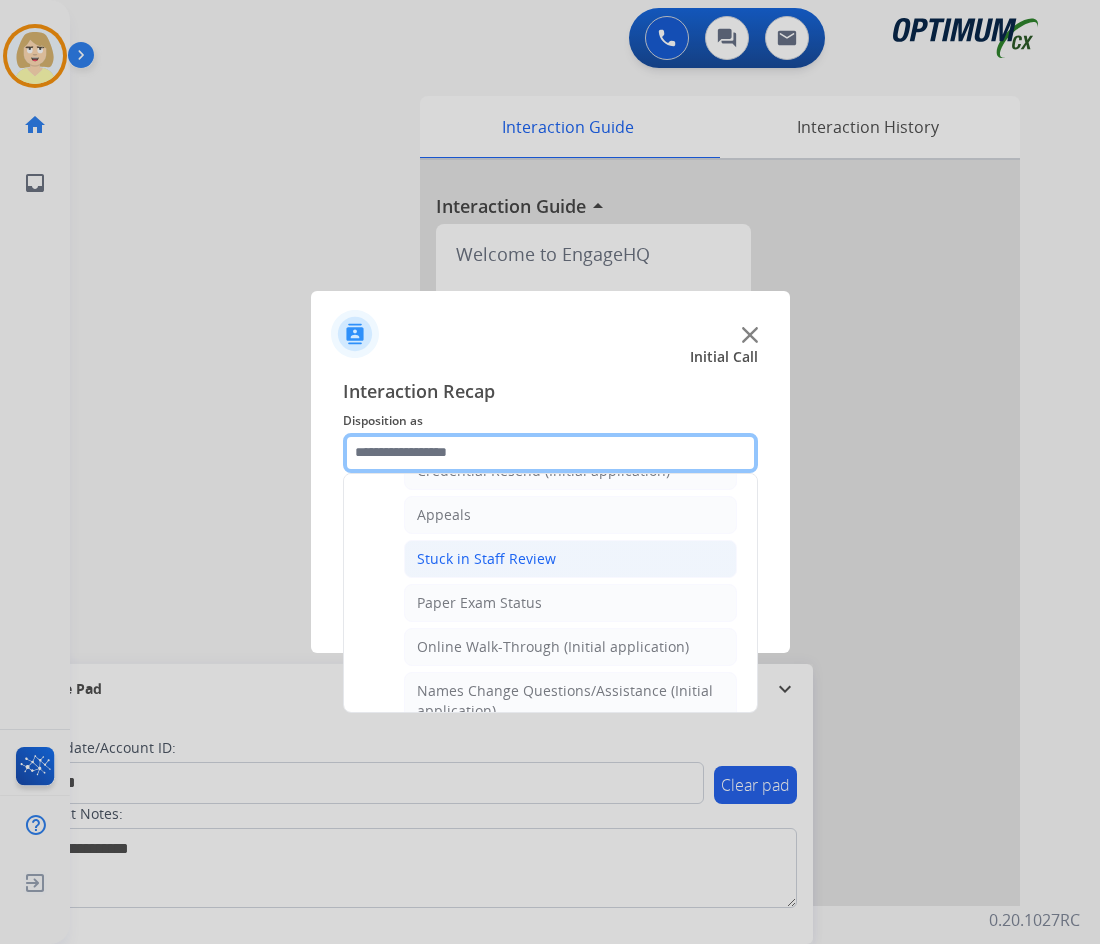 scroll, scrollTop: 600, scrollLeft: 0, axis: vertical 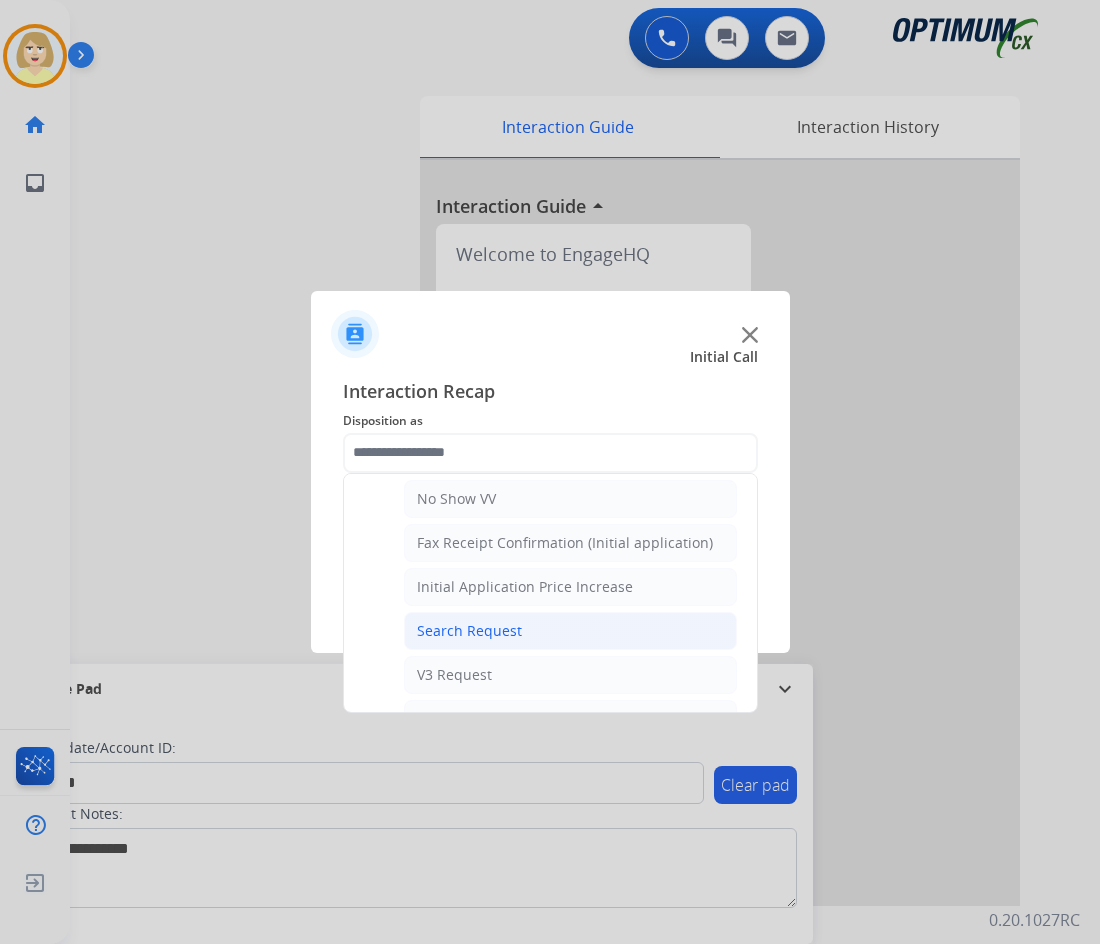 click on "Search Request" 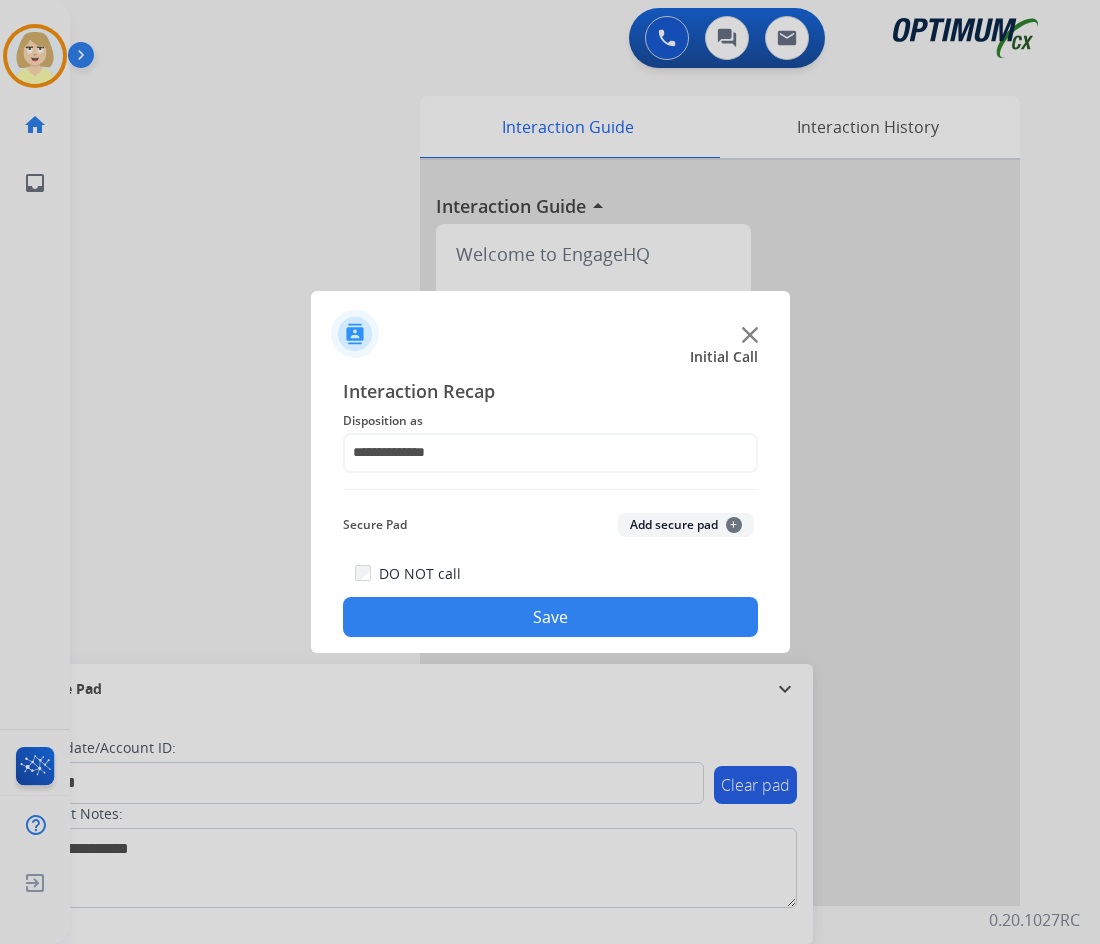 click on "Add secure pad  +" 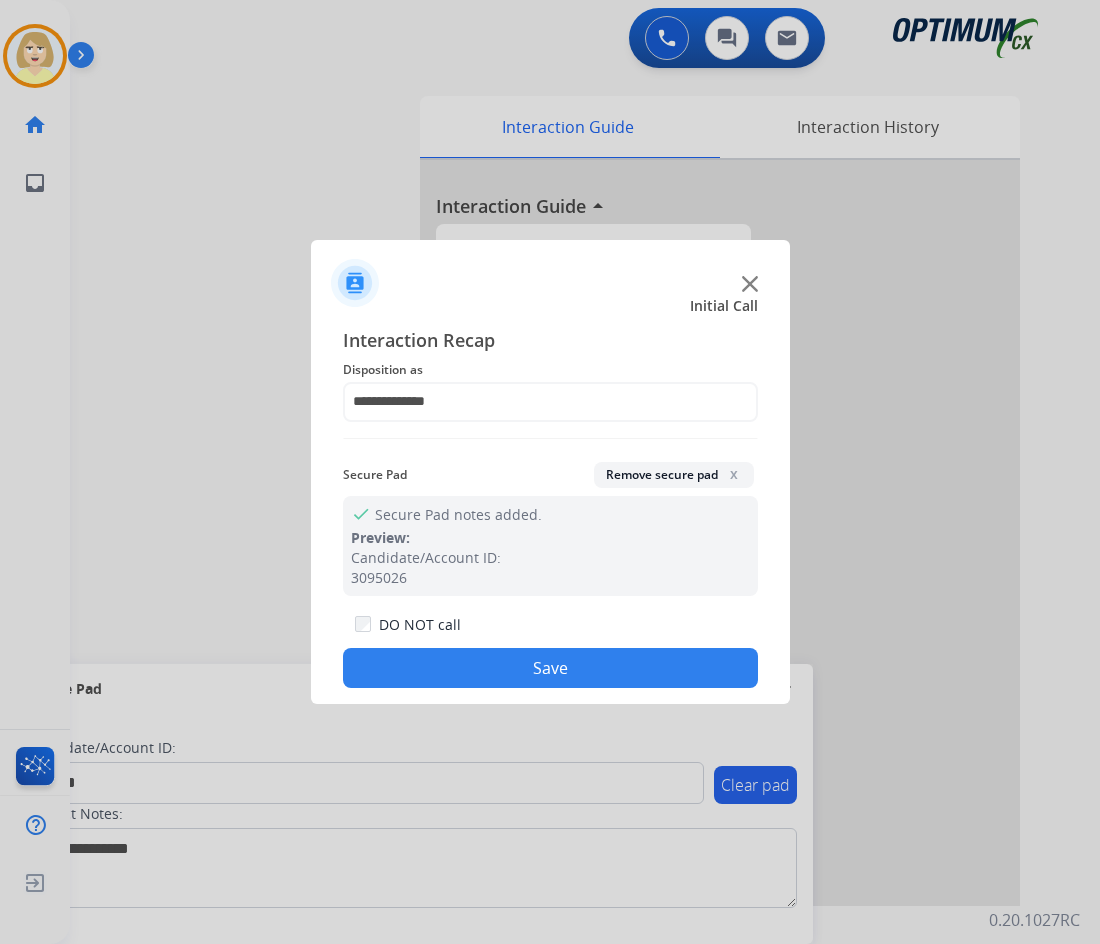 drag, startPoint x: 547, startPoint y: 661, endPoint x: 129, endPoint y: 285, distance: 562.2277 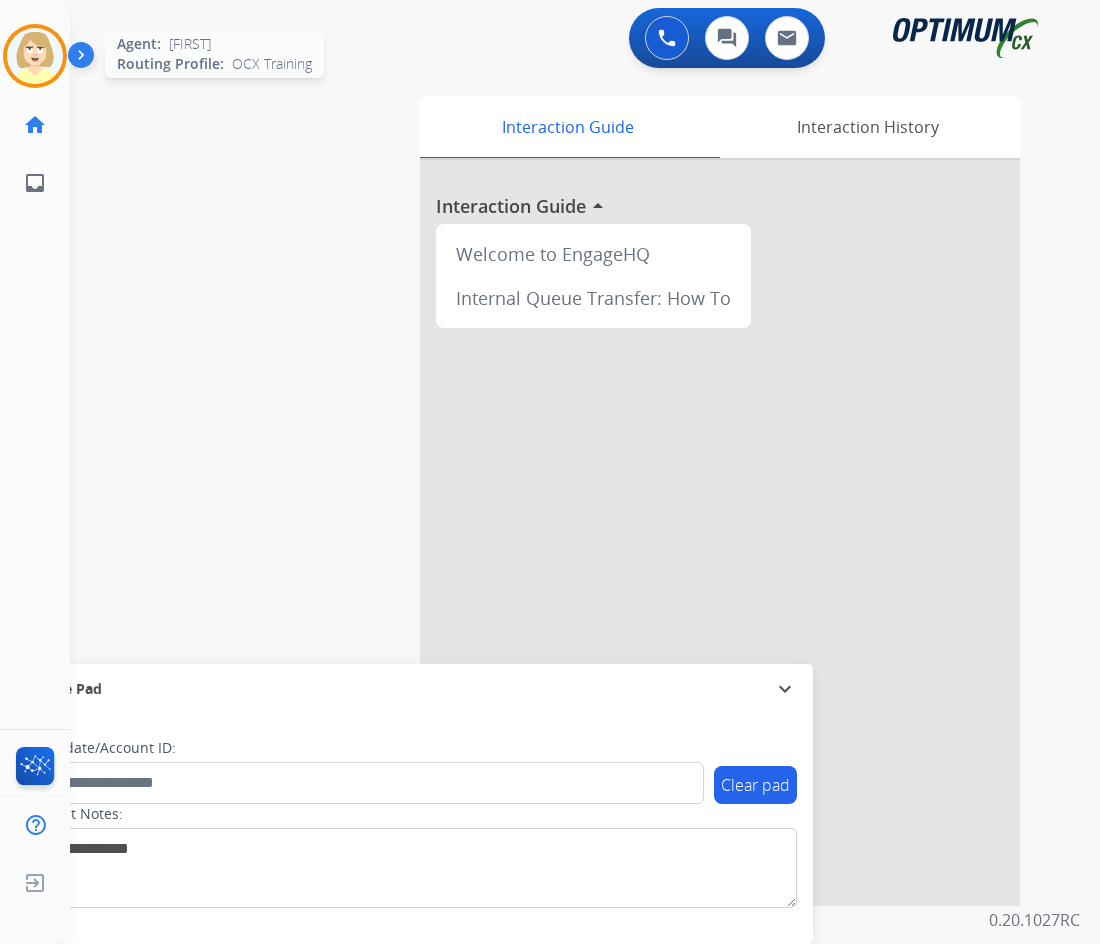 click at bounding box center (35, 56) 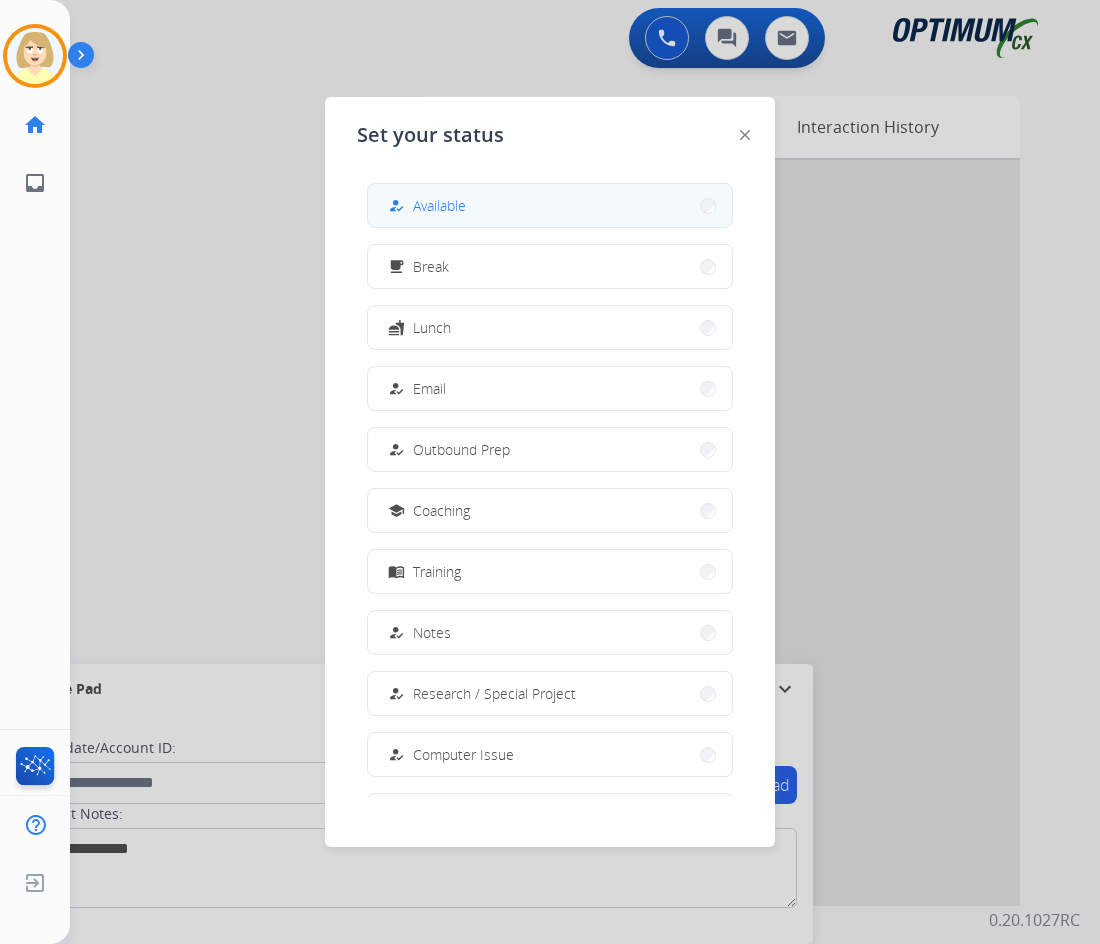click on "Available" at bounding box center (439, 205) 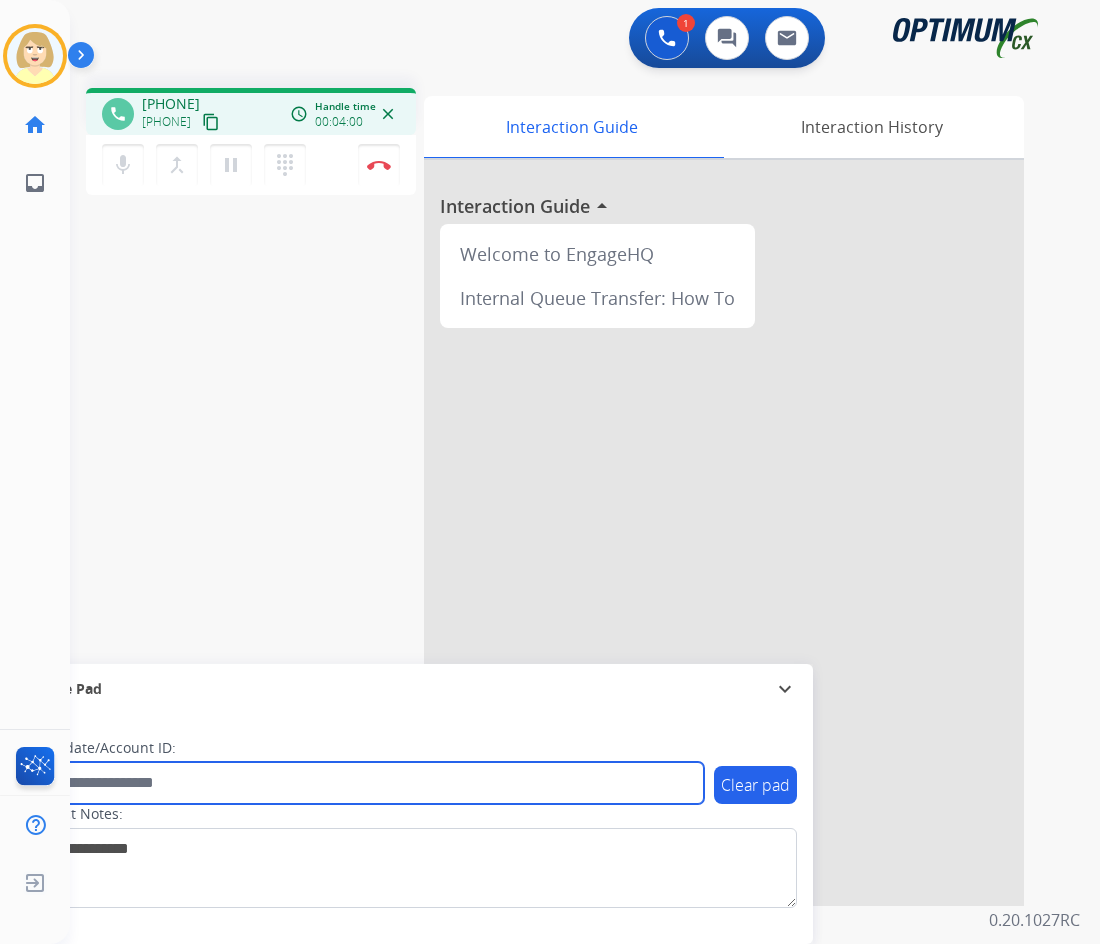 click at bounding box center (365, 783) 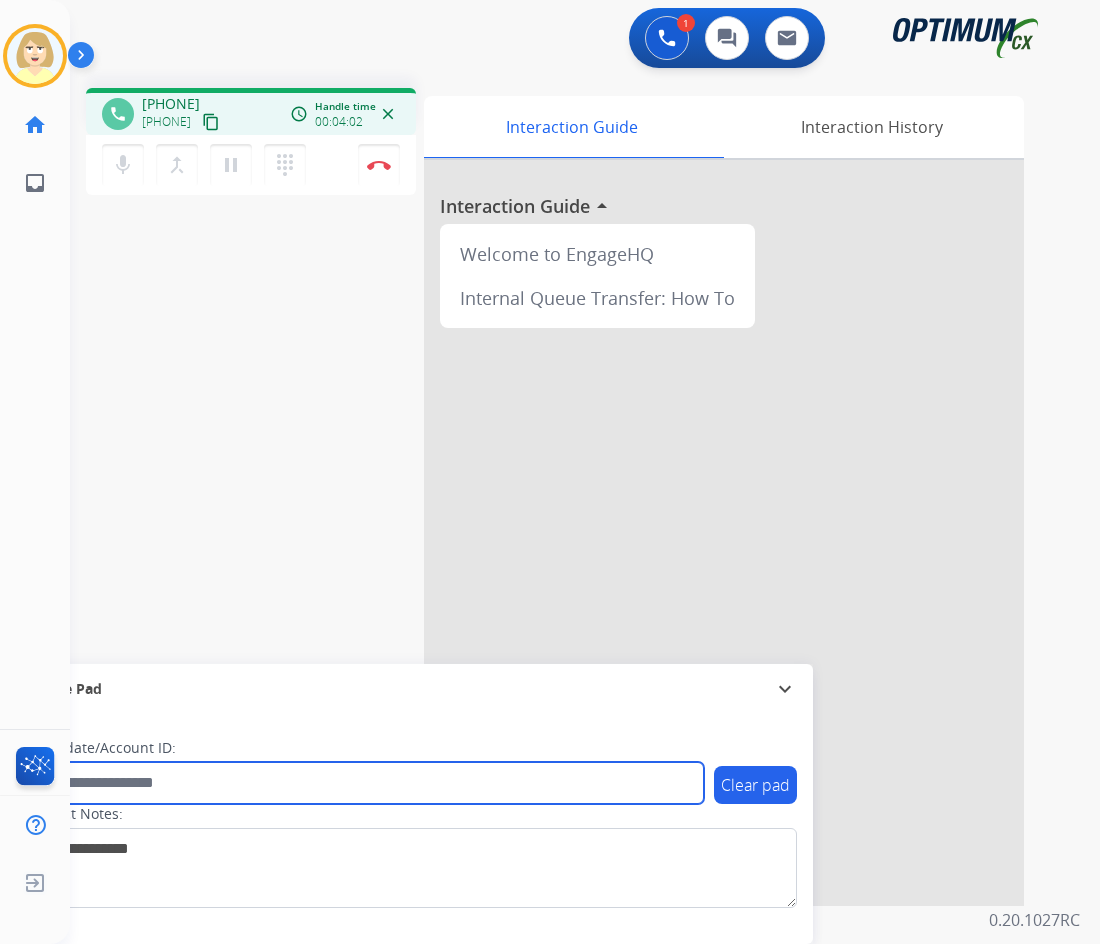 paste on "*******" 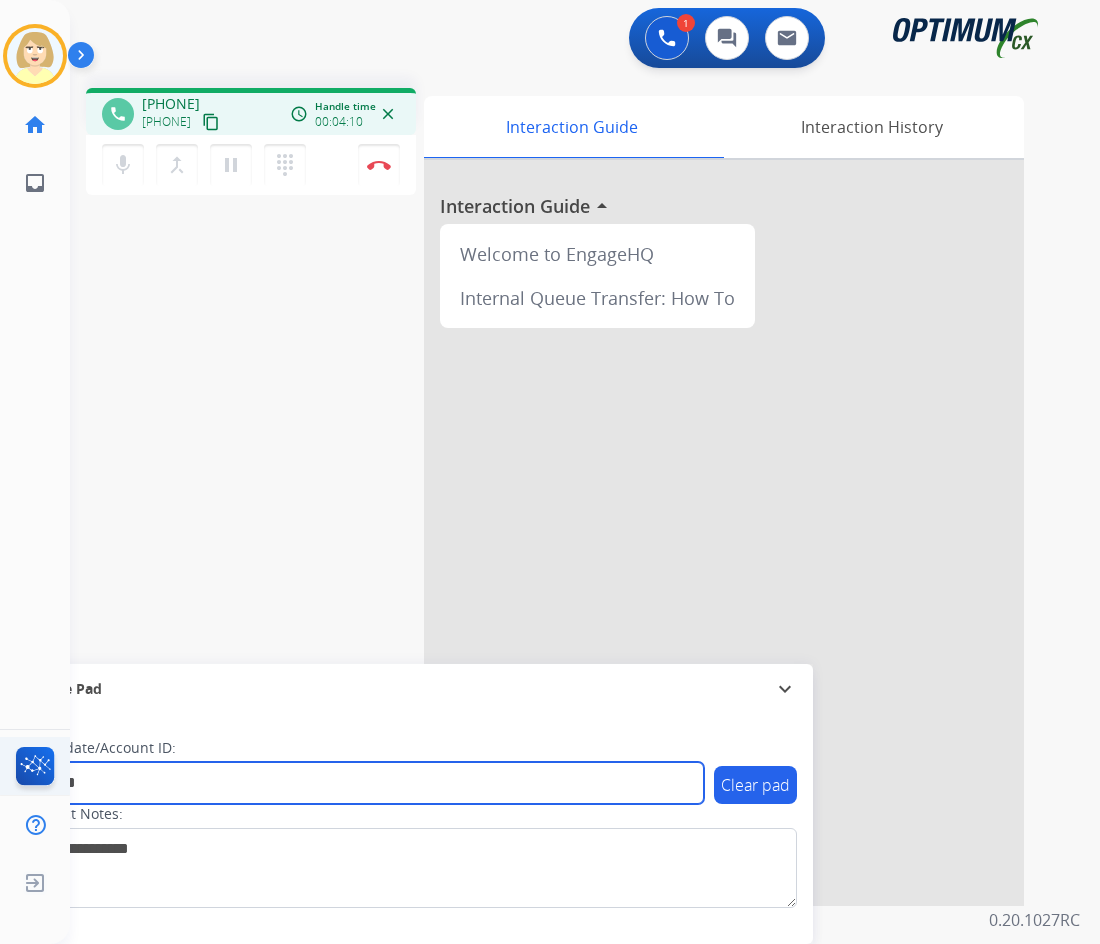 type on "*******" 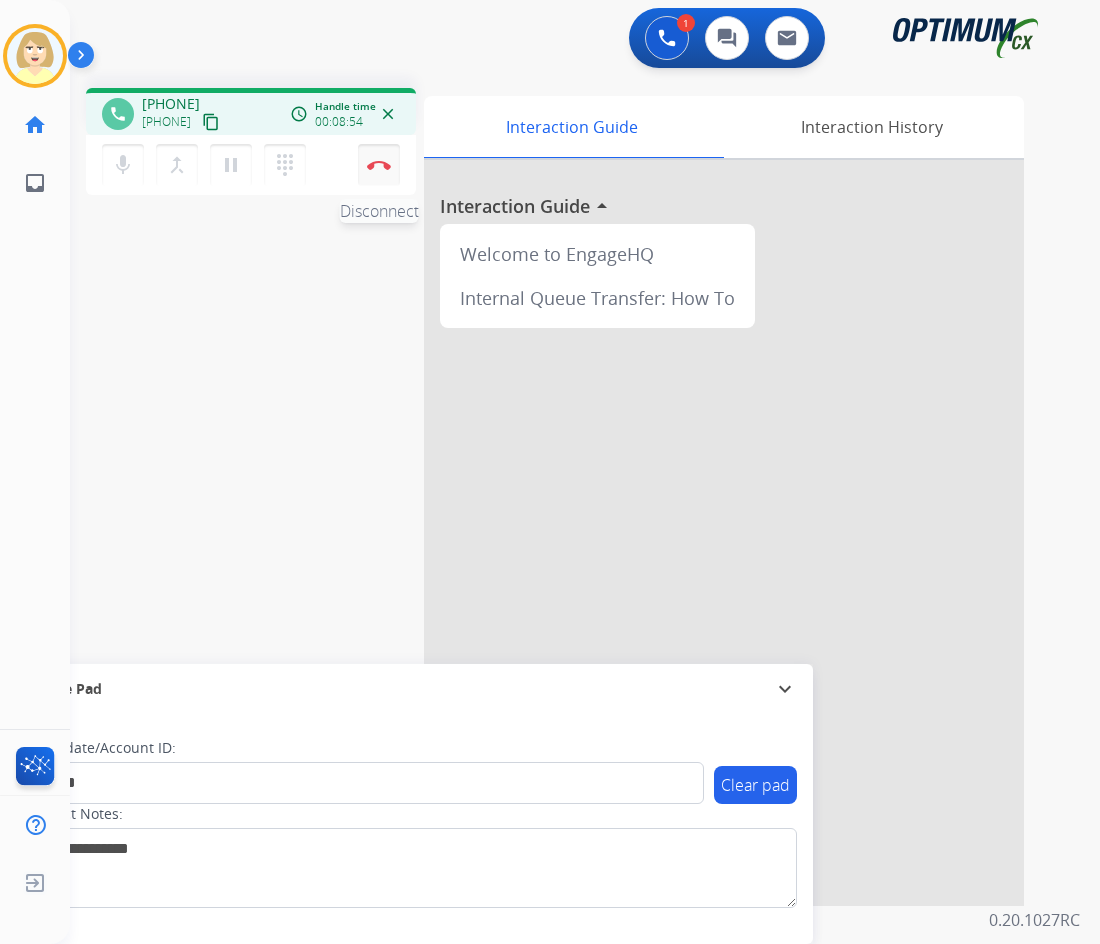 click at bounding box center [379, 165] 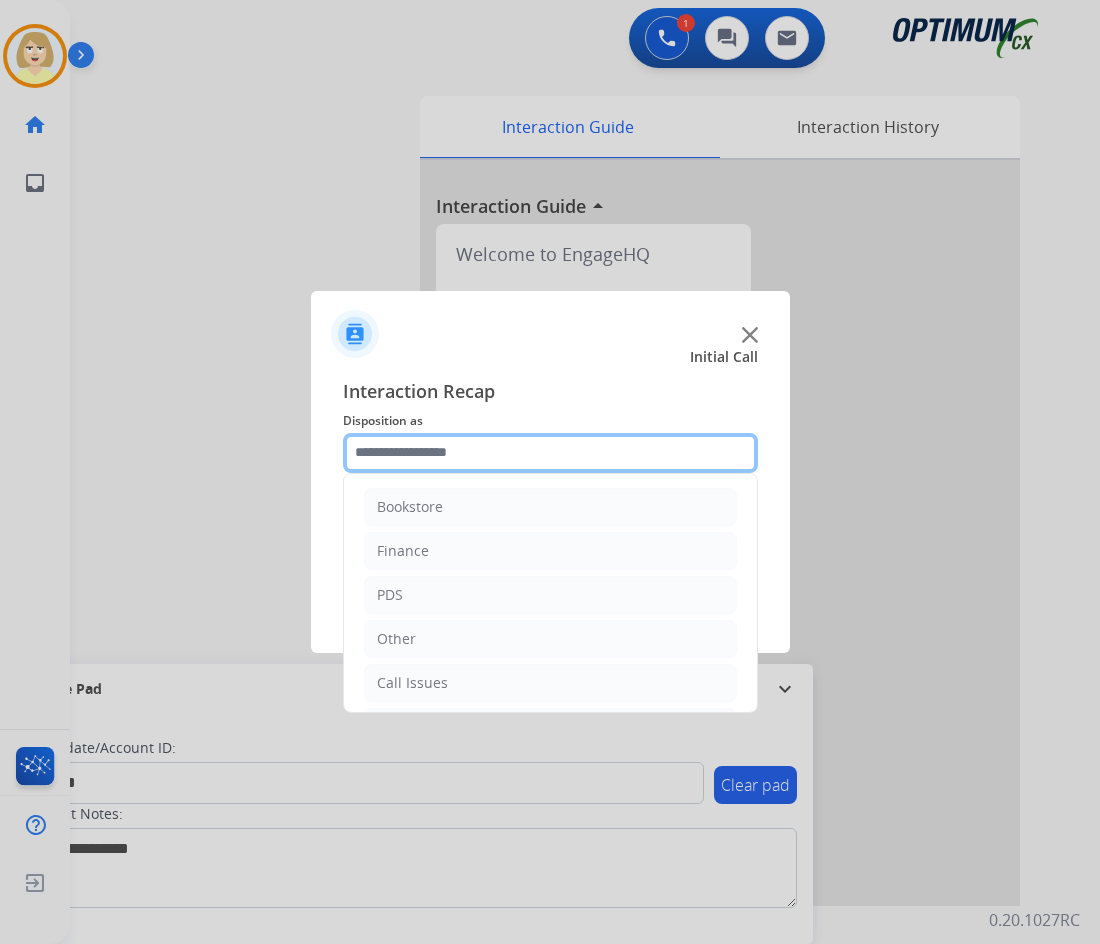 click 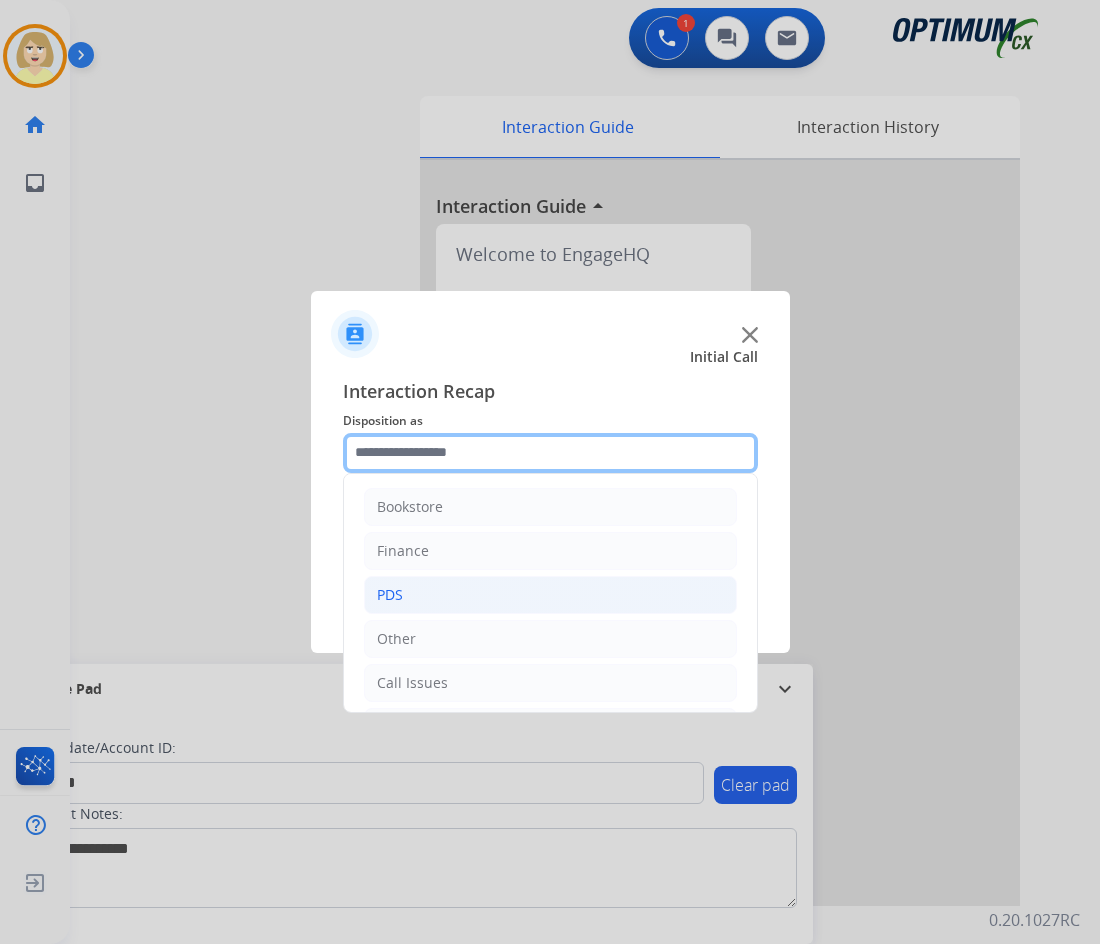 scroll, scrollTop: 136, scrollLeft: 0, axis: vertical 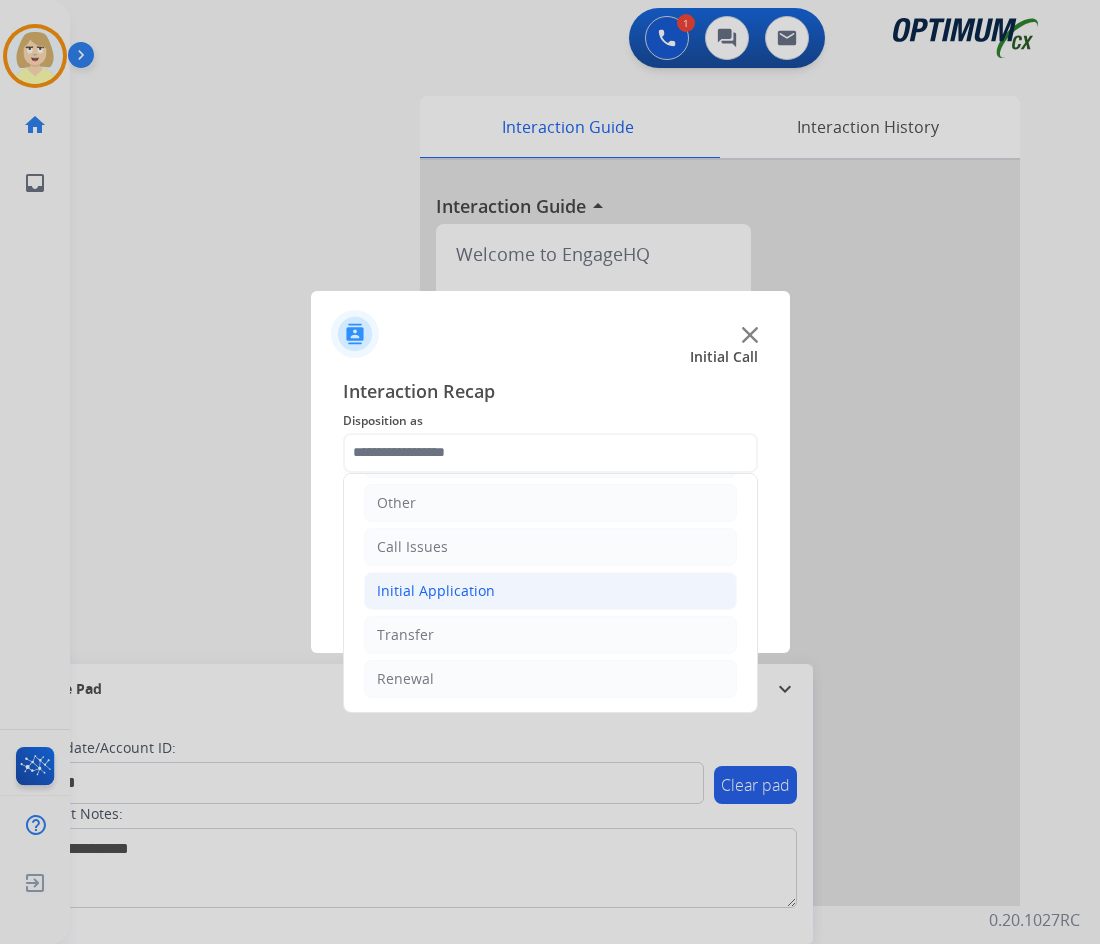 click on "Initial Application" 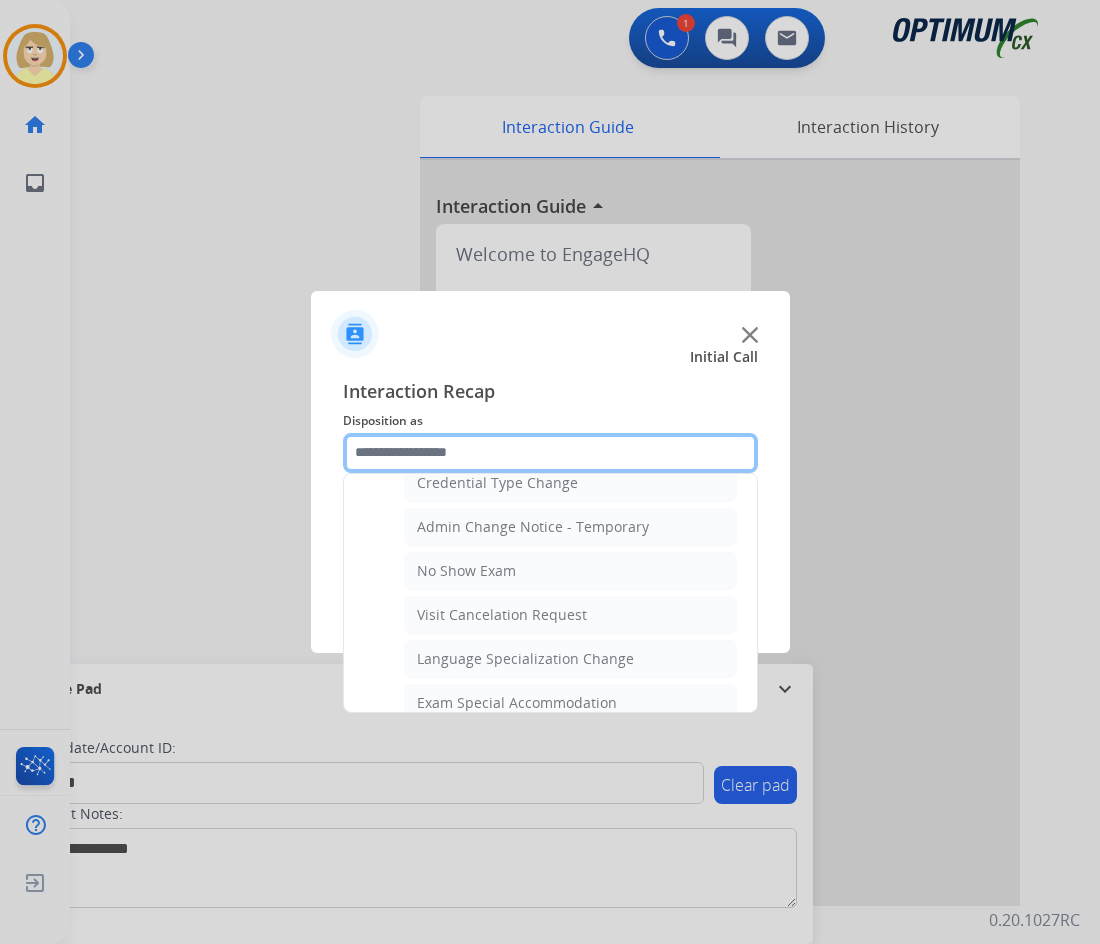 scroll, scrollTop: 1036, scrollLeft: 0, axis: vertical 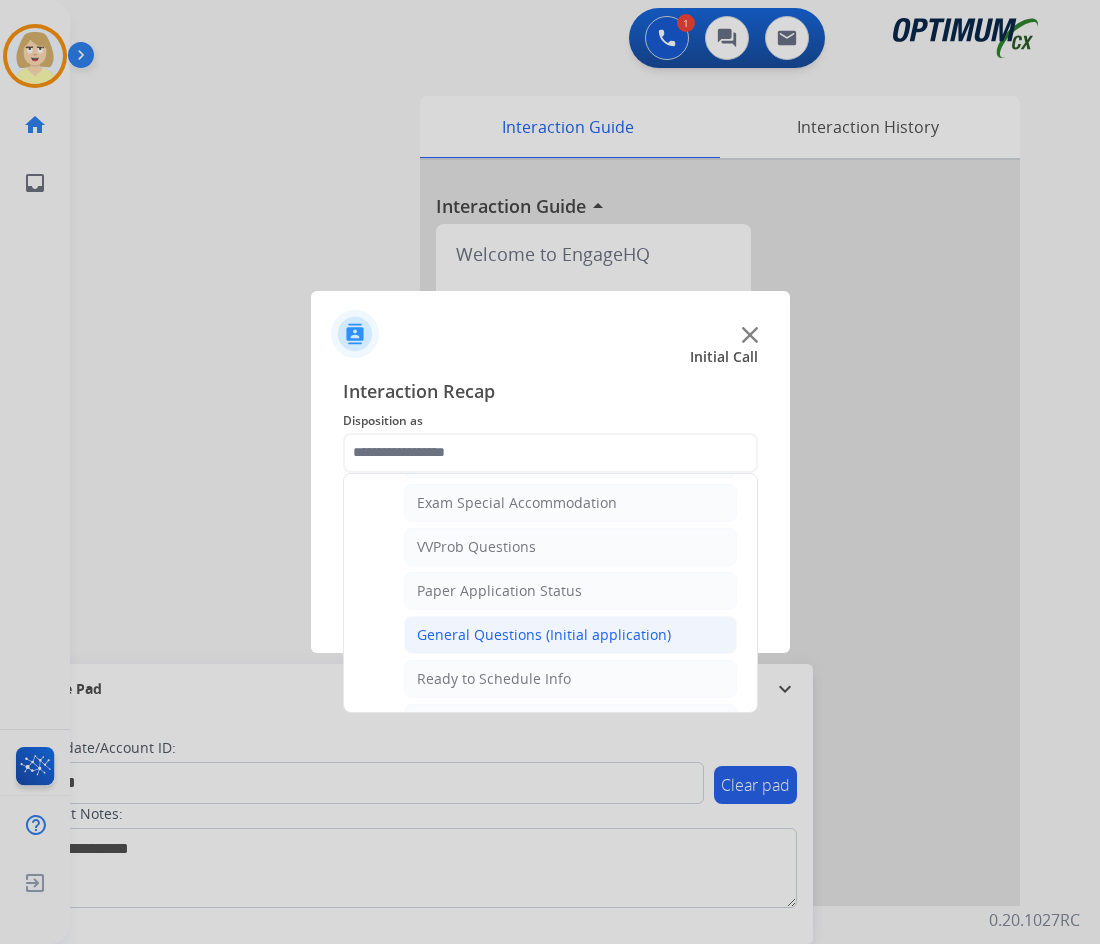 click on "General Questions (Initial application)" 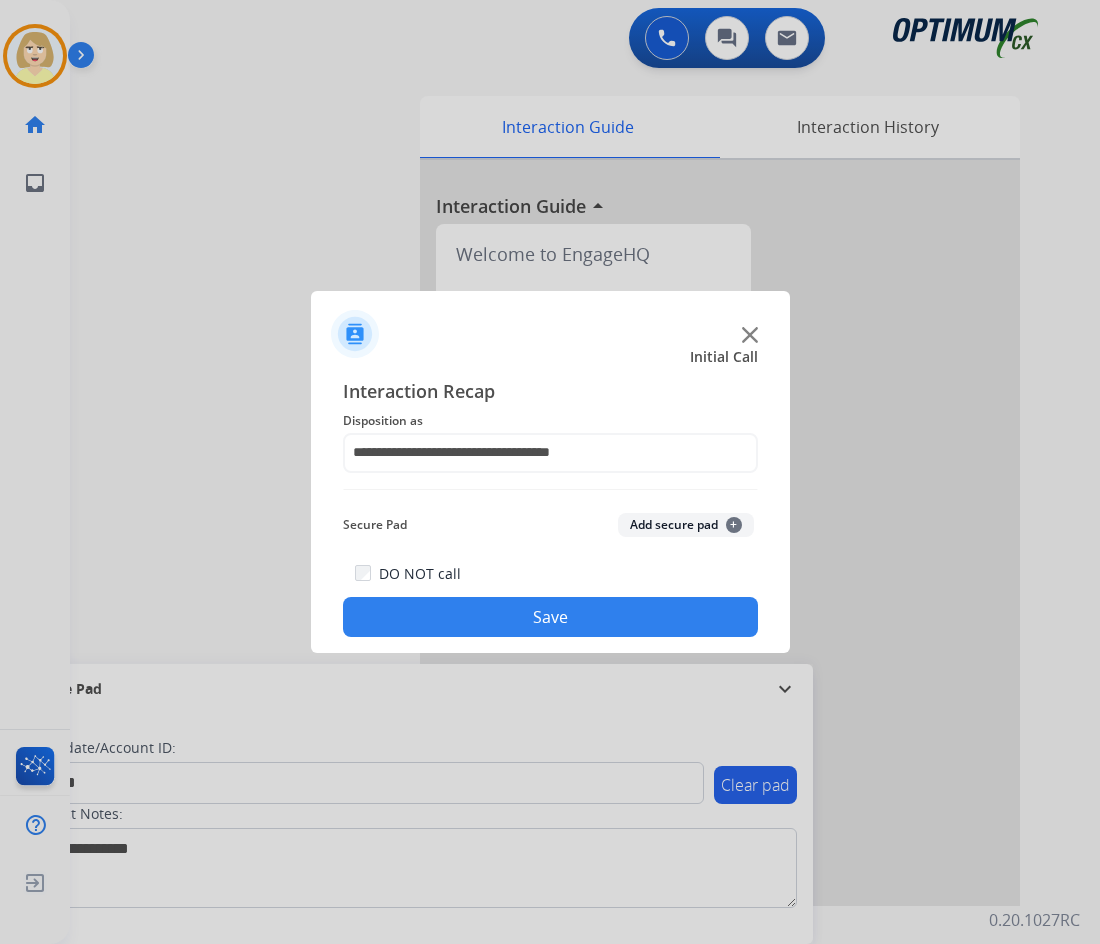 click on "Add secure pad  +" 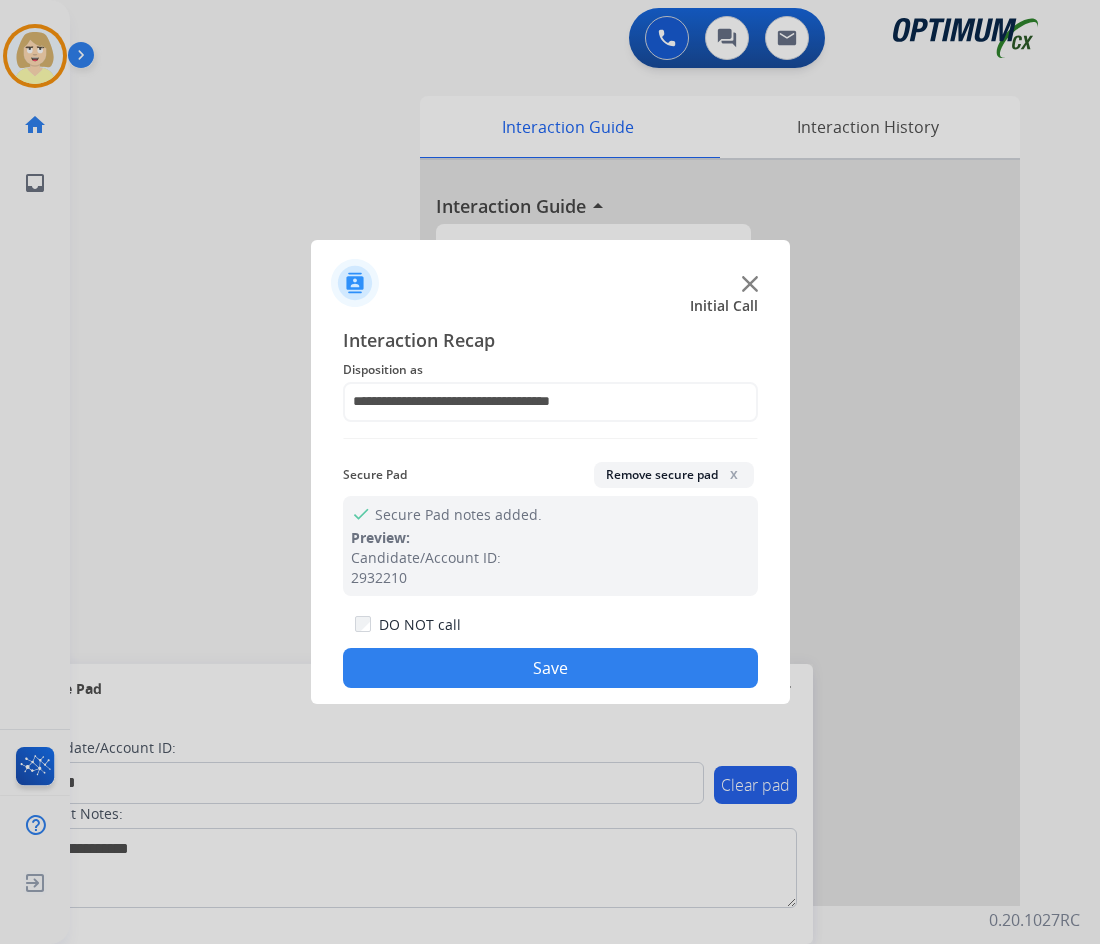 click on "Save" 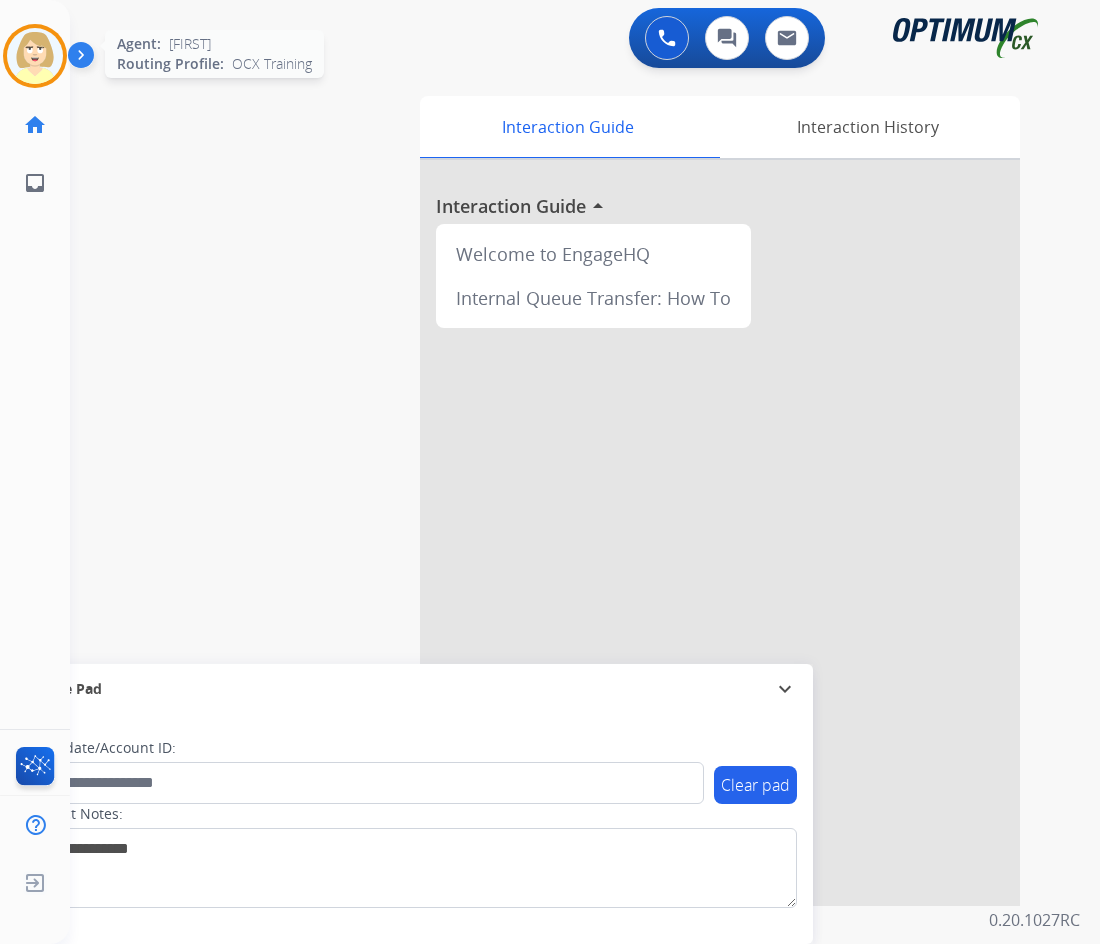 click at bounding box center (35, 56) 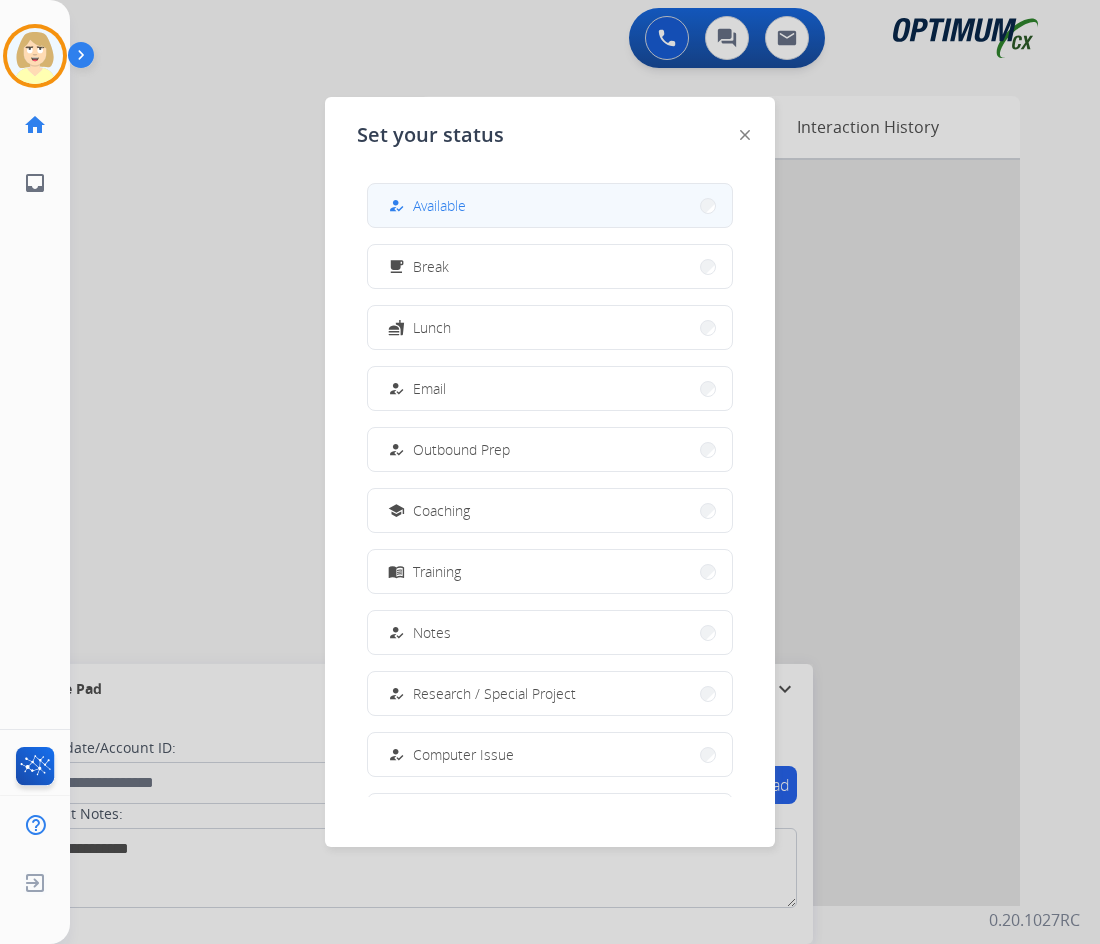 click on "Available" at bounding box center (439, 205) 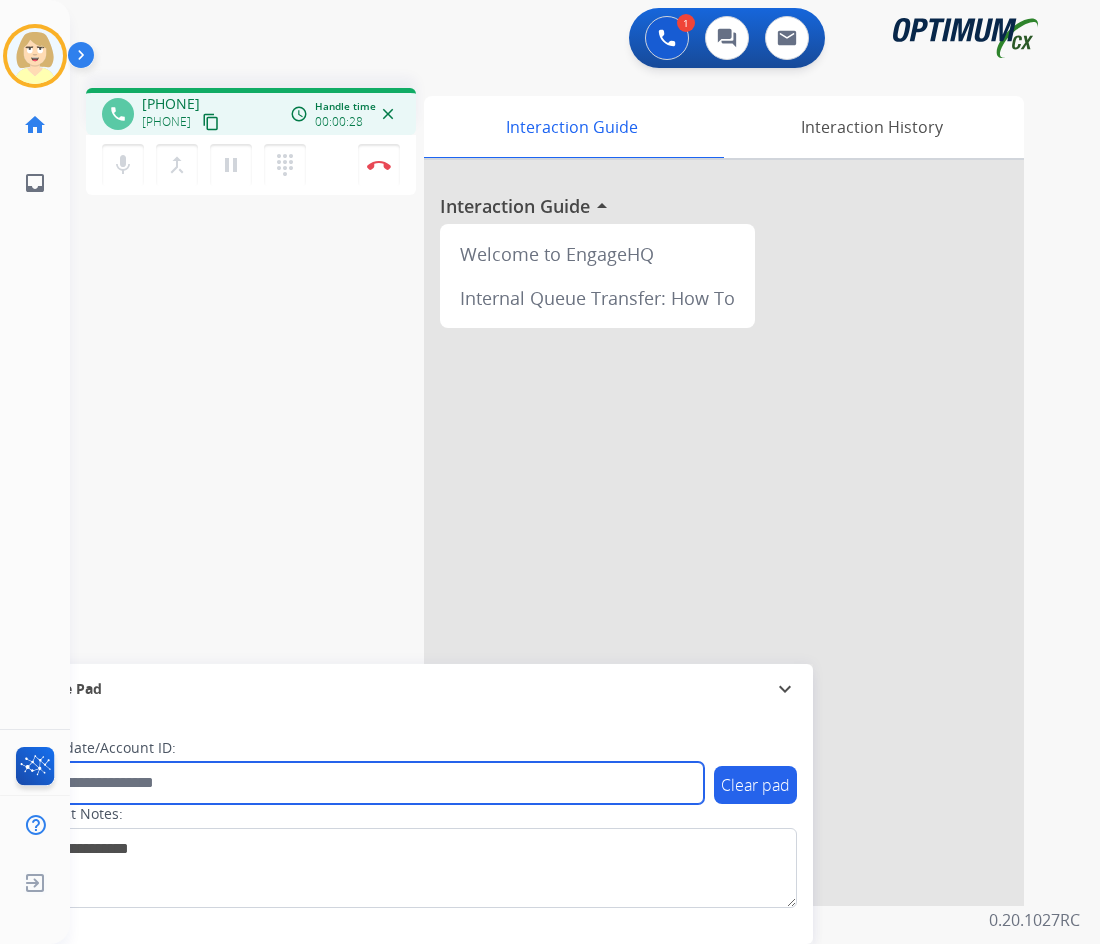 click at bounding box center [365, 783] 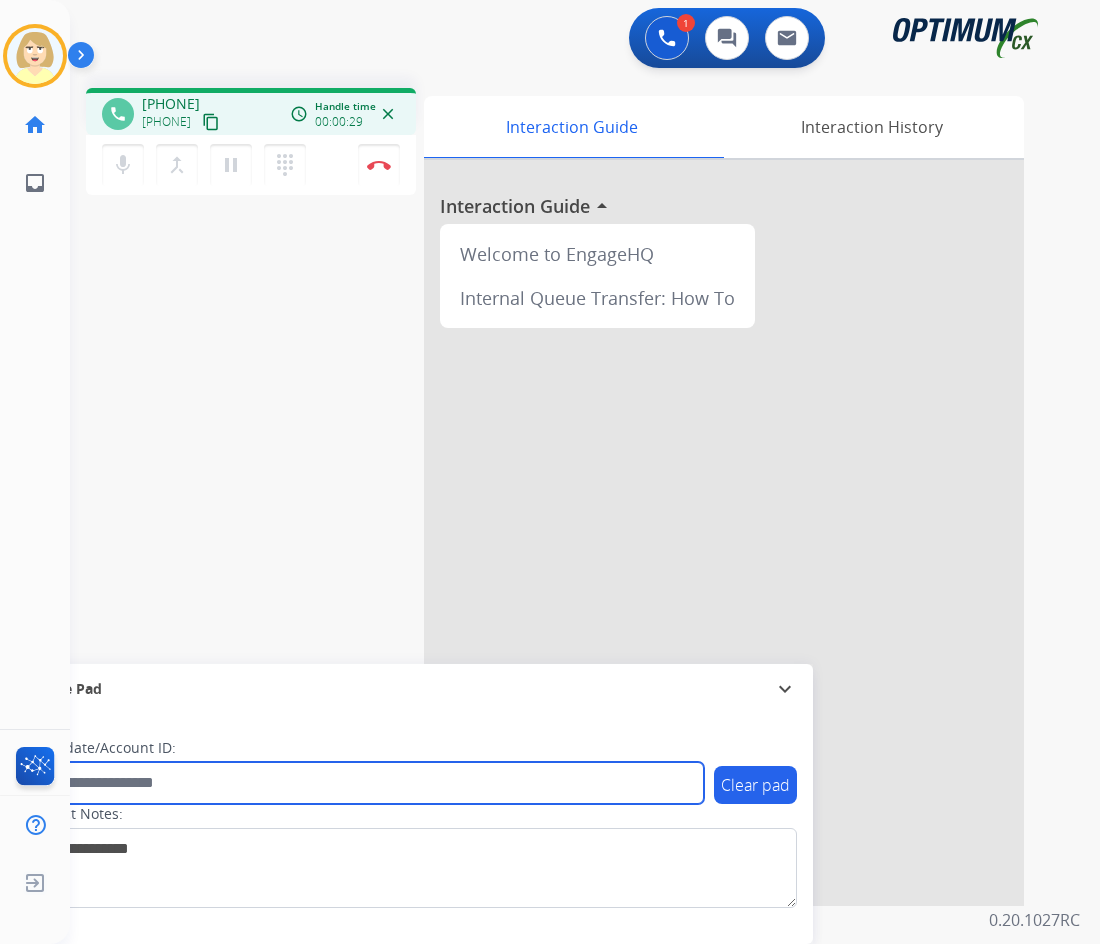 paste on "*******" 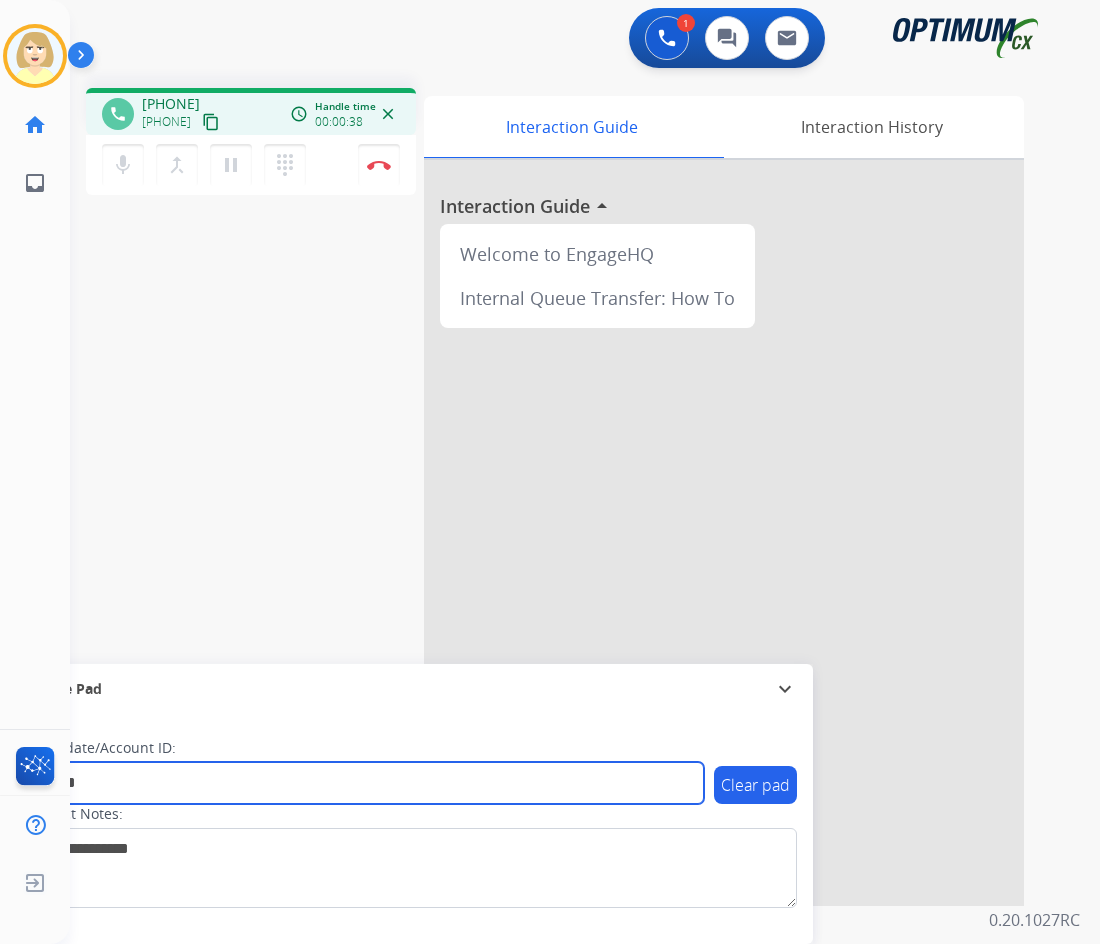 type on "*******" 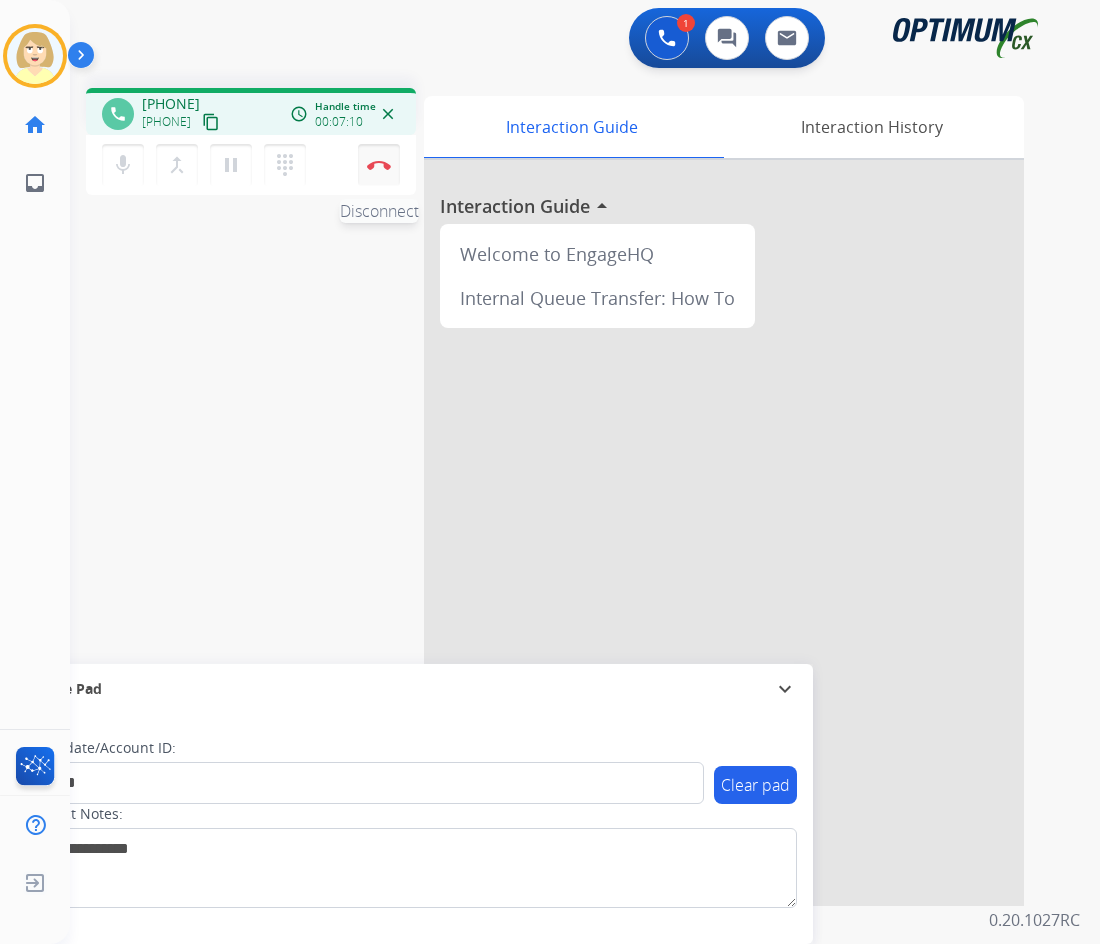 click at bounding box center [379, 165] 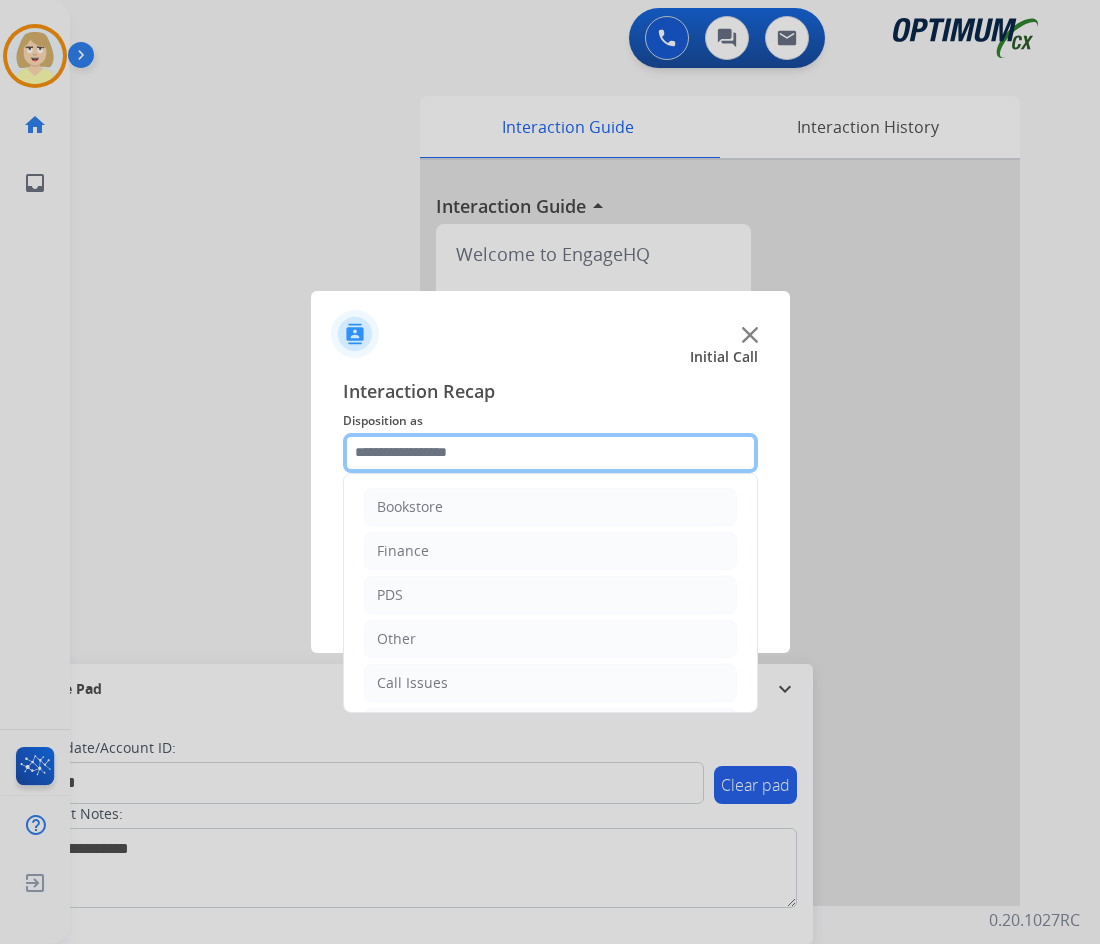 click 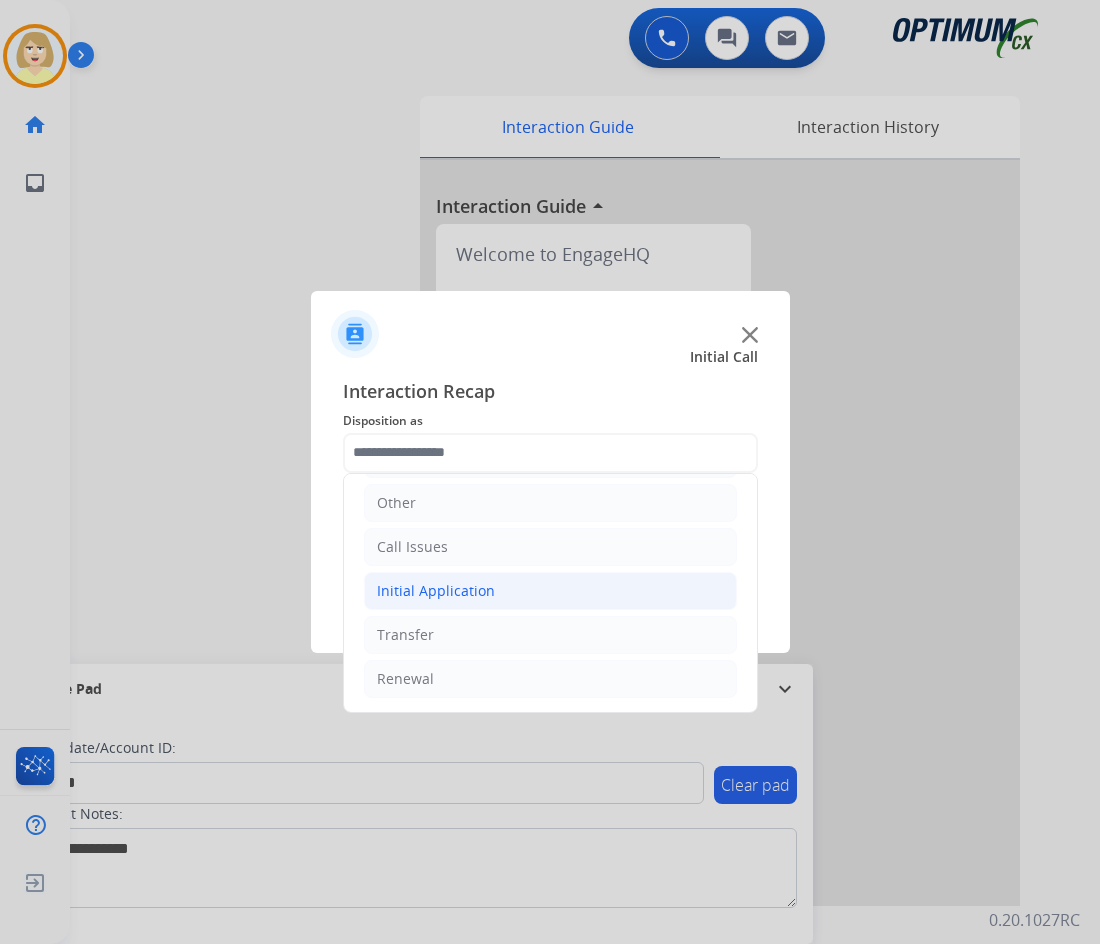 click on "Initial Application" 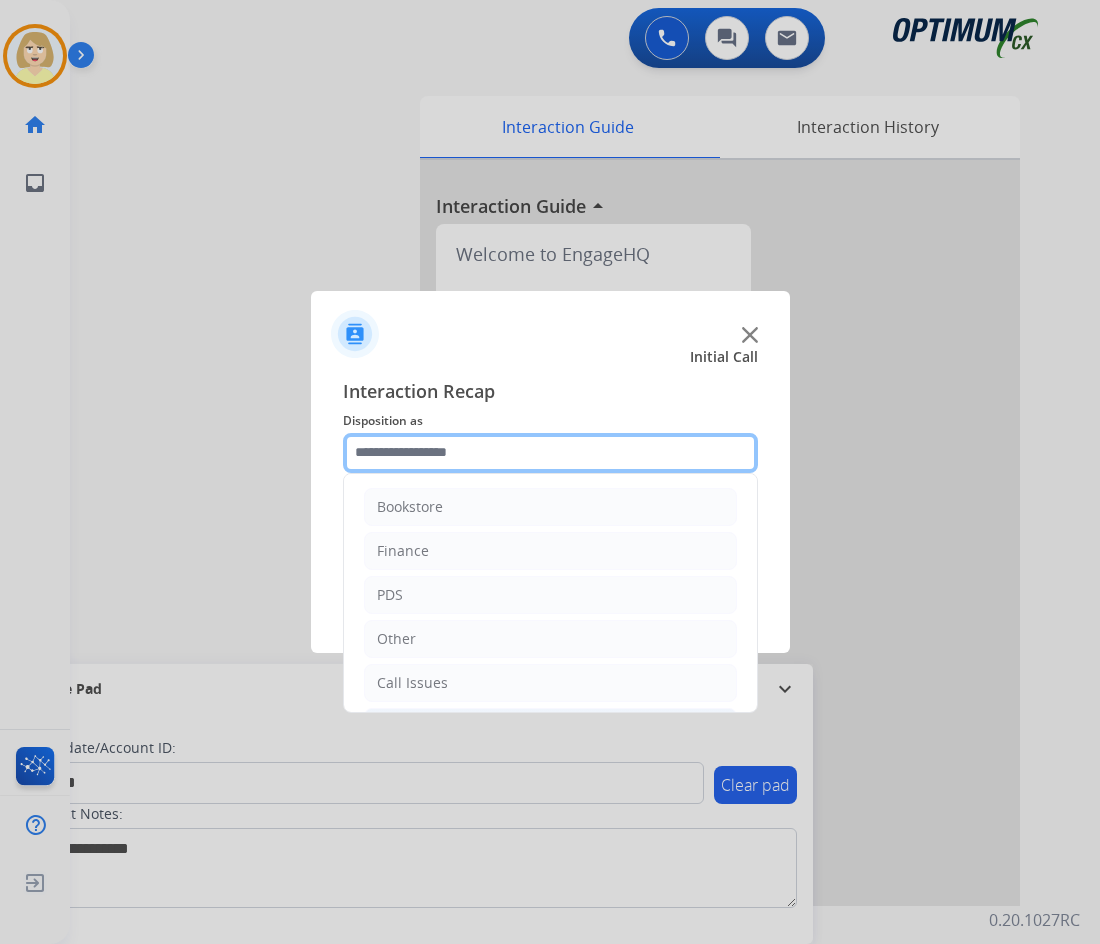 click 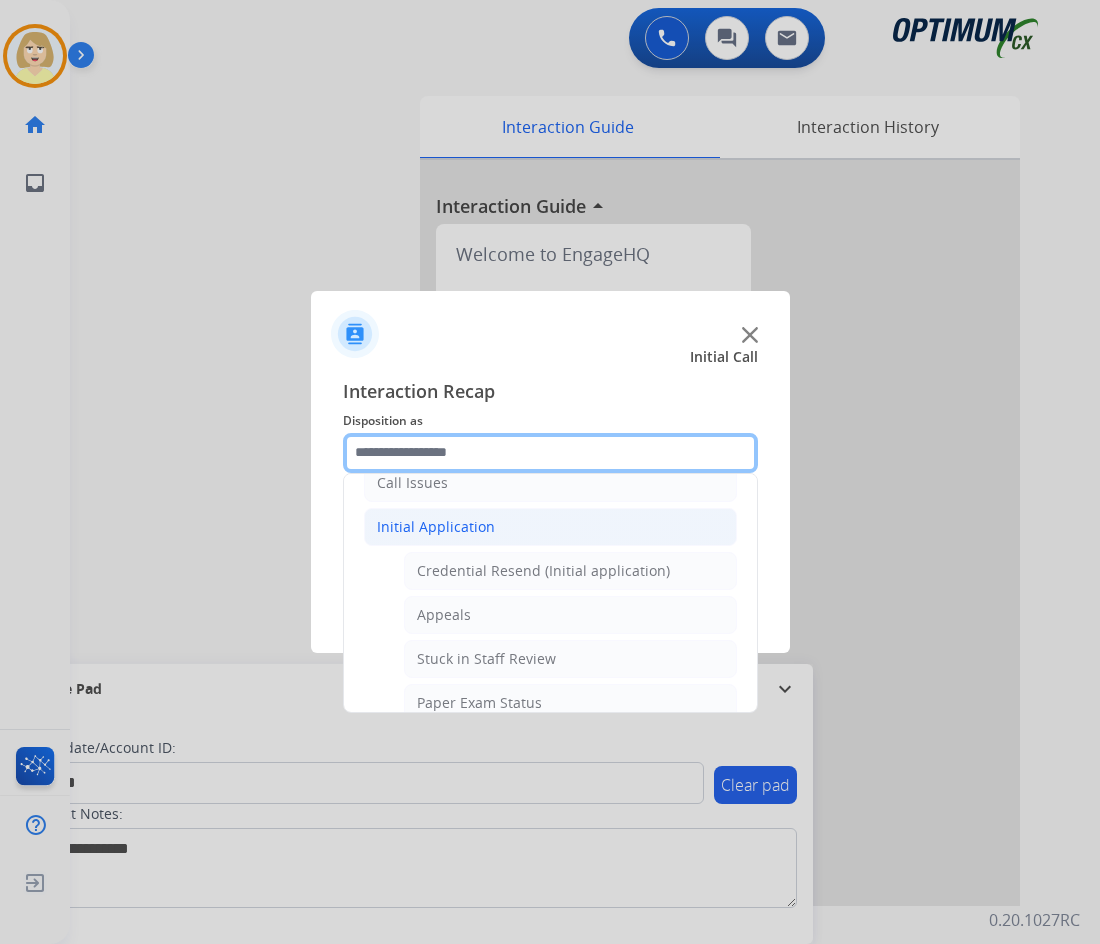 scroll, scrollTop: 100, scrollLeft: 0, axis: vertical 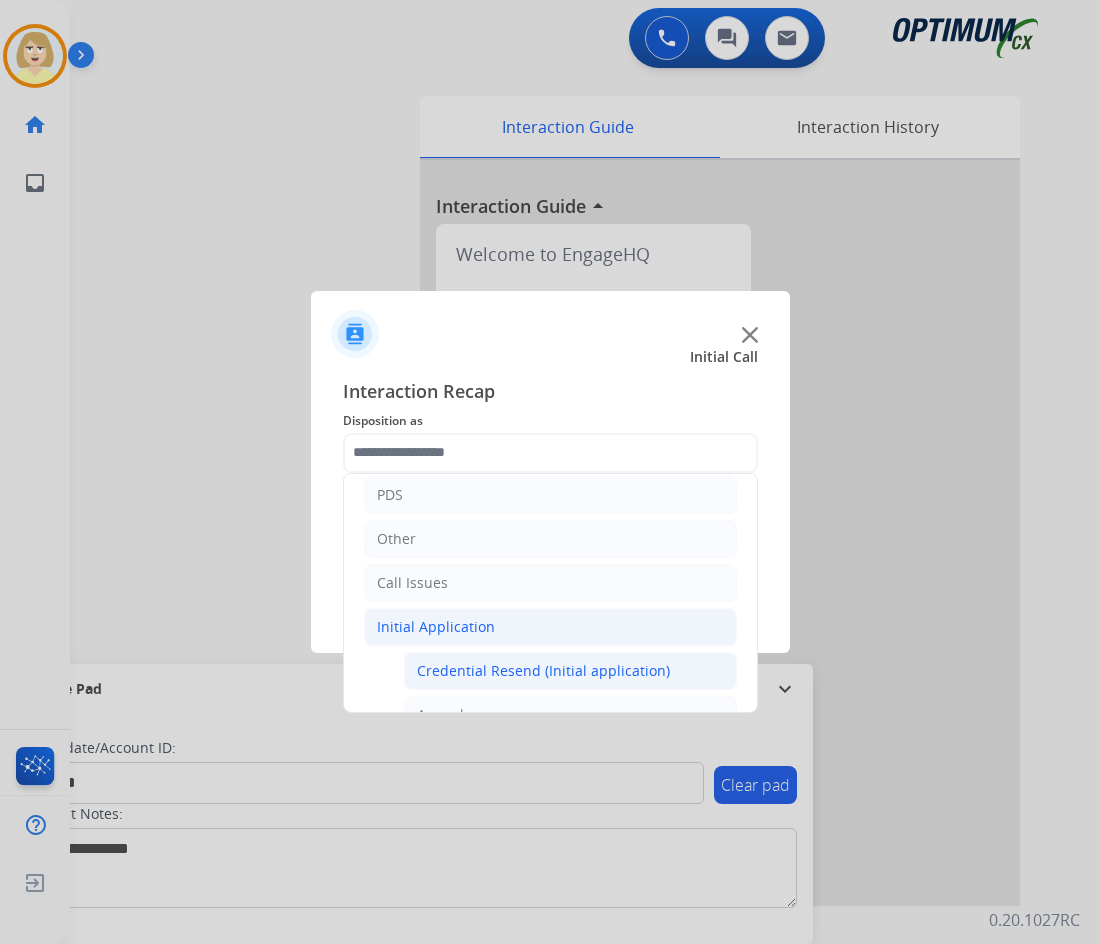 click on "Credential Resend (Initial application)" 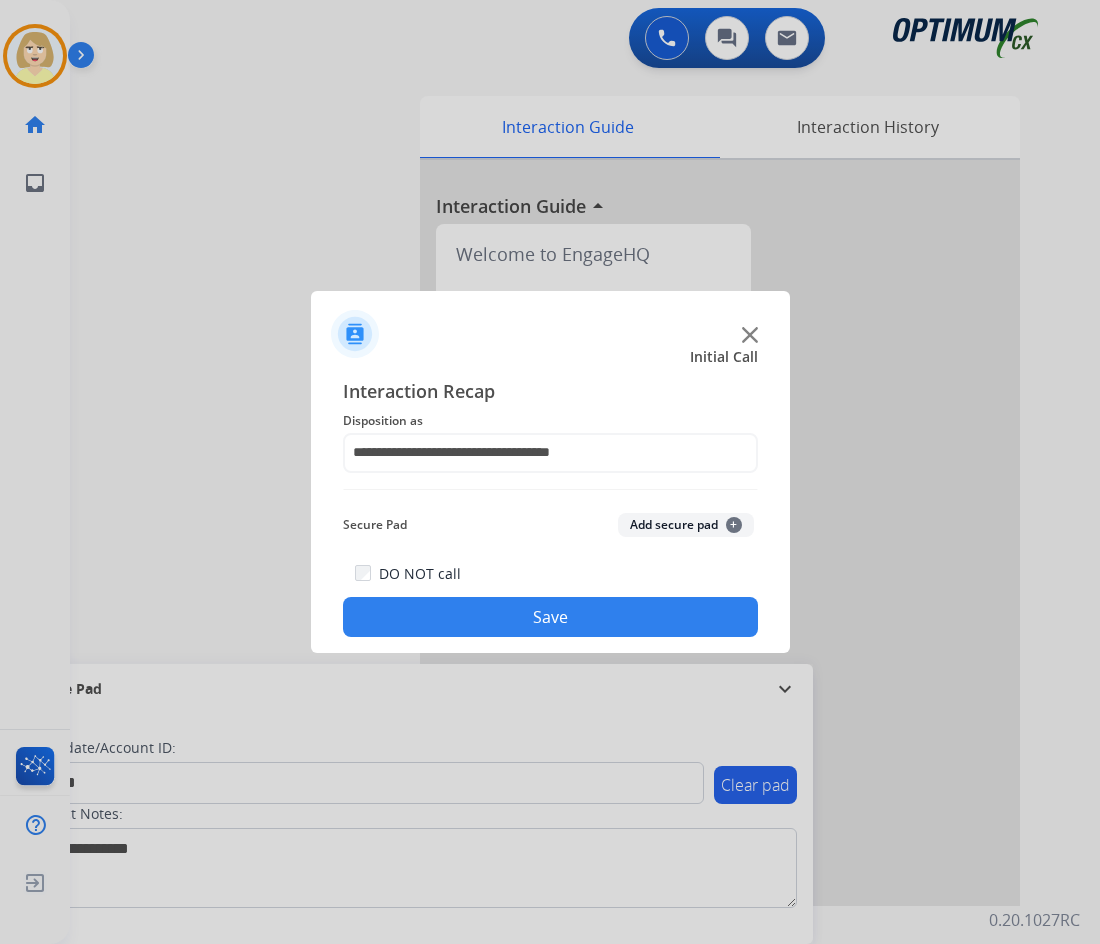 click on "Add secure pad  +" 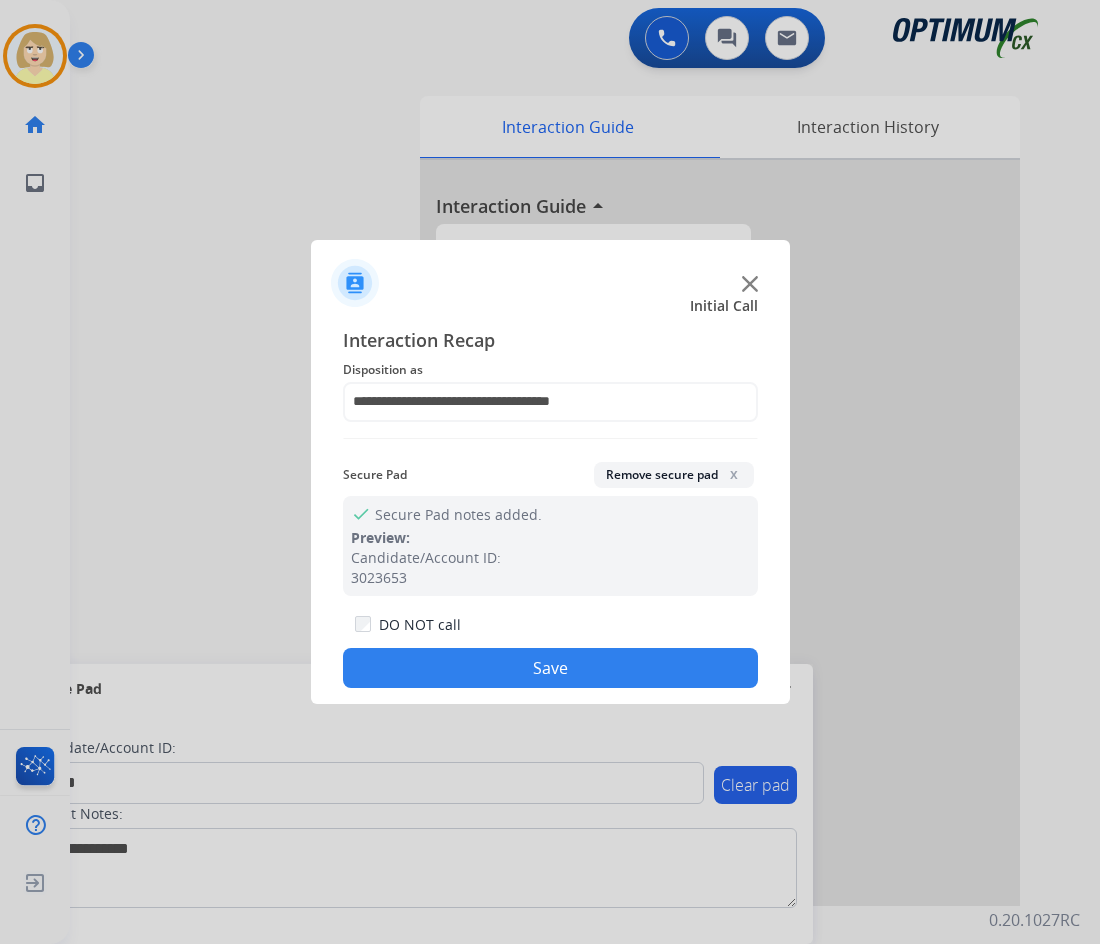 click on "Save" 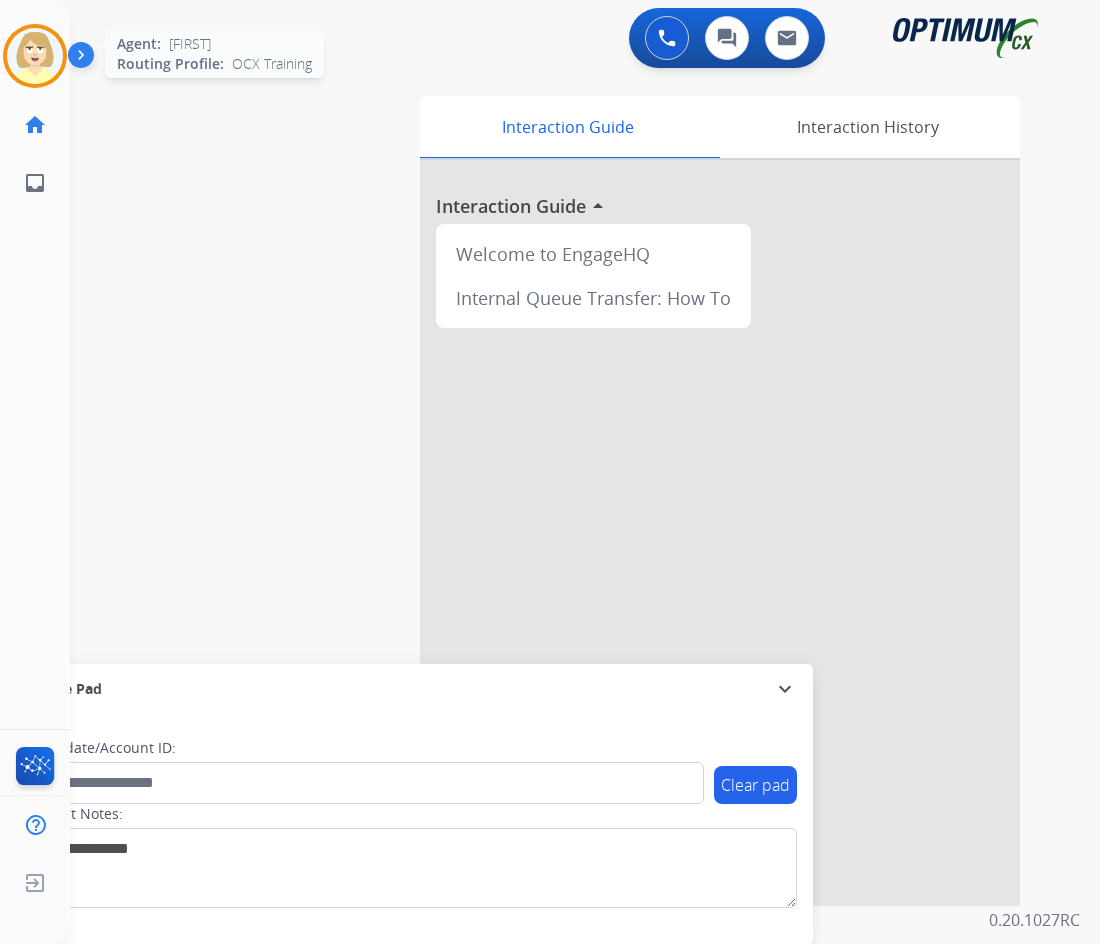 click at bounding box center [35, 56] 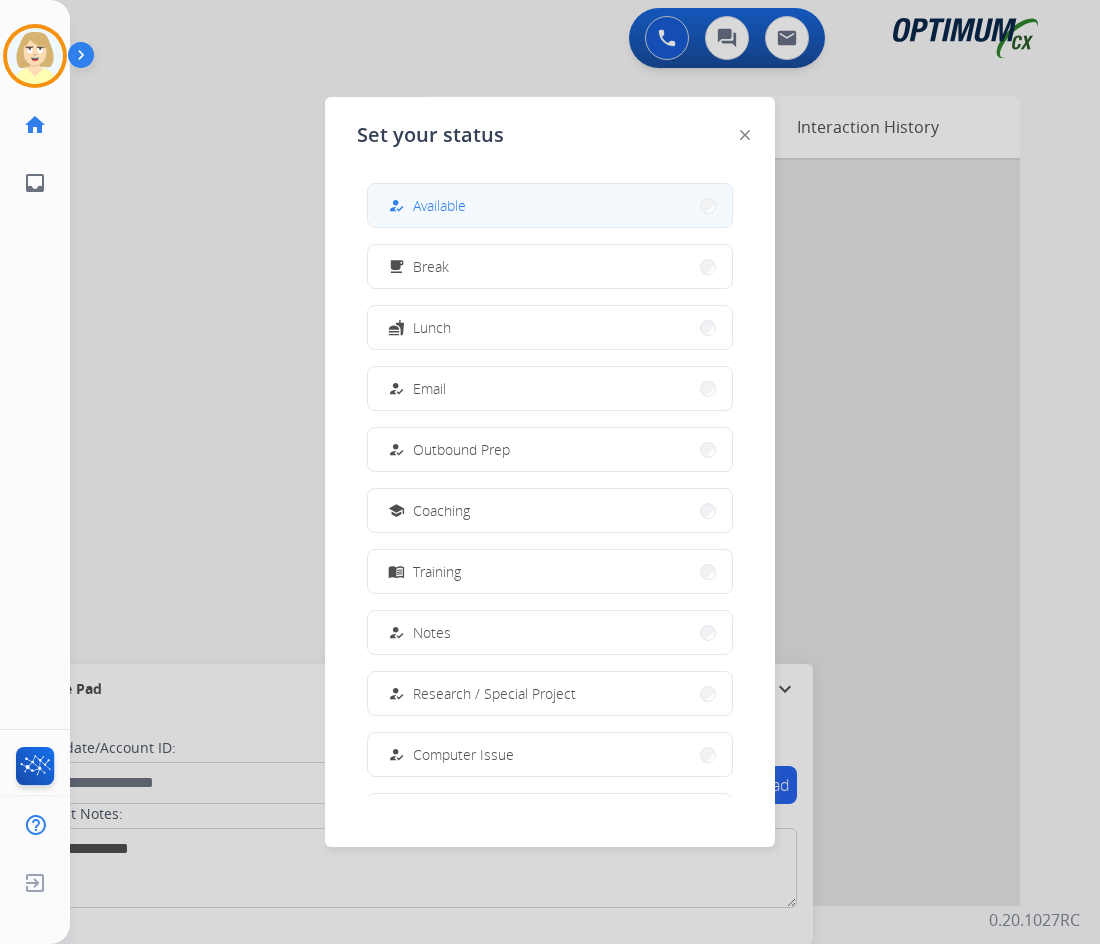click on "Available" at bounding box center (439, 205) 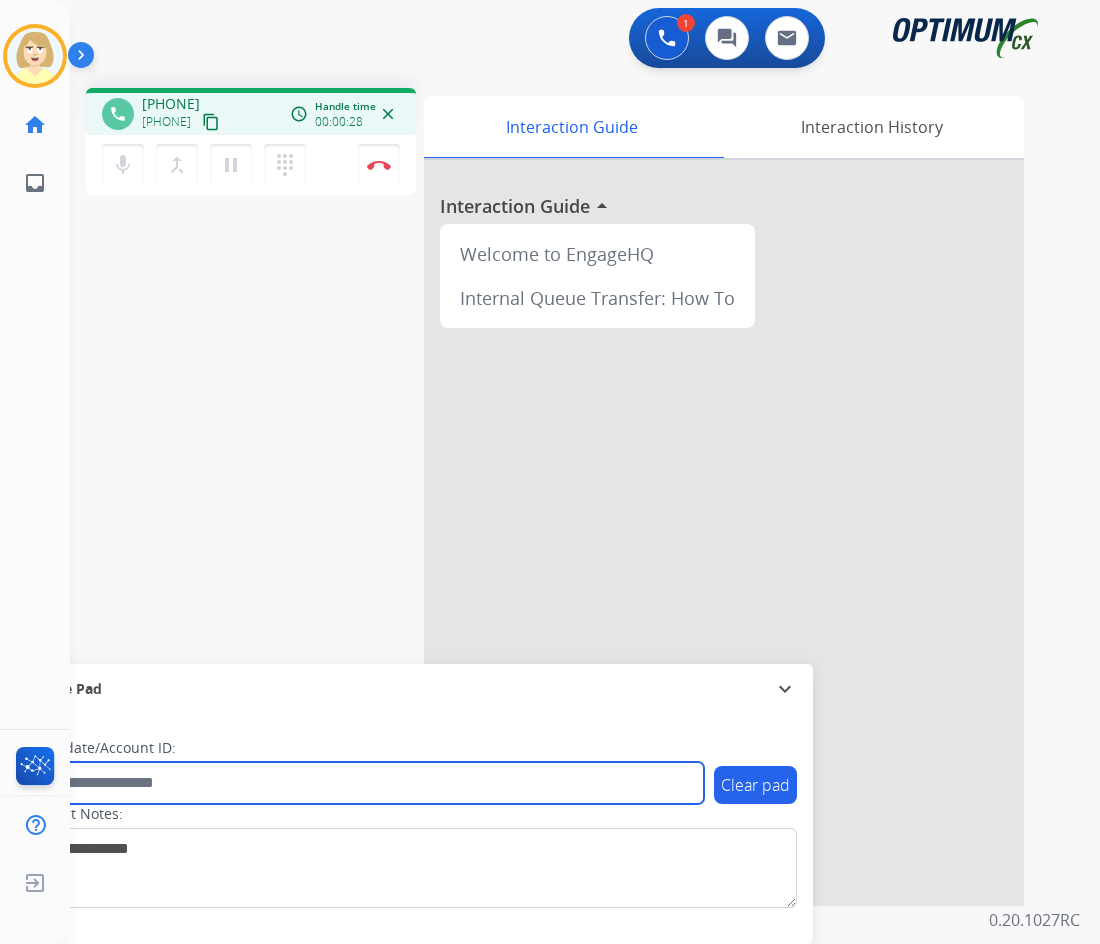 click at bounding box center (365, 783) 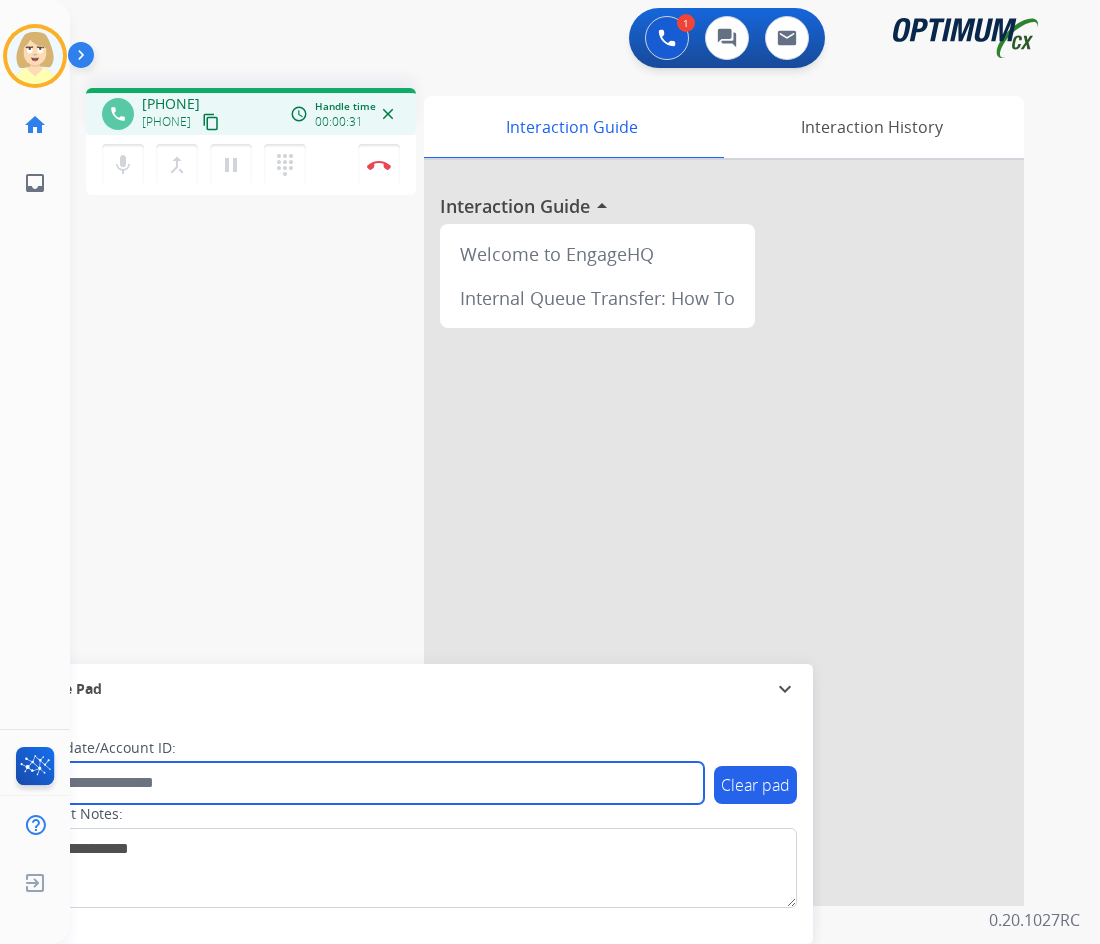 paste on "*******" 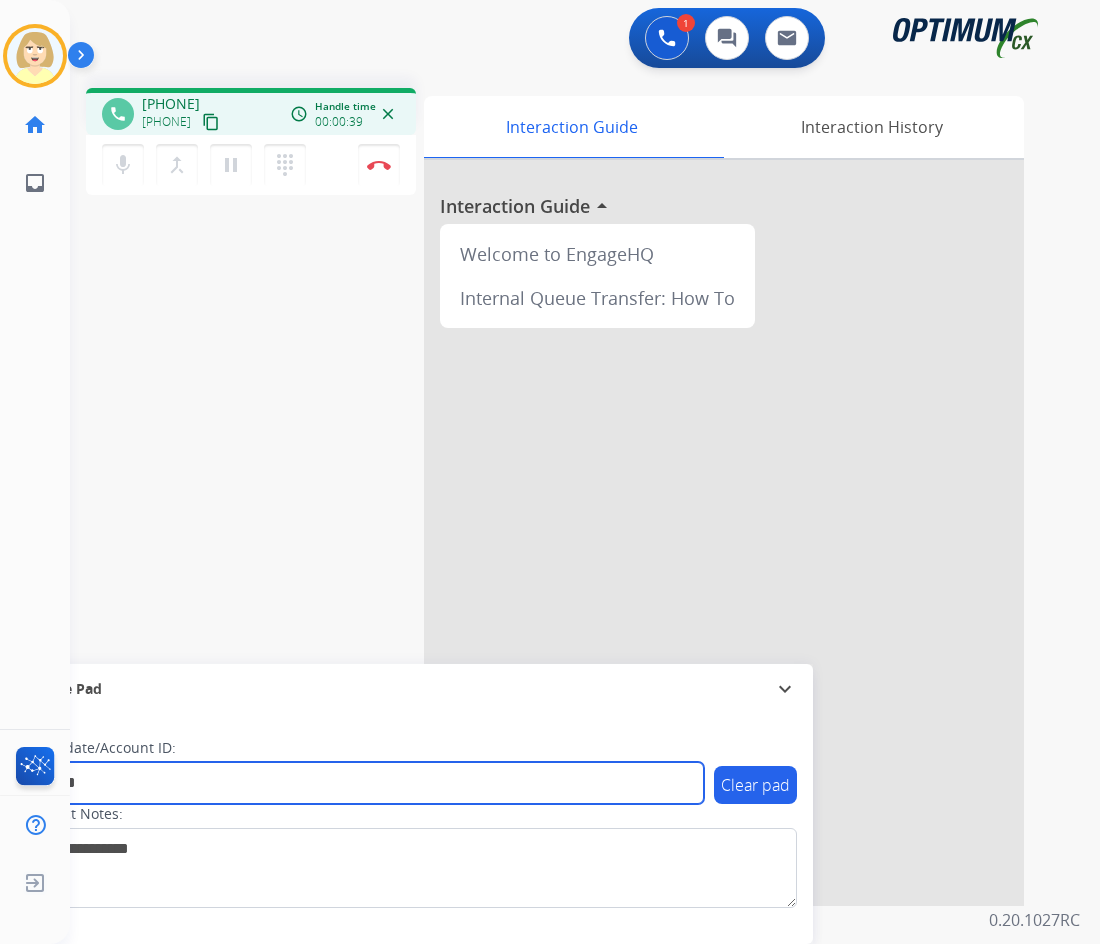 type on "*******" 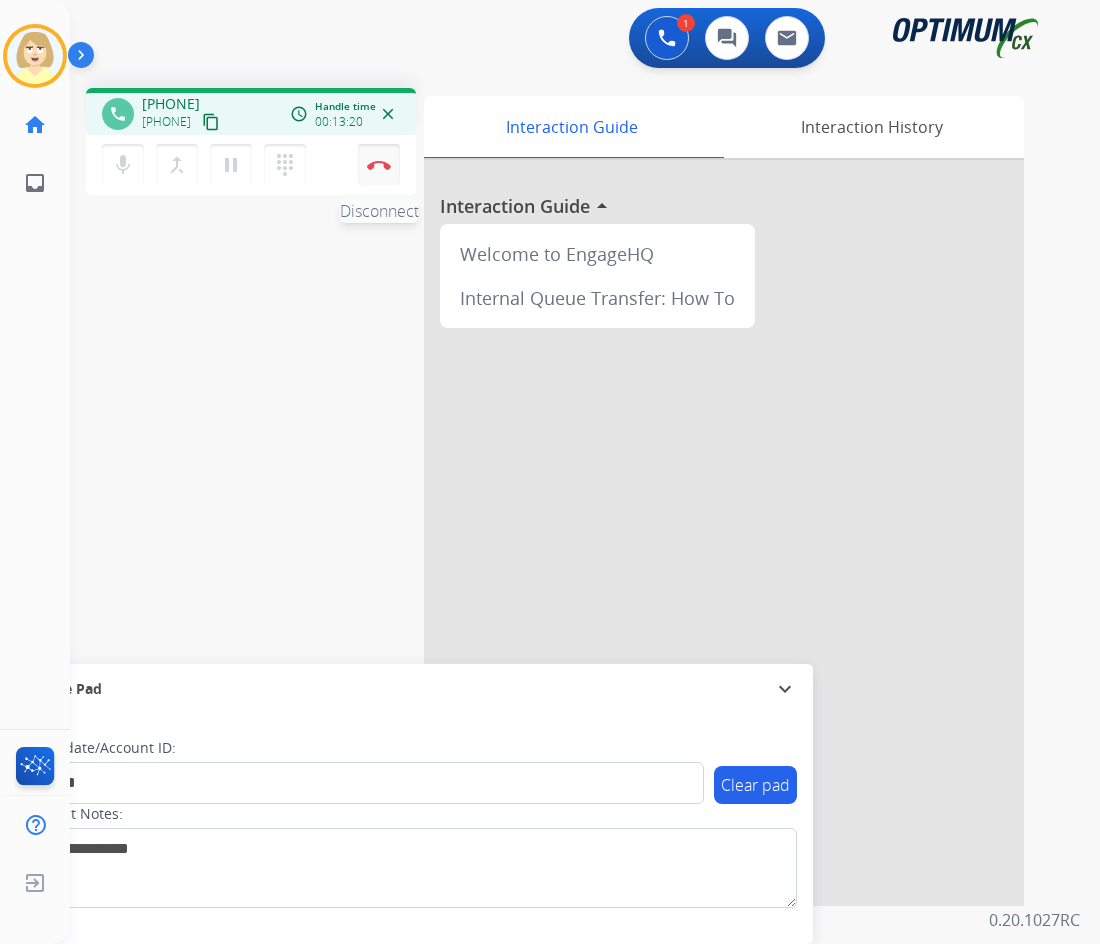 click on "Disconnect" at bounding box center (379, 165) 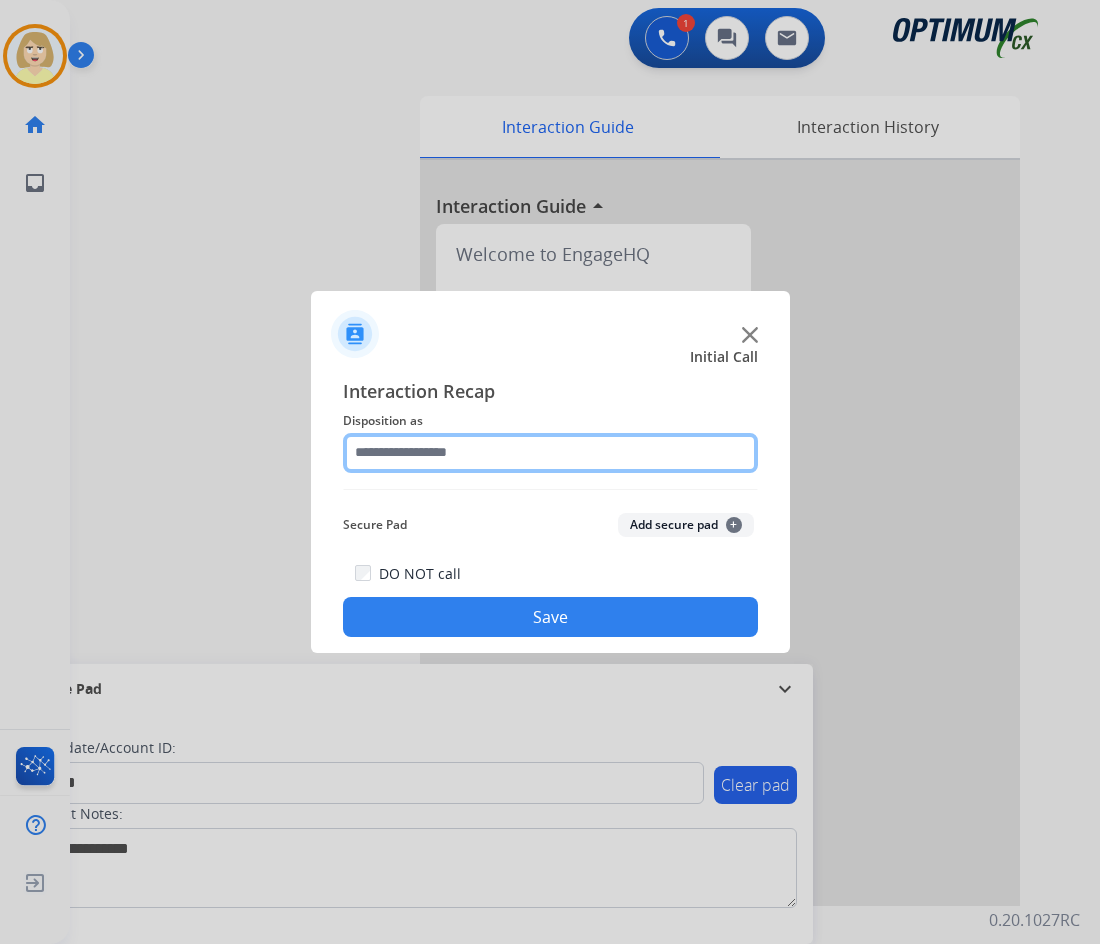 click 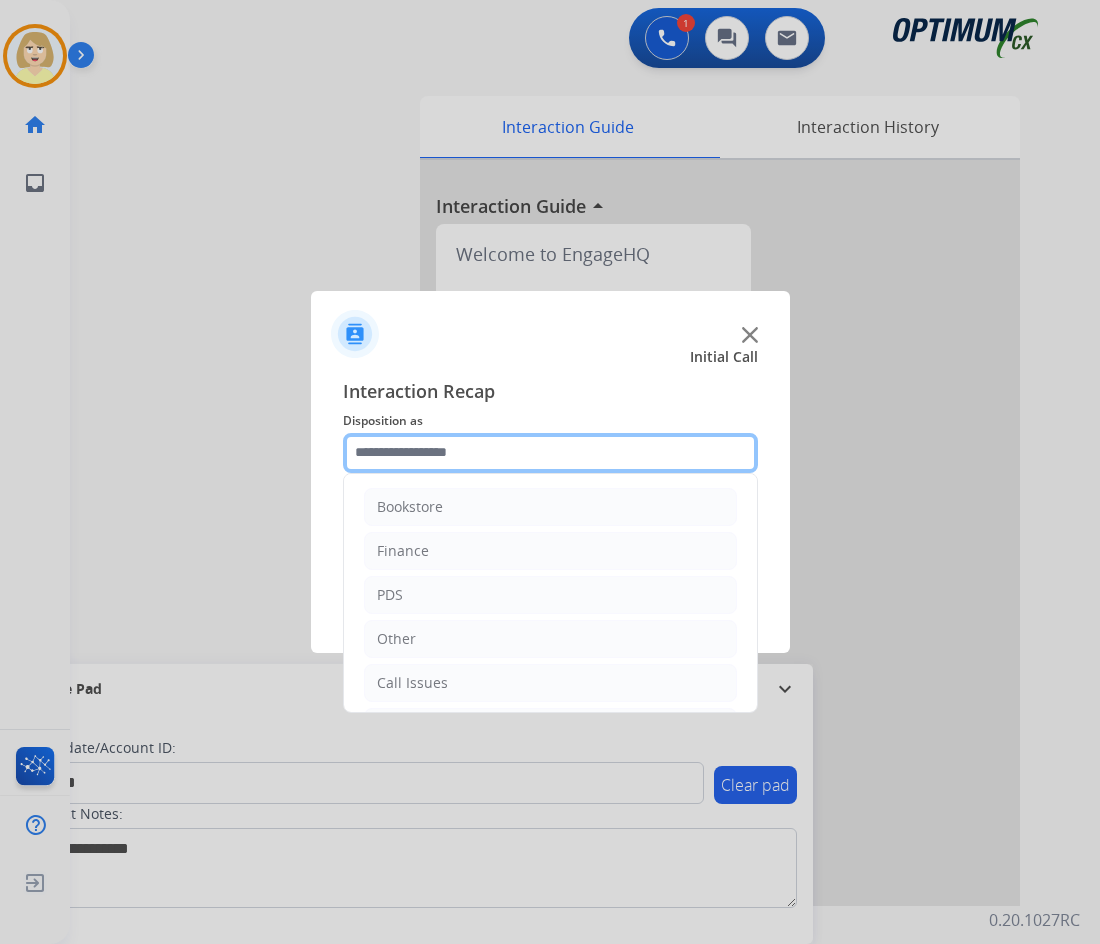 scroll, scrollTop: 136, scrollLeft: 0, axis: vertical 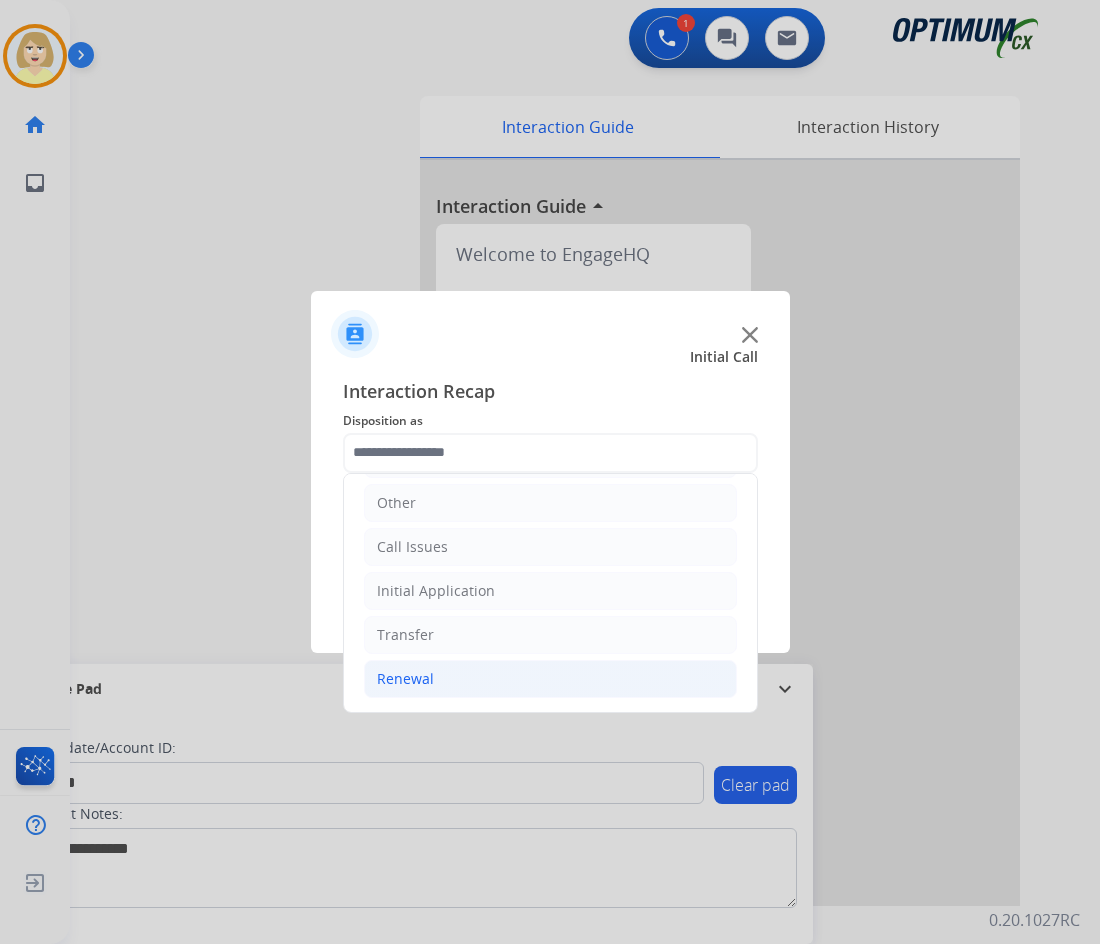 click on "Renewal" 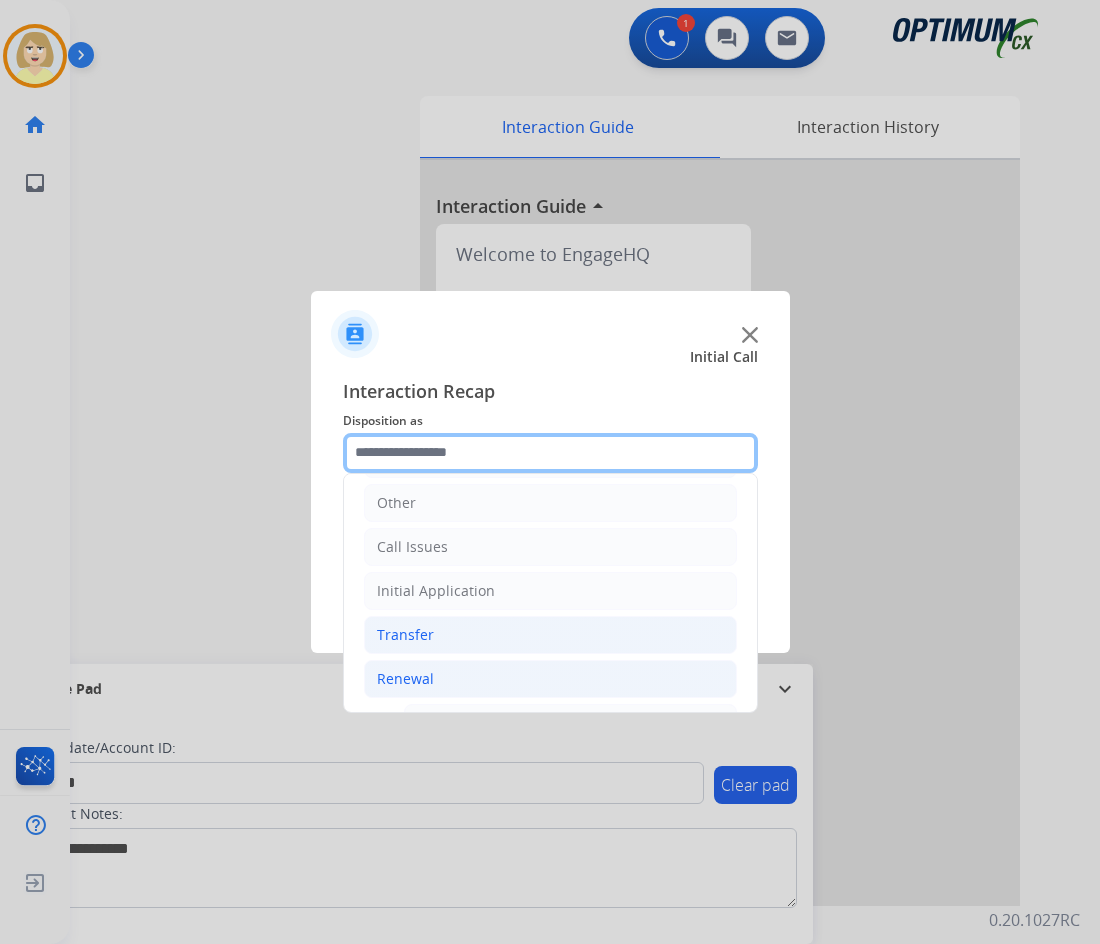 scroll, scrollTop: 536, scrollLeft: 0, axis: vertical 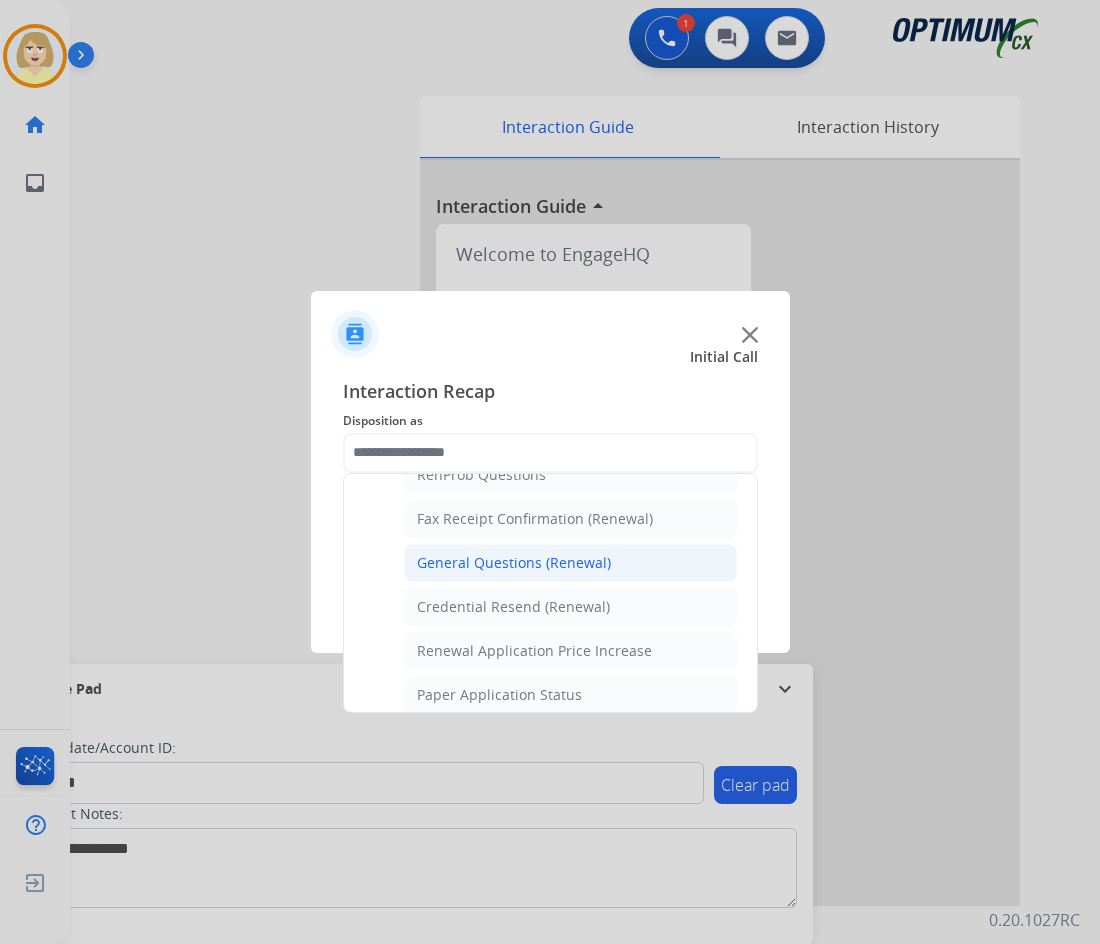 click on "General Questions (Renewal)" 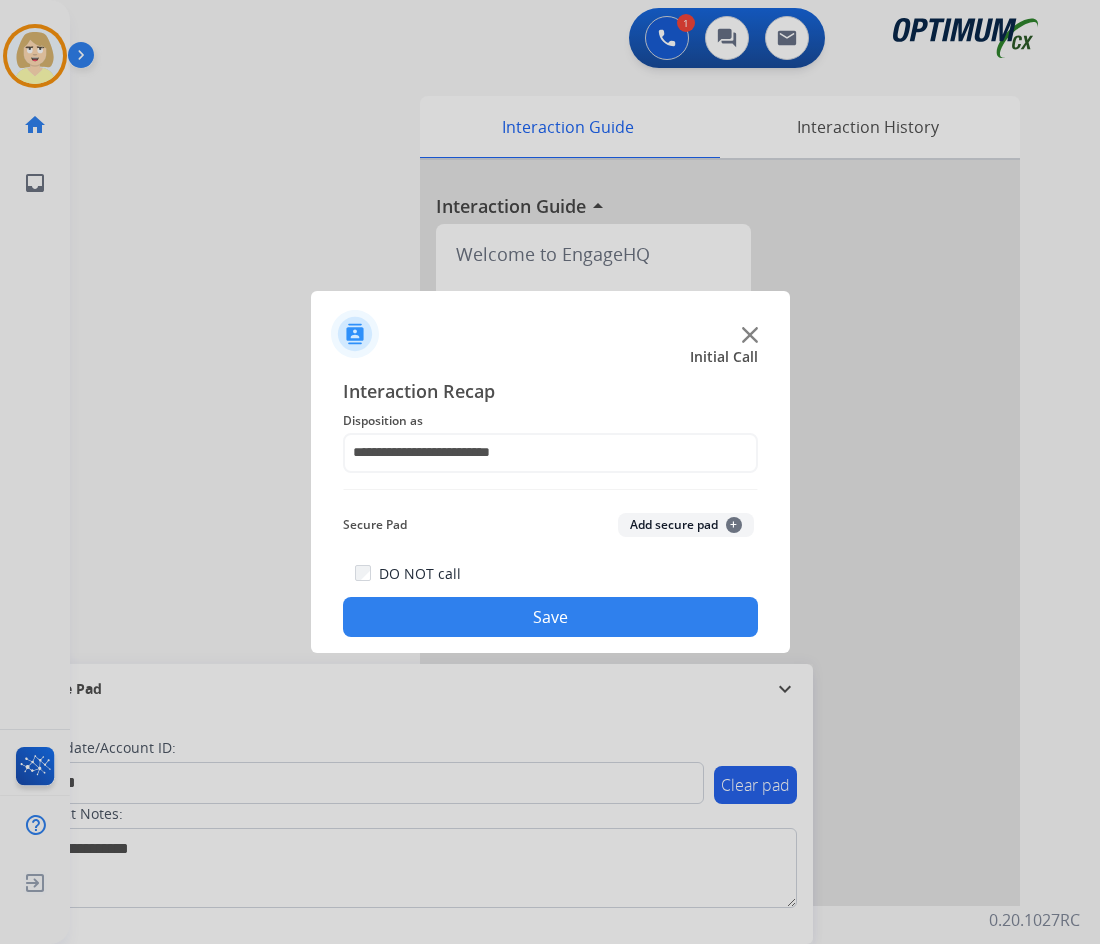 click on "Add secure pad  +" 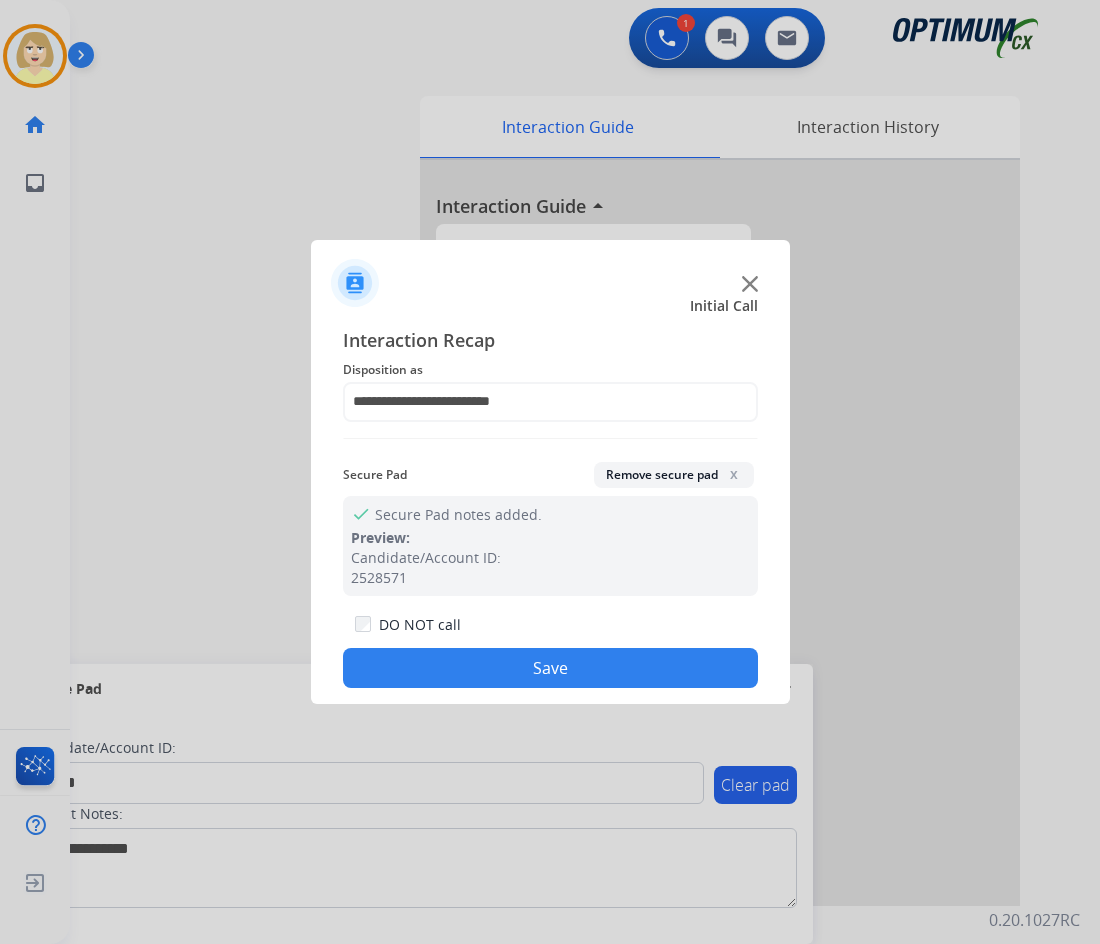 click on "Save" 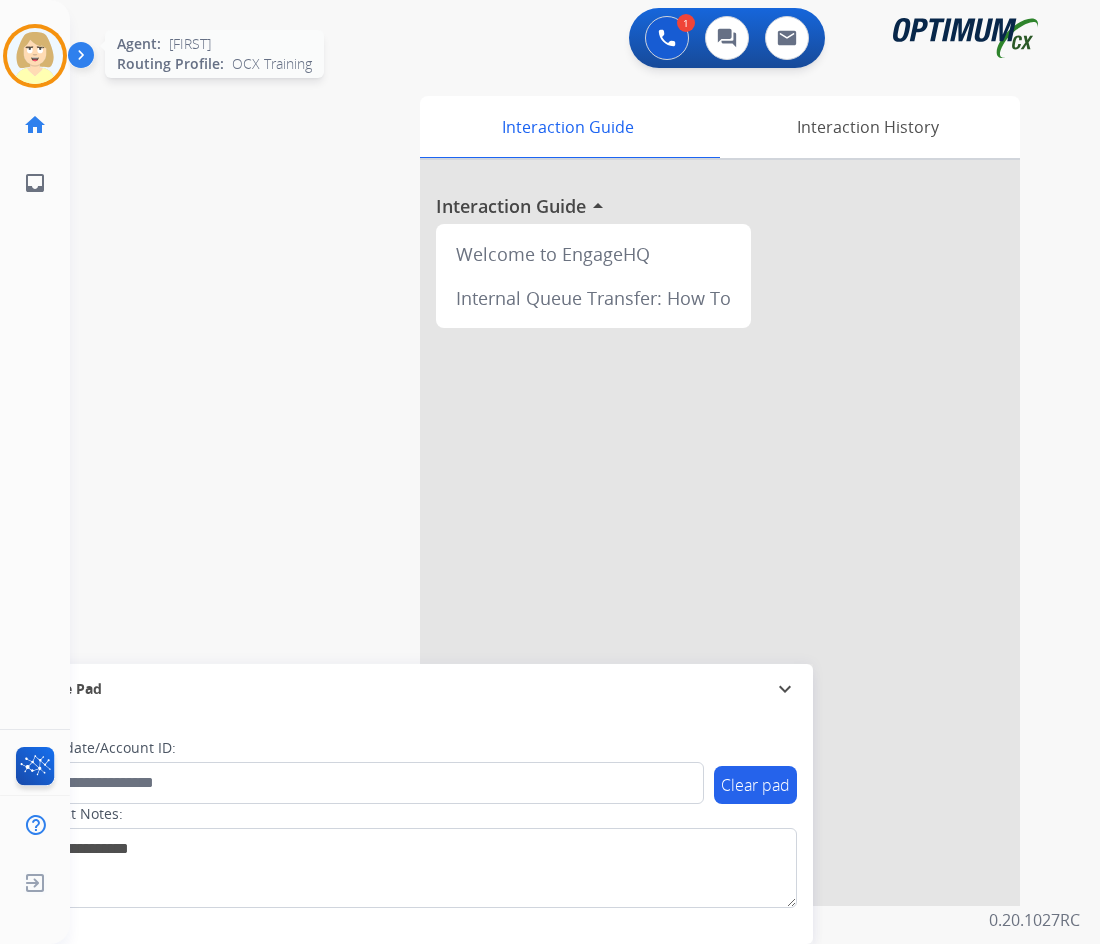 click at bounding box center [35, 56] 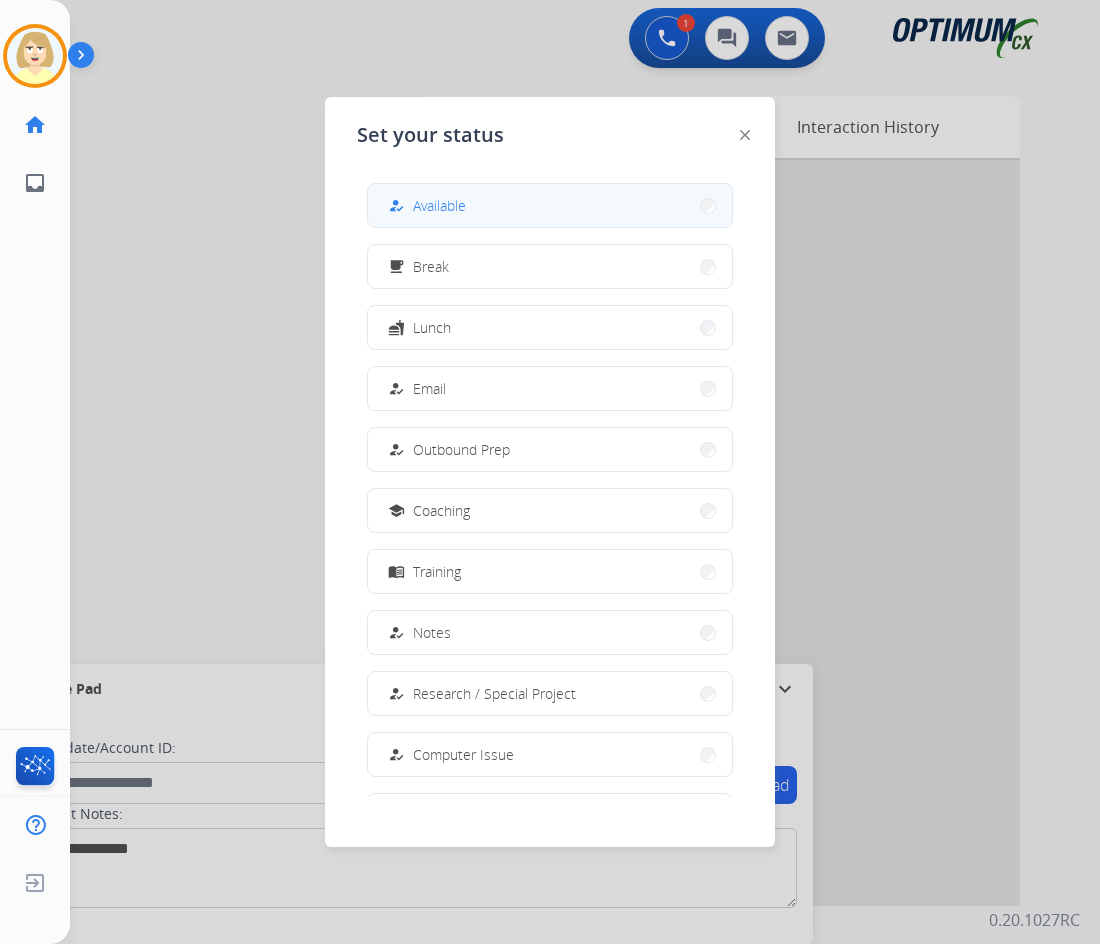 click on "Available" at bounding box center [439, 205] 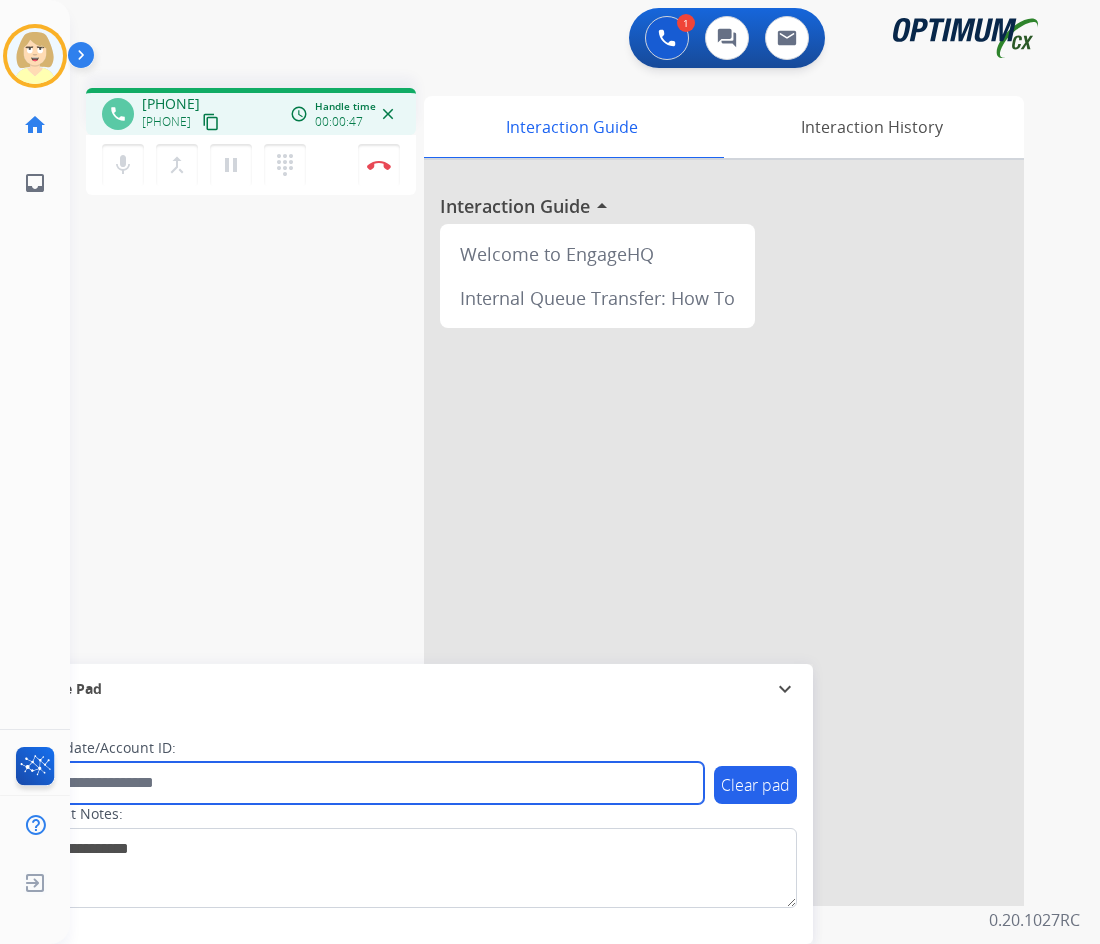 click at bounding box center [365, 783] 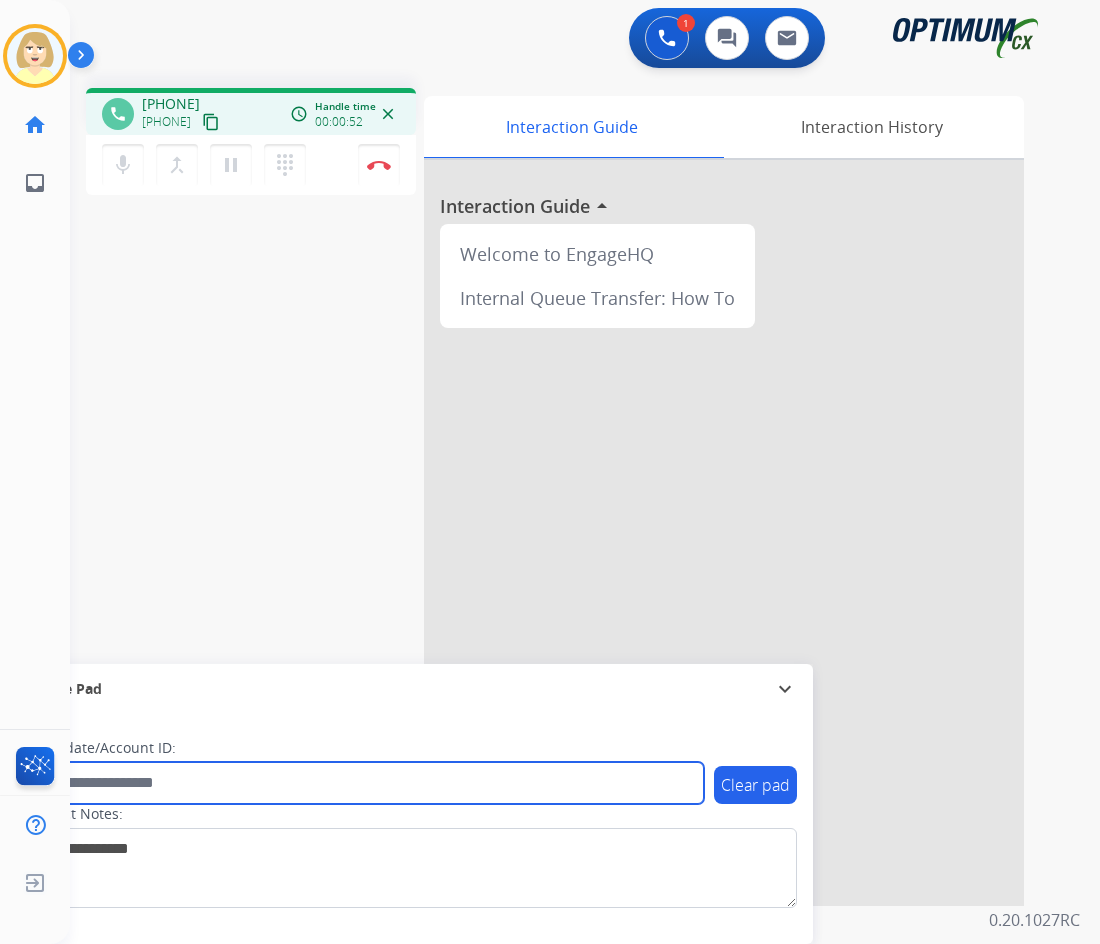 click at bounding box center (365, 783) 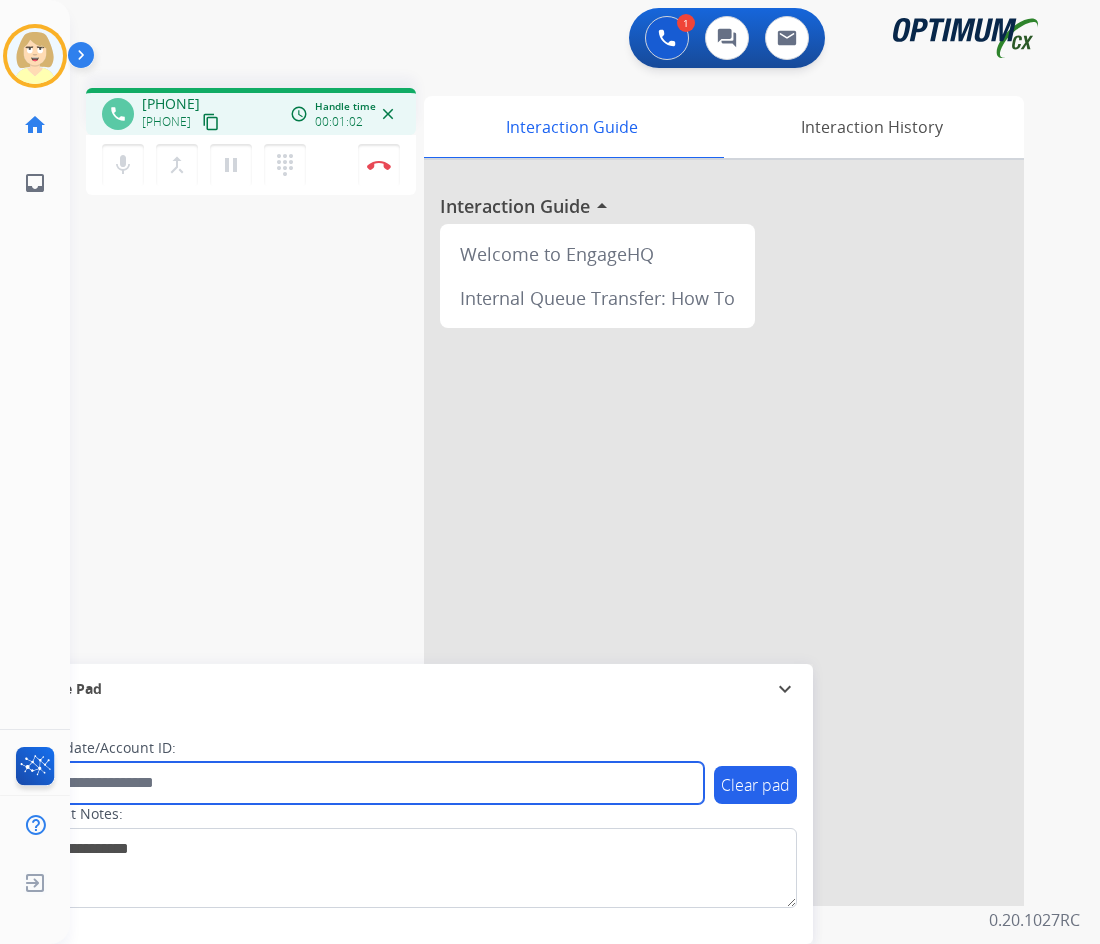 click at bounding box center [365, 783] 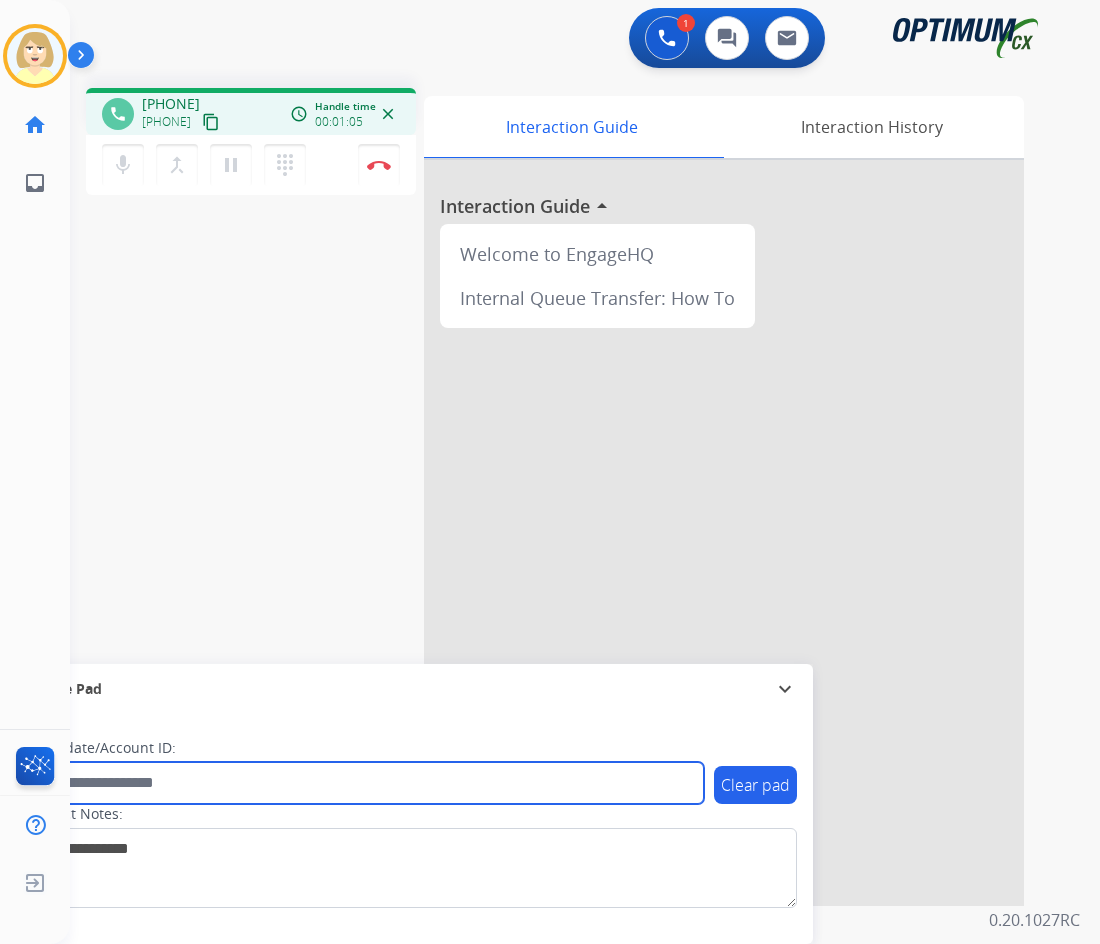 paste on "*******" 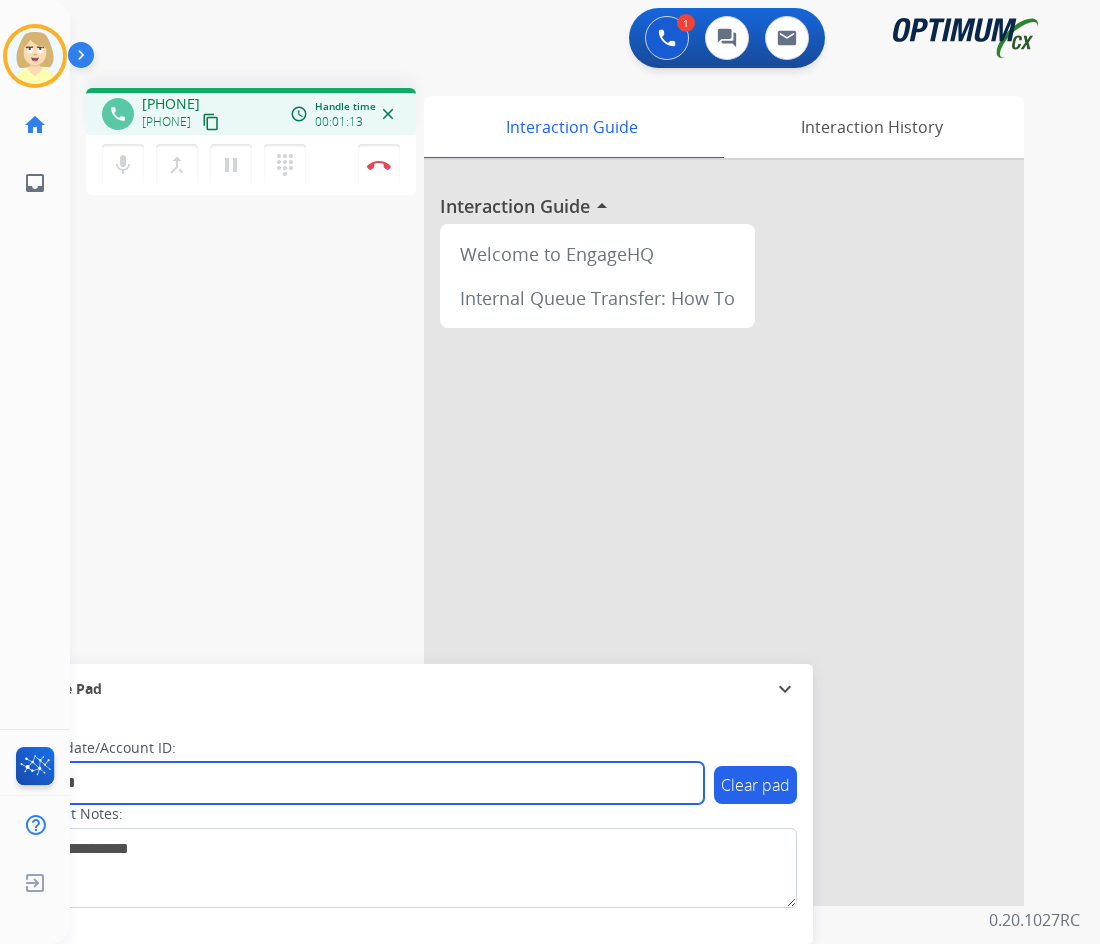 type on "*******" 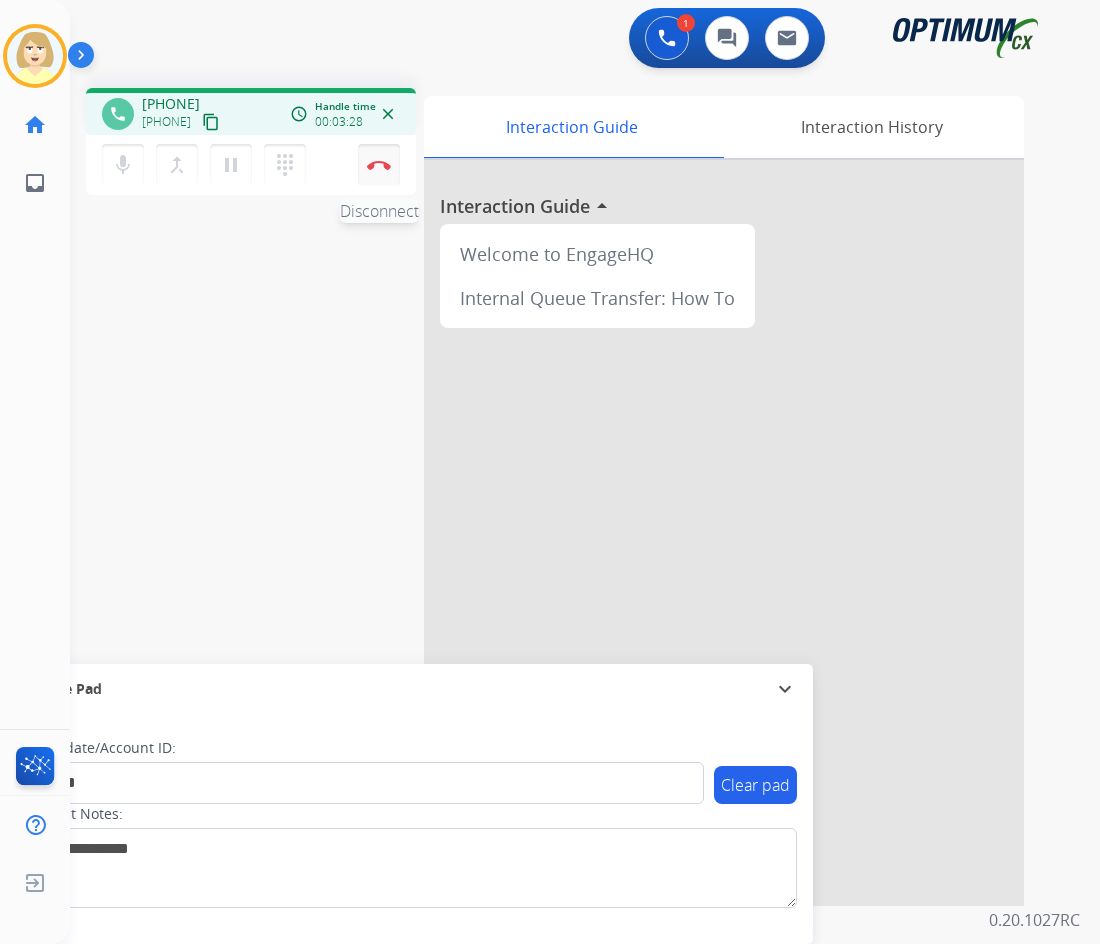 click on "Disconnect" at bounding box center [379, 165] 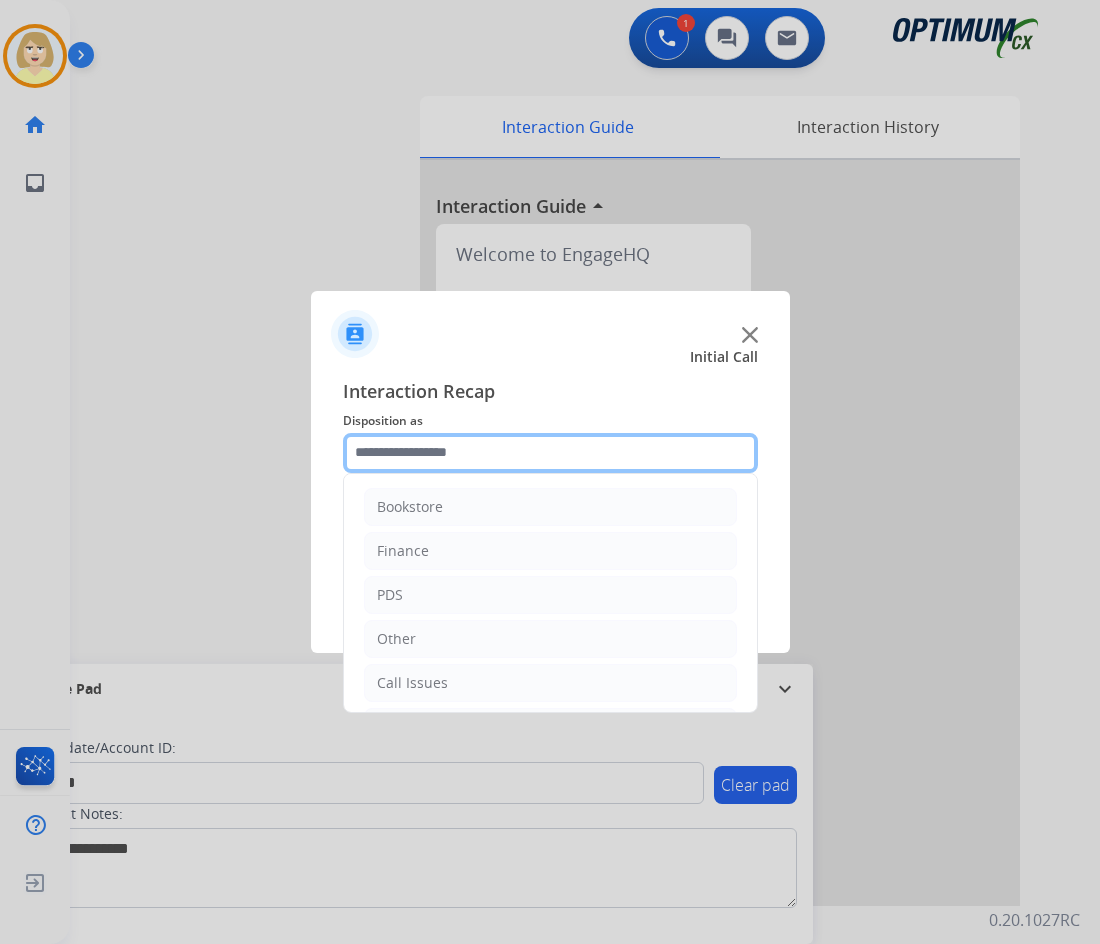 click 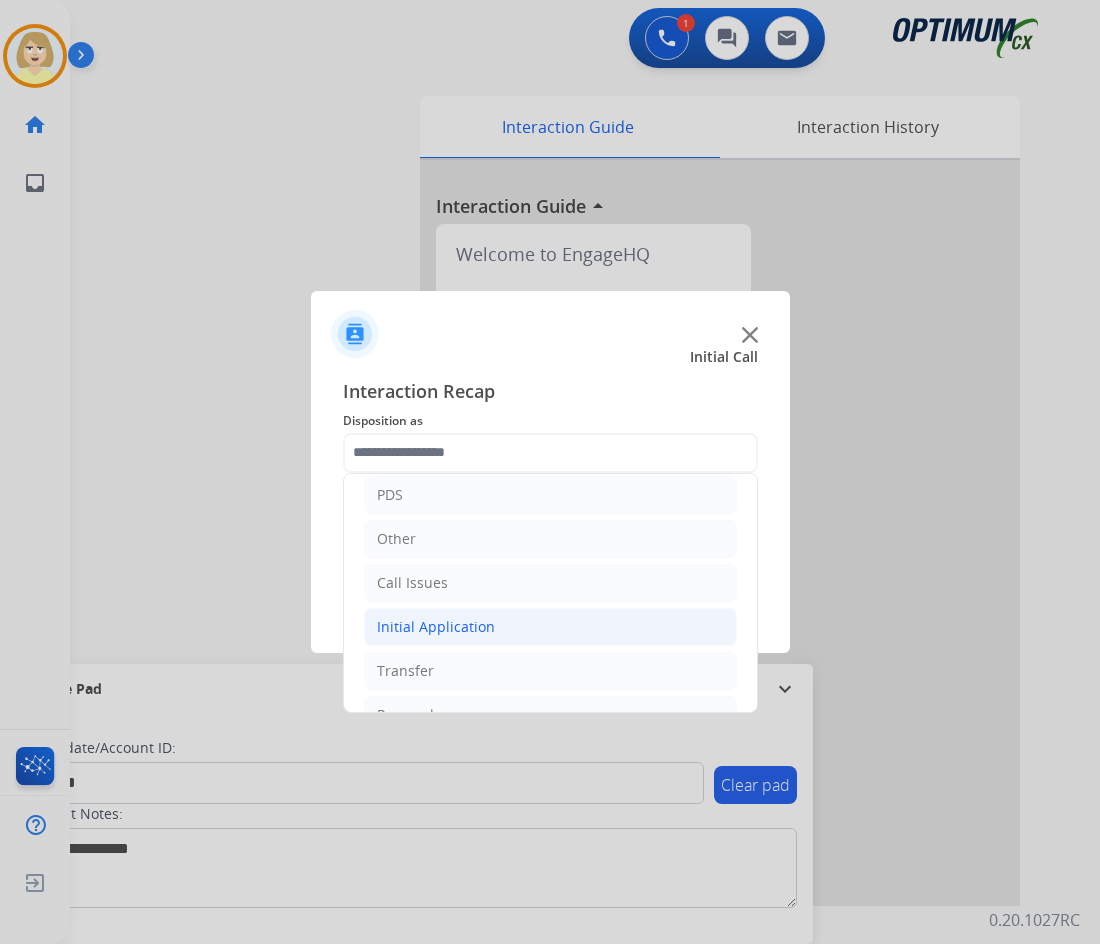 click on "Initial Application" 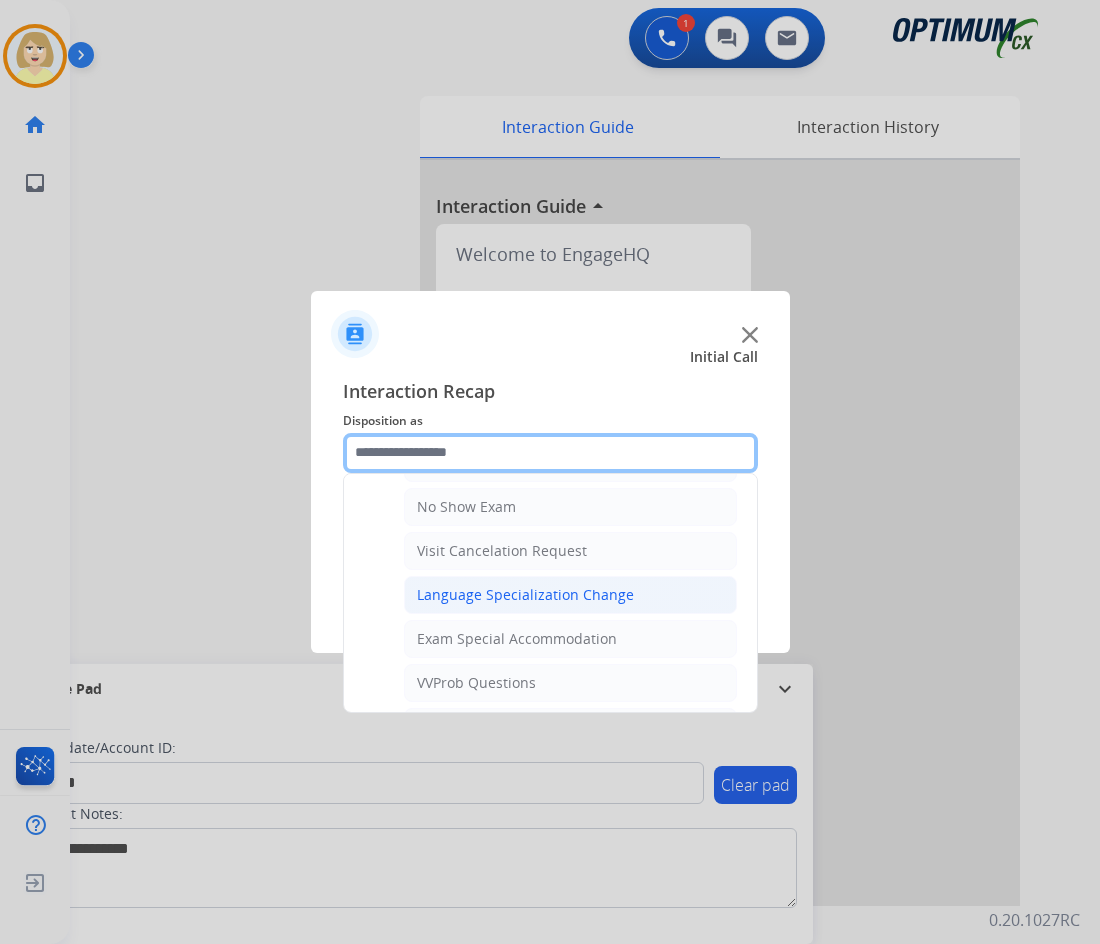scroll, scrollTop: 1200, scrollLeft: 0, axis: vertical 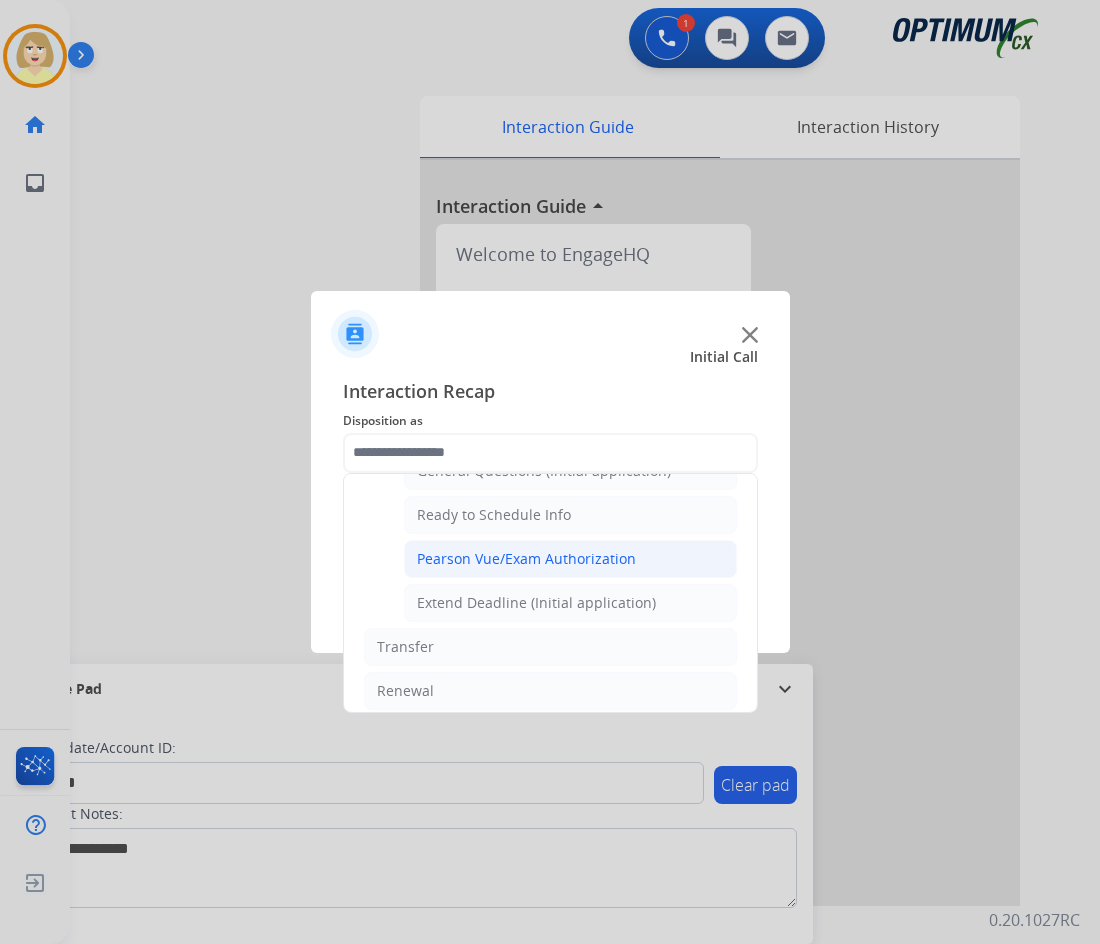 click on "Pearson Vue/Exam Authorization" 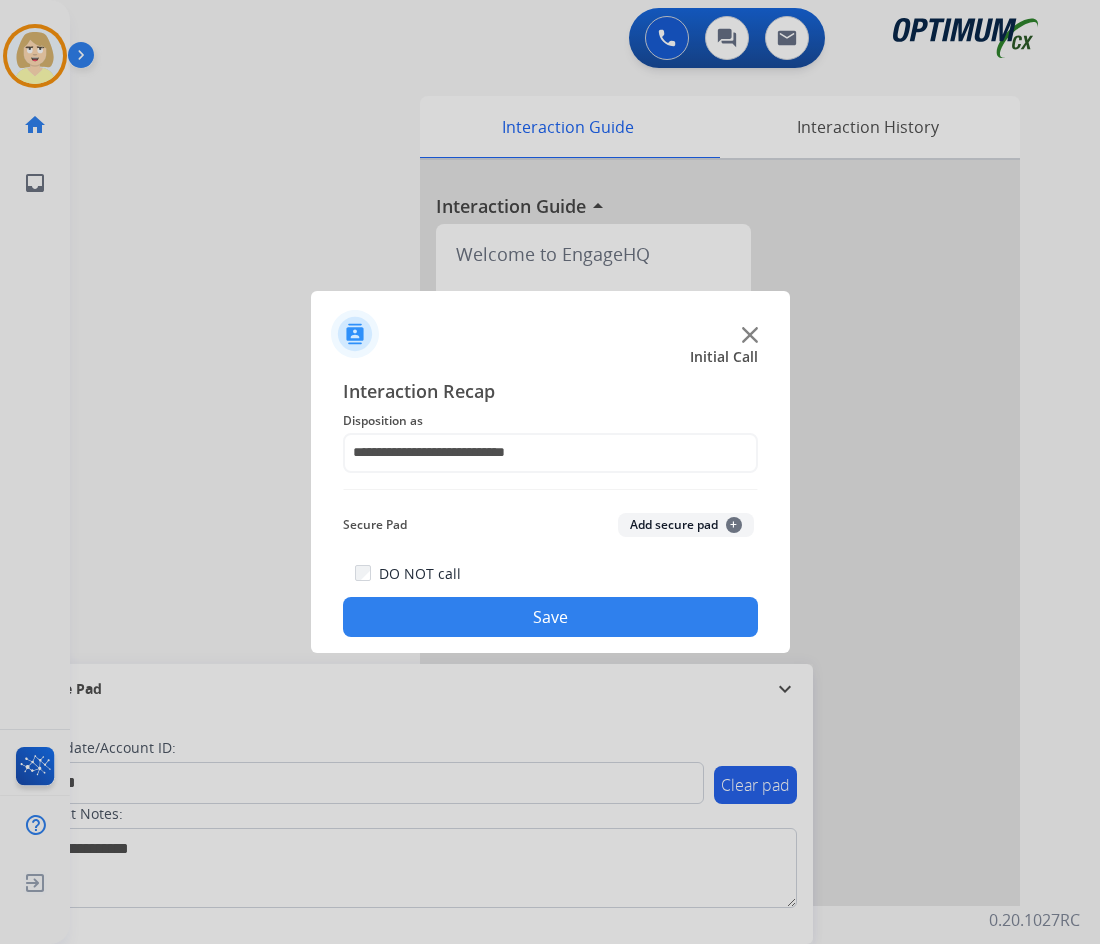 click on "Add secure pad  +" 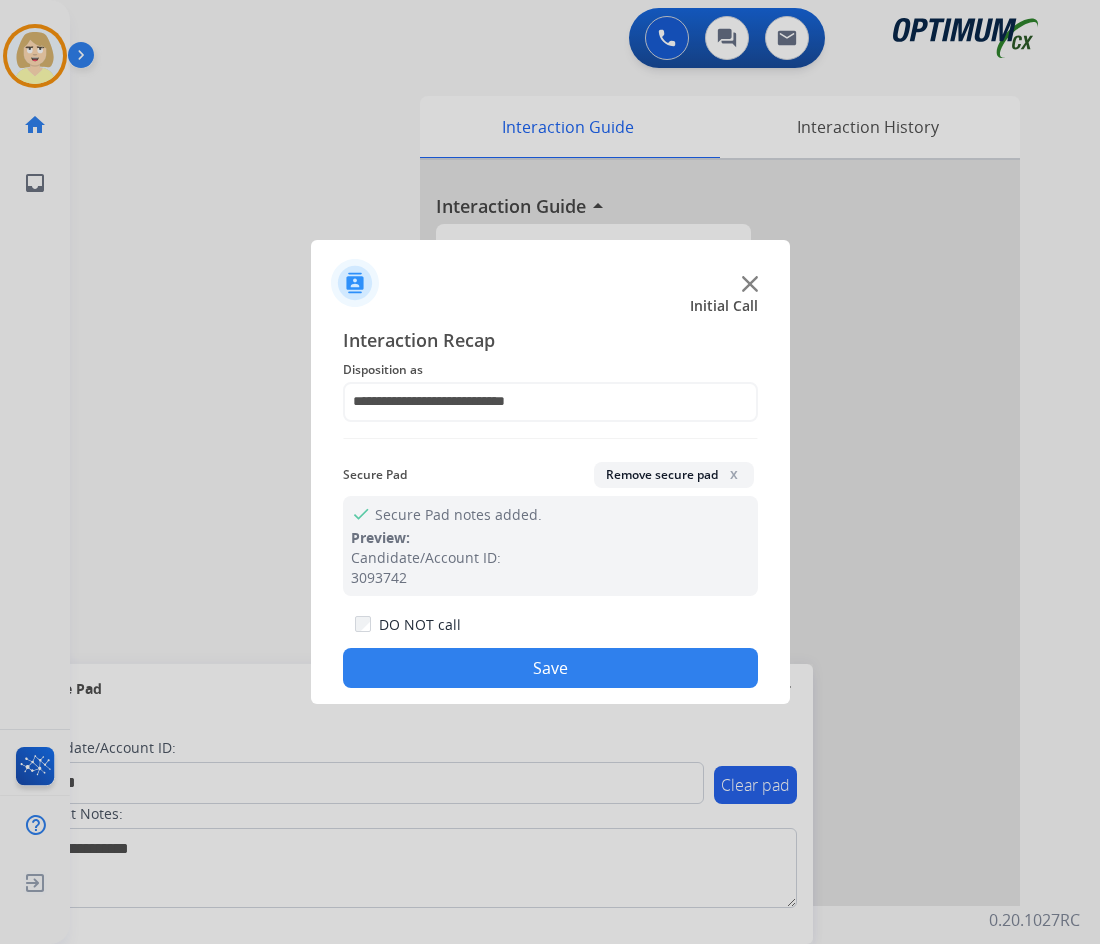 click on "Save" 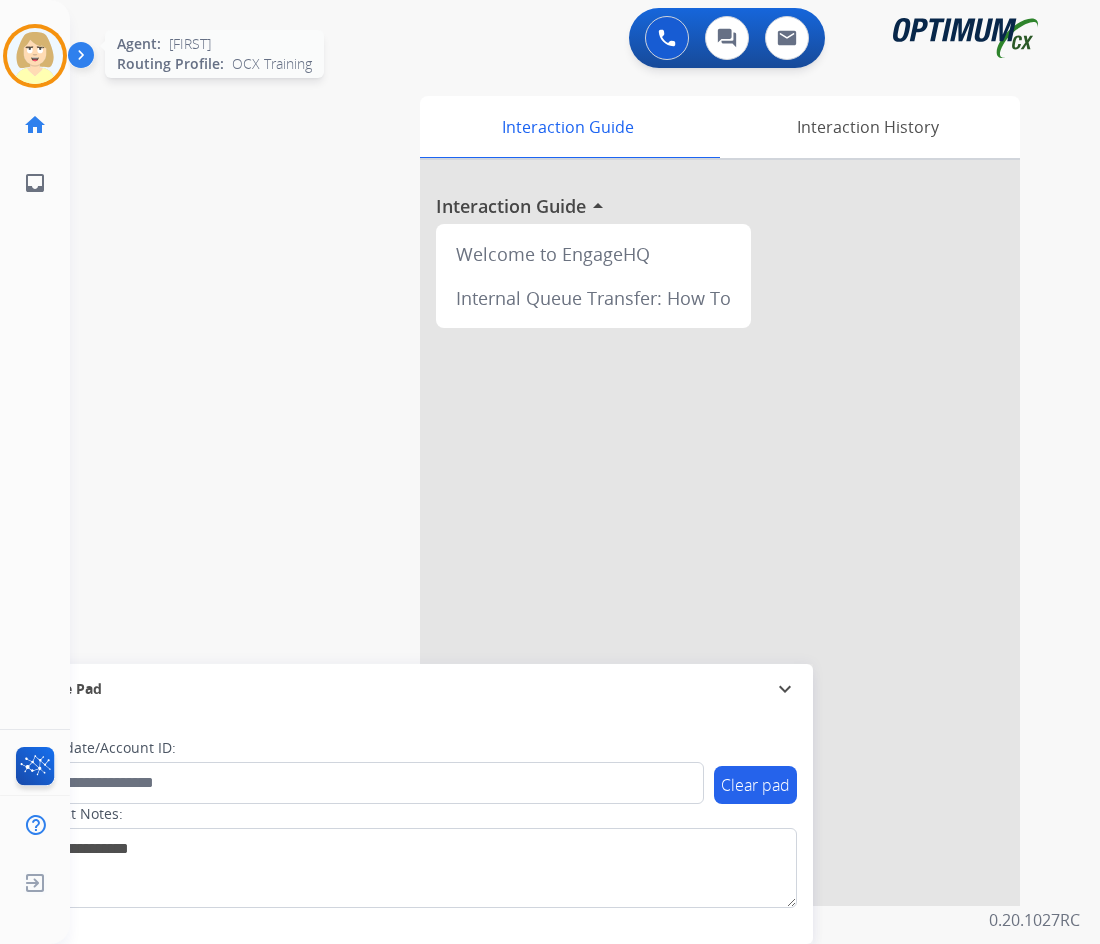 click at bounding box center (35, 56) 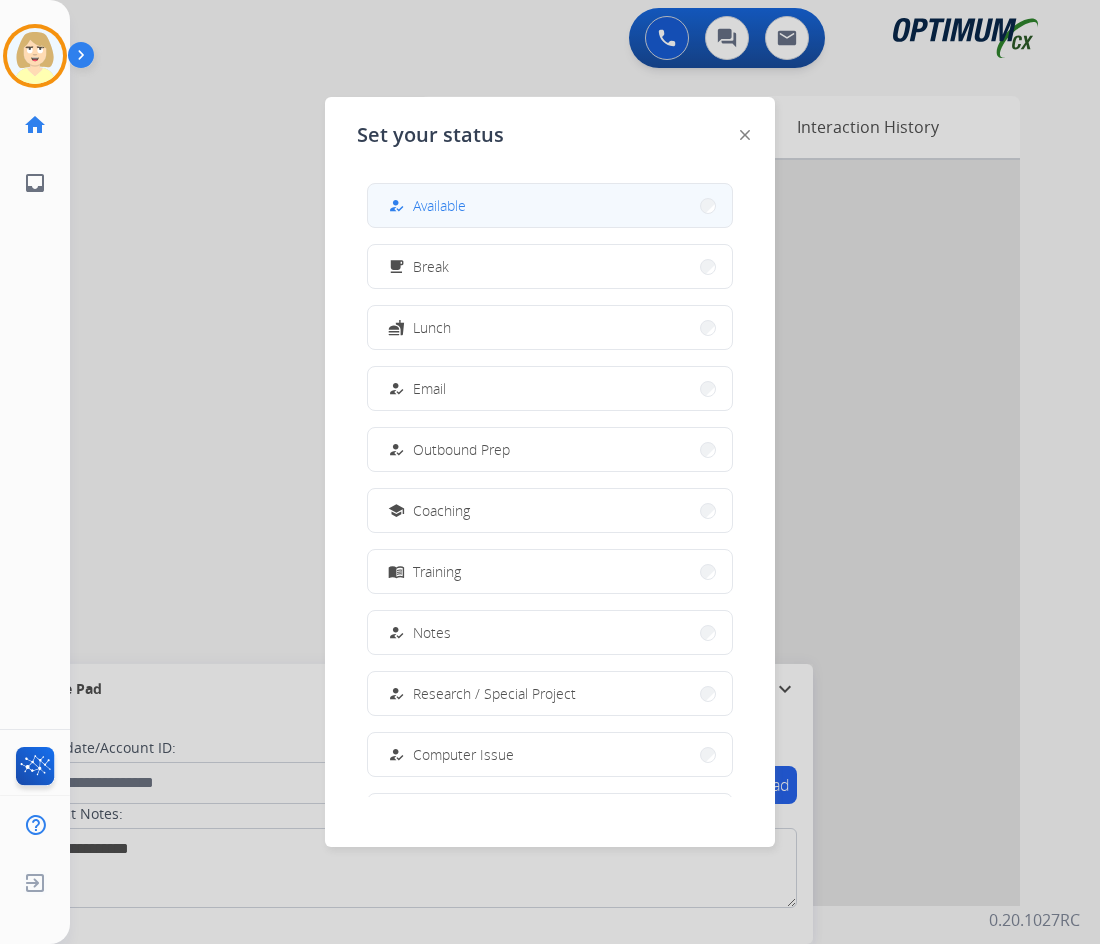 click on "Available" at bounding box center [439, 205] 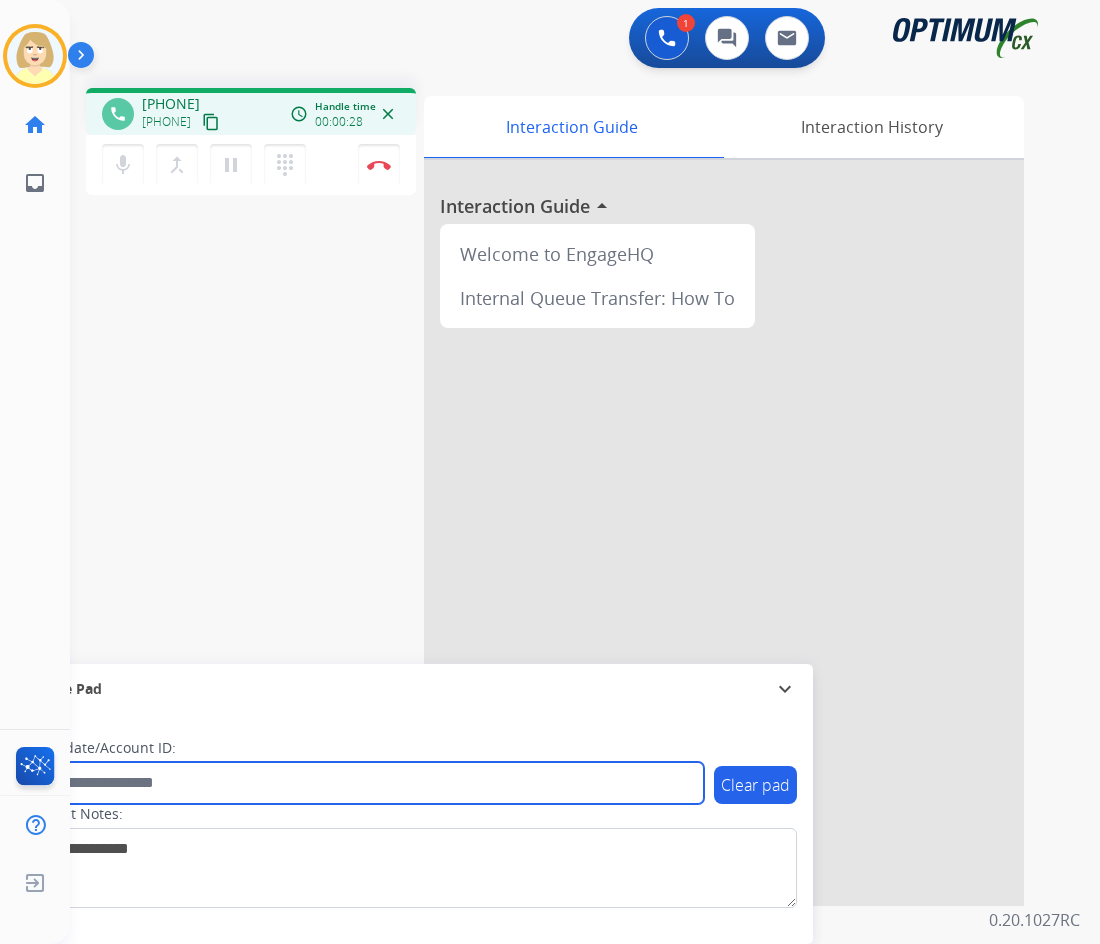 click at bounding box center (365, 783) 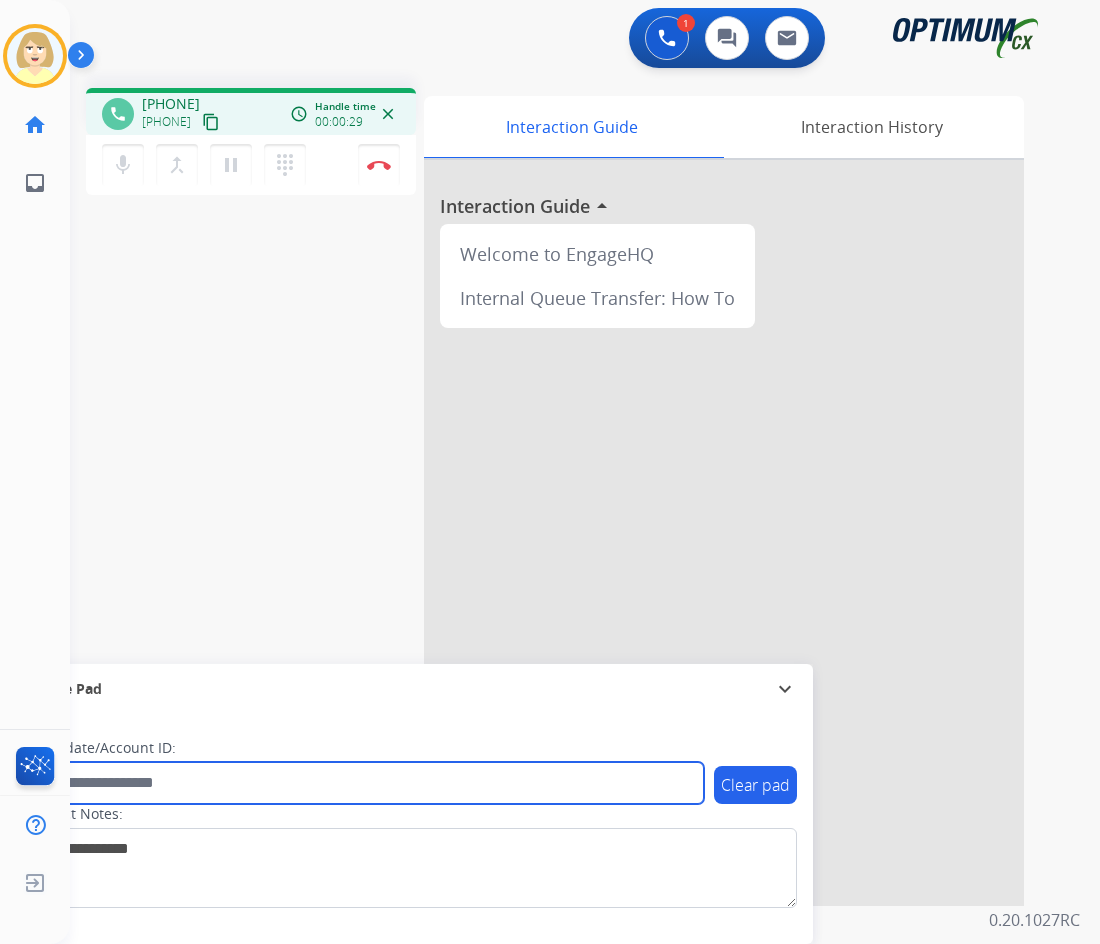 paste on "*******" 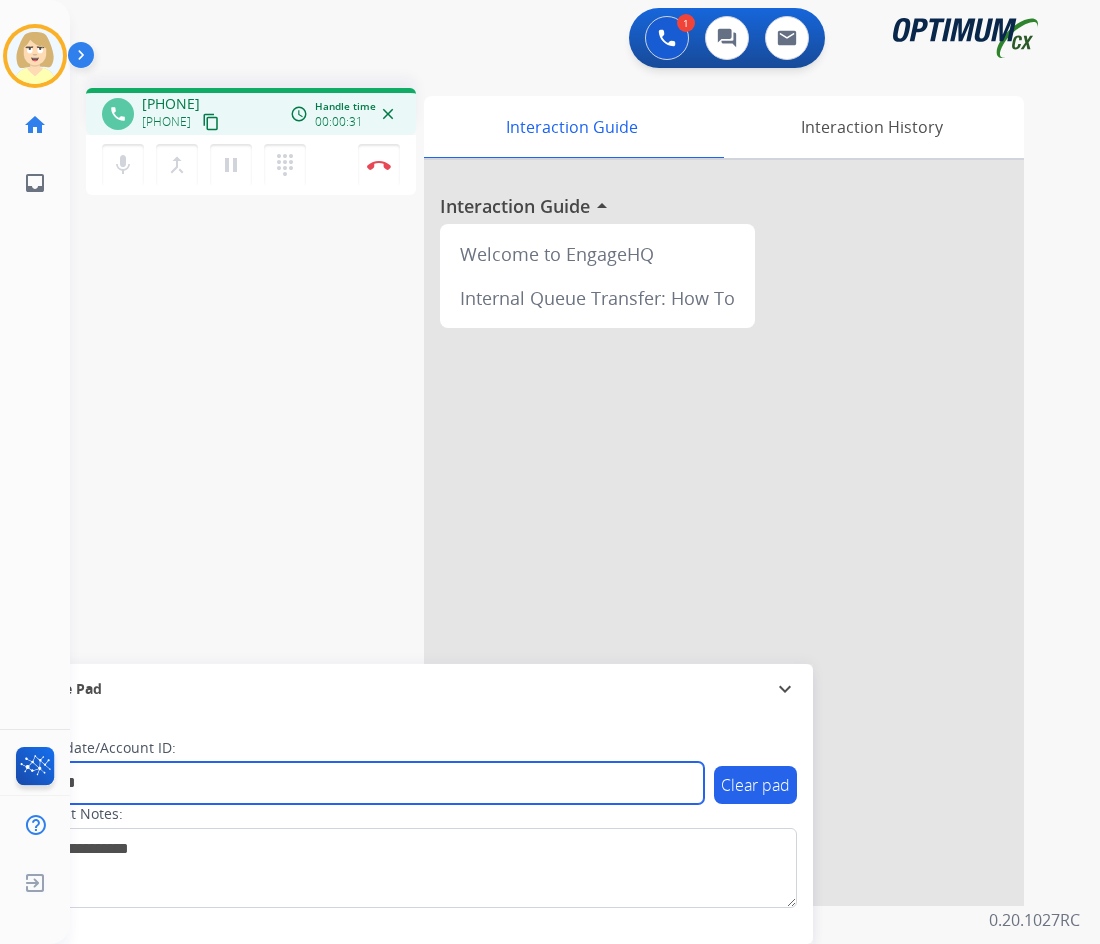 type on "*******" 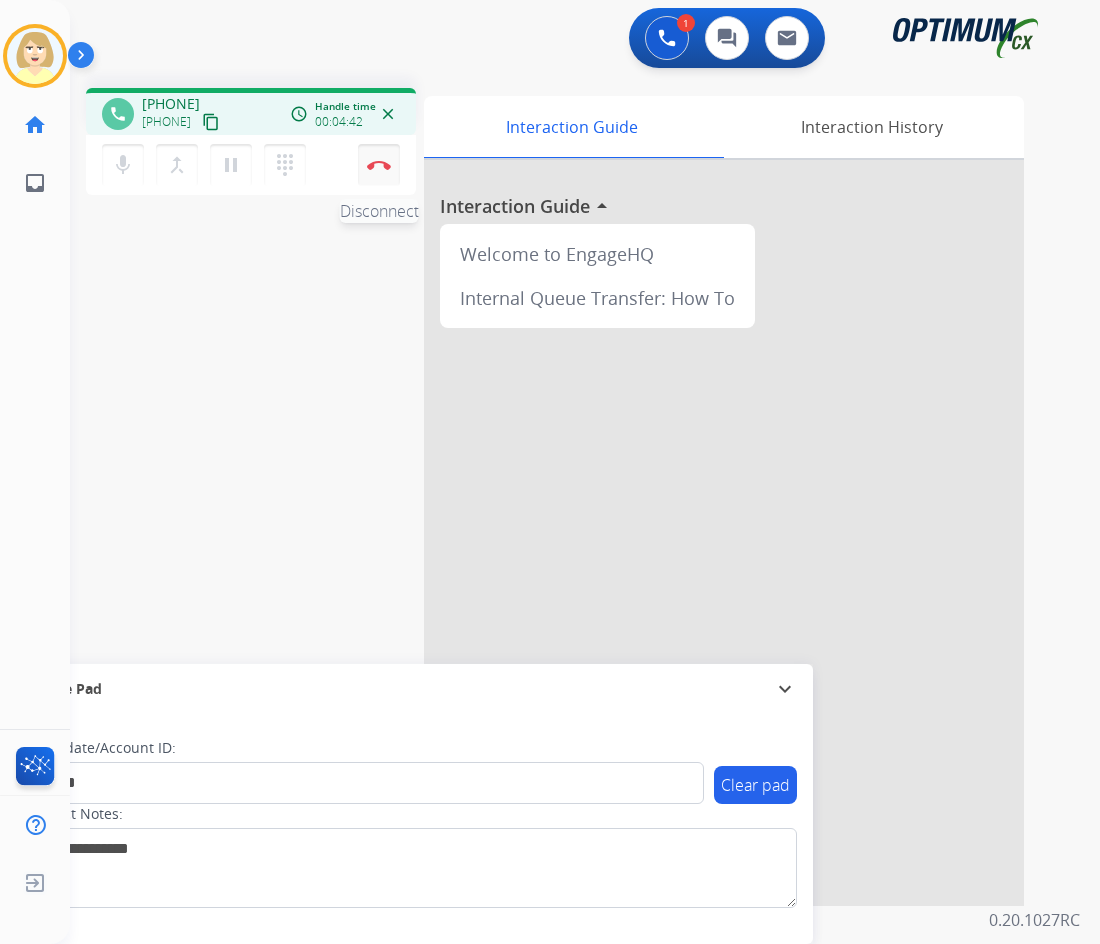 click on "Disconnect" at bounding box center [379, 165] 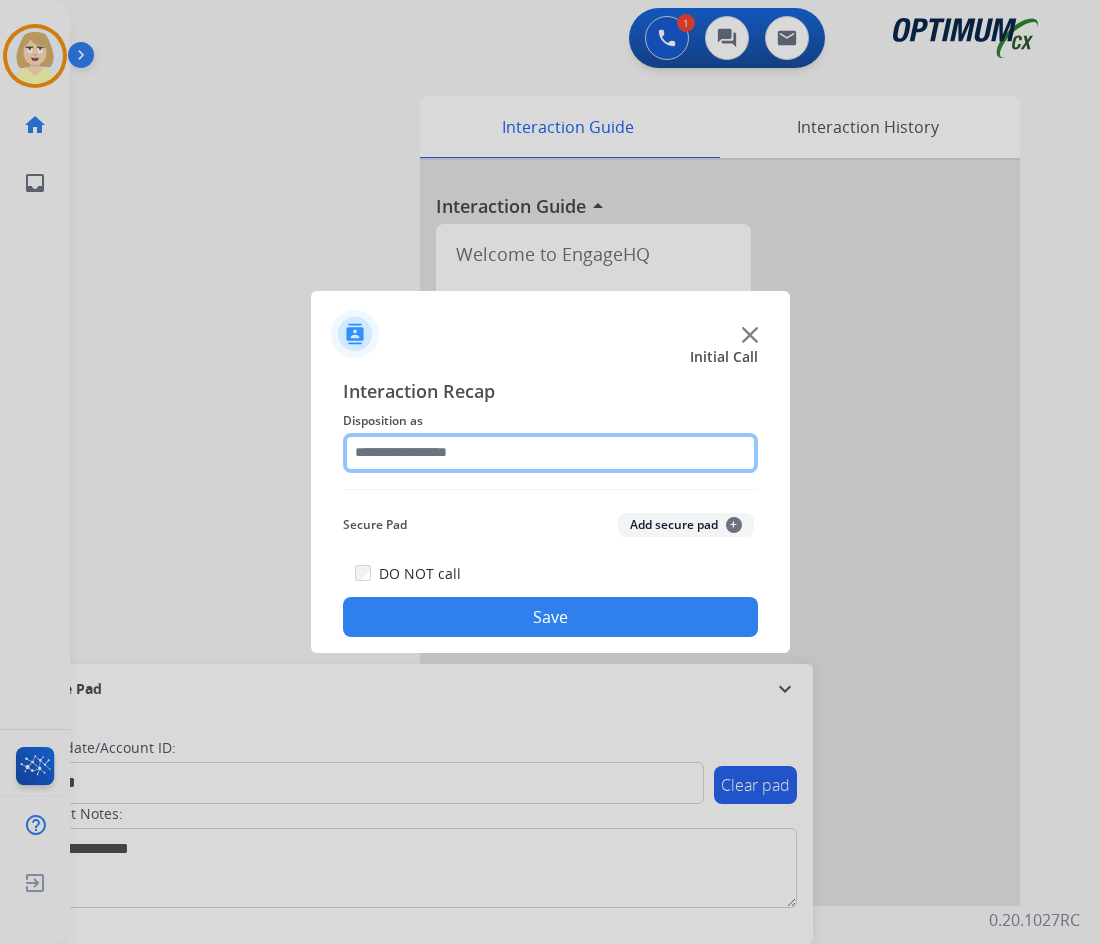 click 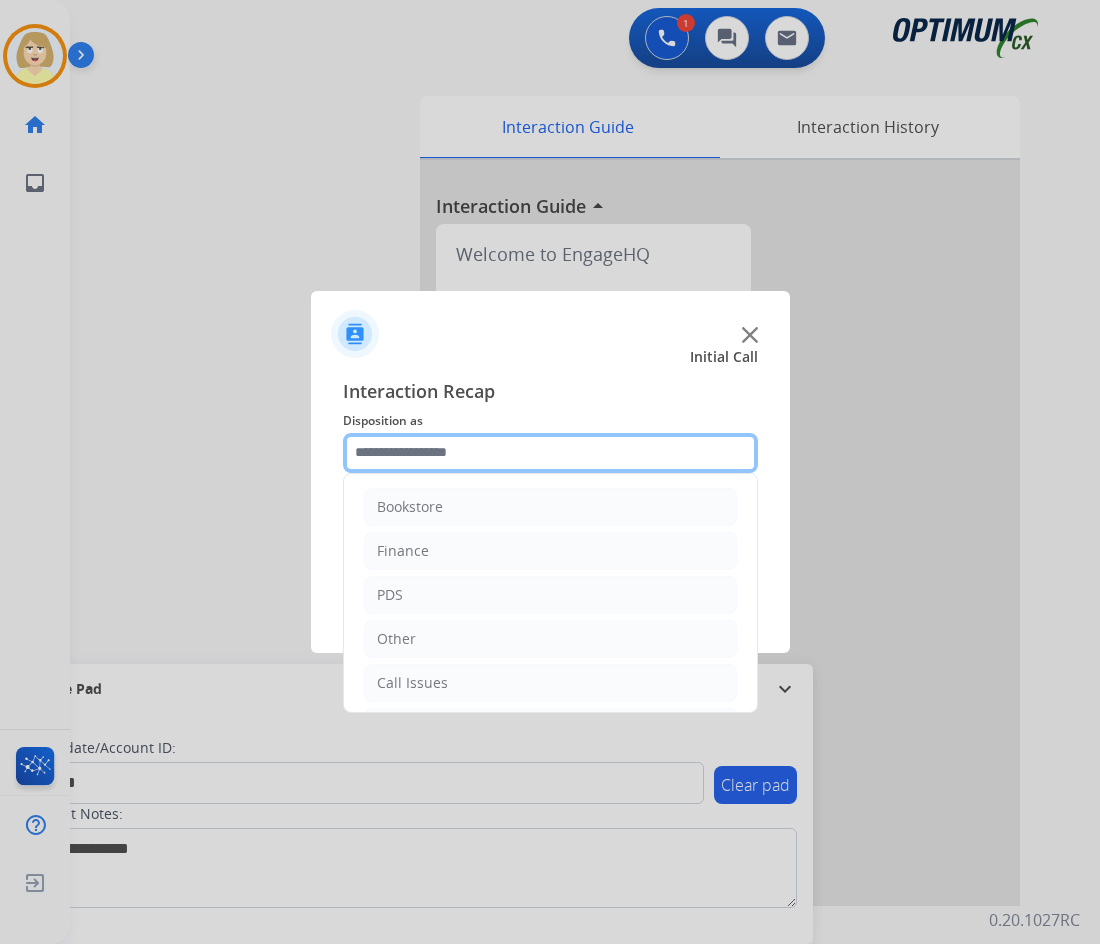 scroll, scrollTop: 136, scrollLeft: 0, axis: vertical 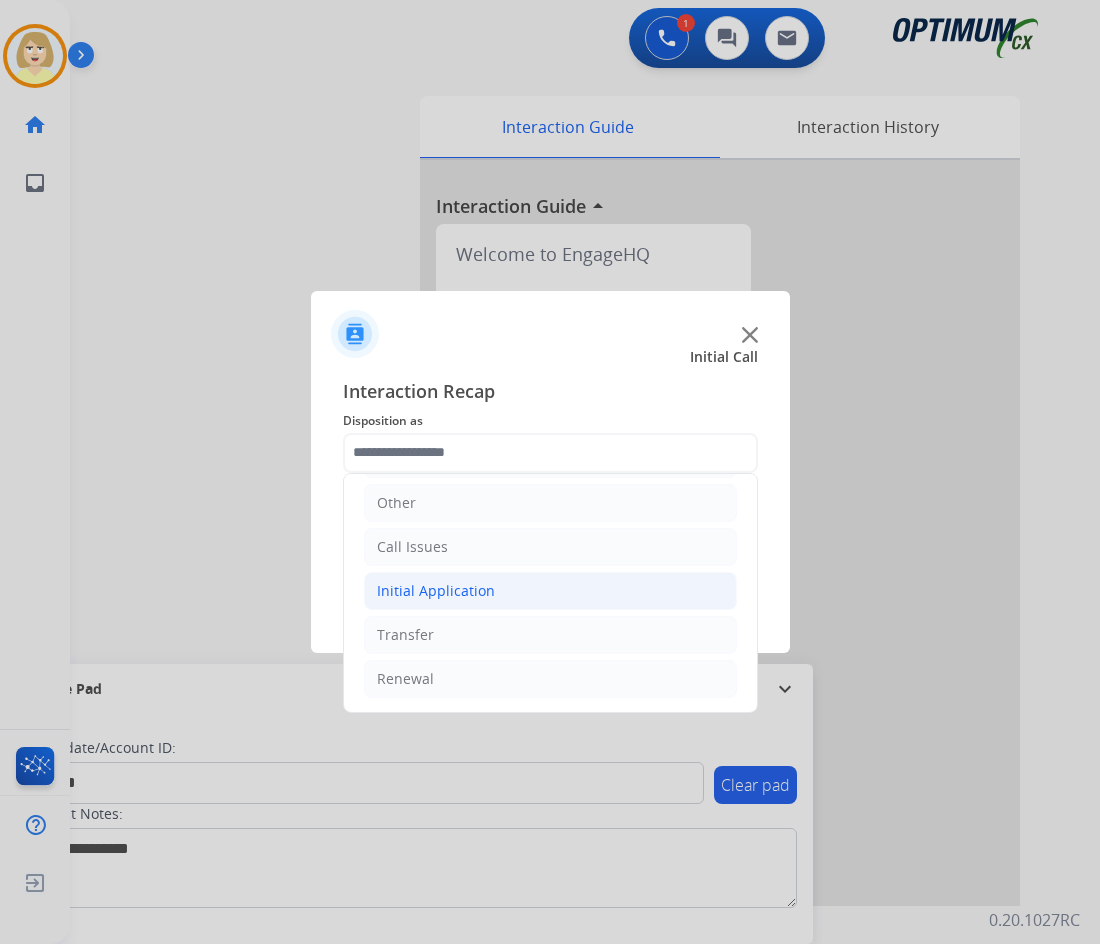 click on "Initial Application" 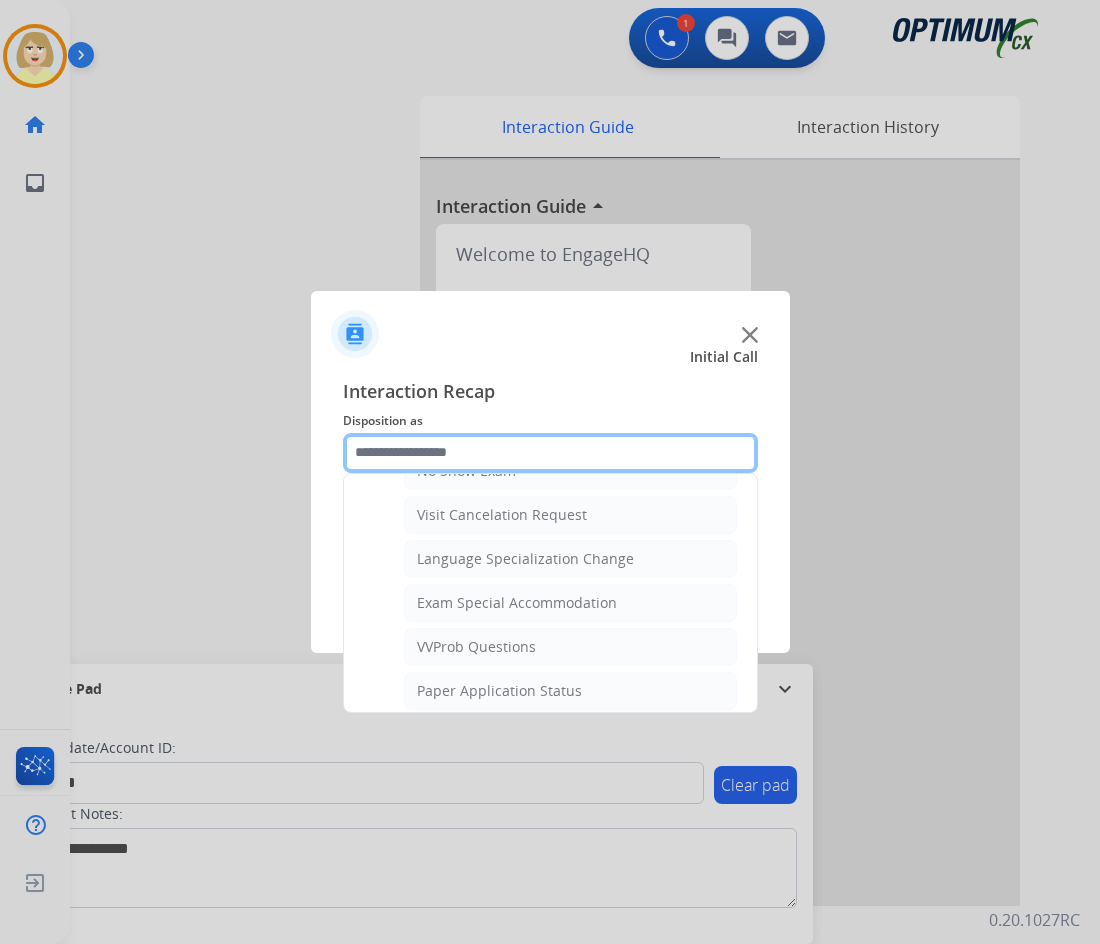 scroll, scrollTop: 1036, scrollLeft: 0, axis: vertical 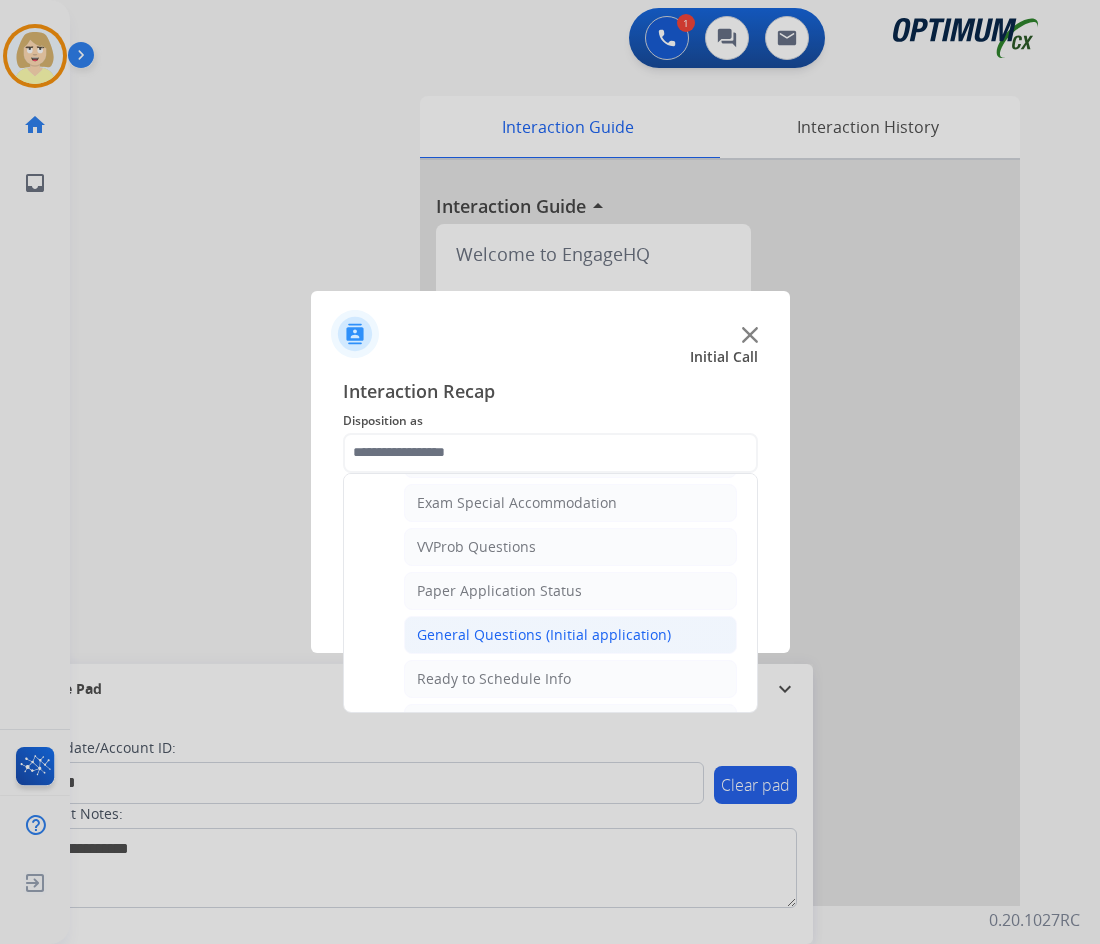 click on "General Questions (Initial application)" 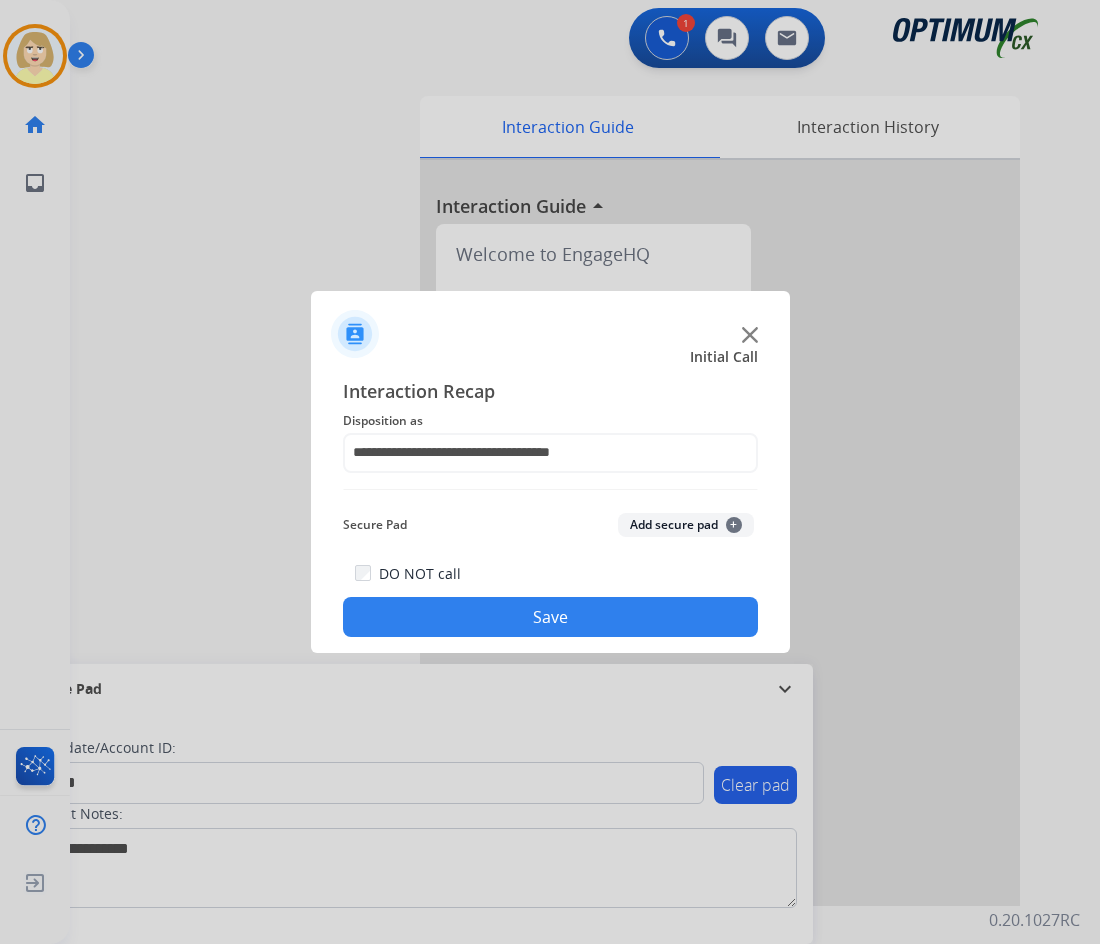 click on "Add secure pad  +" 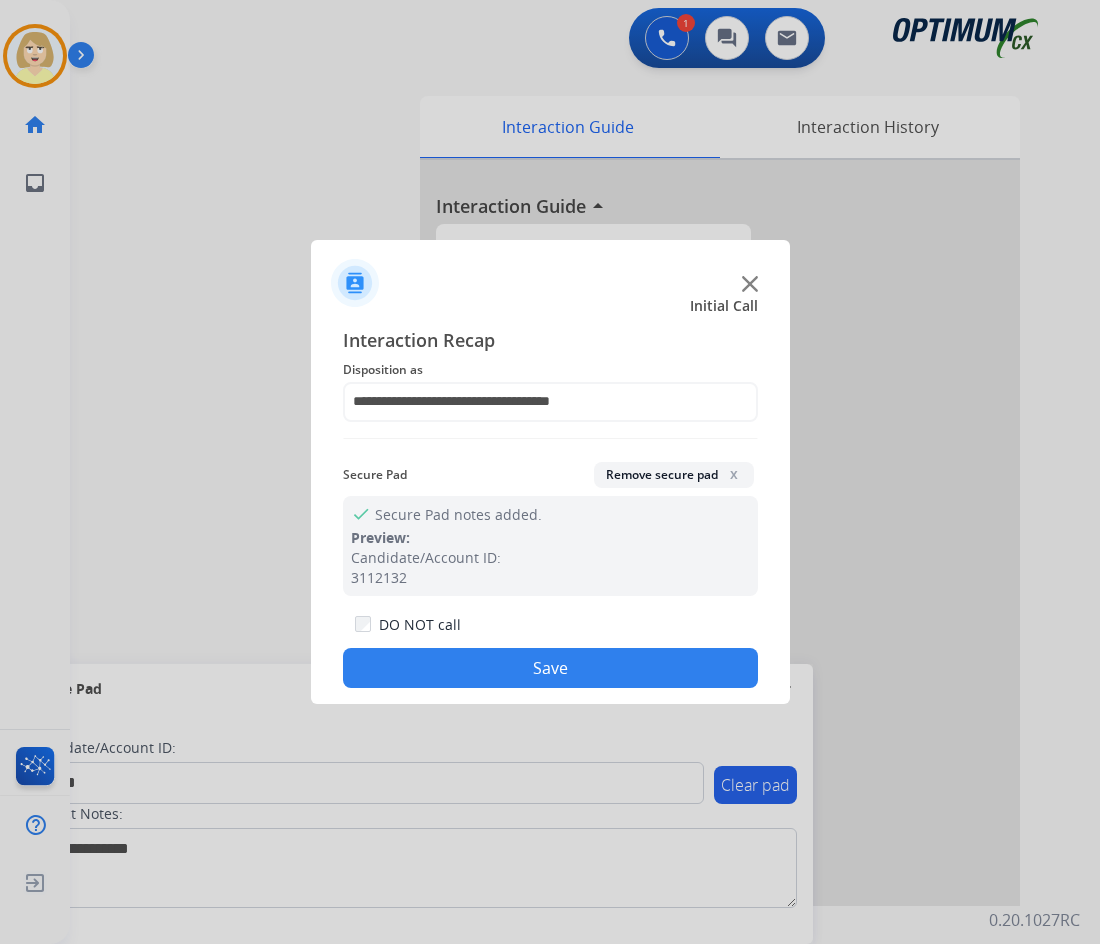 click on "Save" 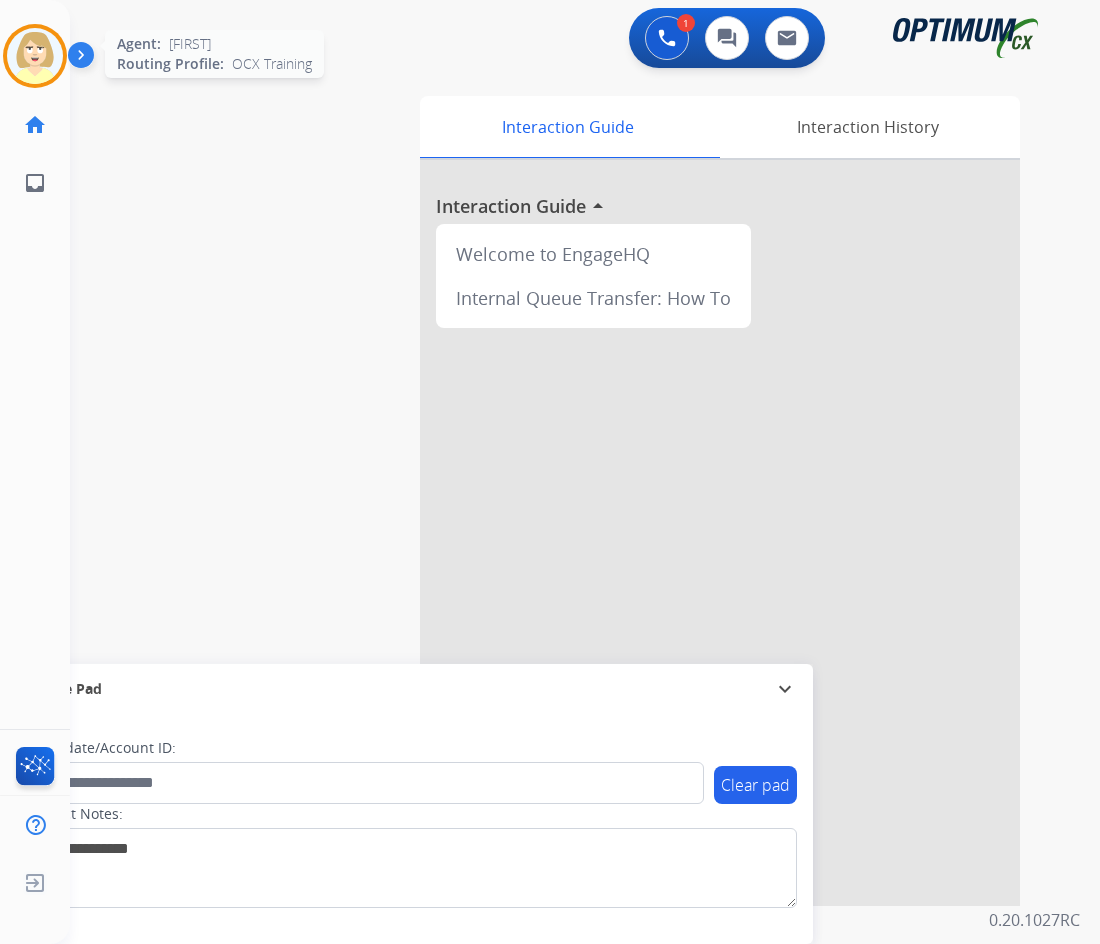 click at bounding box center (35, 56) 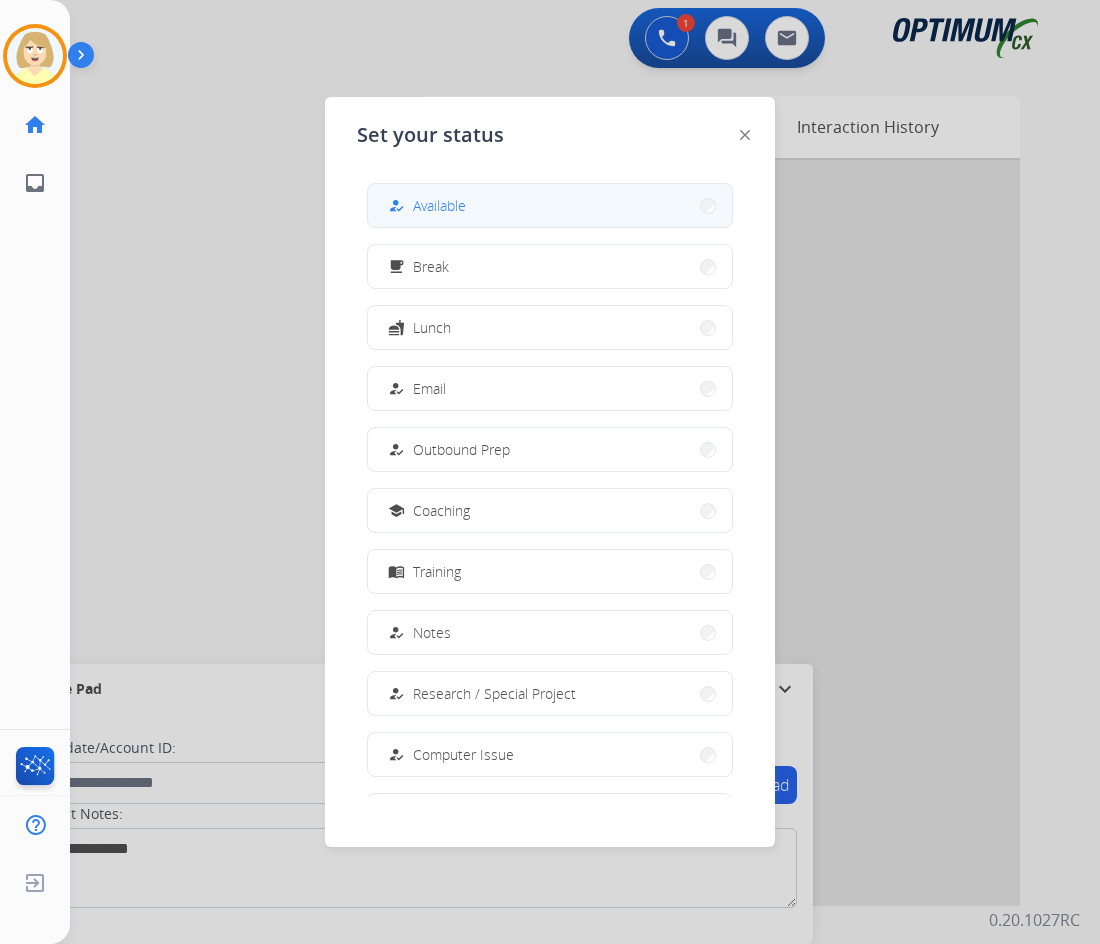 click on "Available" at bounding box center [439, 205] 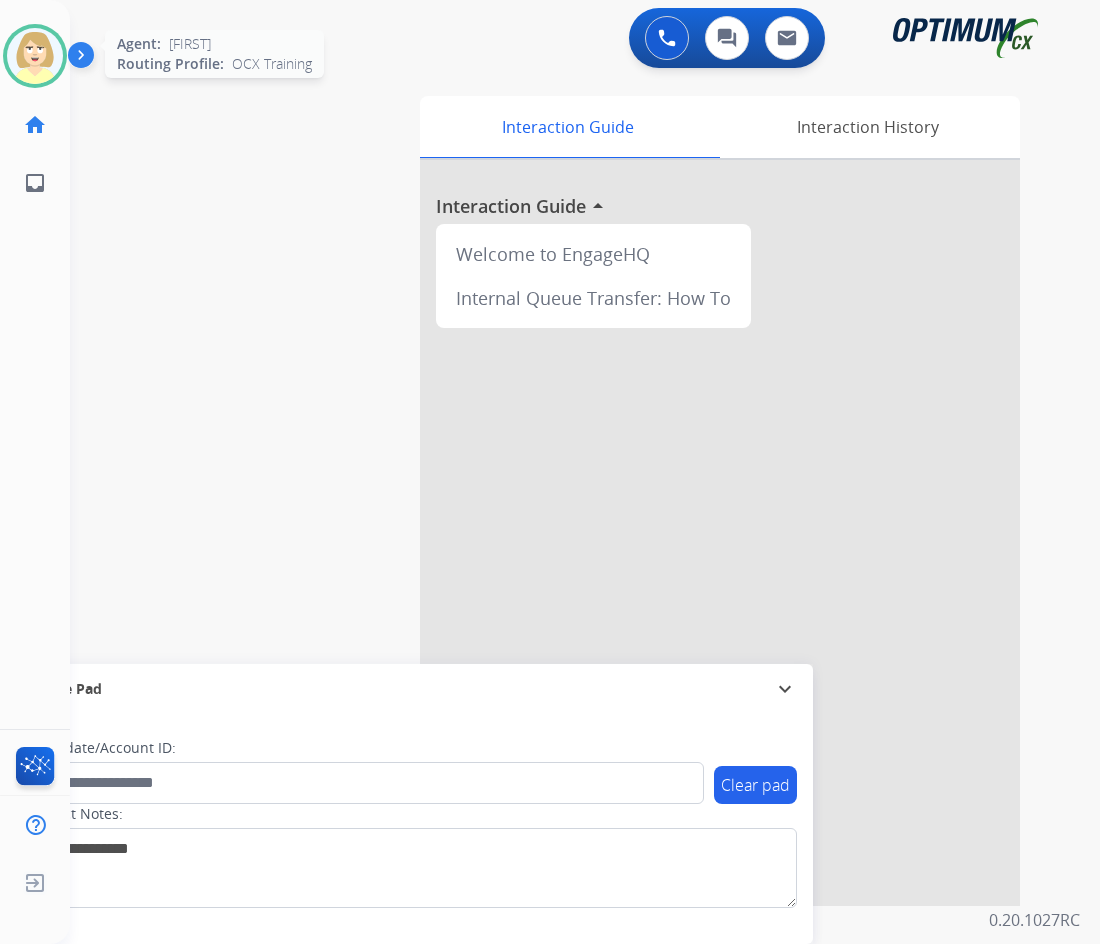 click at bounding box center (35, 56) 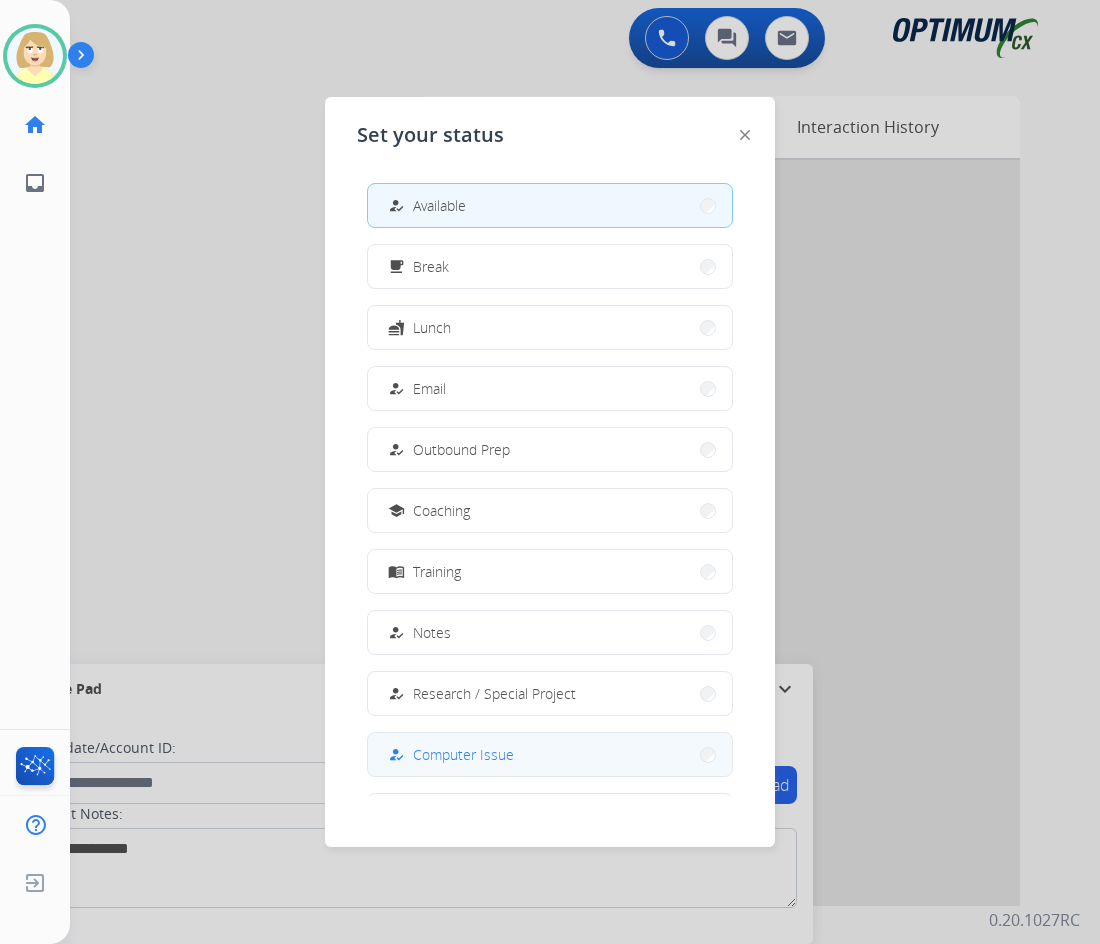 scroll, scrollTop: 189, scrollLeft: 0, axis: vertical 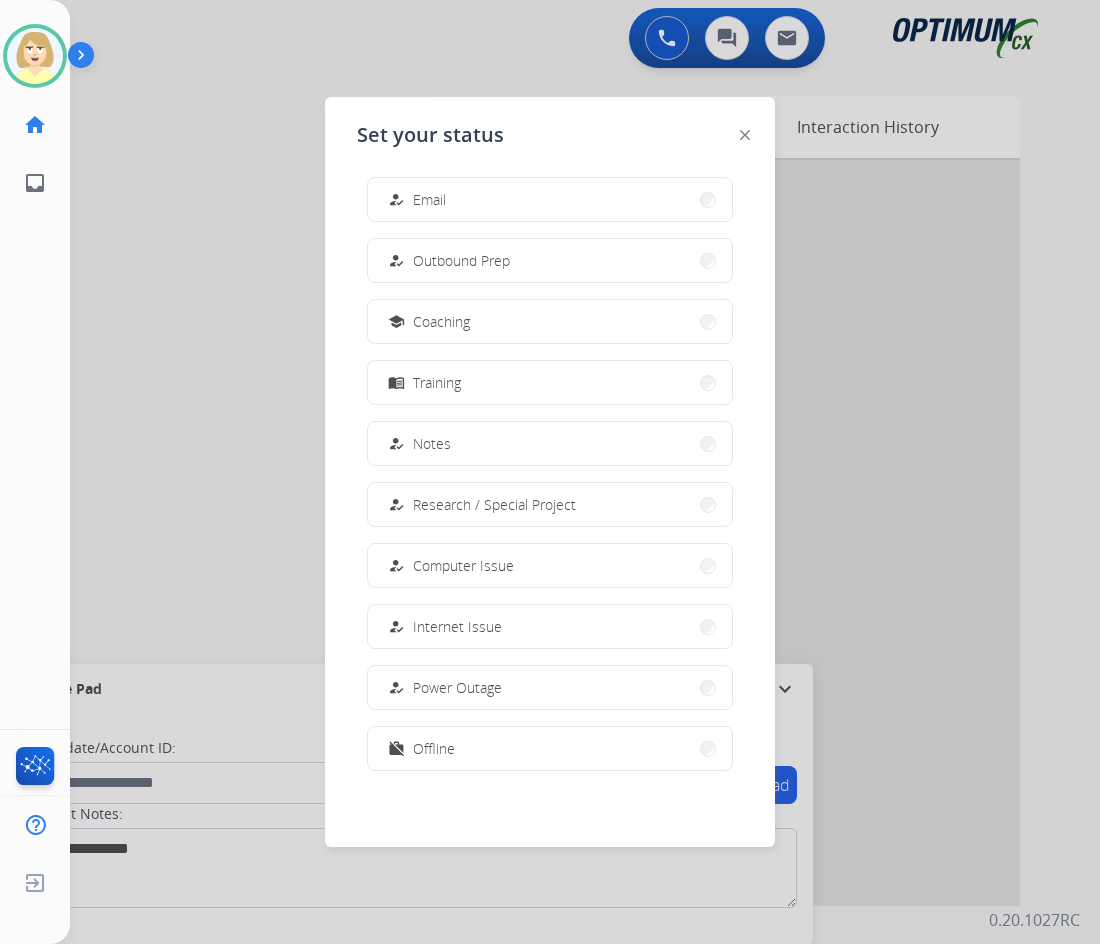 click on "Offline" at bounding box center [434, 748] 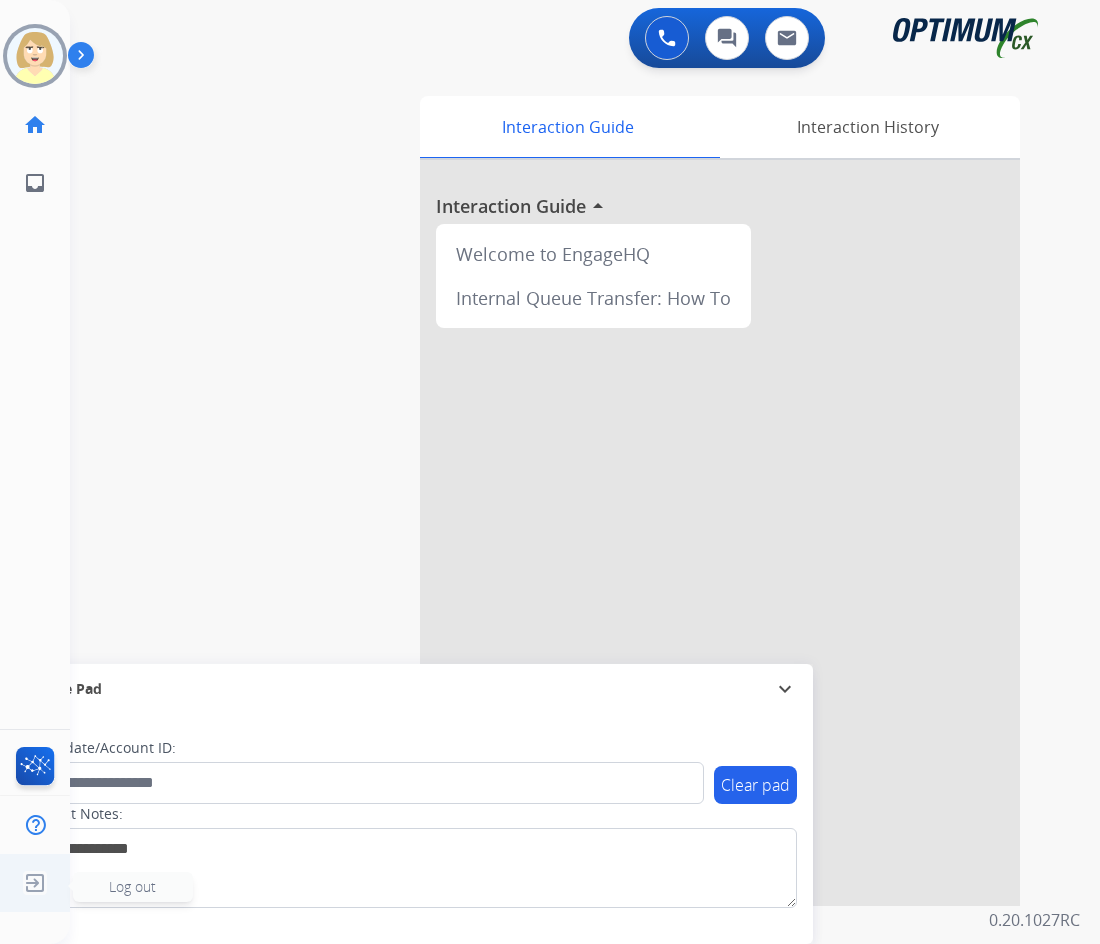 click on "Log out" 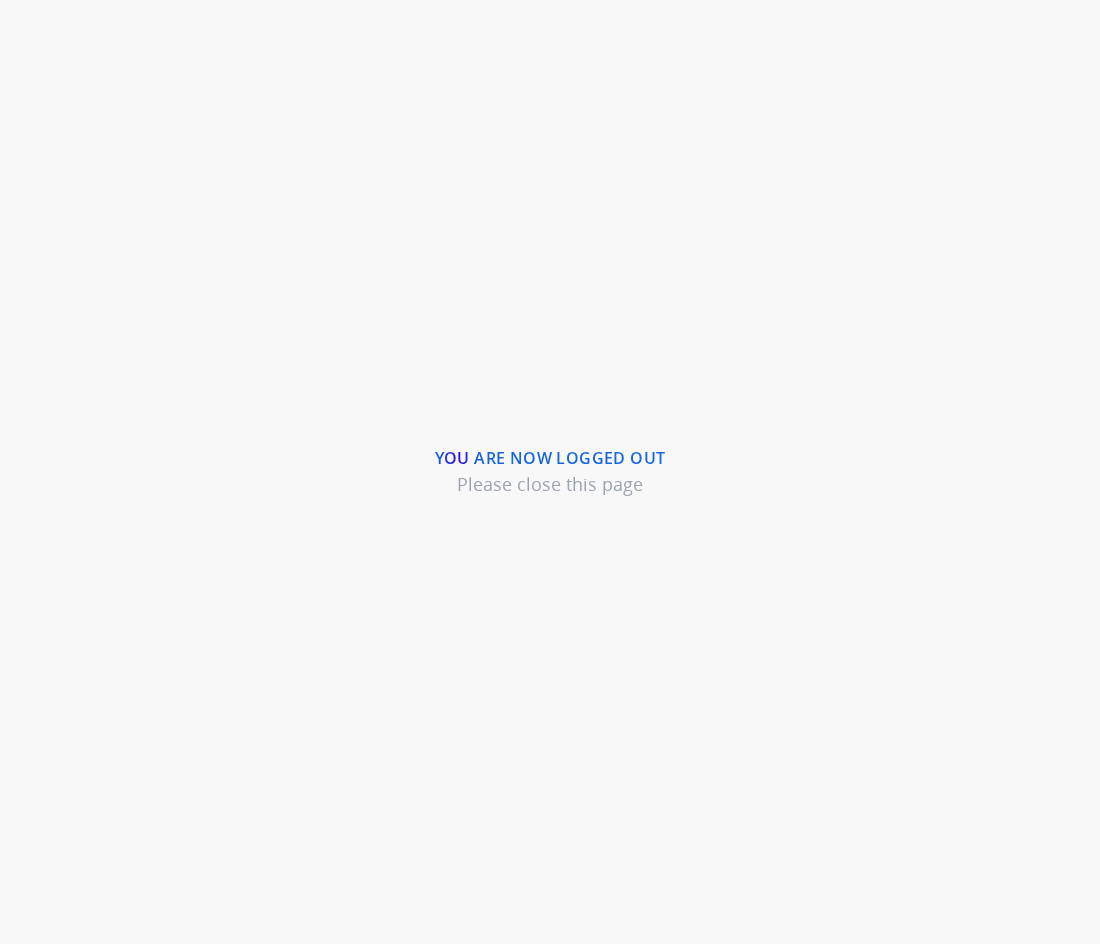 scroll, scrollTop: 0, scrollLeft: 0, axis: both 